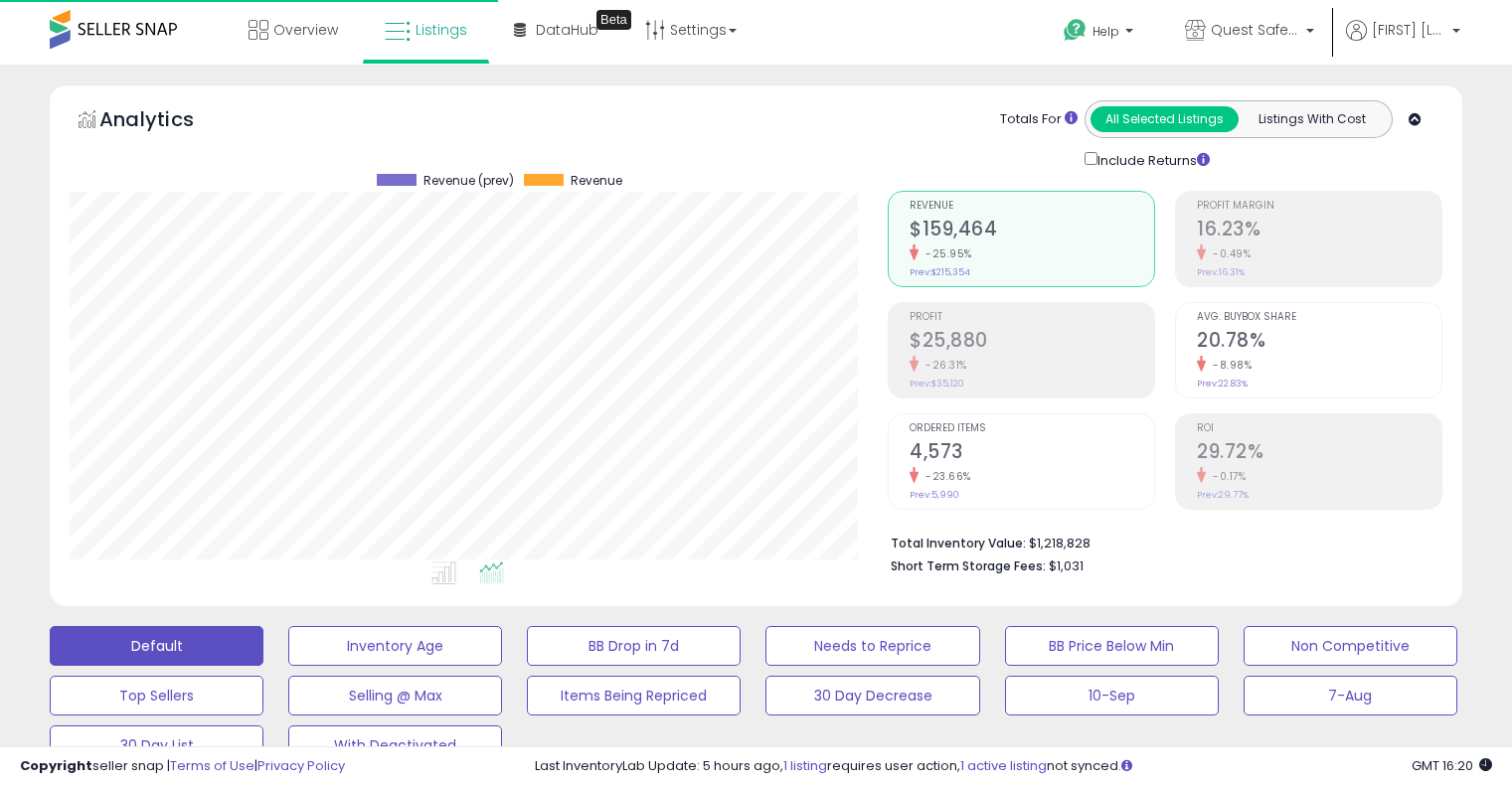 scroll, scrollTop: 397, scrollLeft: 0, axis: vertical 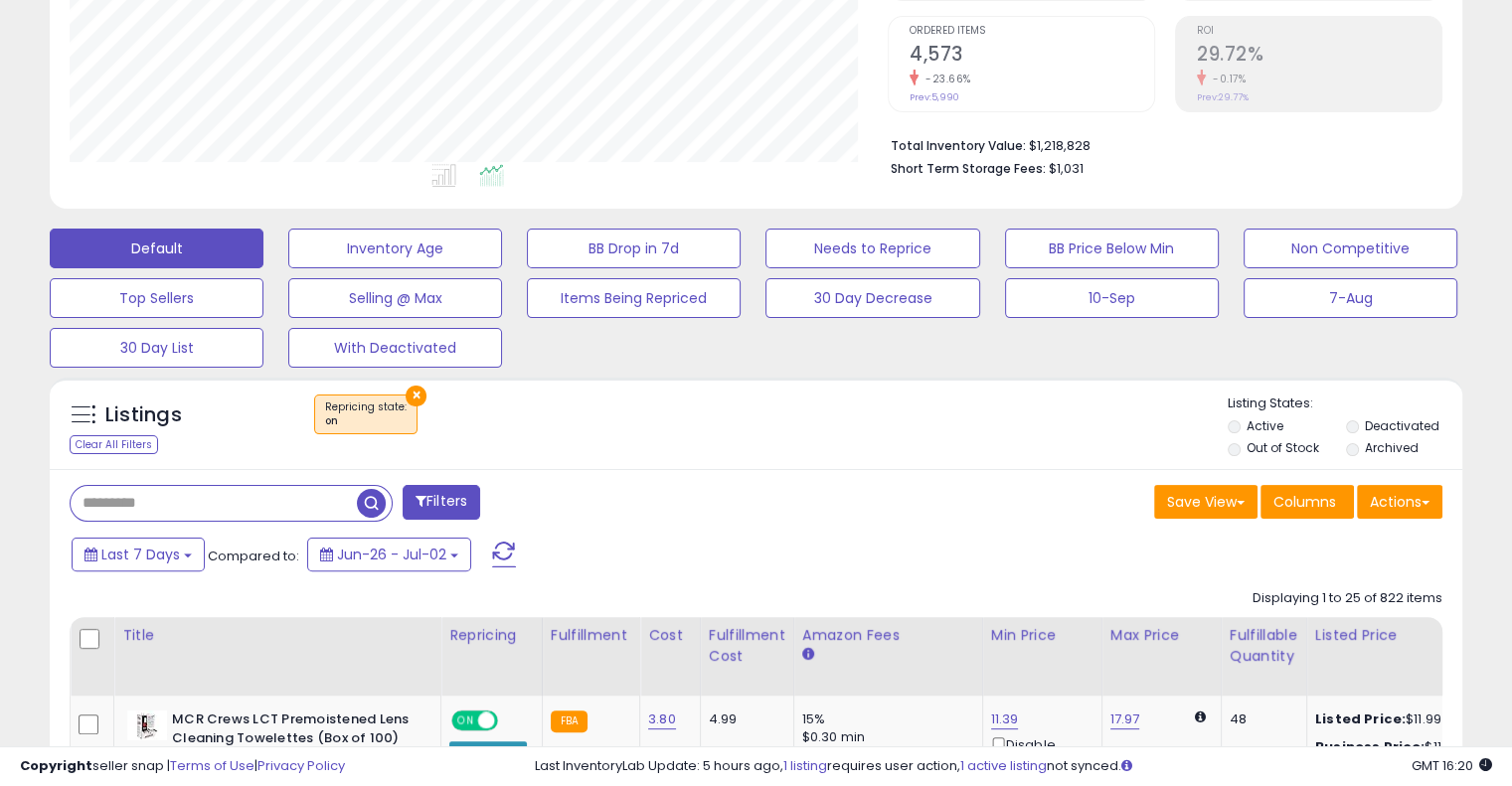 click at bounding box center [214, 503] 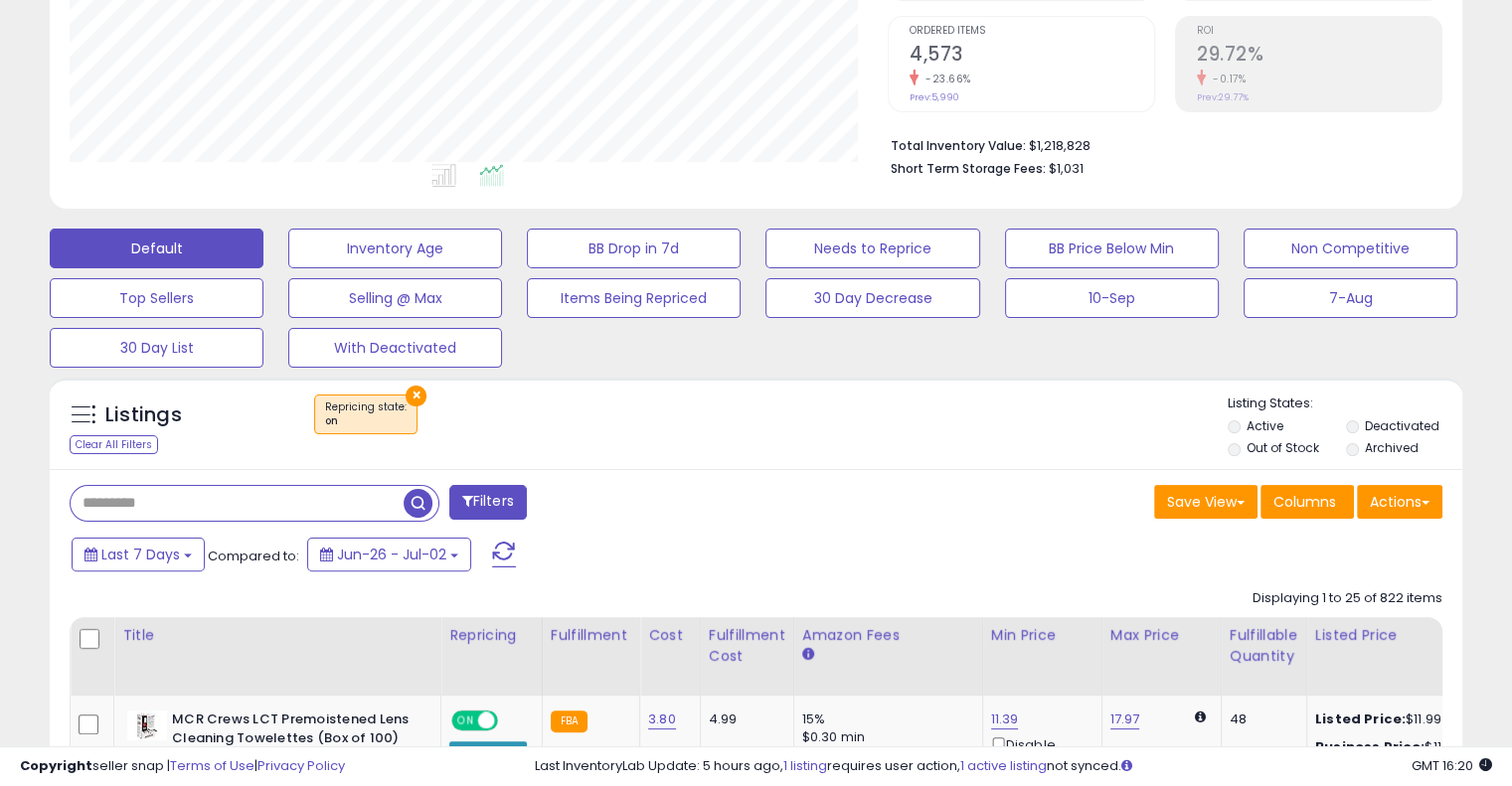 paste on "**********" 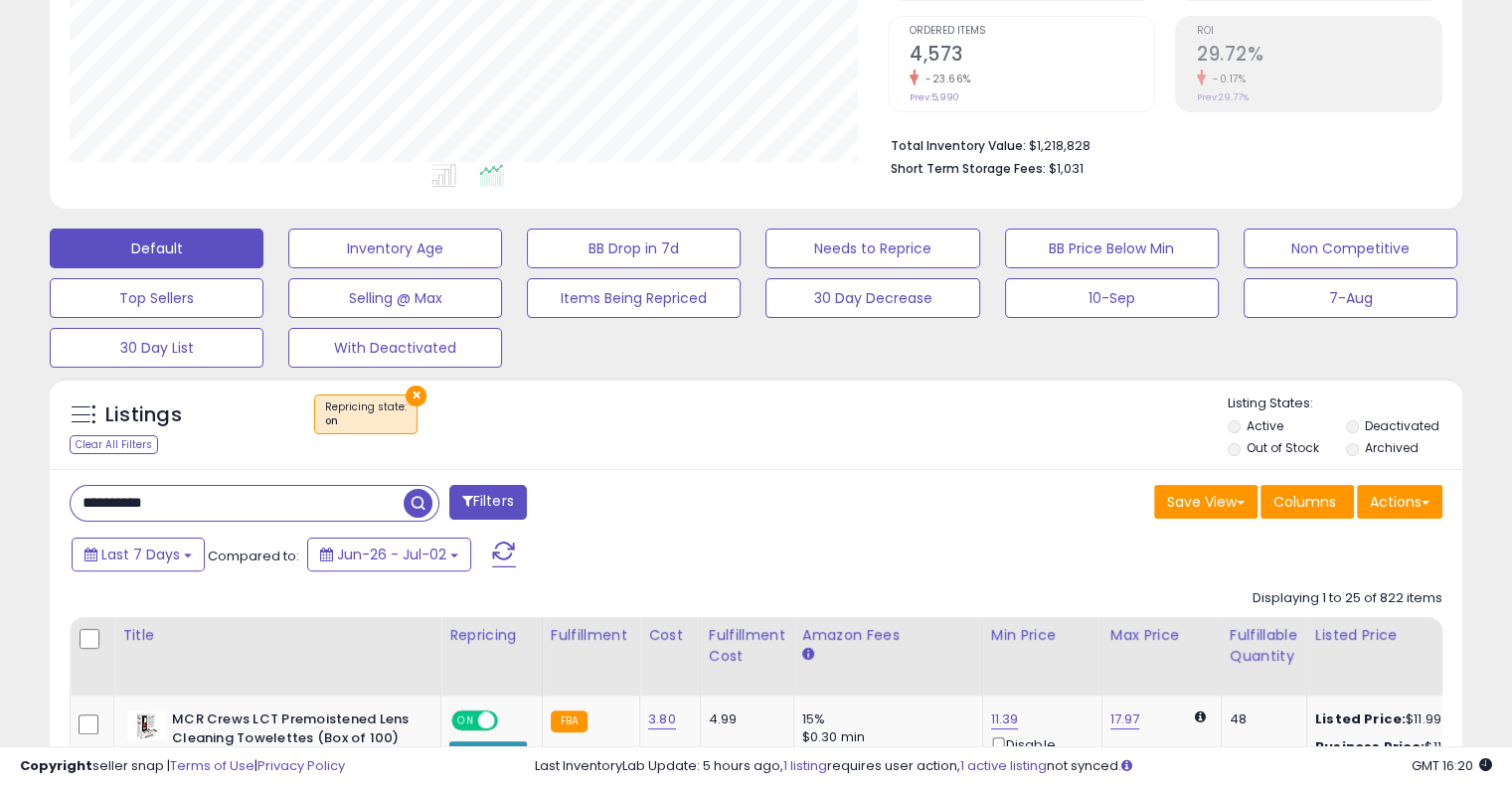 type on "**********" 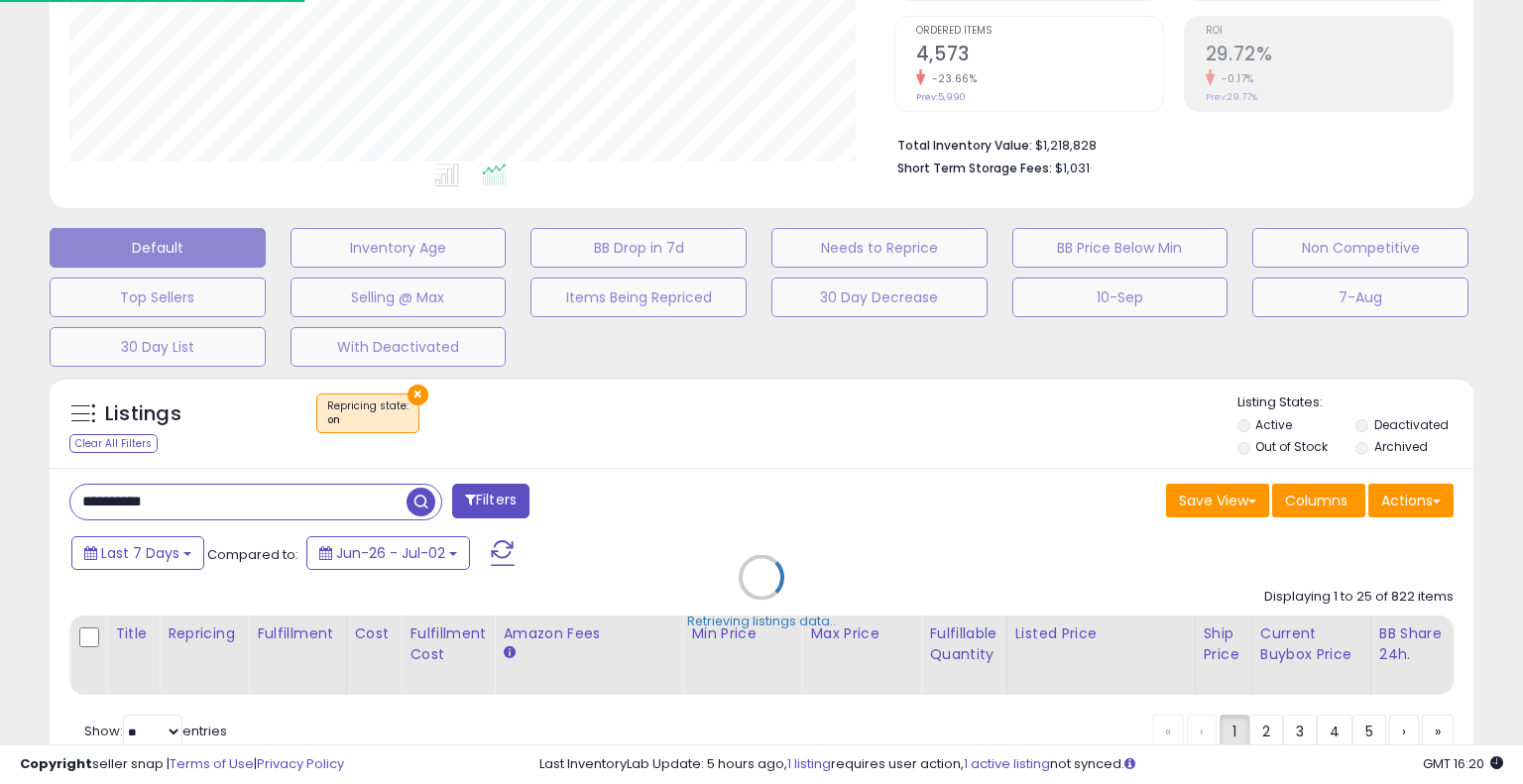 scroll, scrollTop: 990743, scrollLeft: 990712, axis: both 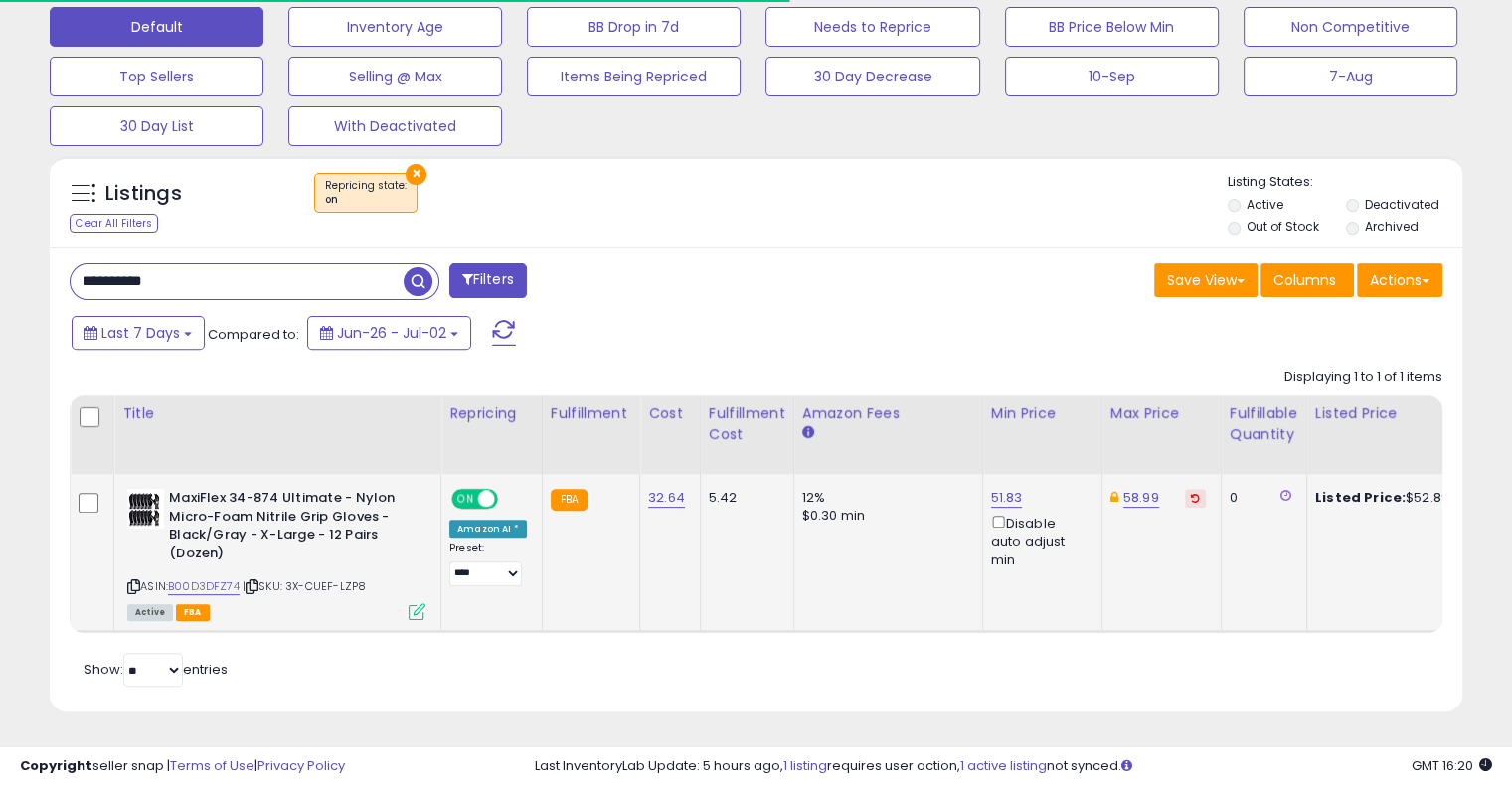 click at bounding box center [417, 611] 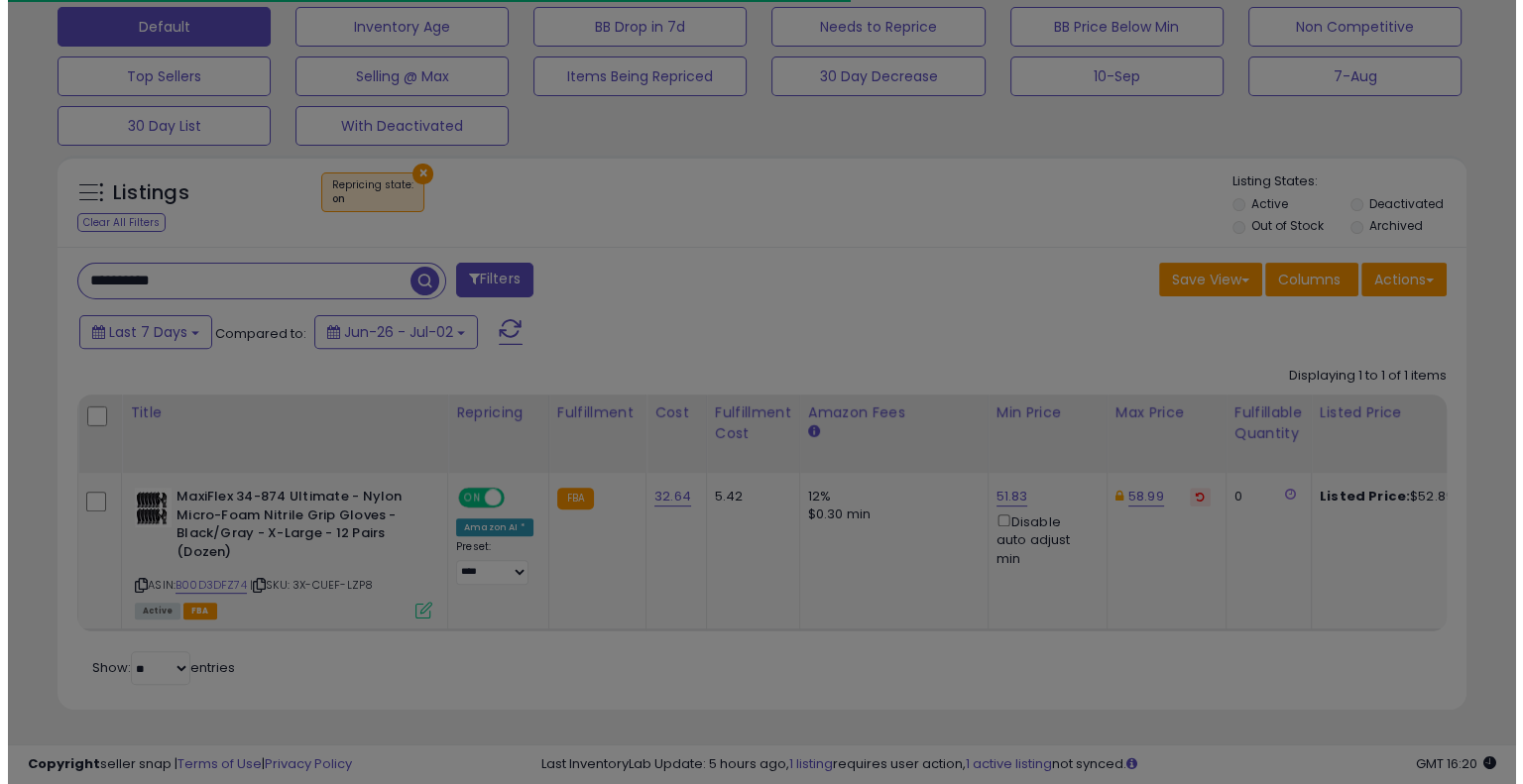 scroll, scrollTop: 990743, scrollLeft: 990712, axis: both 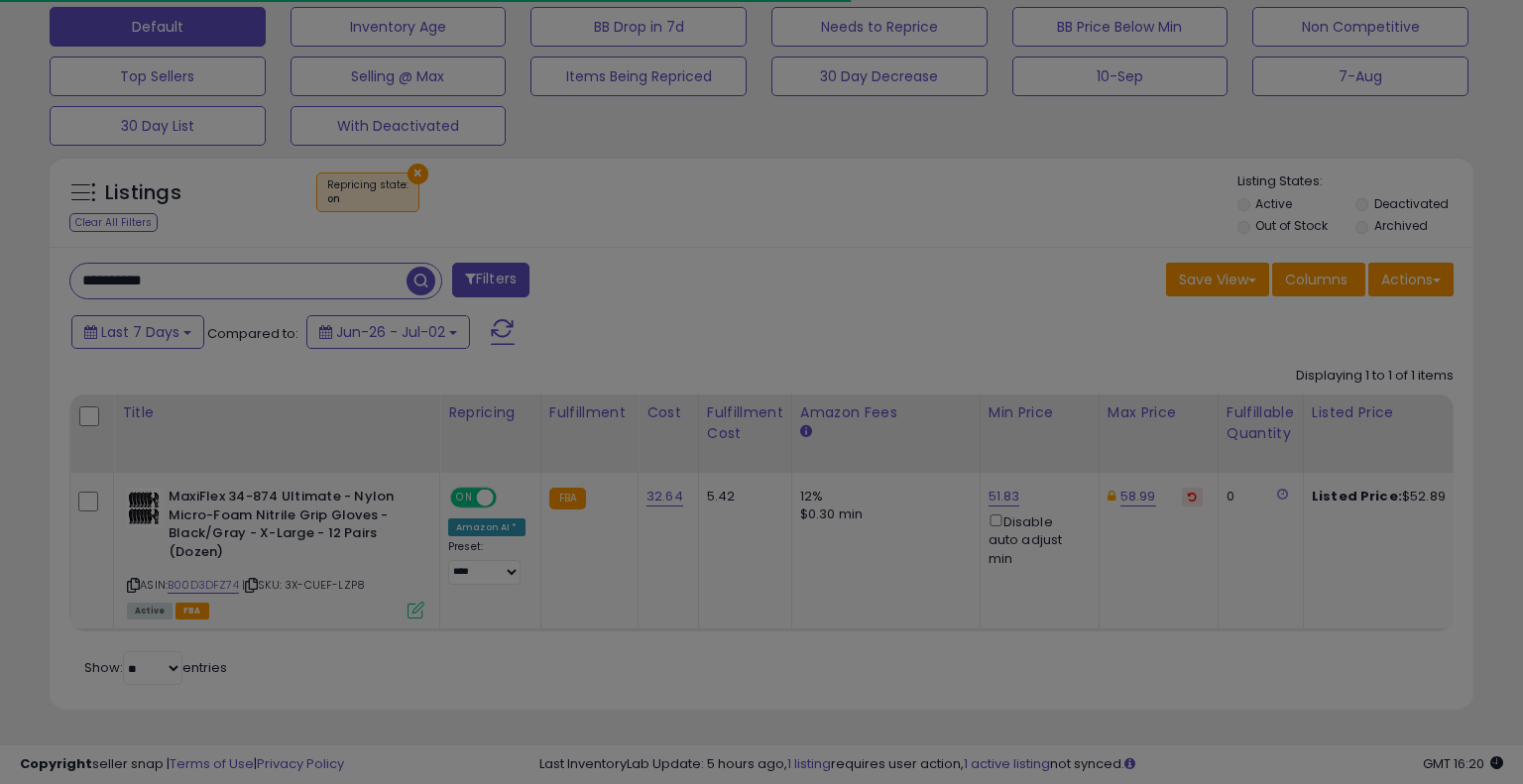 select on "*****" 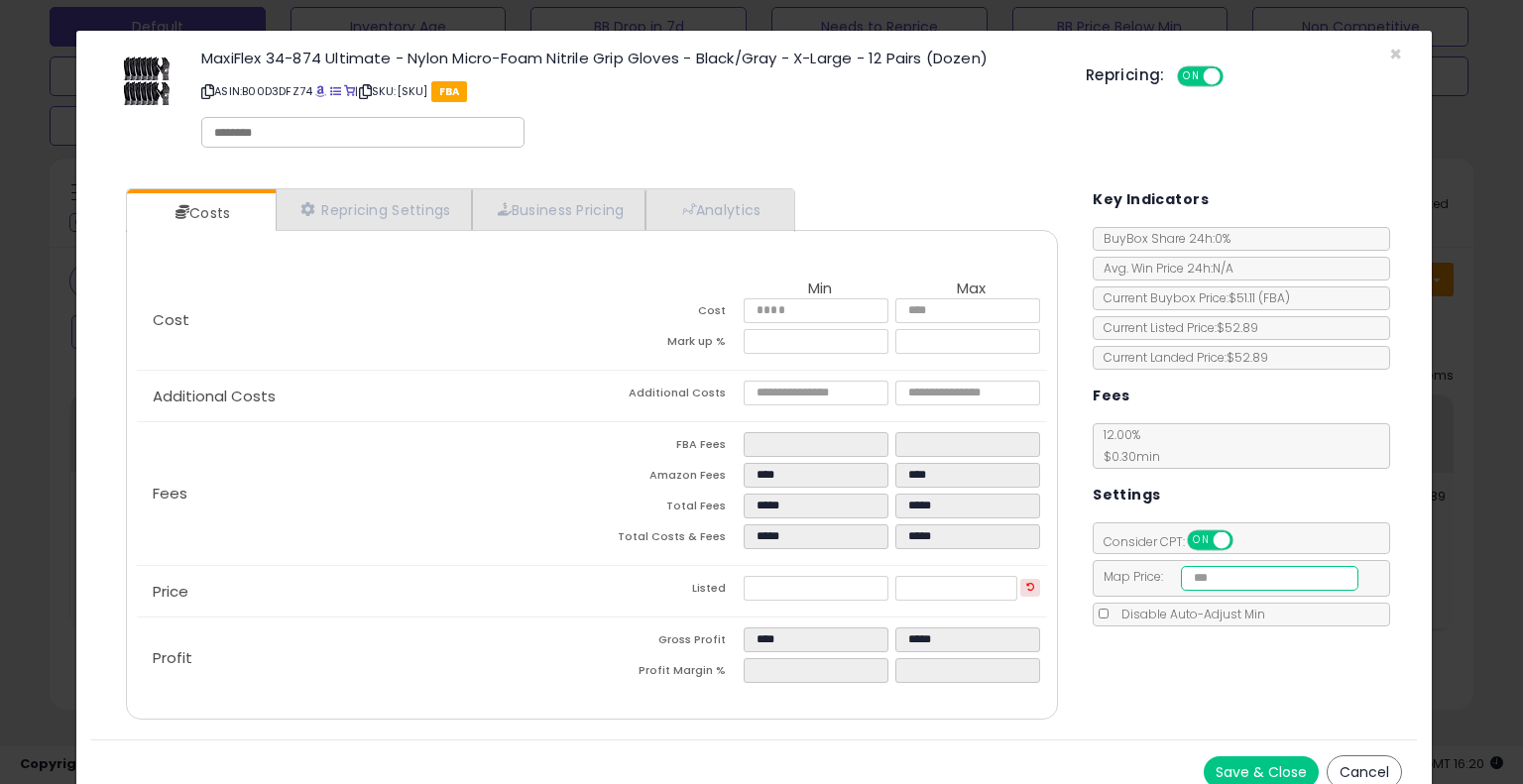drag, startPoint x: 1174, startPoint y: 573, endPoint x: 960, endPoint y: 577, distance: 214.03738 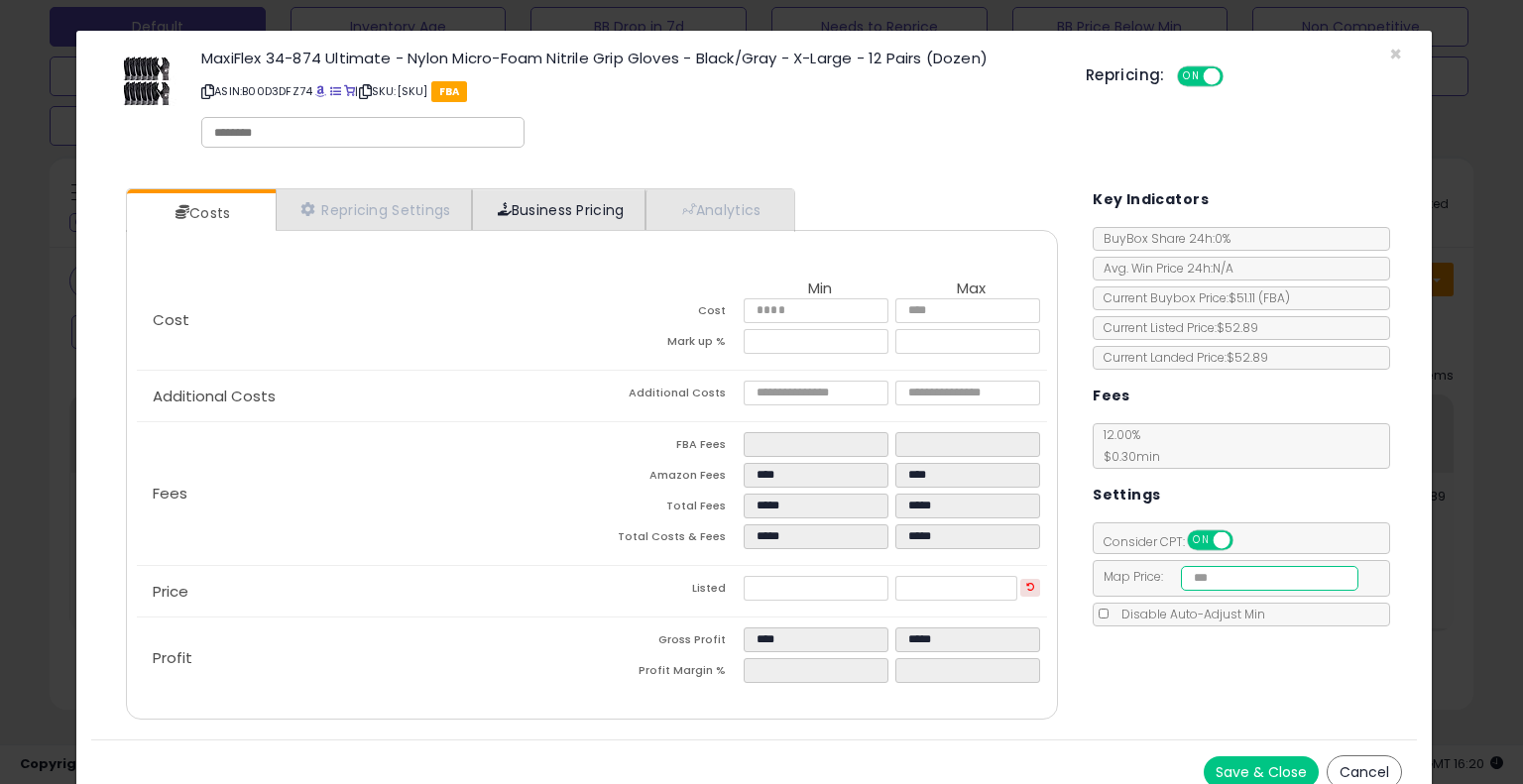 type on "*****" 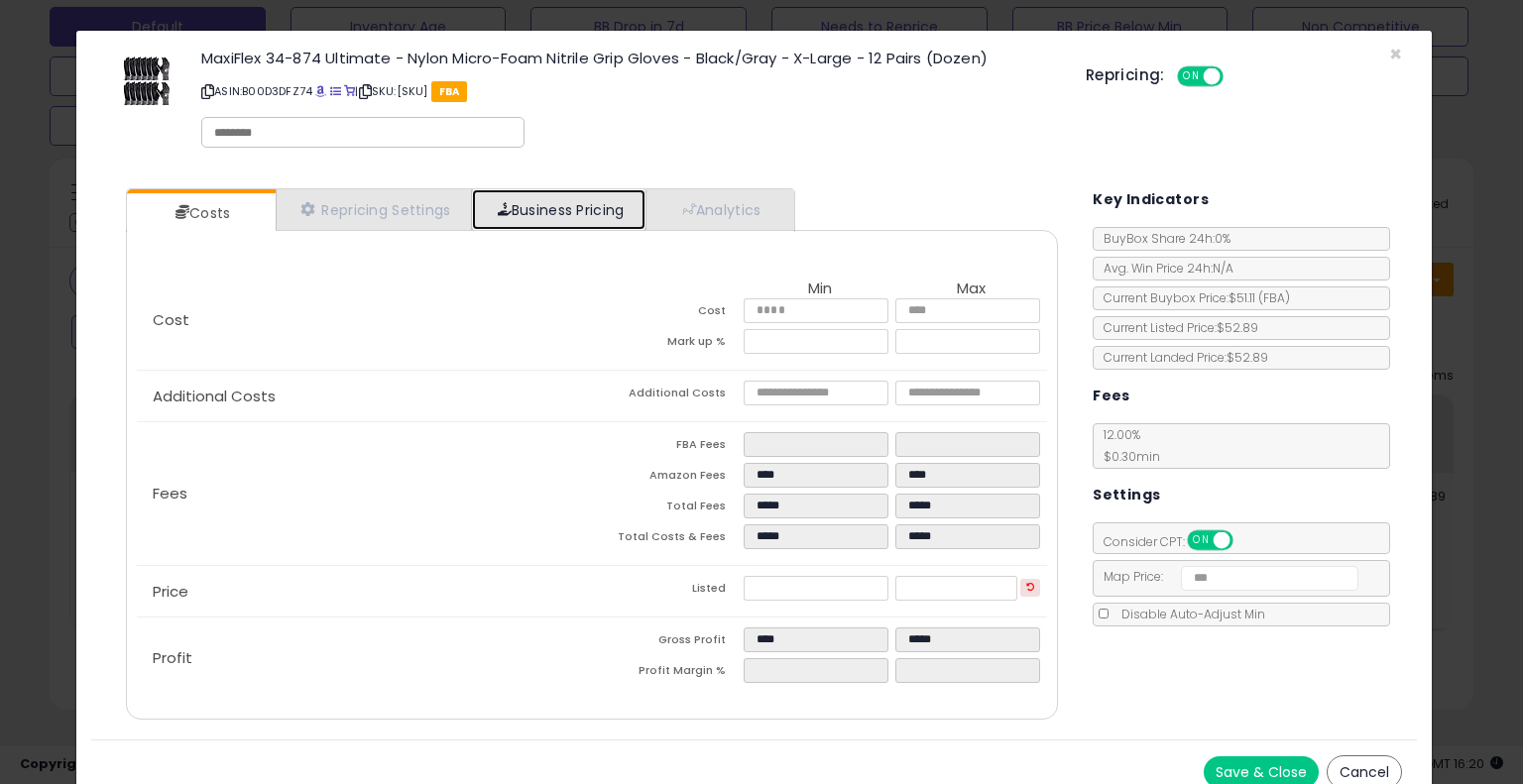click on "Business Pricing" at bounding box center [558, 209] 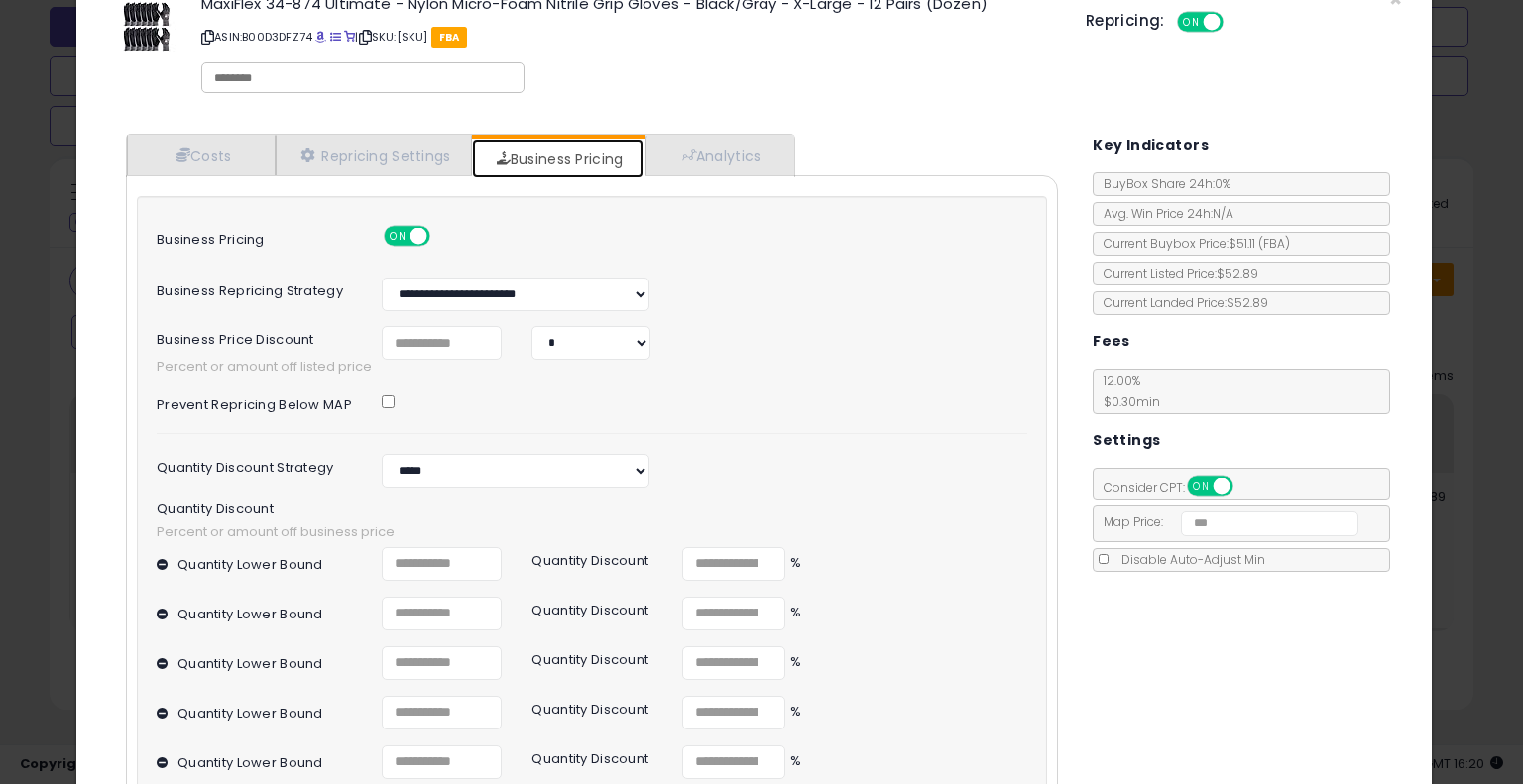 scroll, scrollTop: 132, scrollLeft: 0, axis: vertical 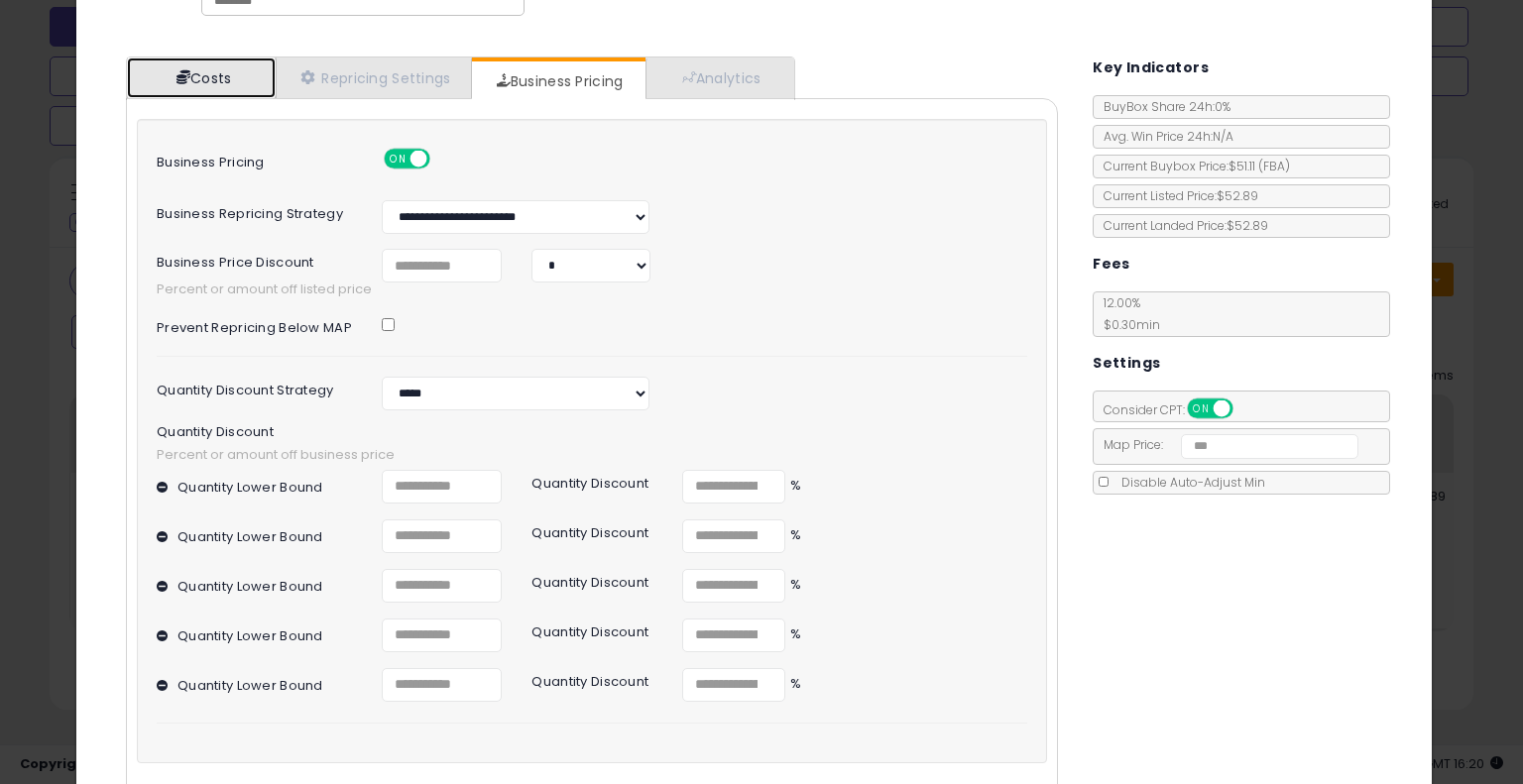 click on "Costs" at bounding box center (201, 77) 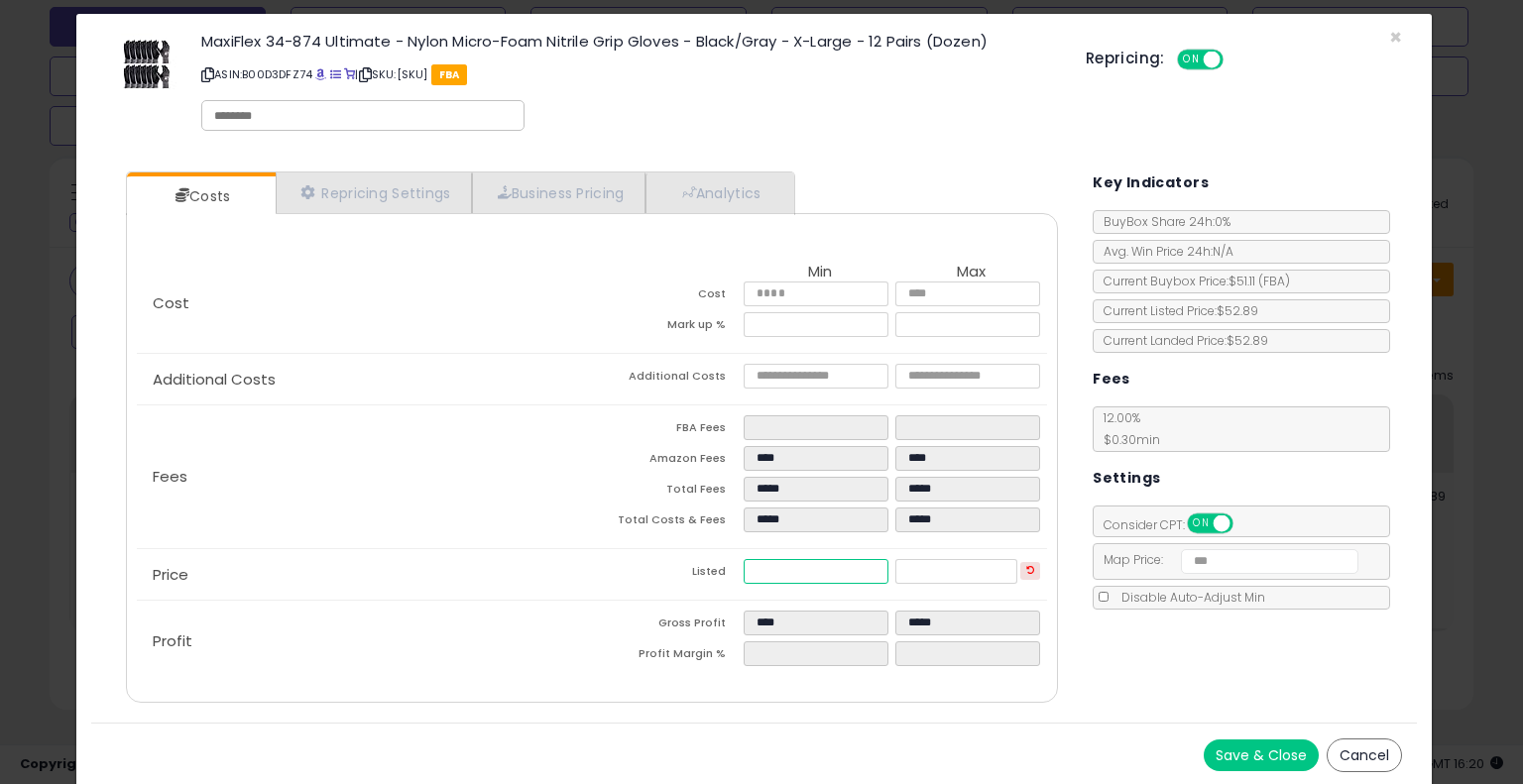 drag, startPoint x: 808, startPoint y: 560, endPoint x: 333, endPoint y: 612, distance: 477.83784 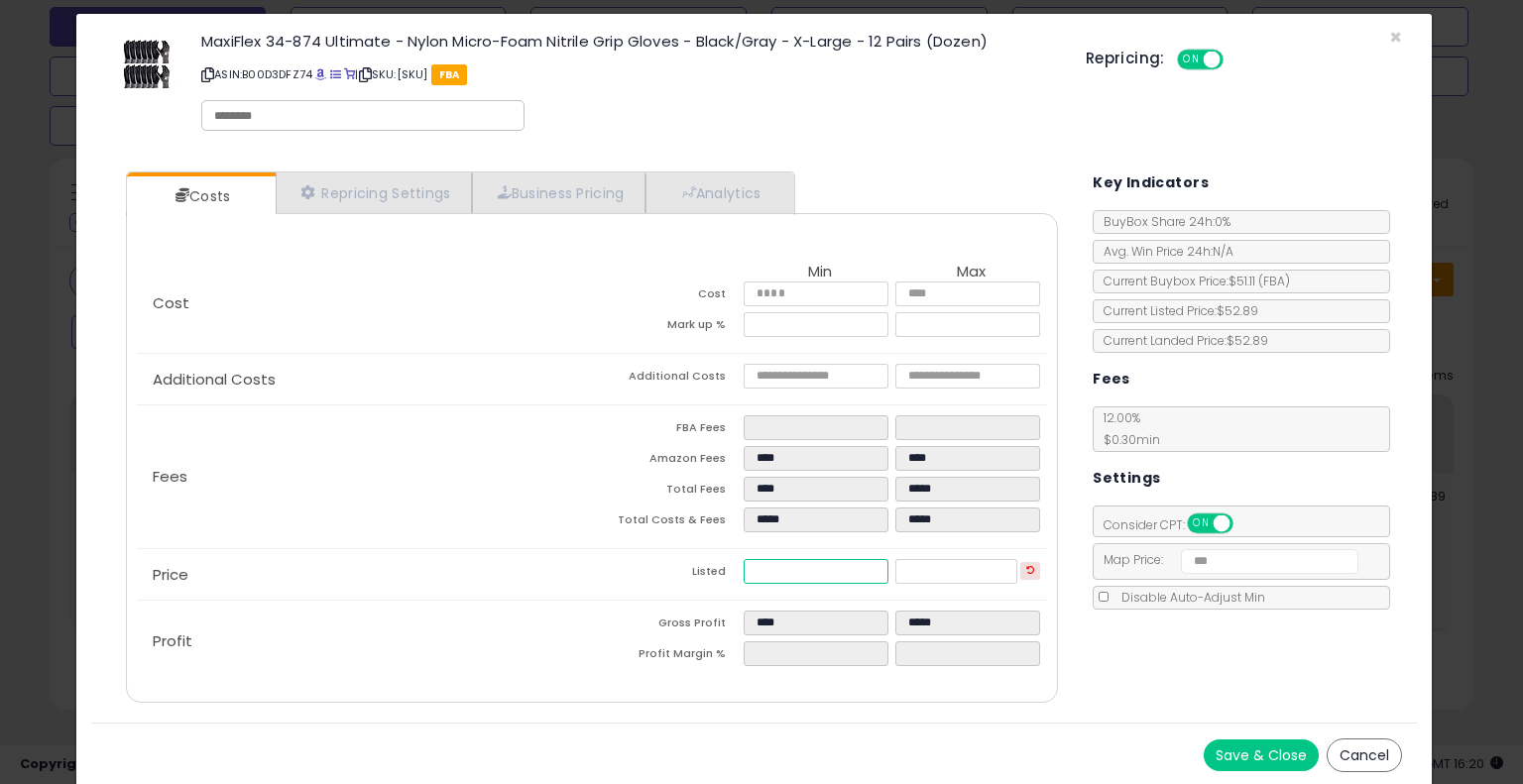 type on "****" 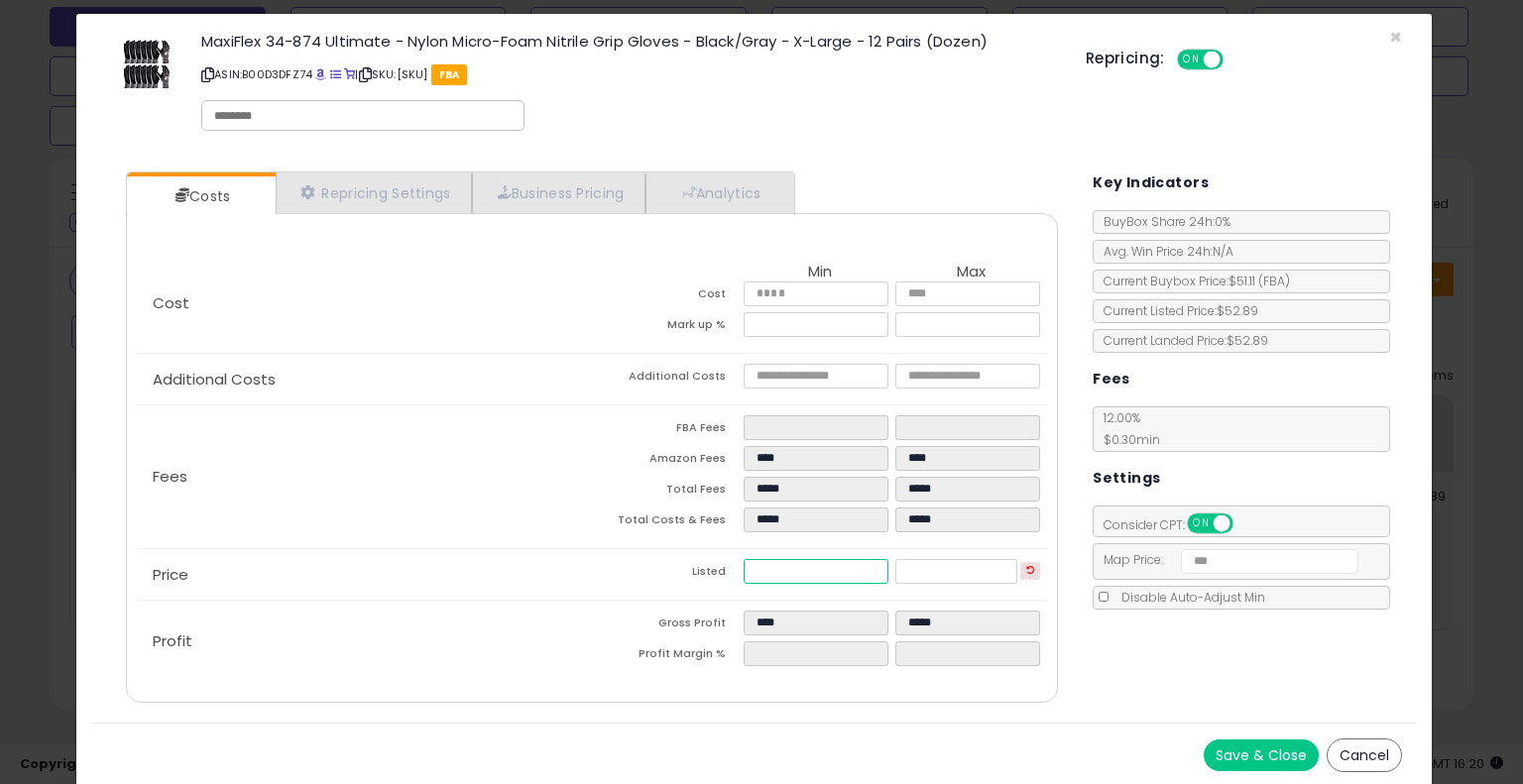 type on "****" 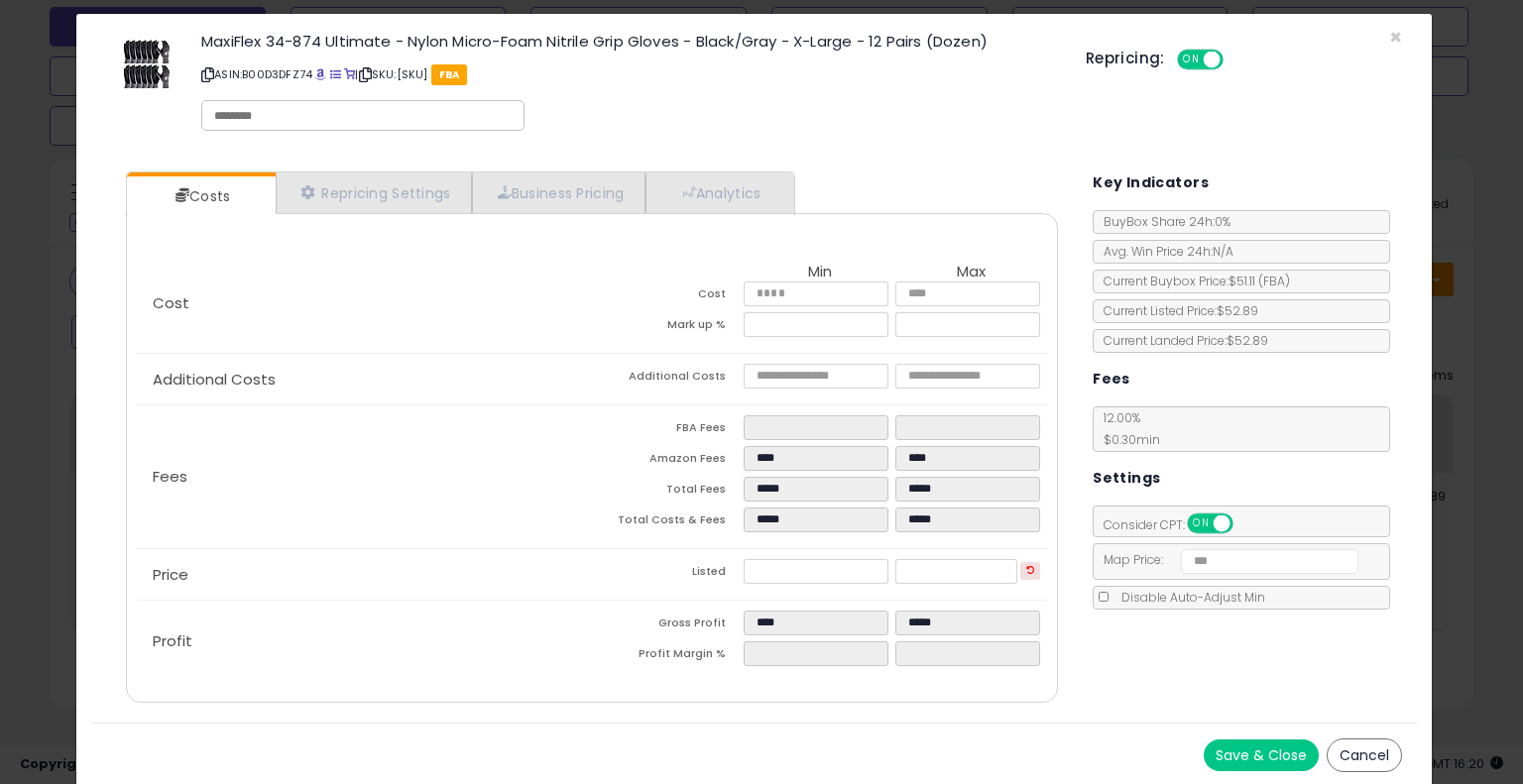 type on "*****" 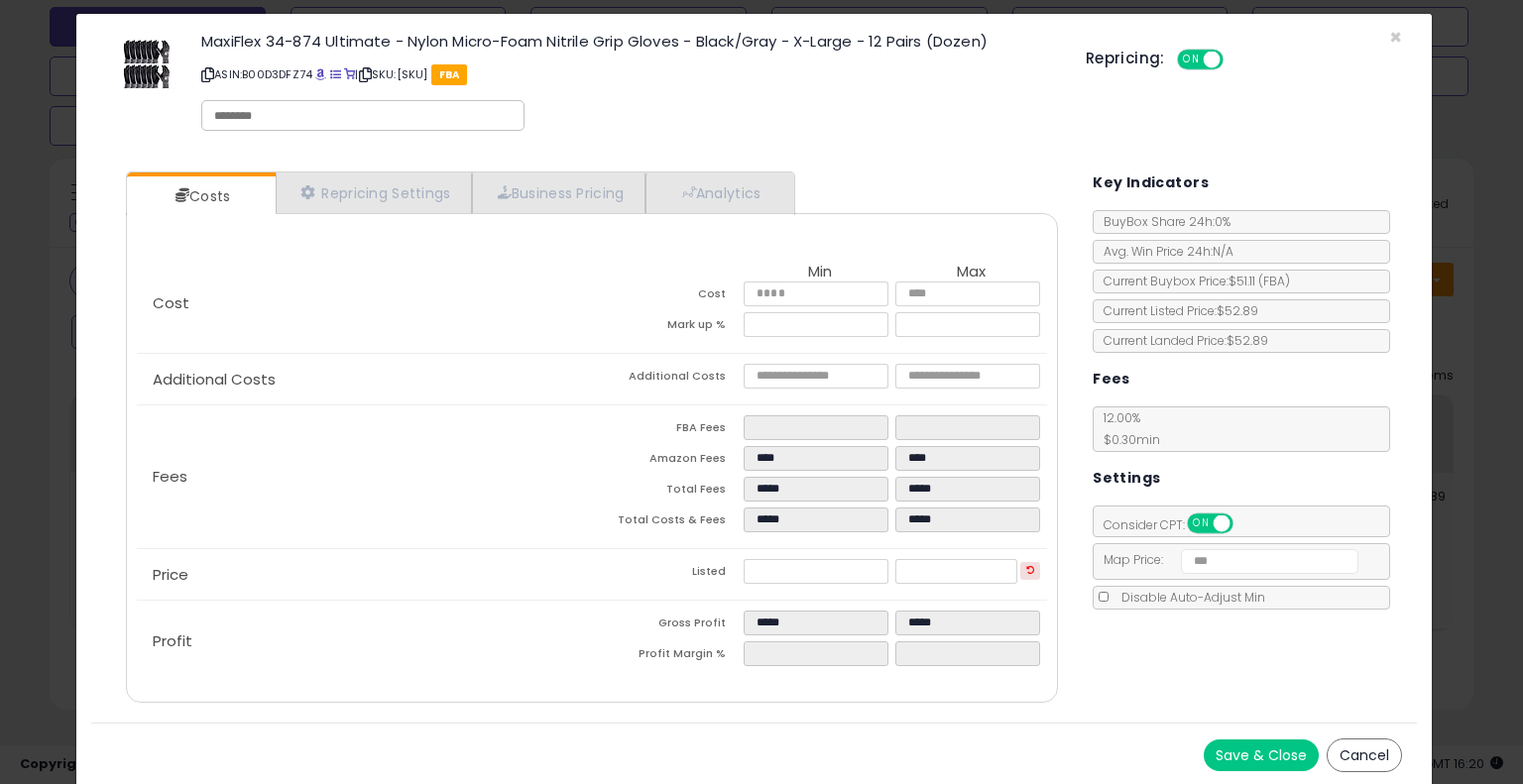click on "Profit" at bounding box center (364, 641) 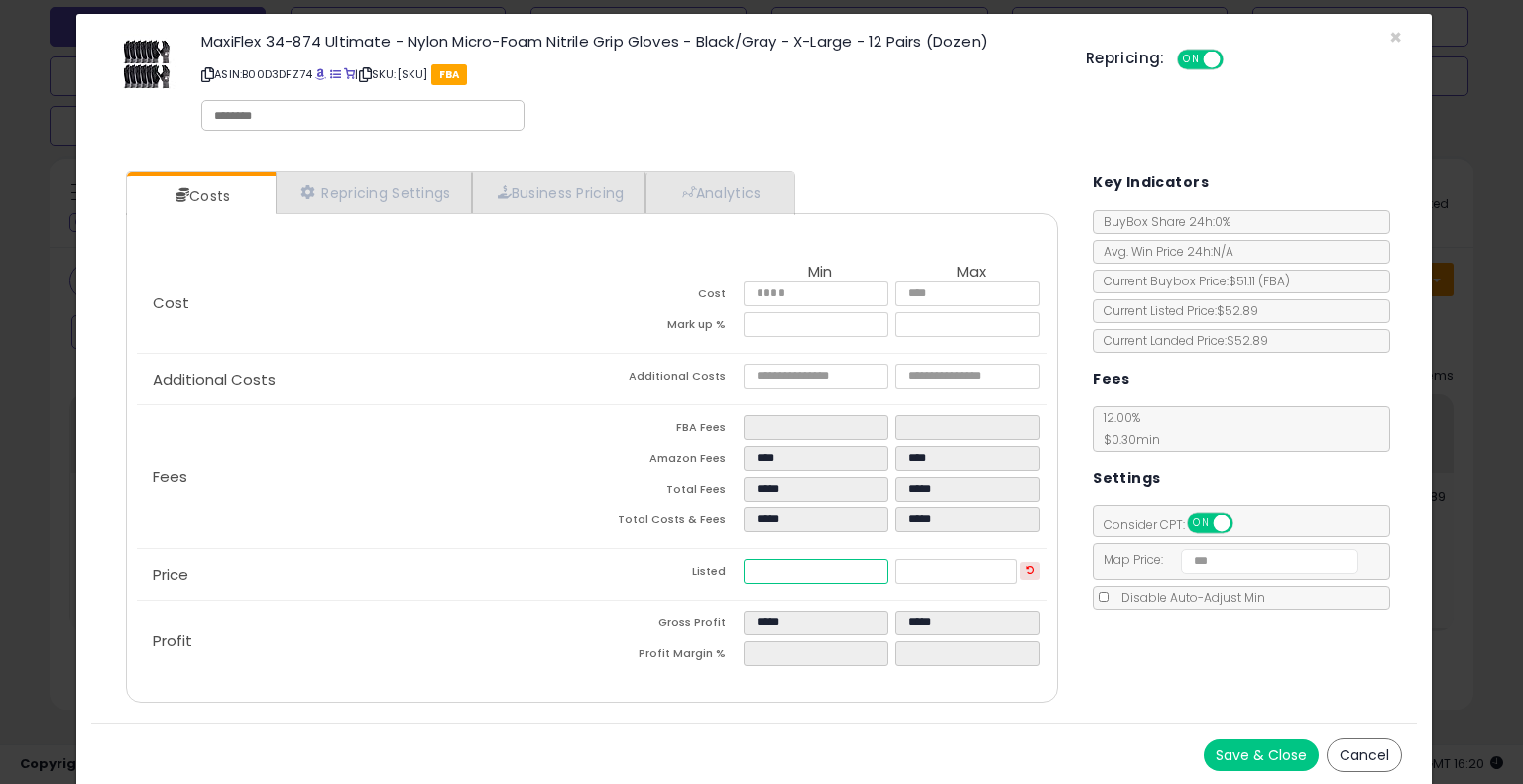 drag, startPoint x: 785, startPoint y: 574, endPoint x: 452, endPoint y: 586, distance: 333.2161 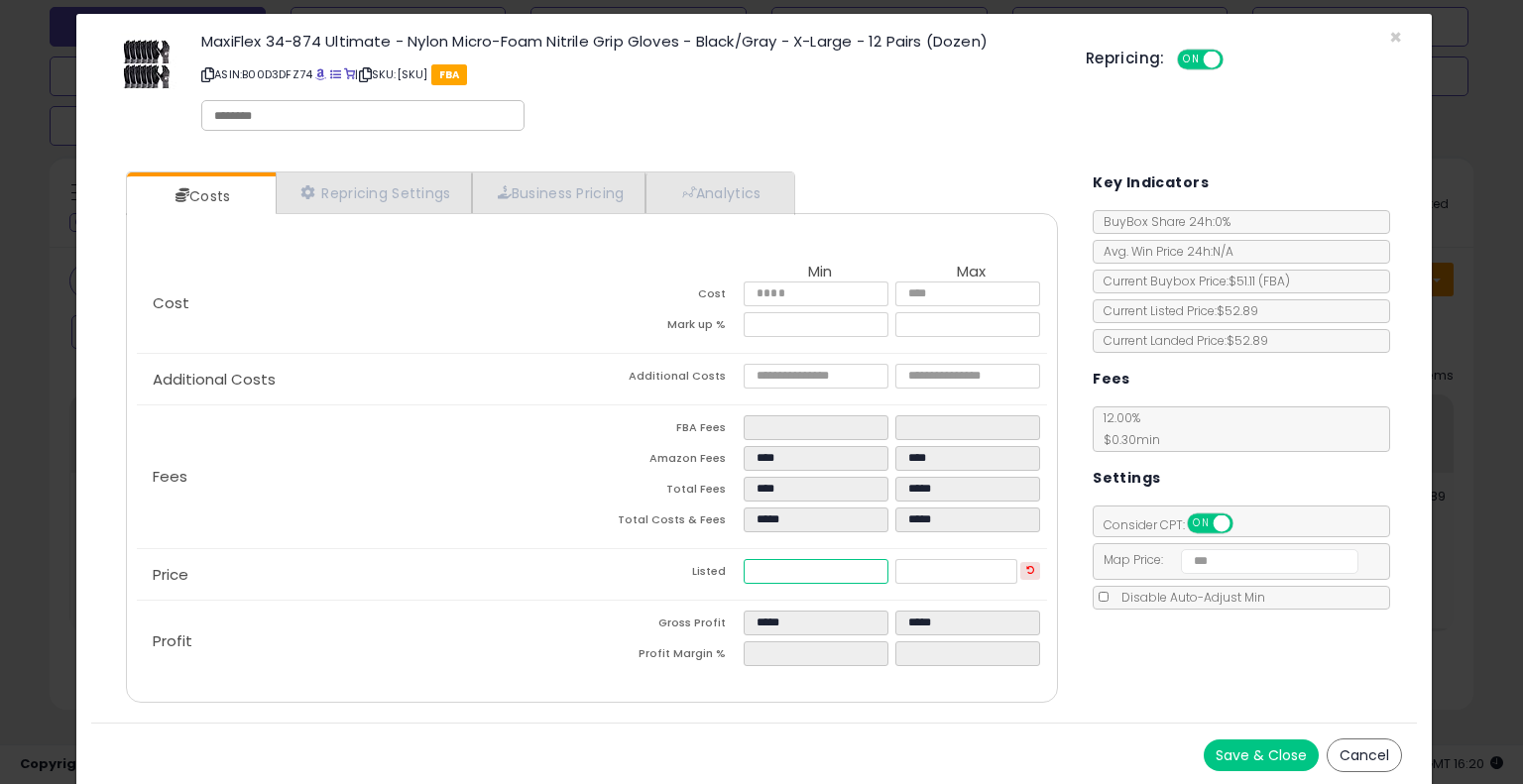 type on "****" 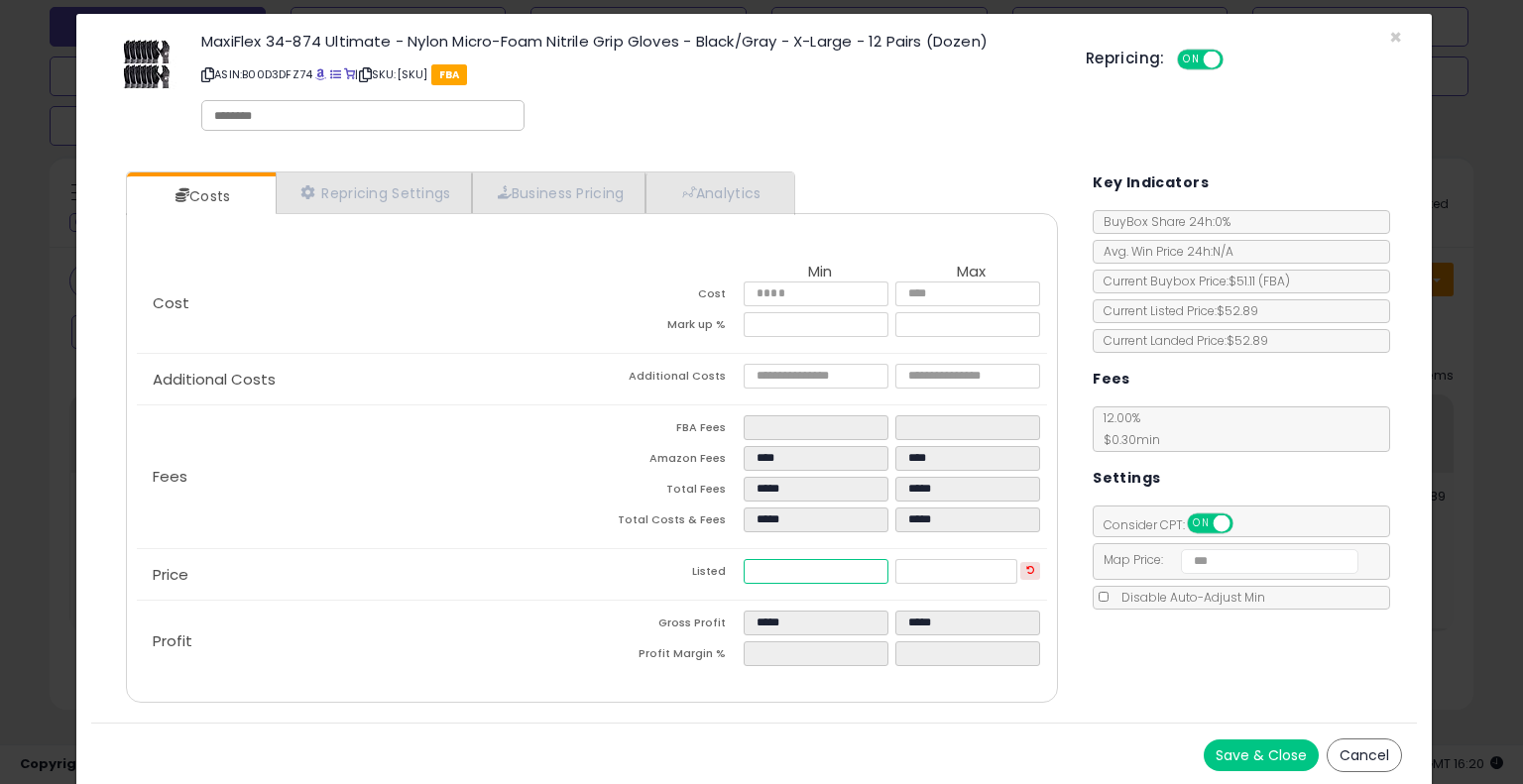 type on "****" 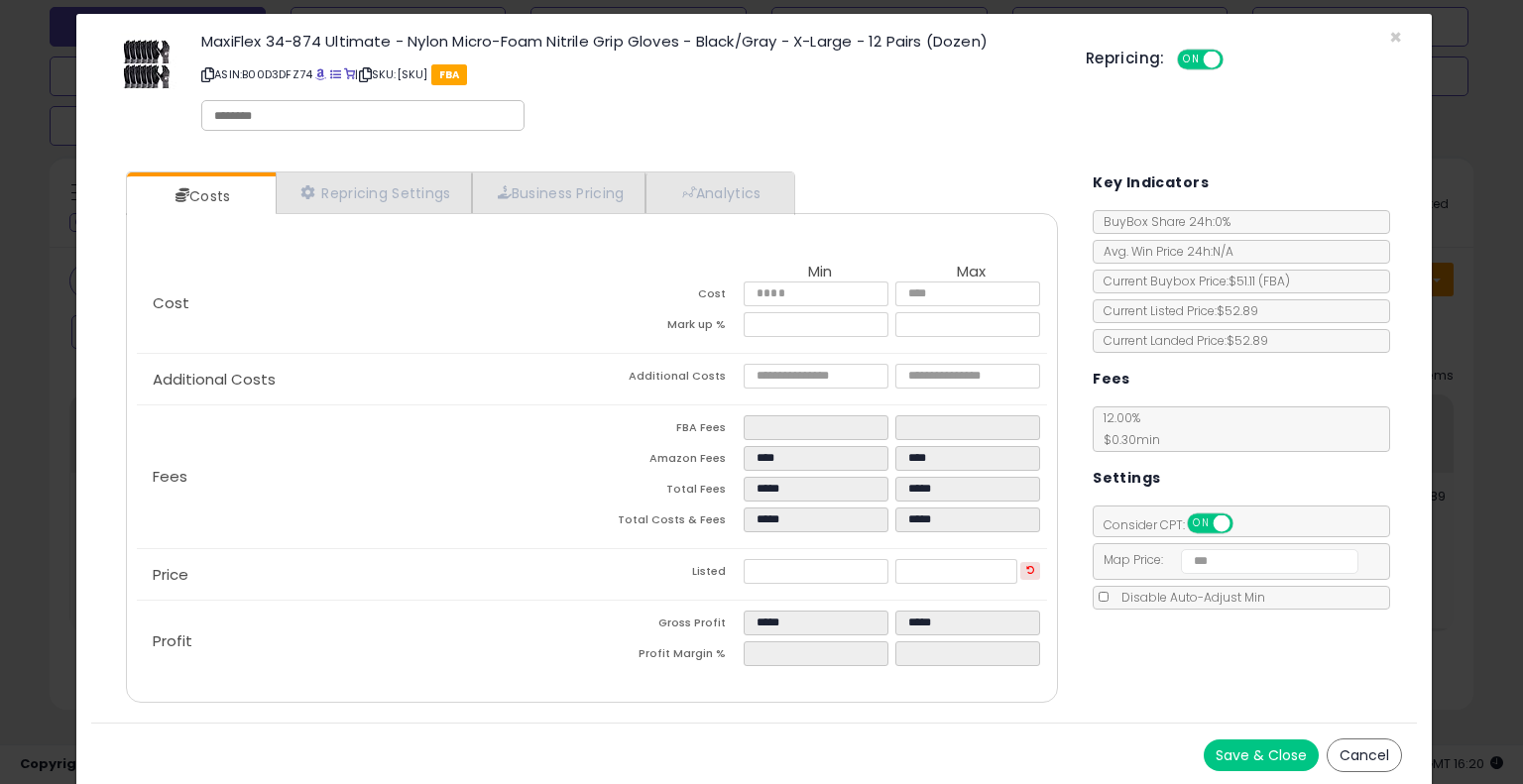 type on "*****" 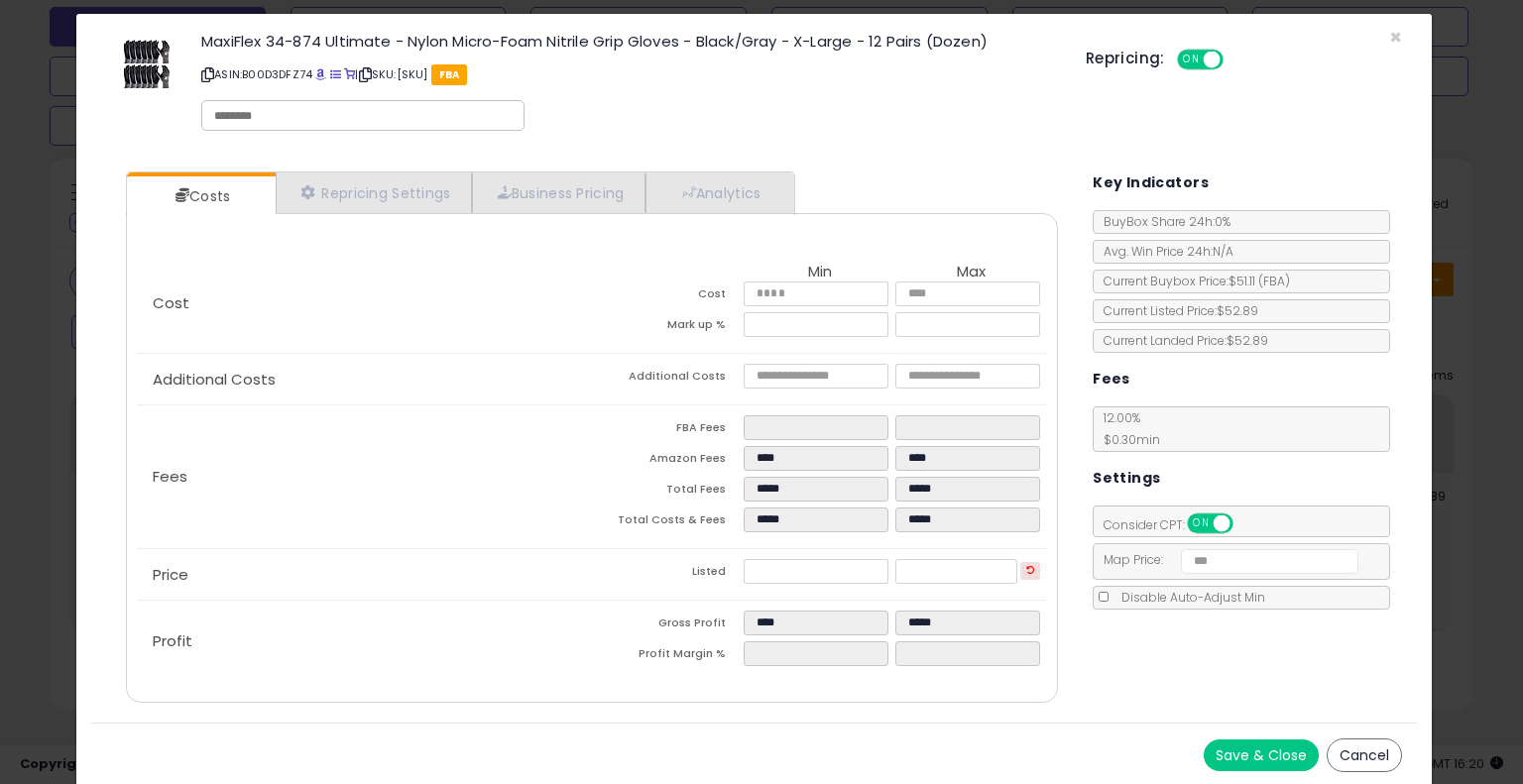 click on "Price
Listed
*****
*****" 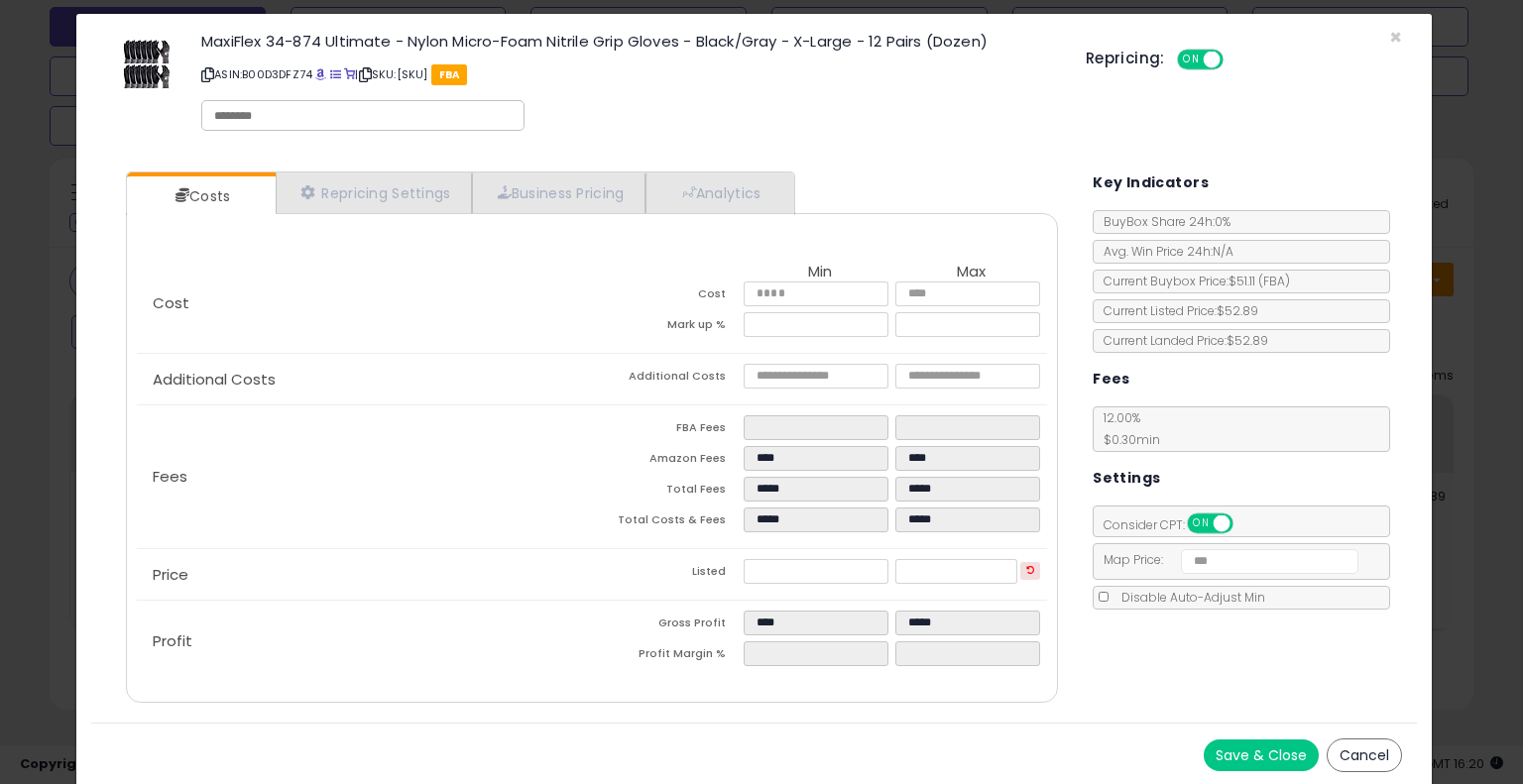 click on "Save & Close" at bounding box center [1261, 755] 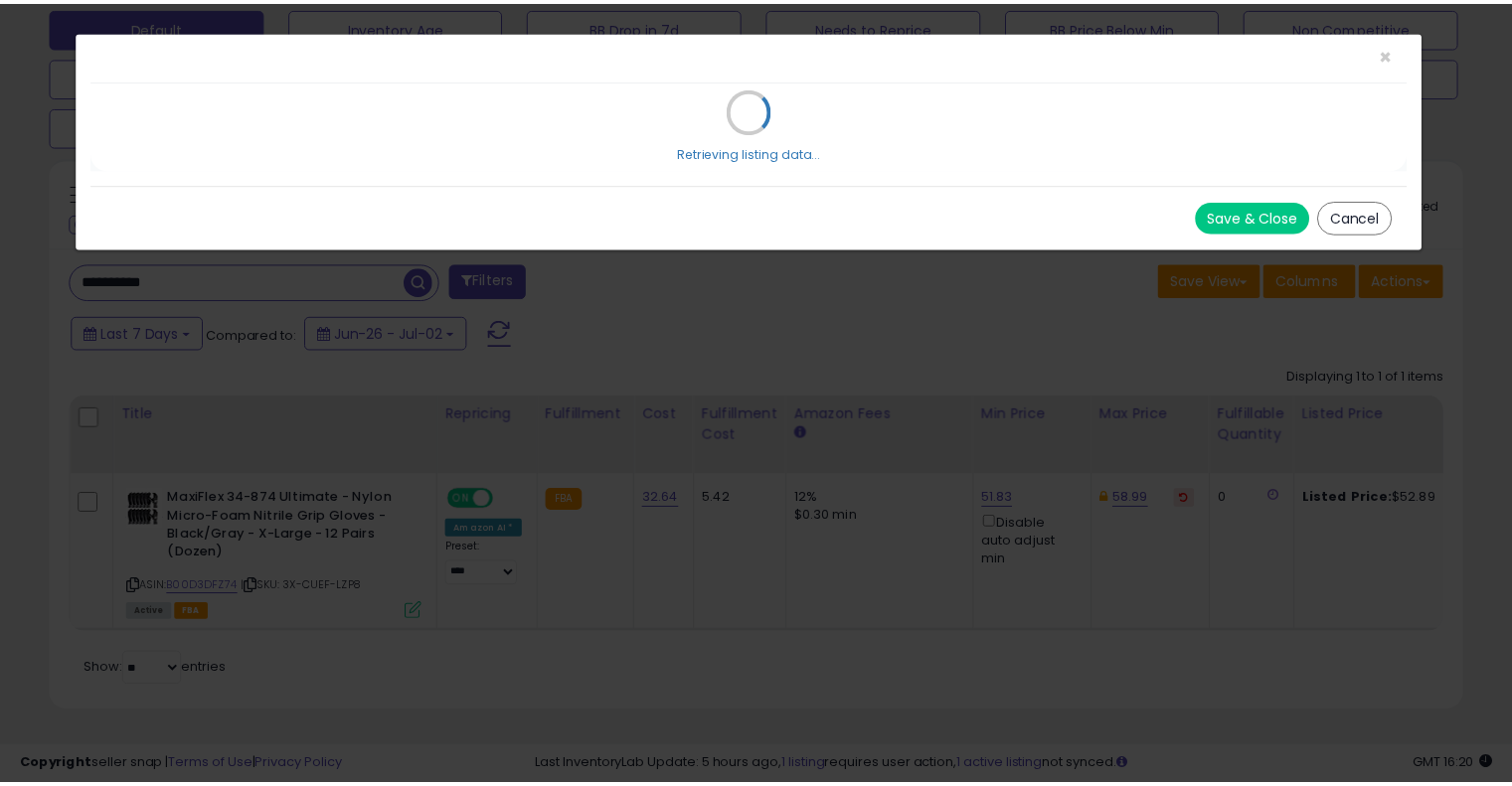 scroll, scrollTop: 0, scrollLeft: 0, axis: both 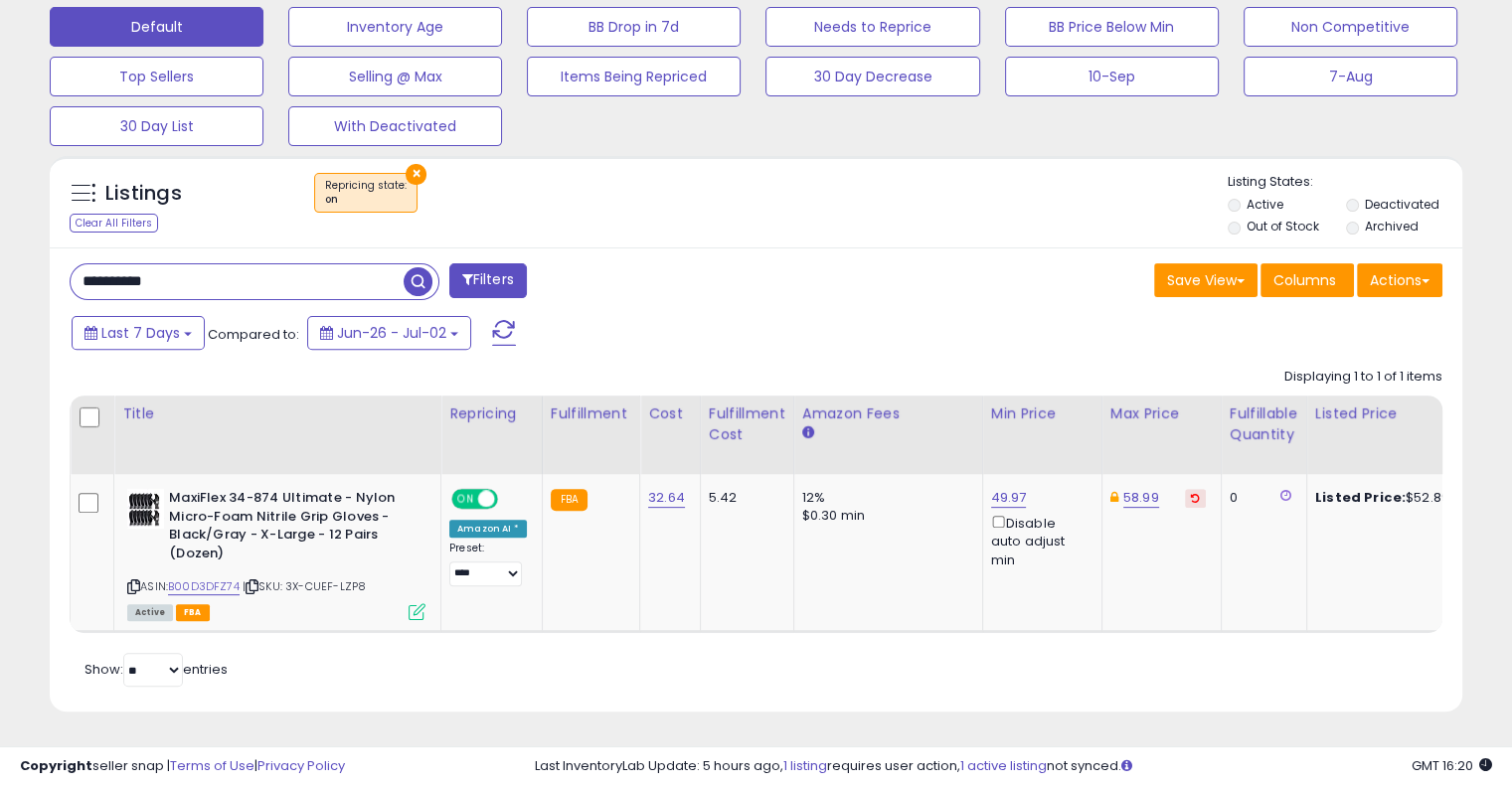 click on "**********" at bounding box center (237, 281) 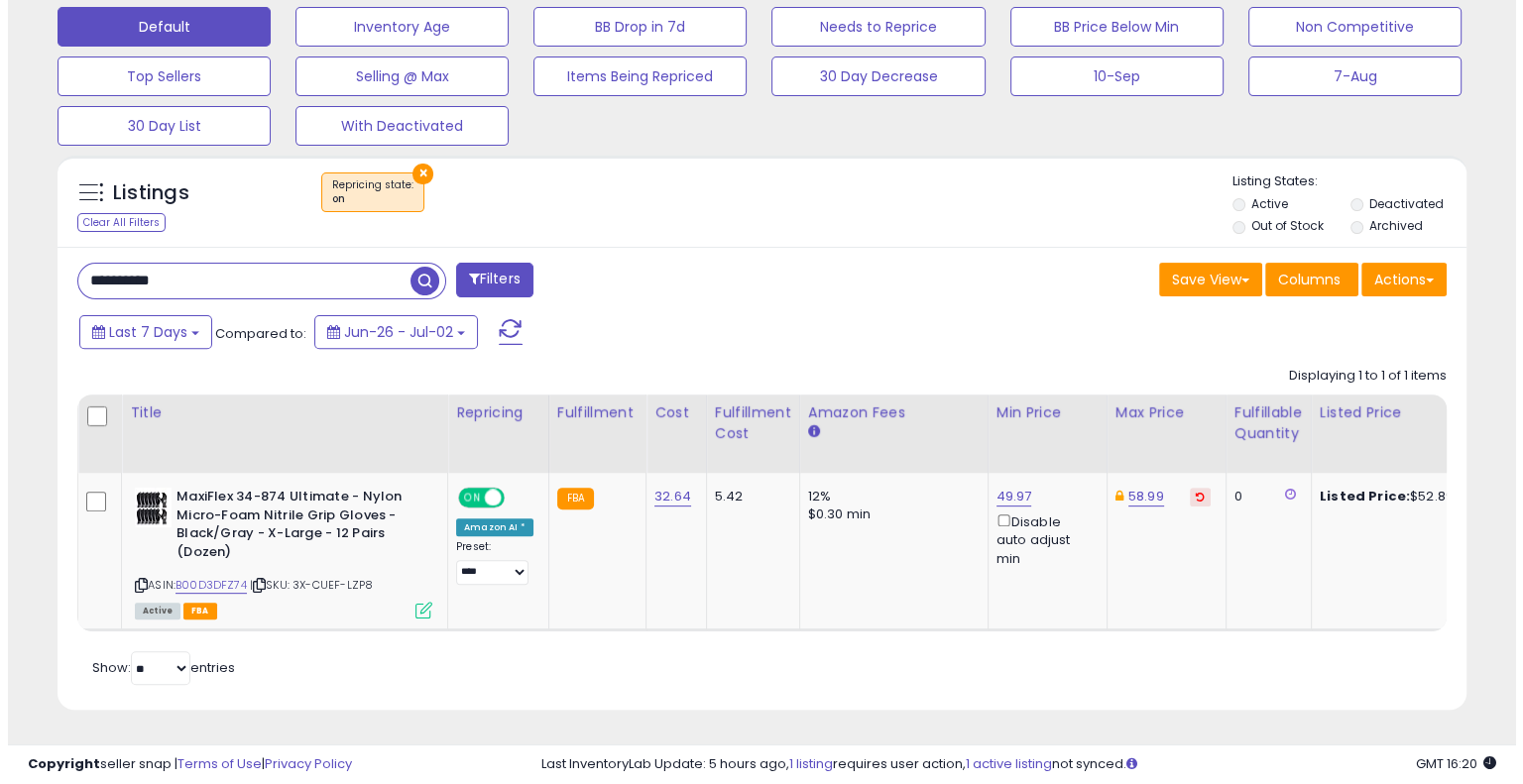 scroll, scrollTop: 474, scrollLeft: 0, axis: vertical 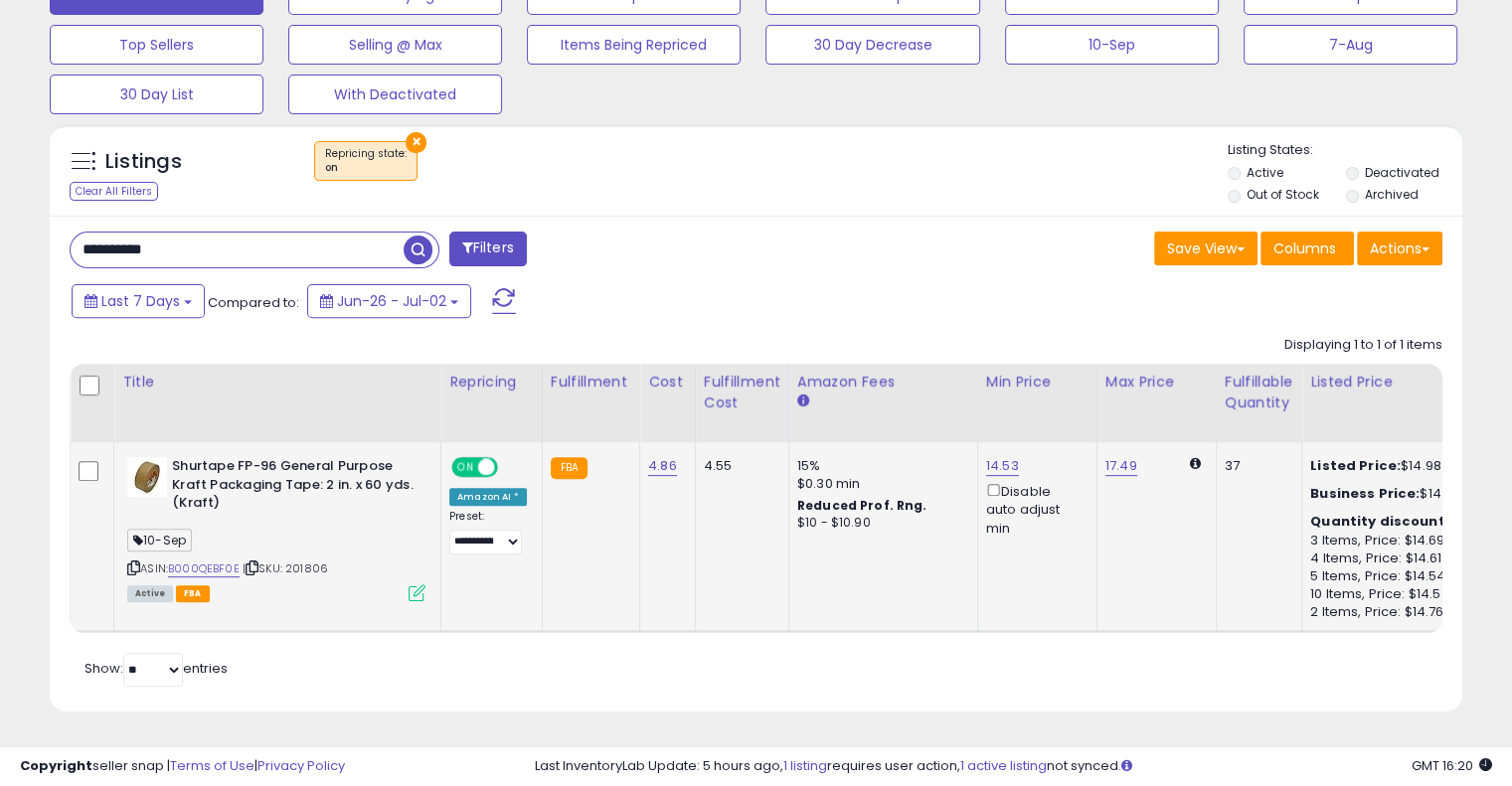 click at bounding box center (417, 592) 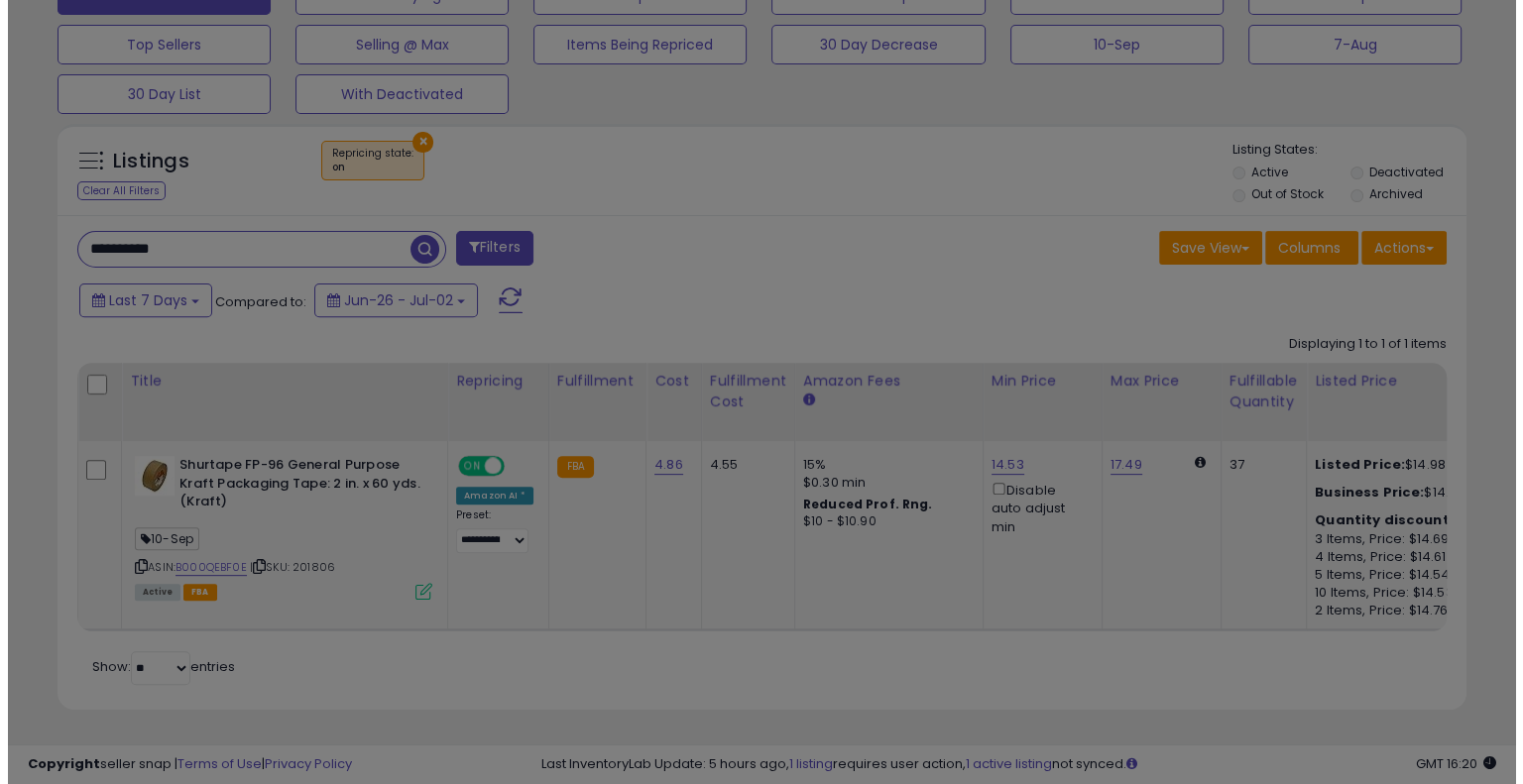 scroll, scrollTop: 990743, scrollLeft: 990712, axis: both 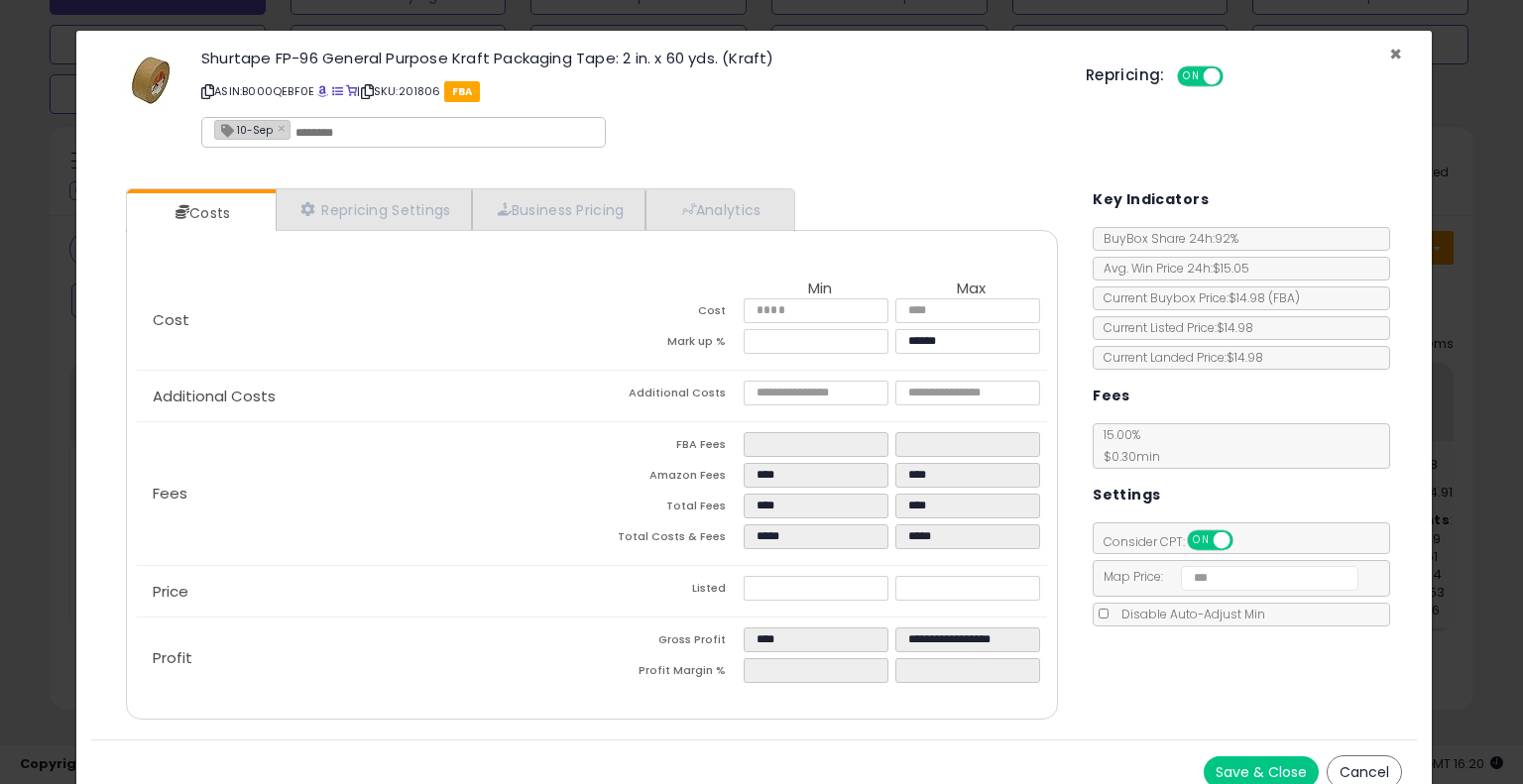 click on "×" at bounding box center [1395, 54] 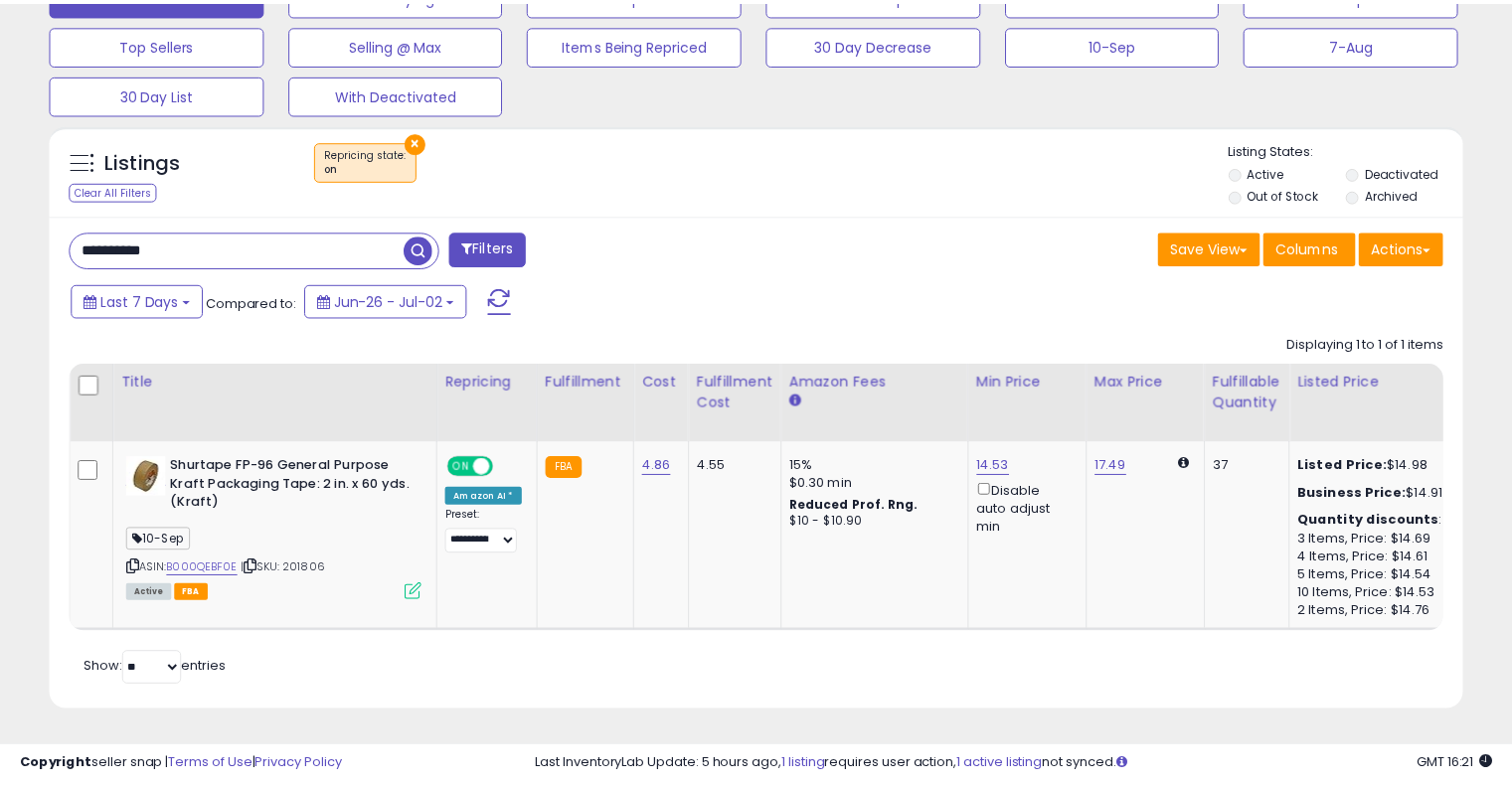 scroll, scrollTop: 406, scrollLeft: 817, axis: both 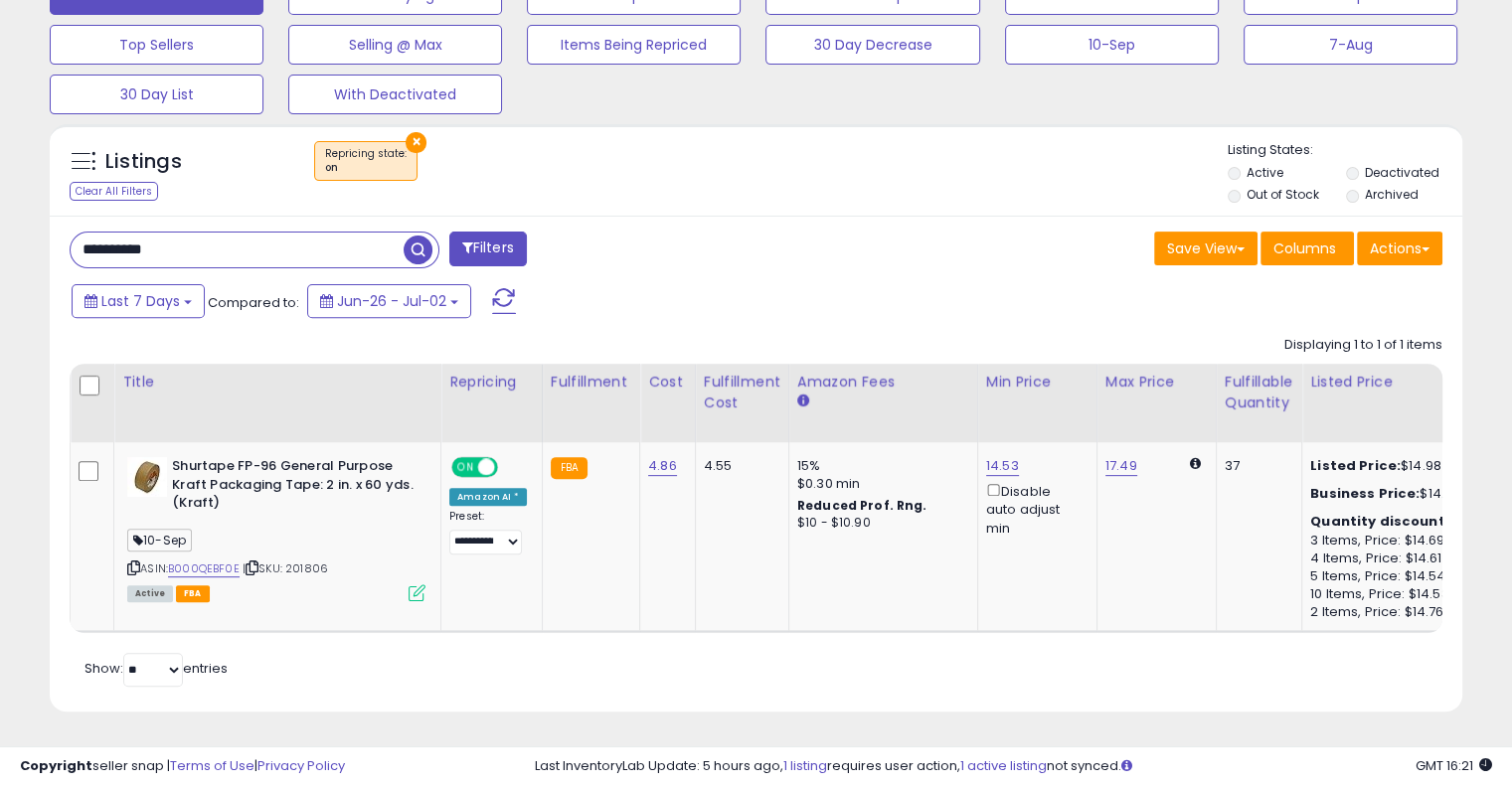 click on "**********" at bounding box center [237, 249] 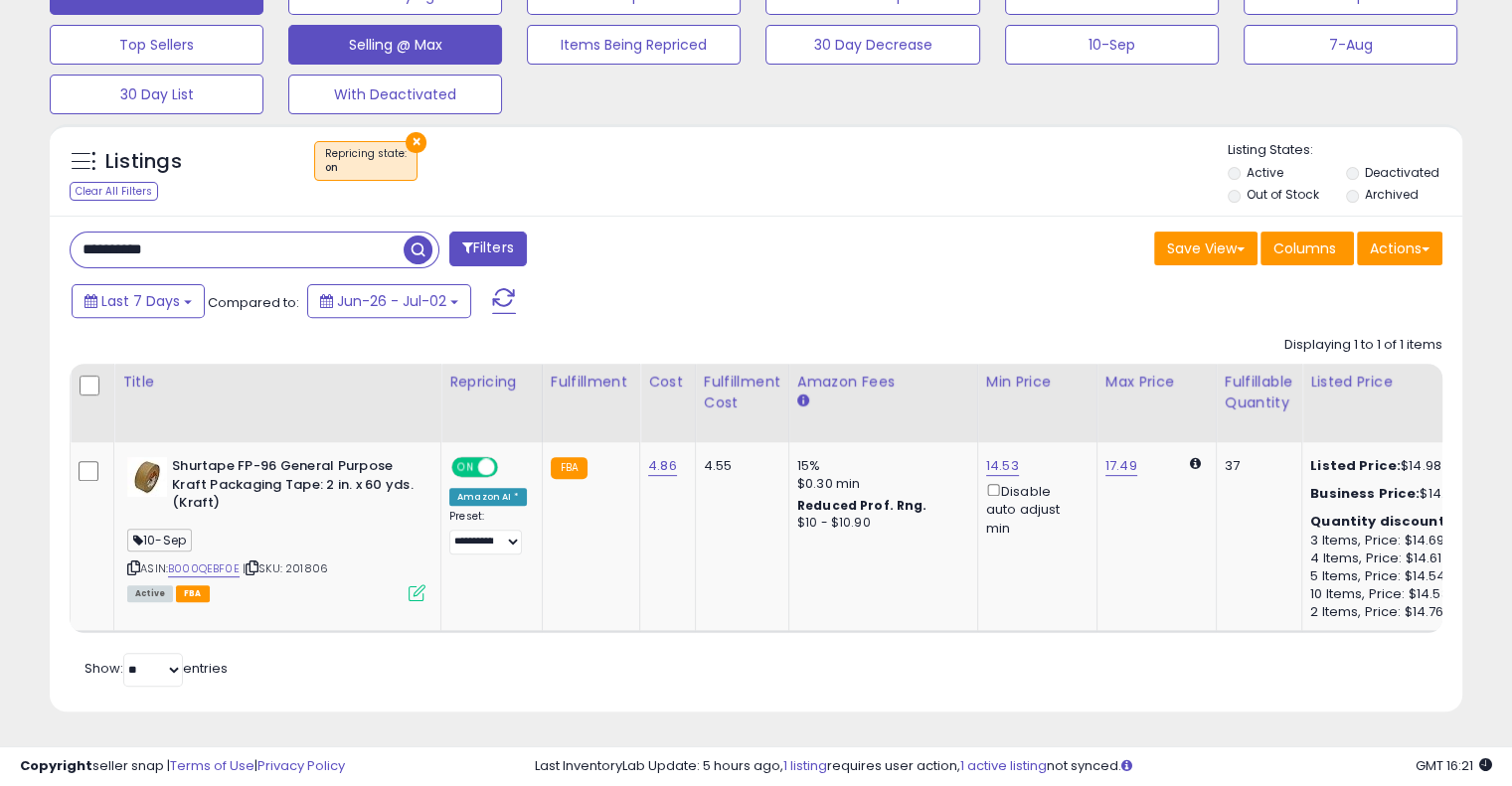 type on "**********" 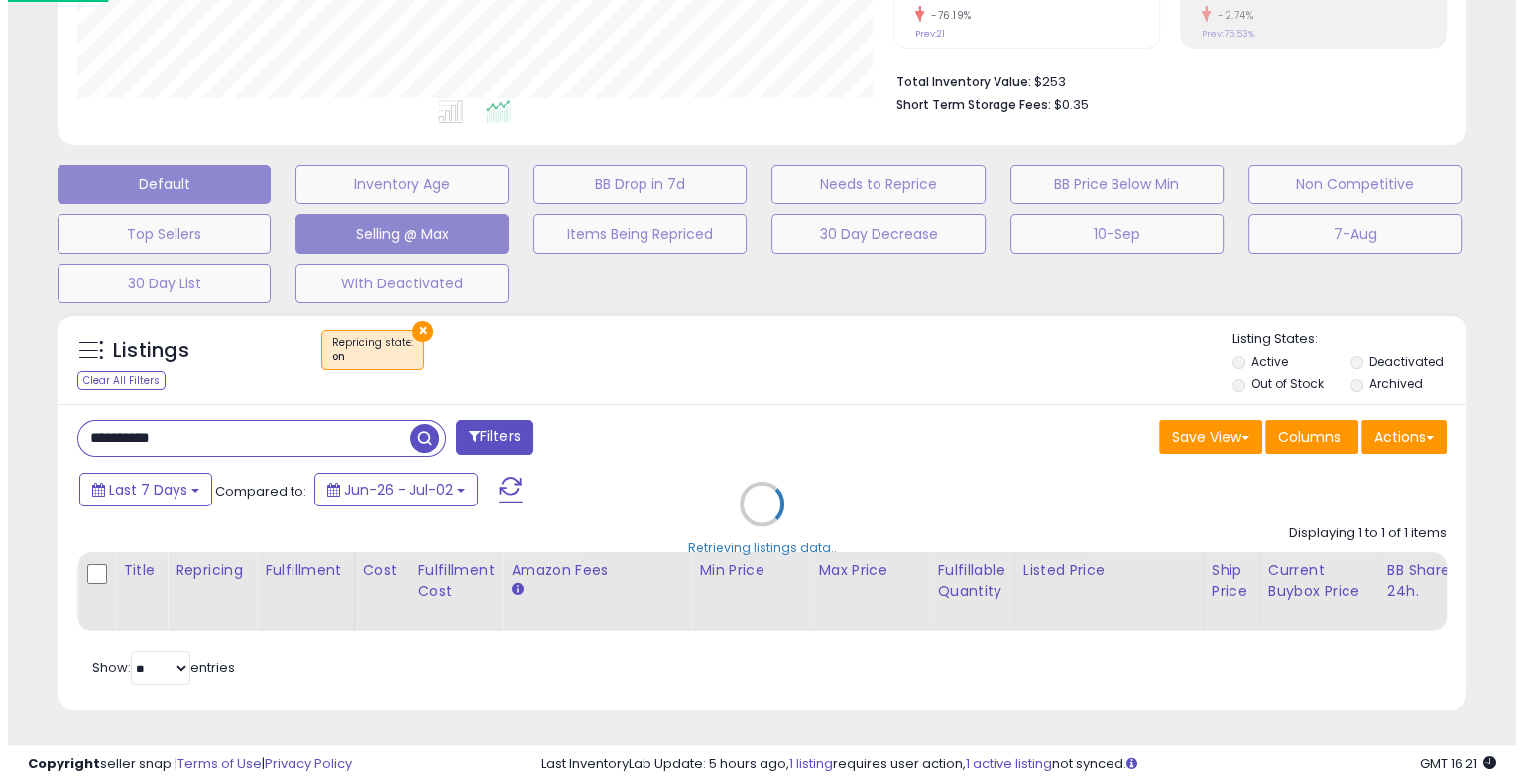 scroll, scrollTop: 474, scrollLeft: 0, axis: vertical 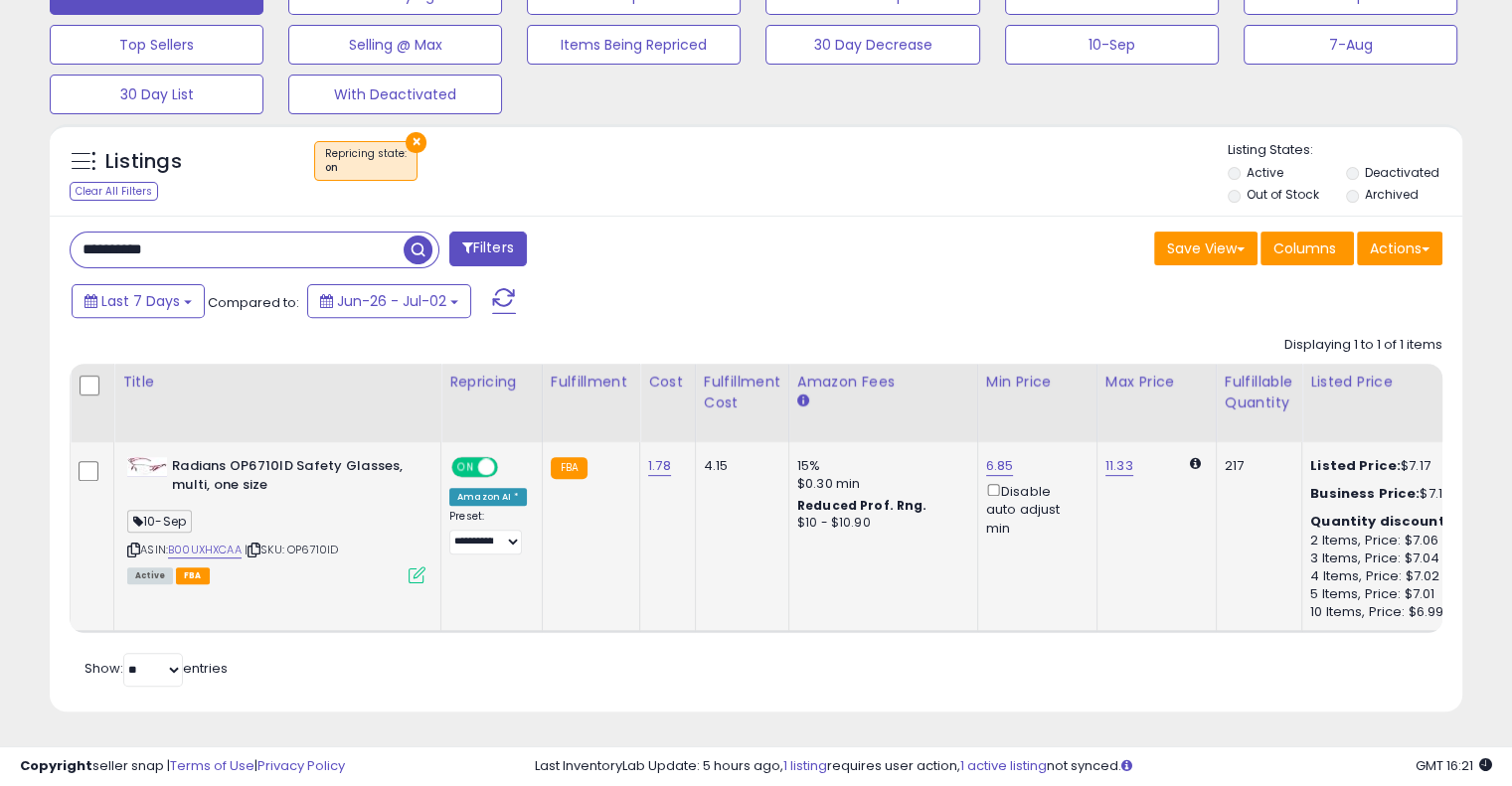 click on "Active FBA" at bounding box center (276, 574) 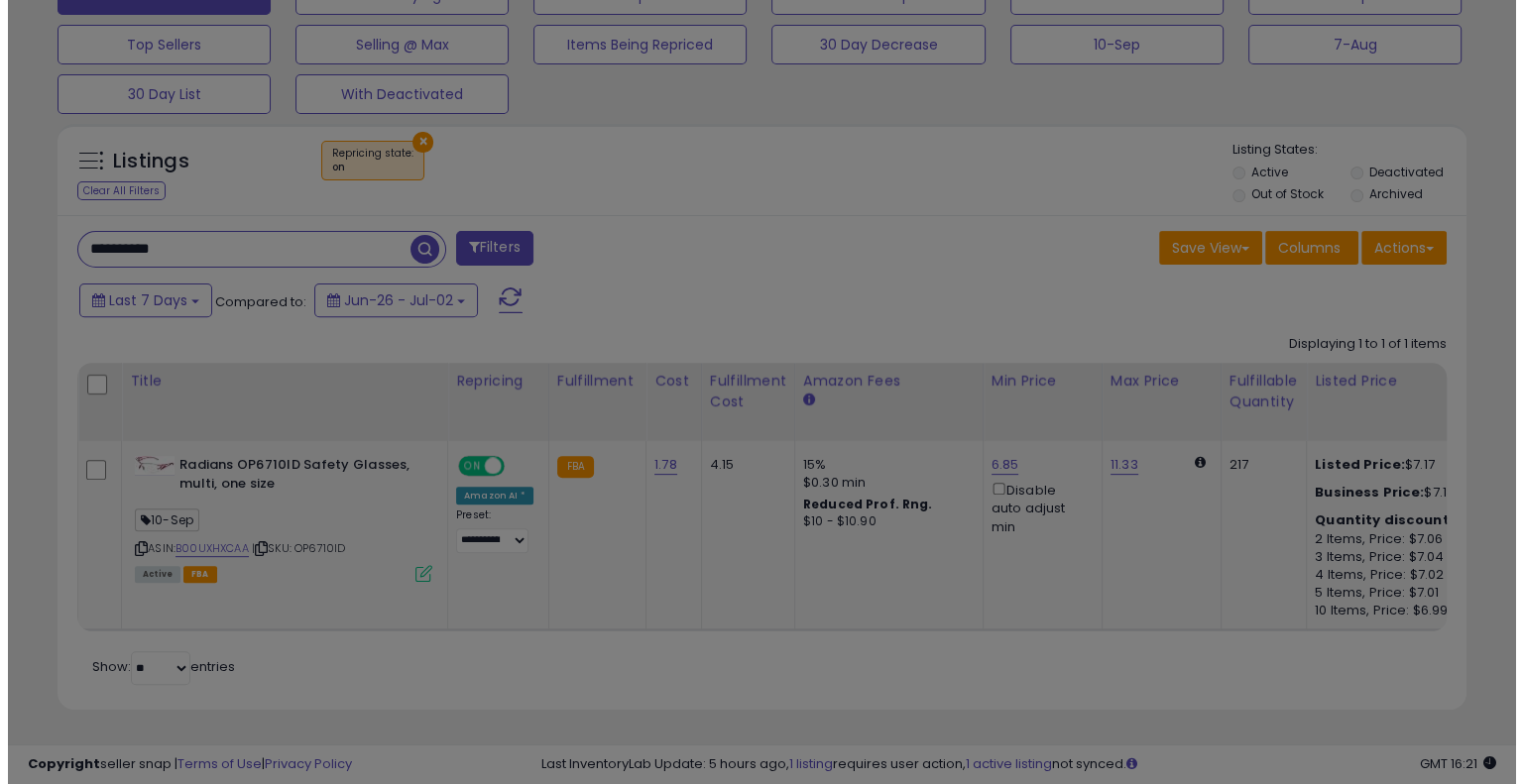 scroll, scrollTop: 990743, scrollLeft: 990712, axis: both 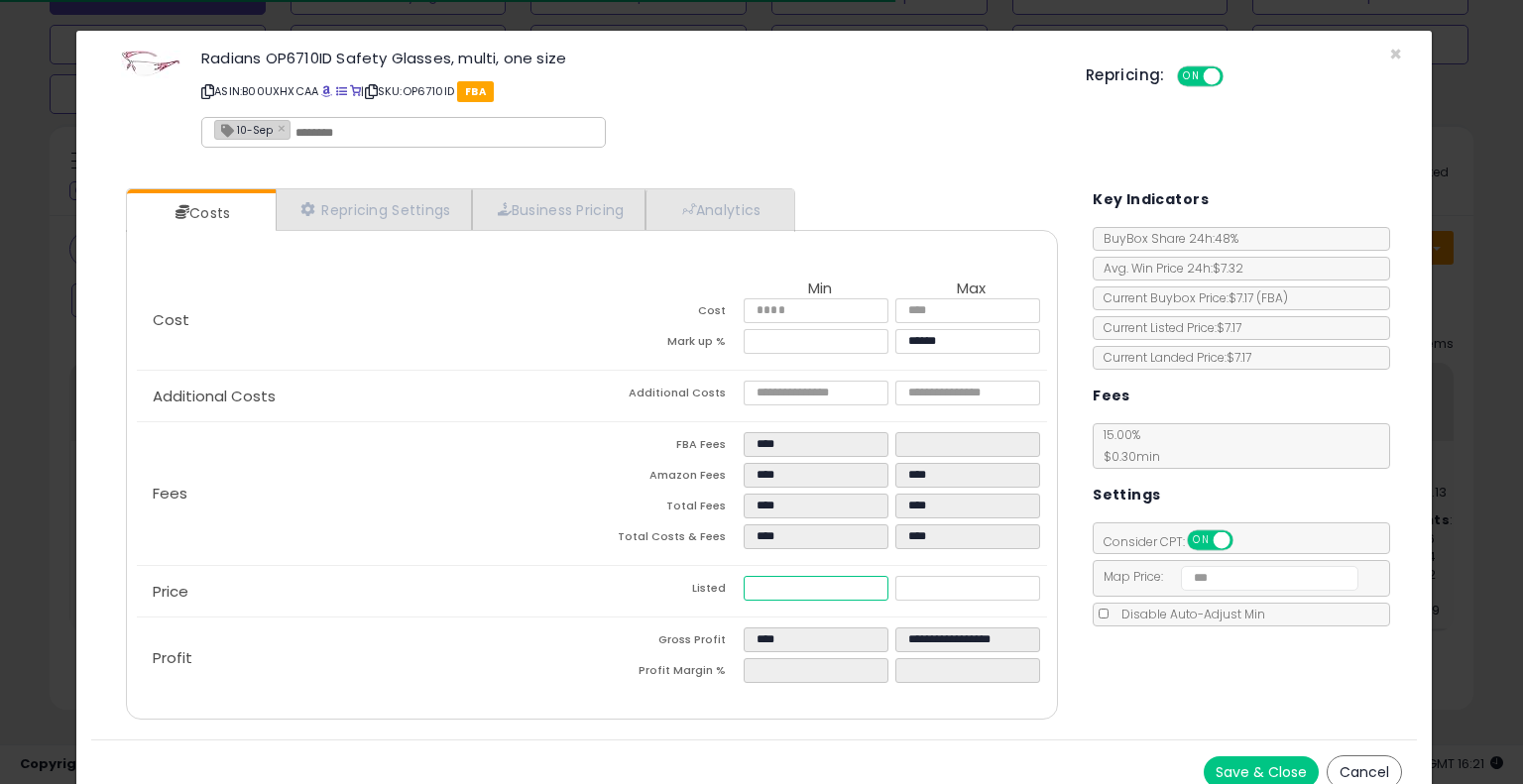 drag, startPoint x: 826, startPoint y: 587, endPoint x: 623, endPoint y: 566, distance: 204.0833 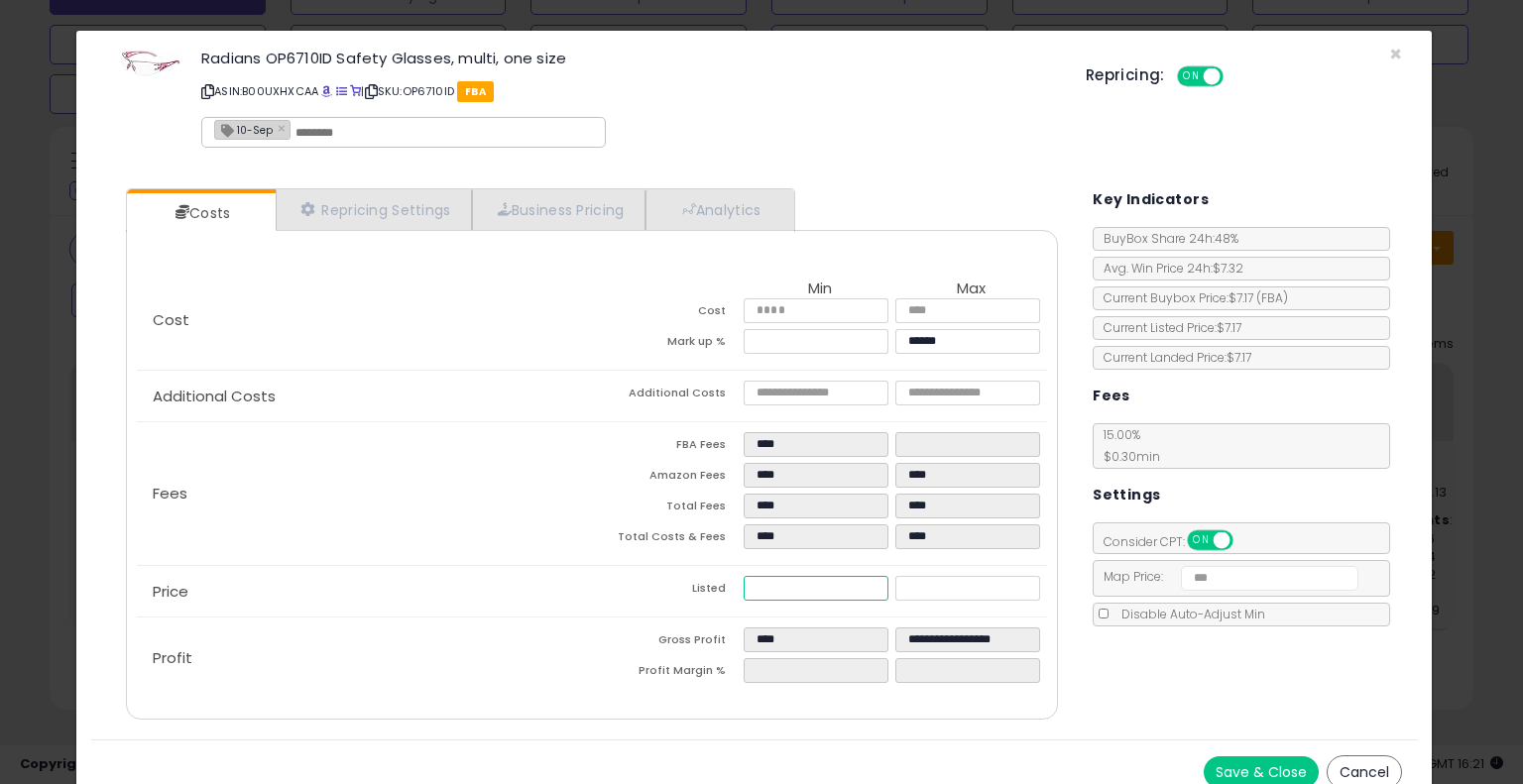 type on "****" 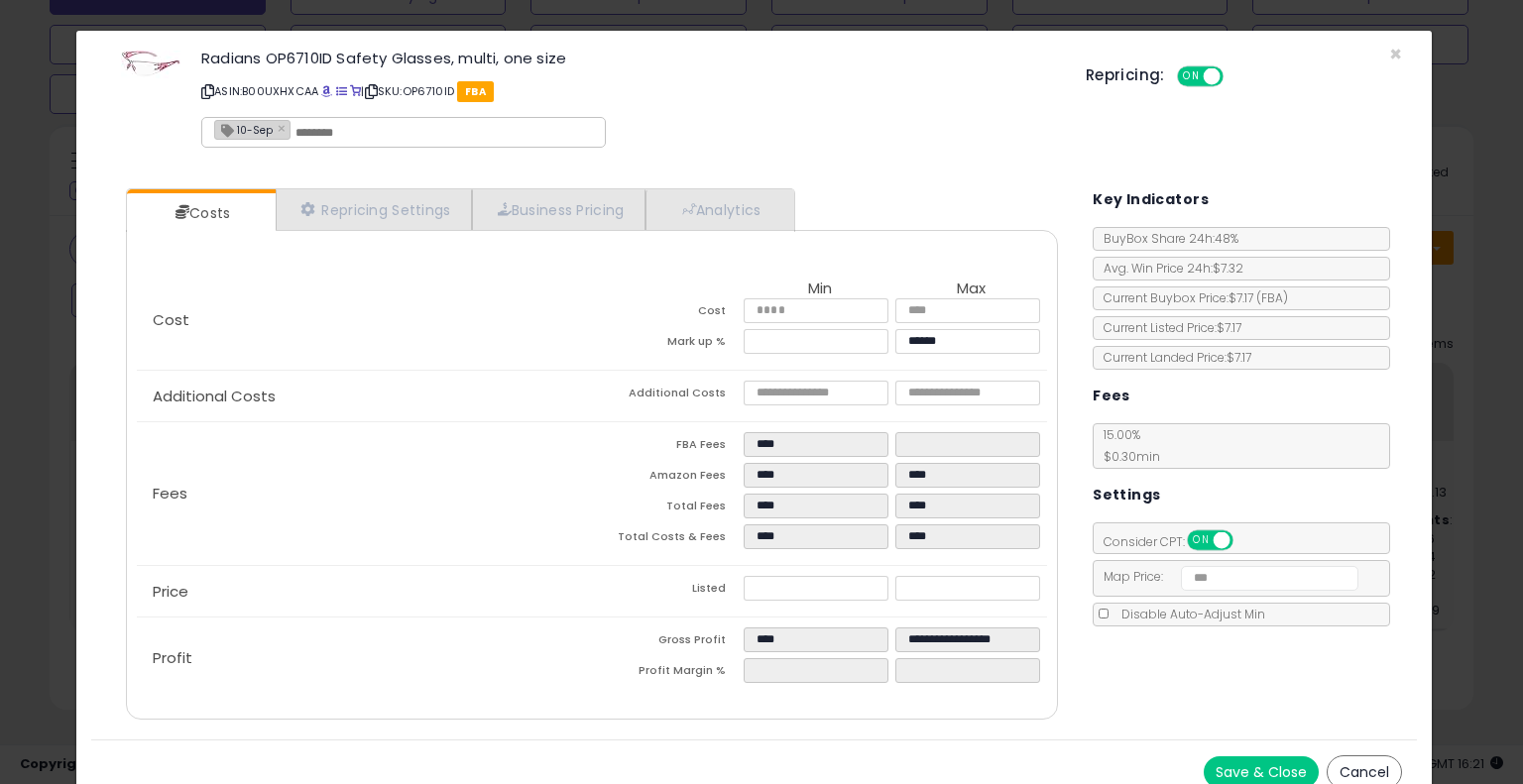 type on "*****" 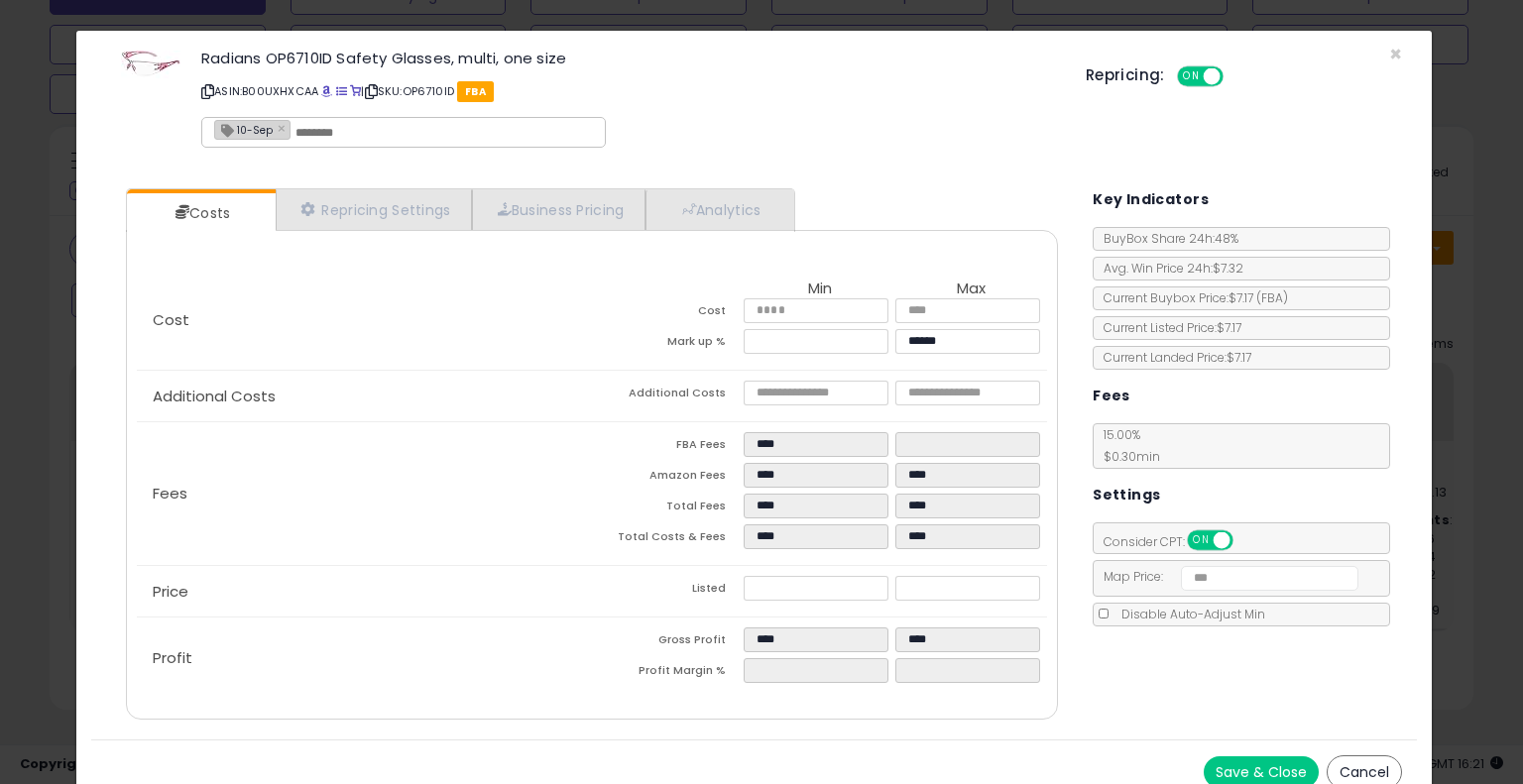 click on "Price
Listed
****
*****" 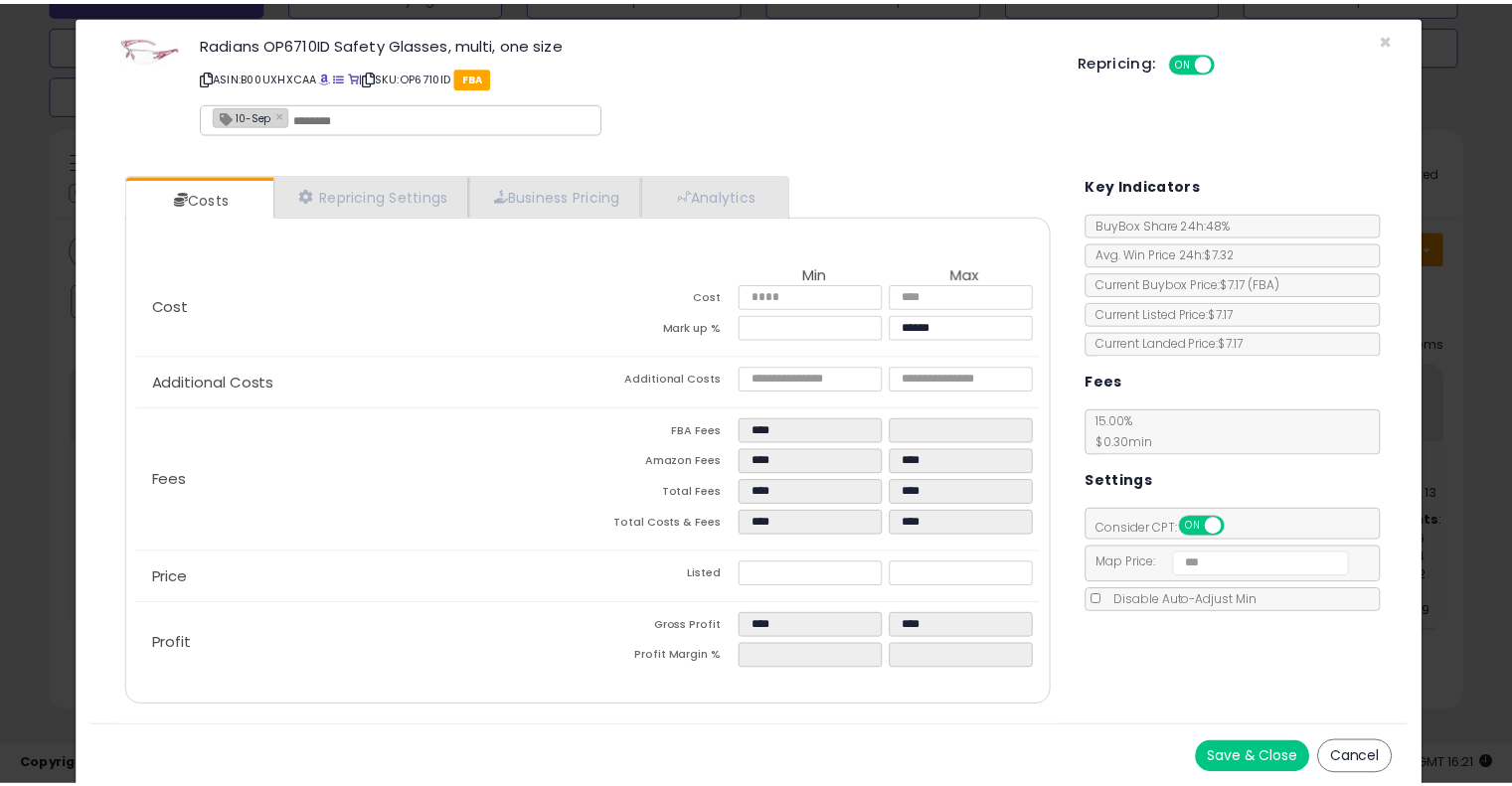 scroll, scrollTop: 17, scrollLeft: 0, axis: vertical 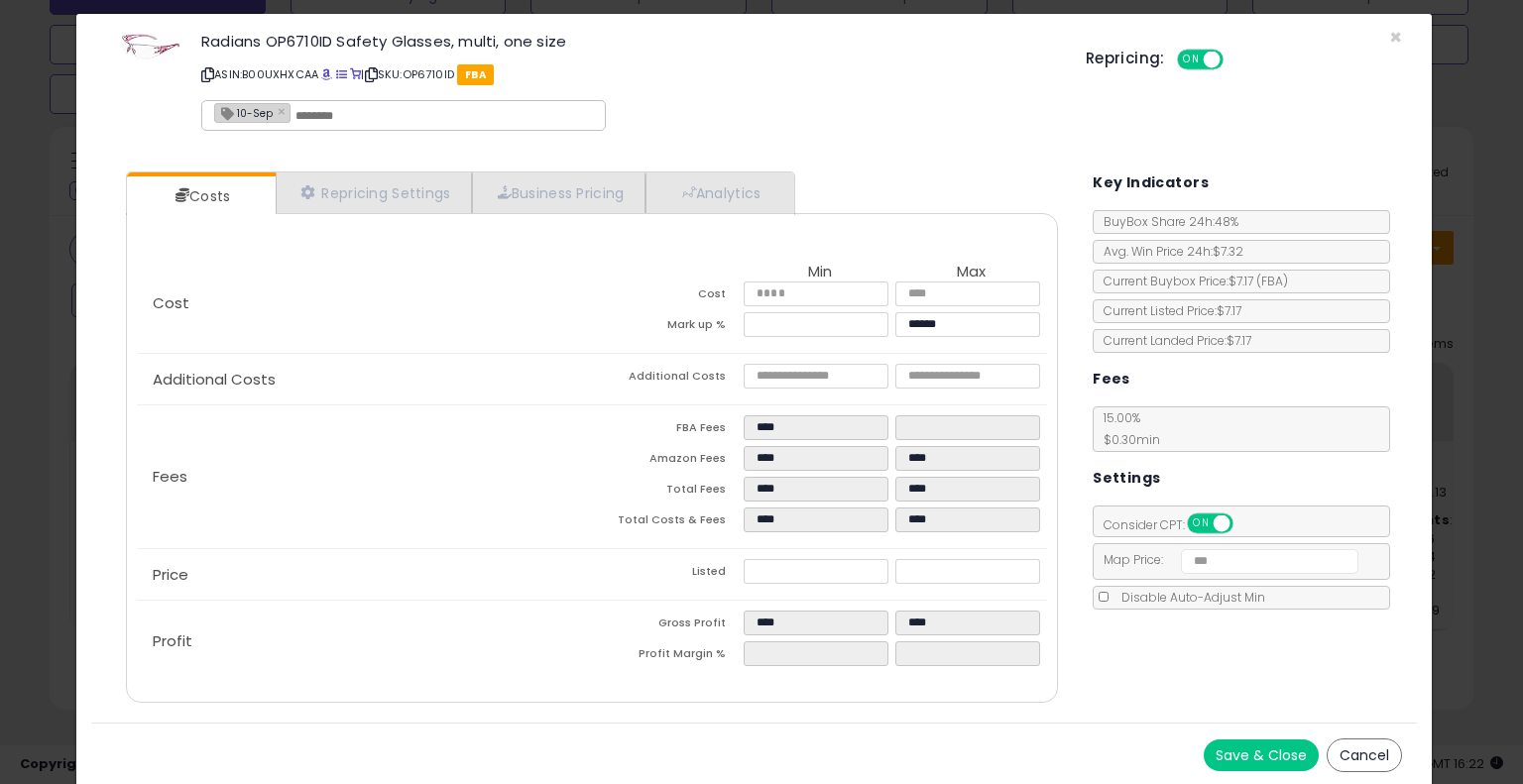 click on "Cancel" at bounding box center [1364, 755] 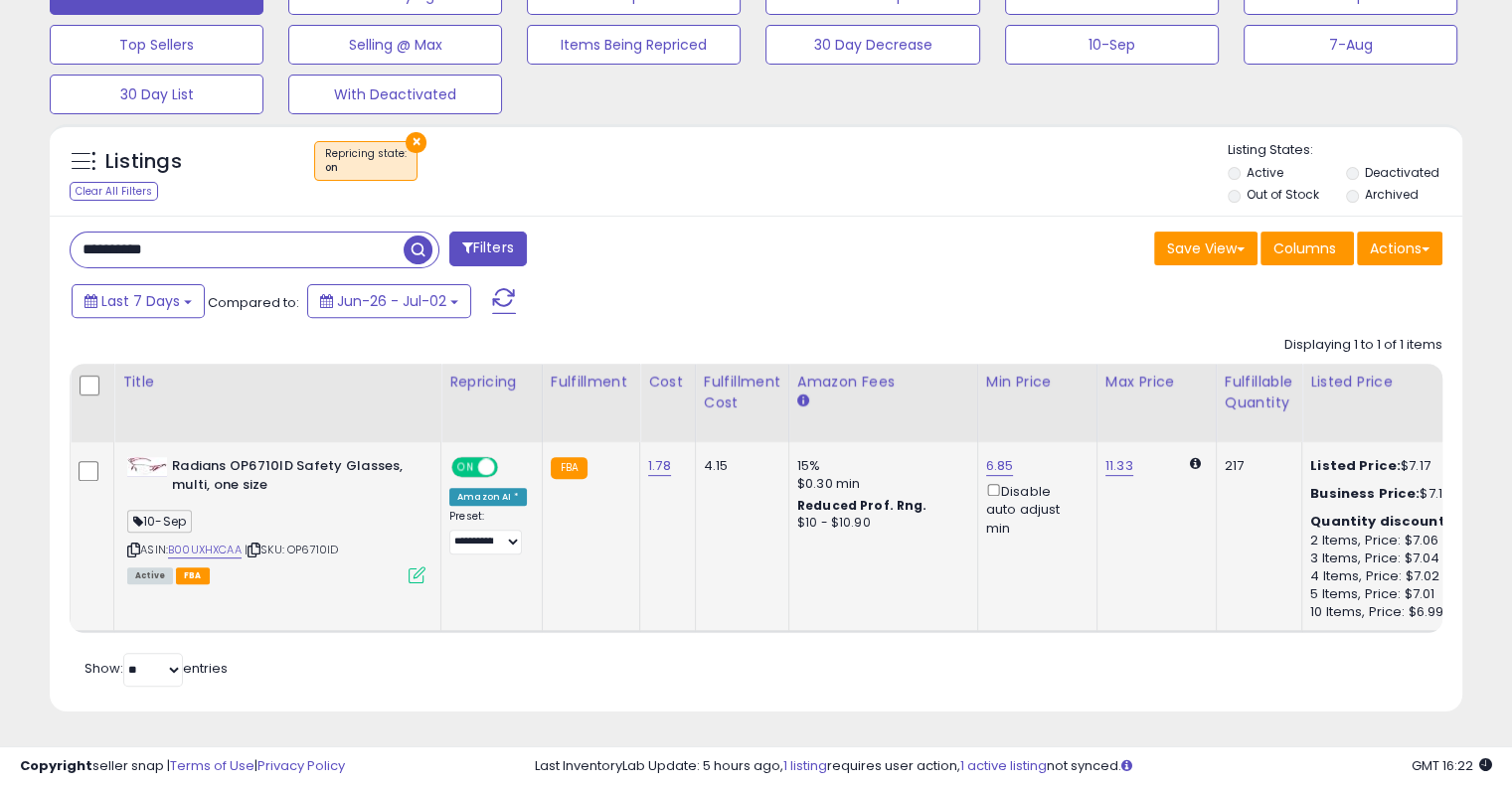 scroll, scrollTop: 406, scrollLeft: 817, axis: both 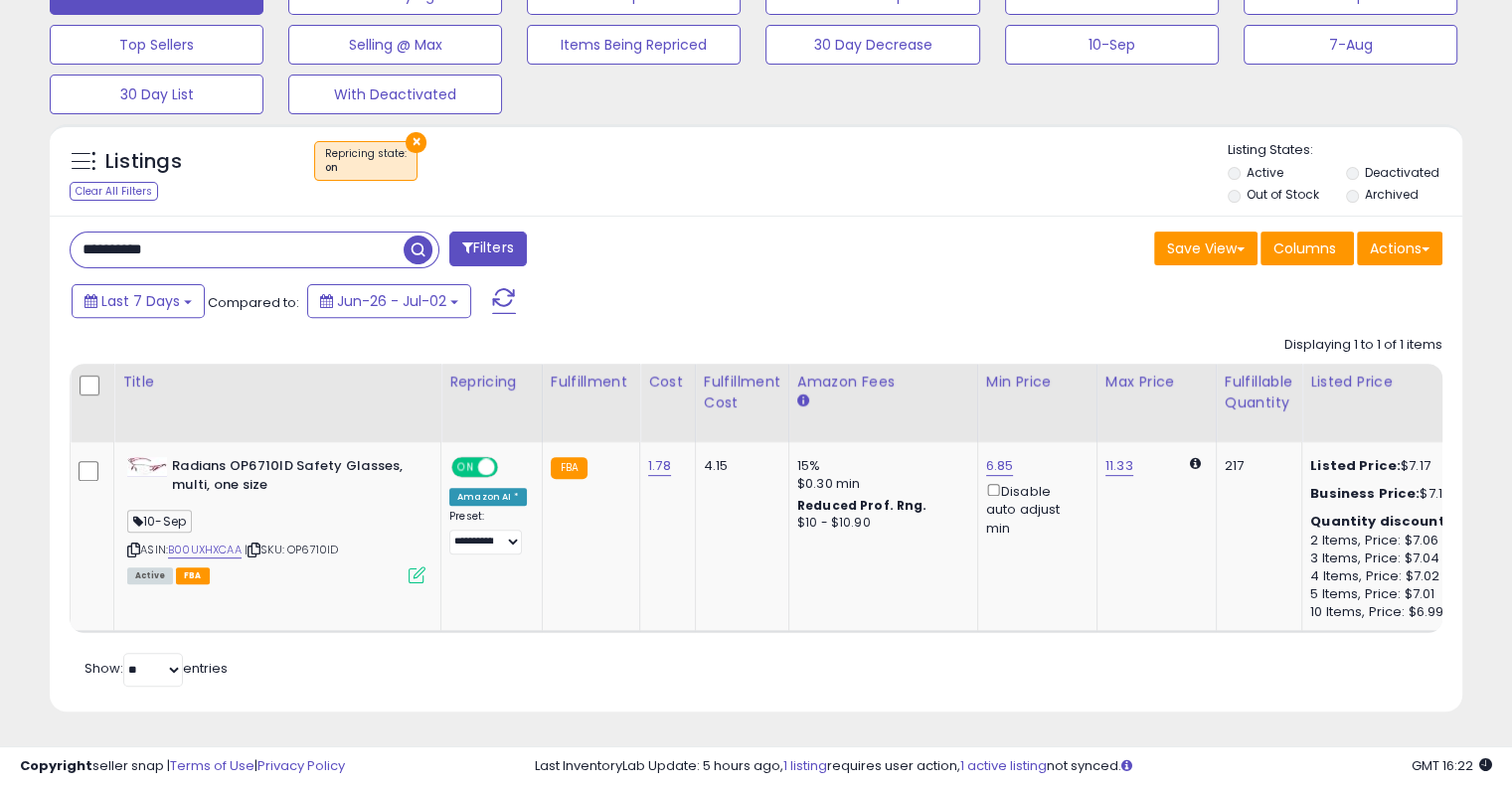 click on "**********" at bounding box center (237, 249) 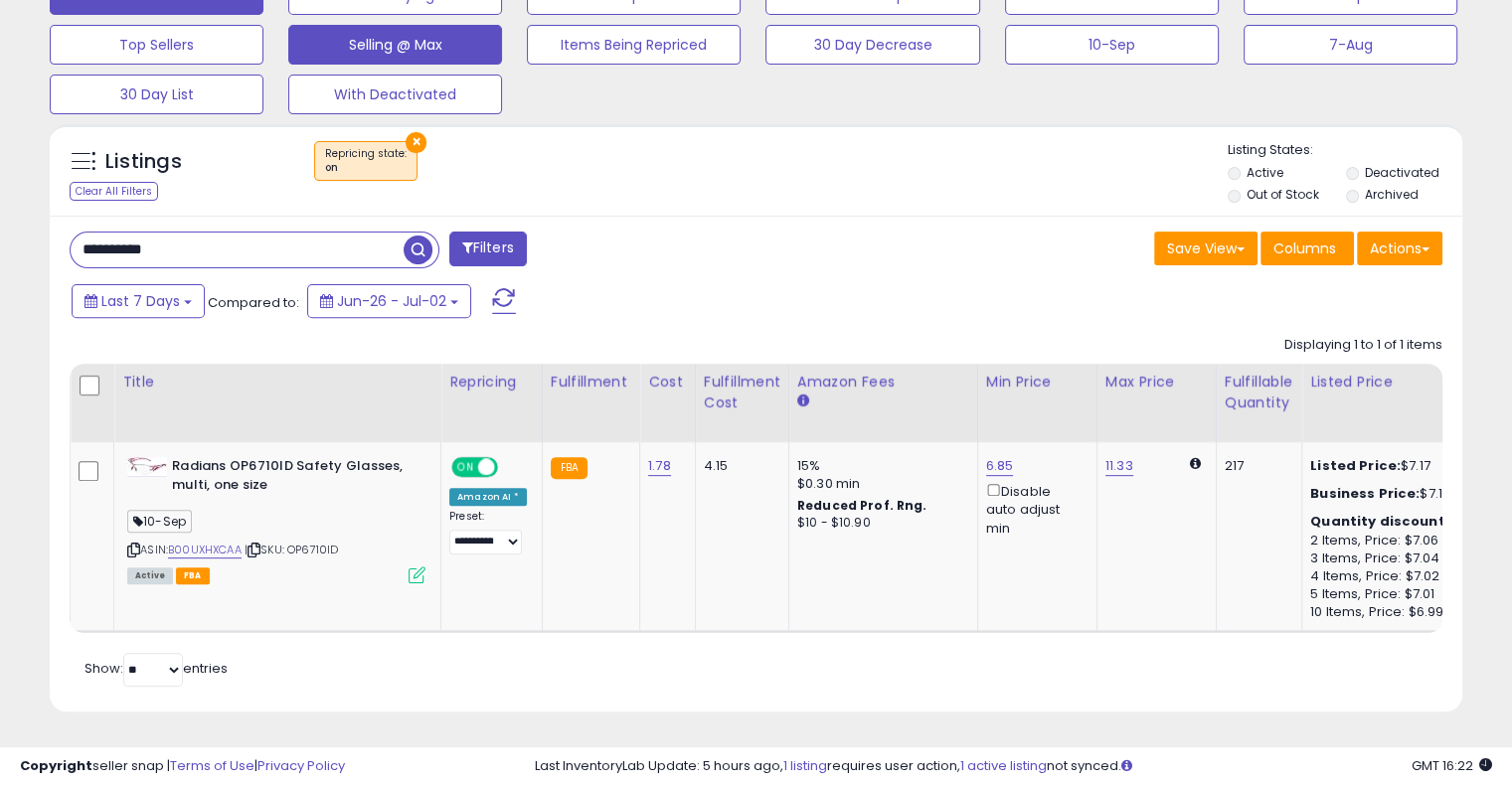 click at bounding box center [418, 249] 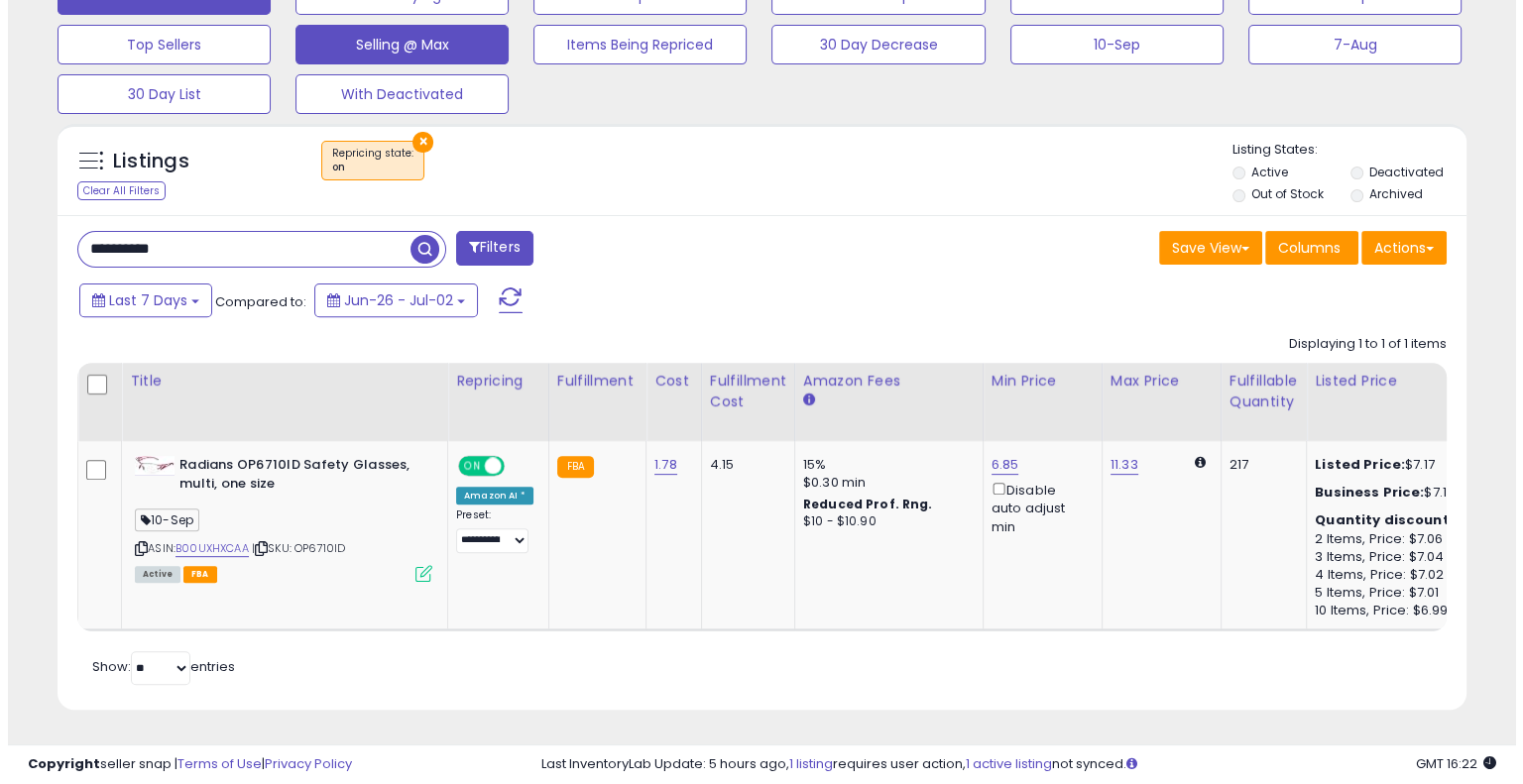 scroll, scrollTop: 474, scrollLeft: 0, axis: vertical 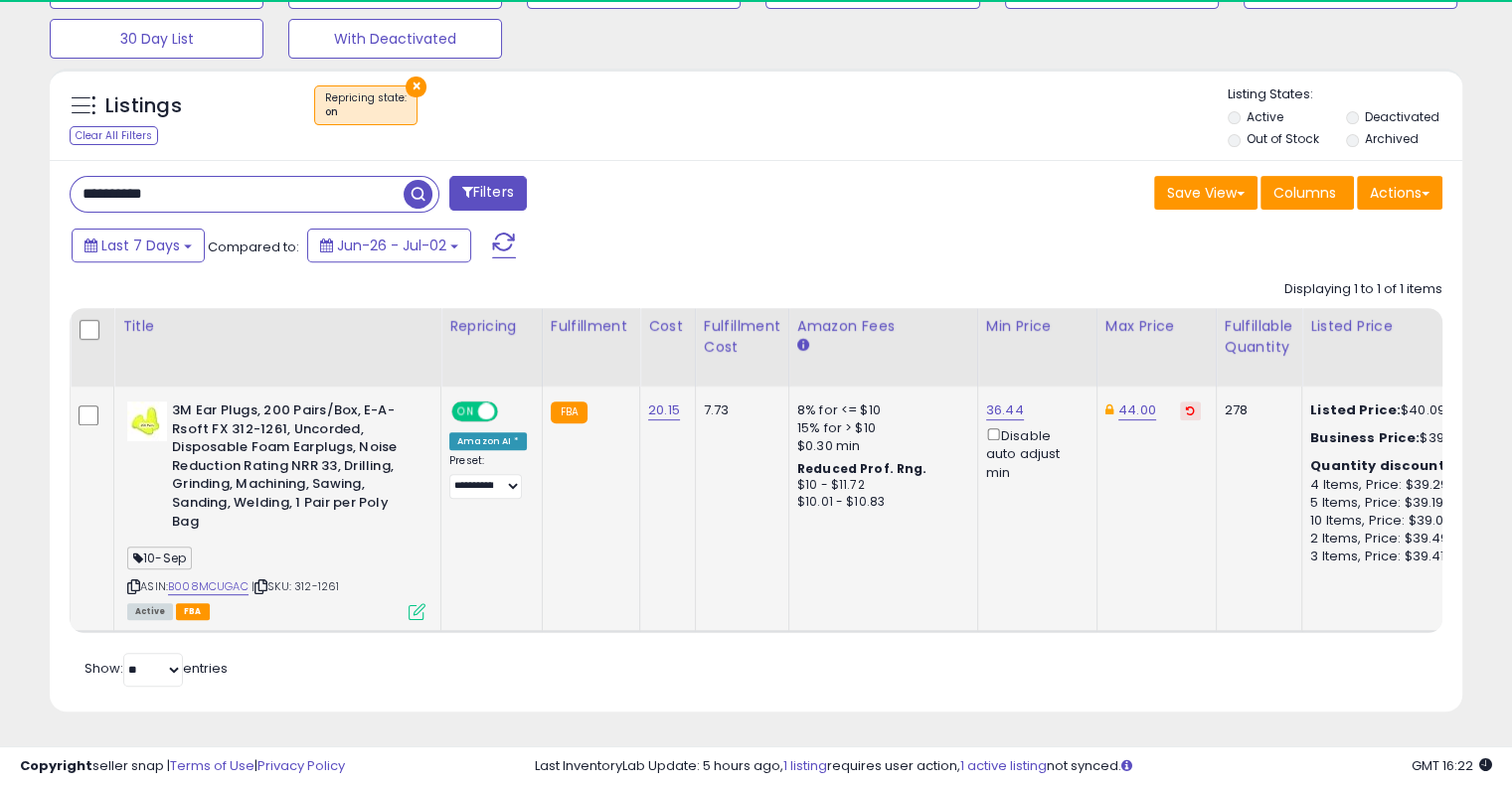 click at bounding box center [417, 611] 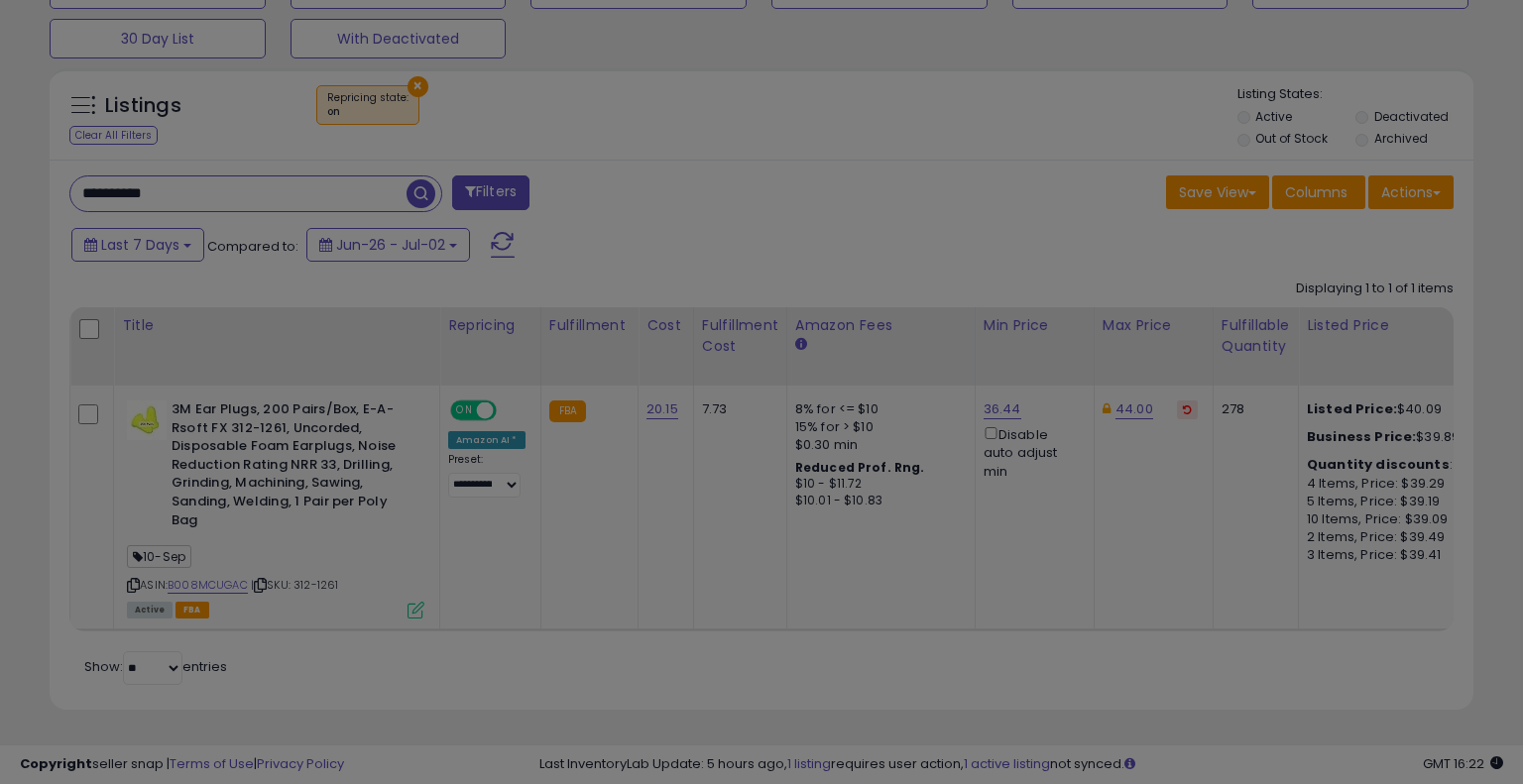 scroll, scrollTop: 990743, scrollLeft: 990712, axis: both 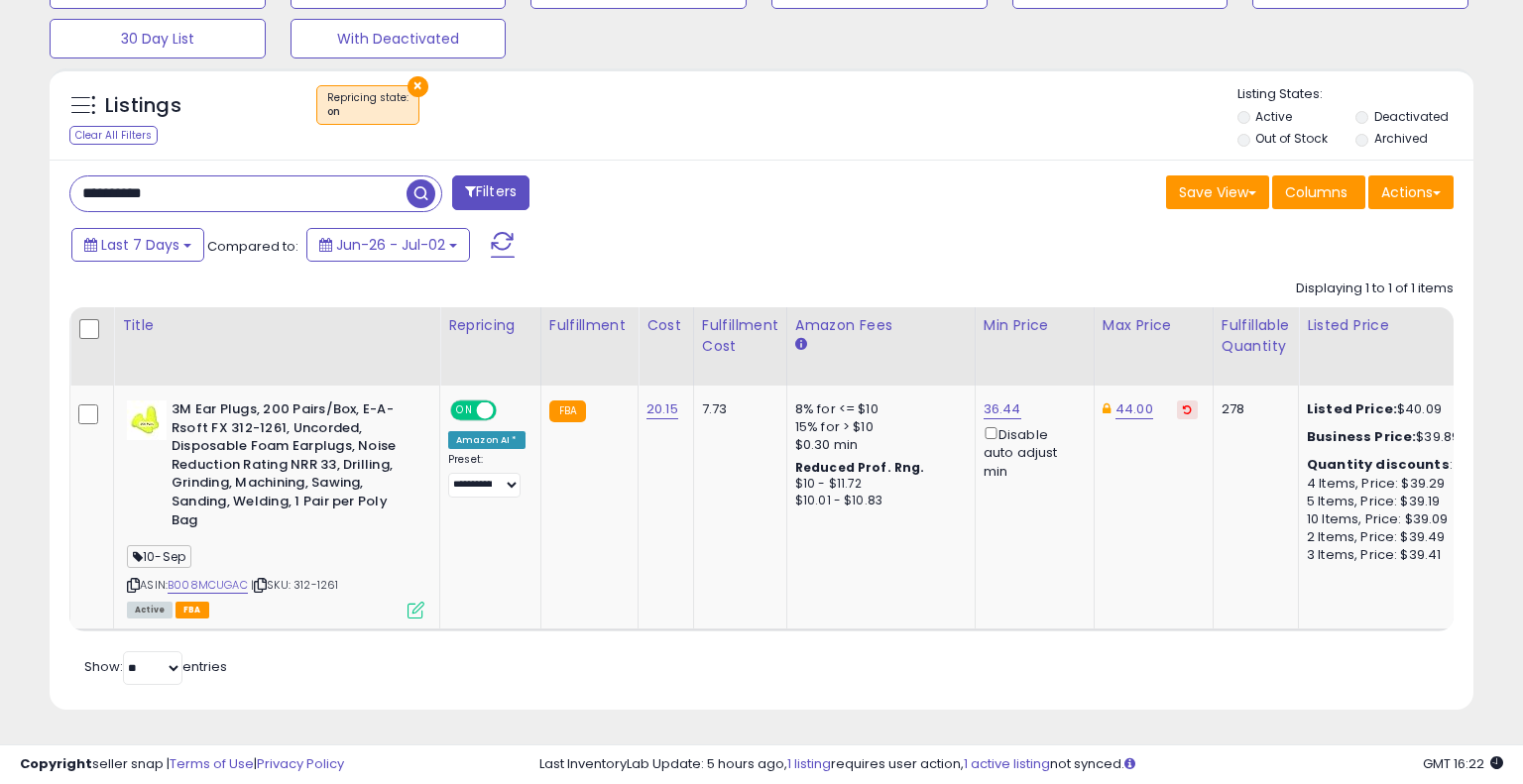 click at bounding box center (415, 610) 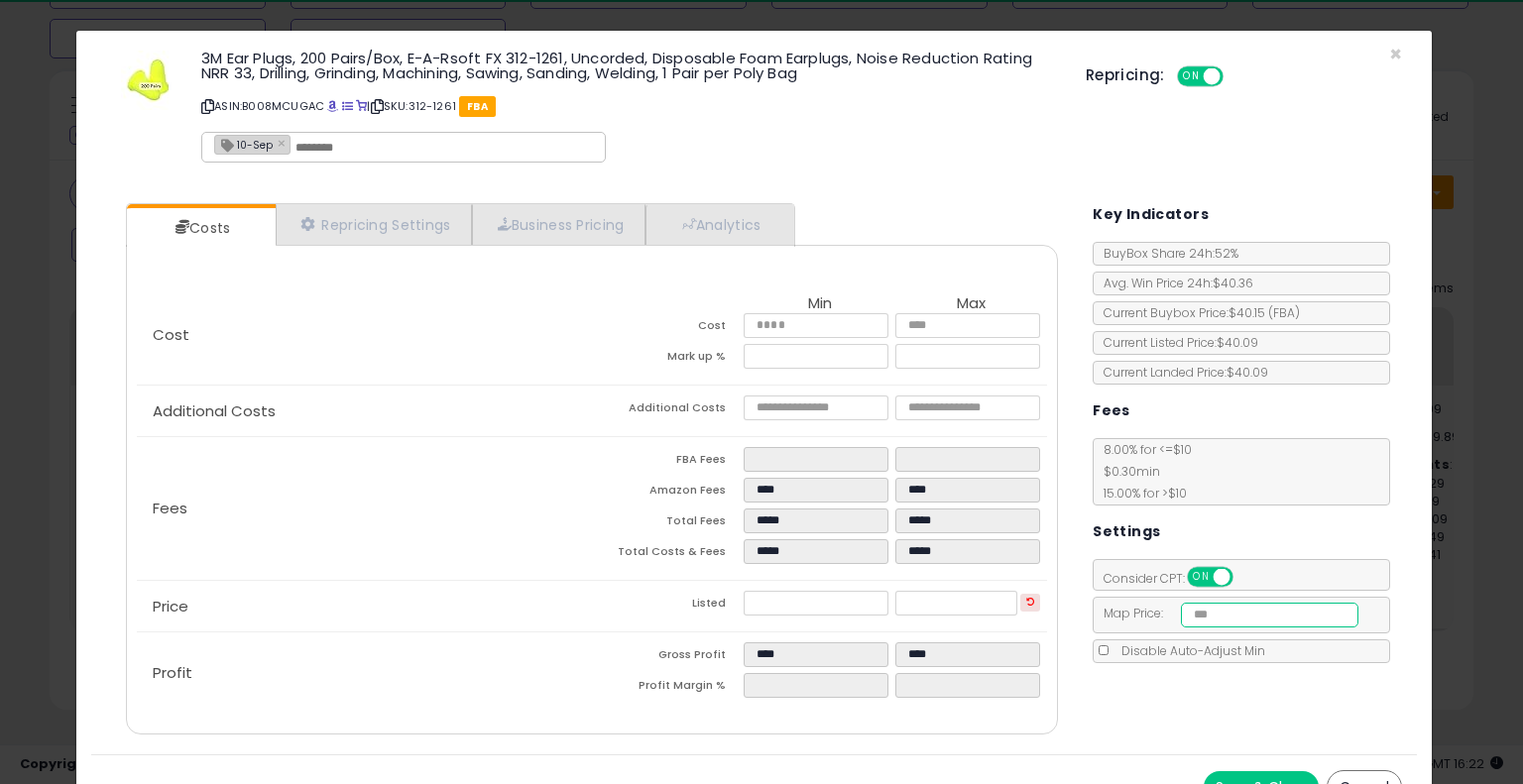 drag, startPoint x: 1234, startPoint y: 607, endPoint x: 1132, endPoint y: 610, distance: 102.04411 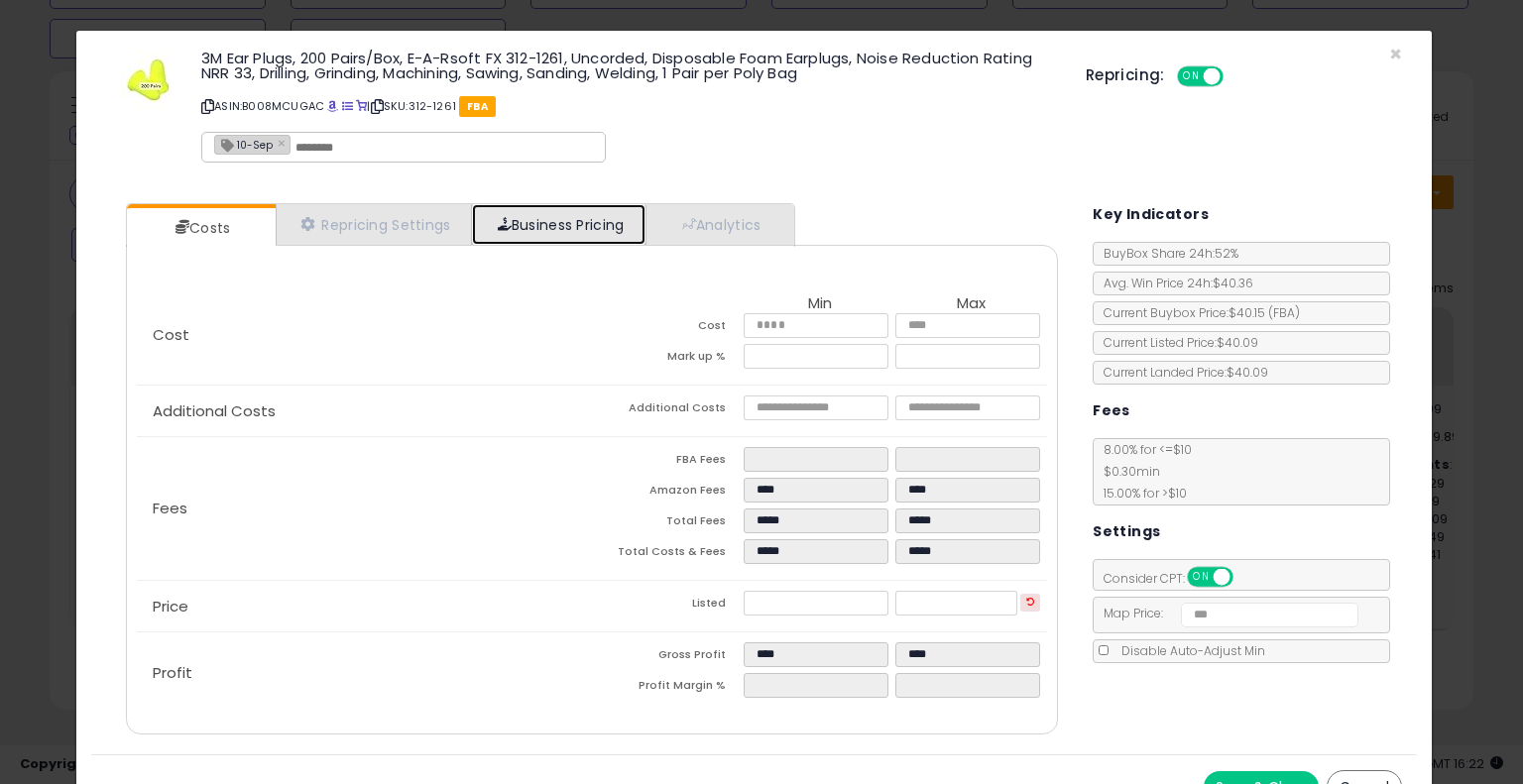 click on "Business Pricing" at bounding box center [558, 224] 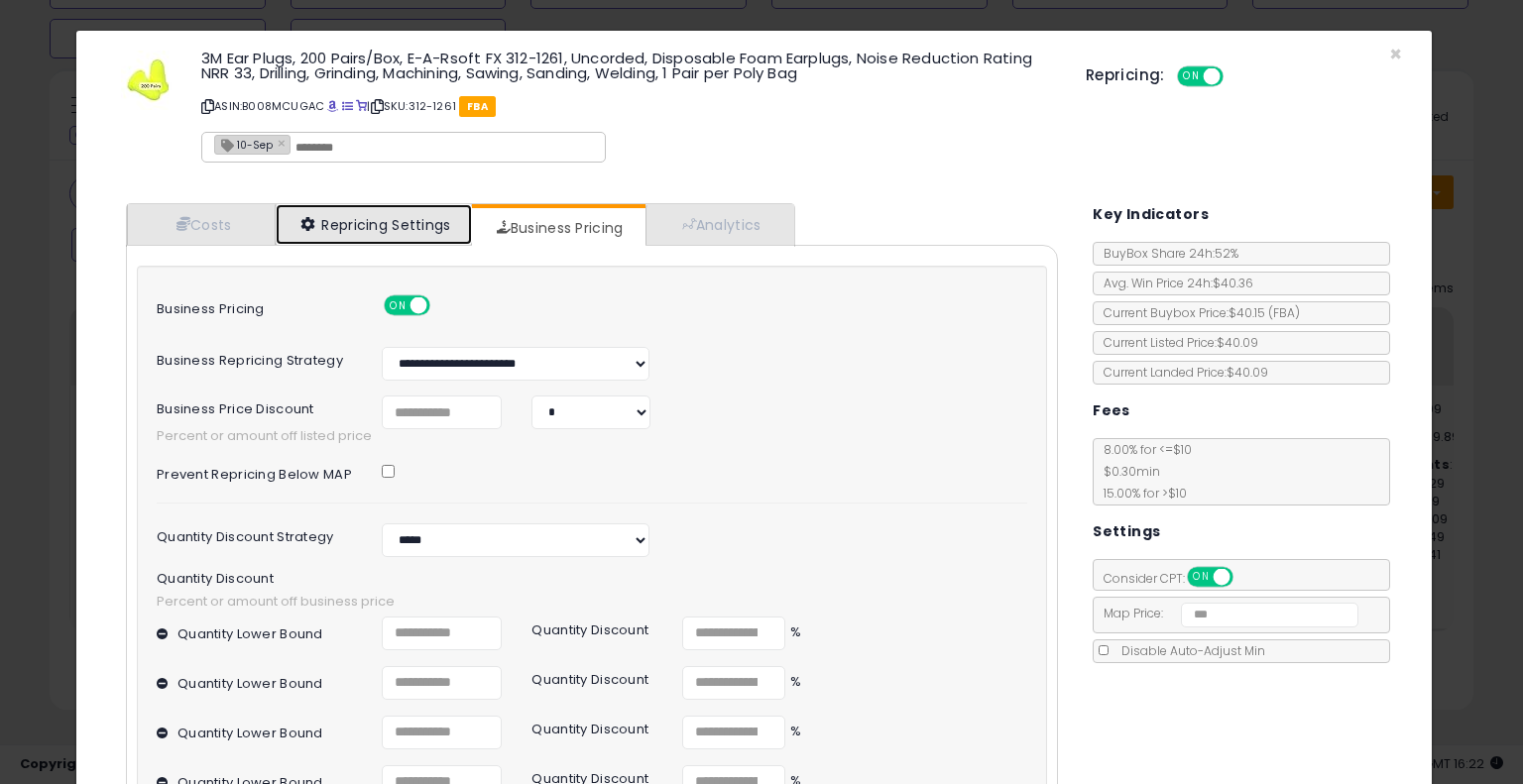 click on "Repricing Settings" at bounding box center [374, 224] 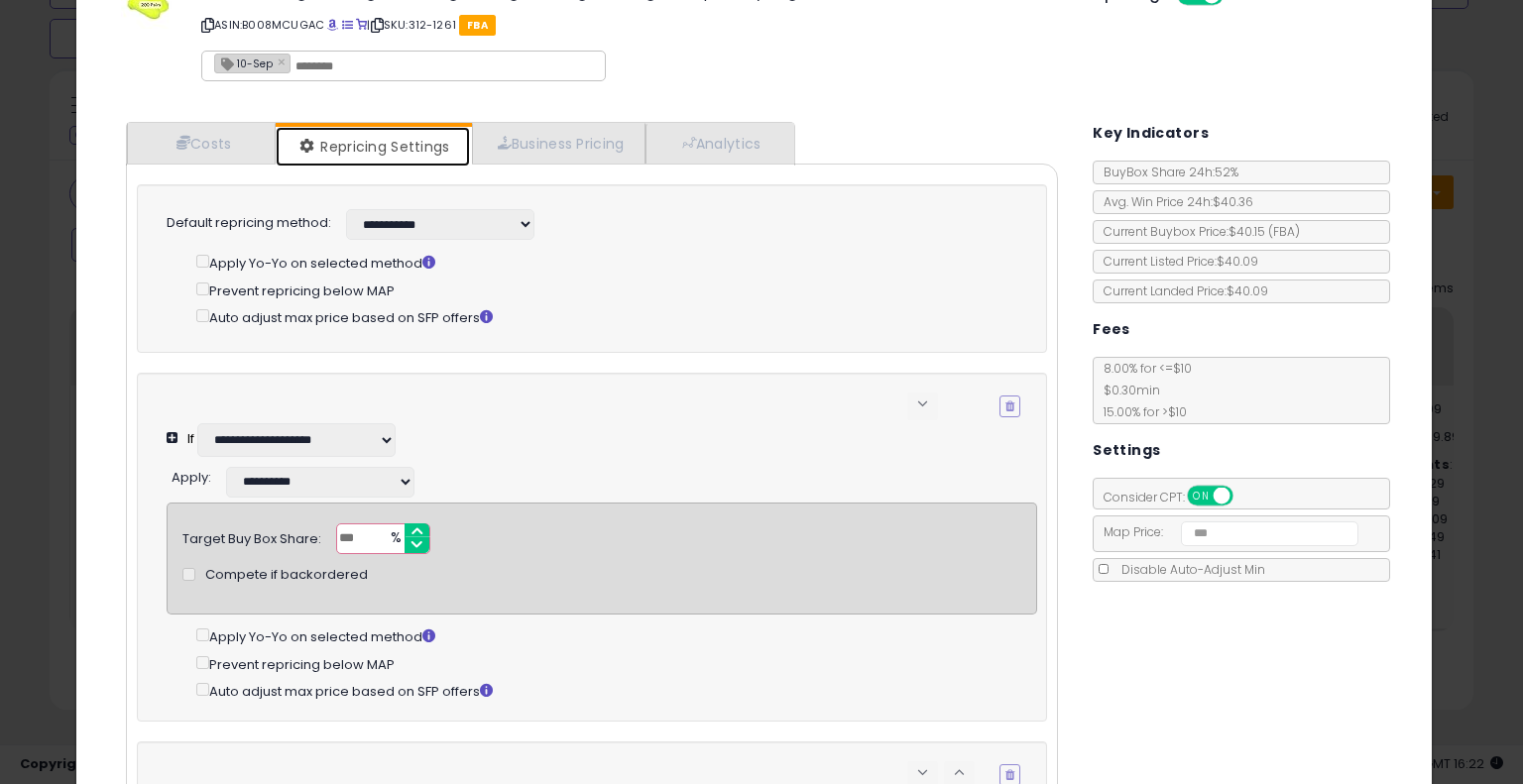scroll, scrollTop: 0, scrollLeft: 0, axis: both 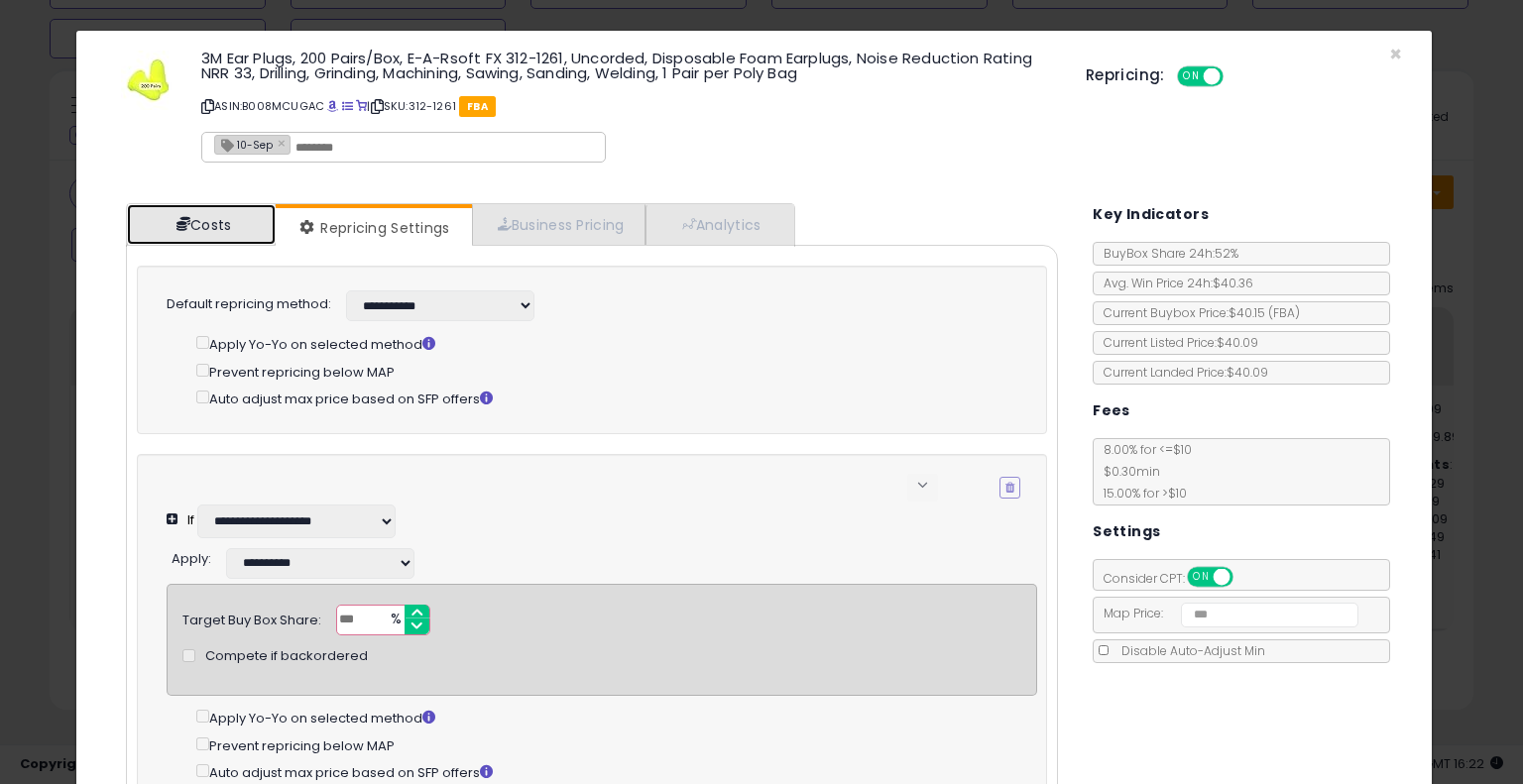 click on "Costs" at bounding box center [201, 224] 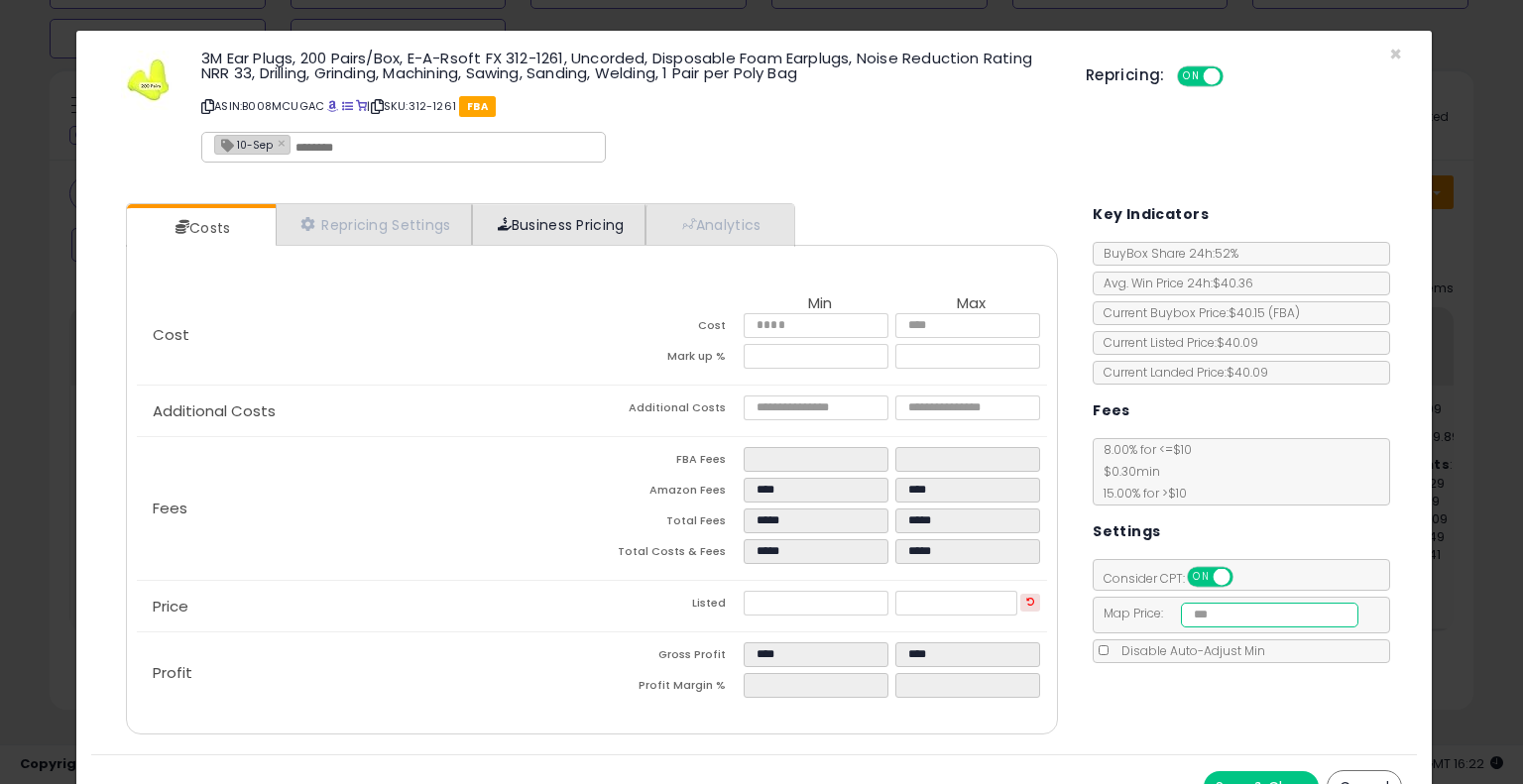 type on "*****" 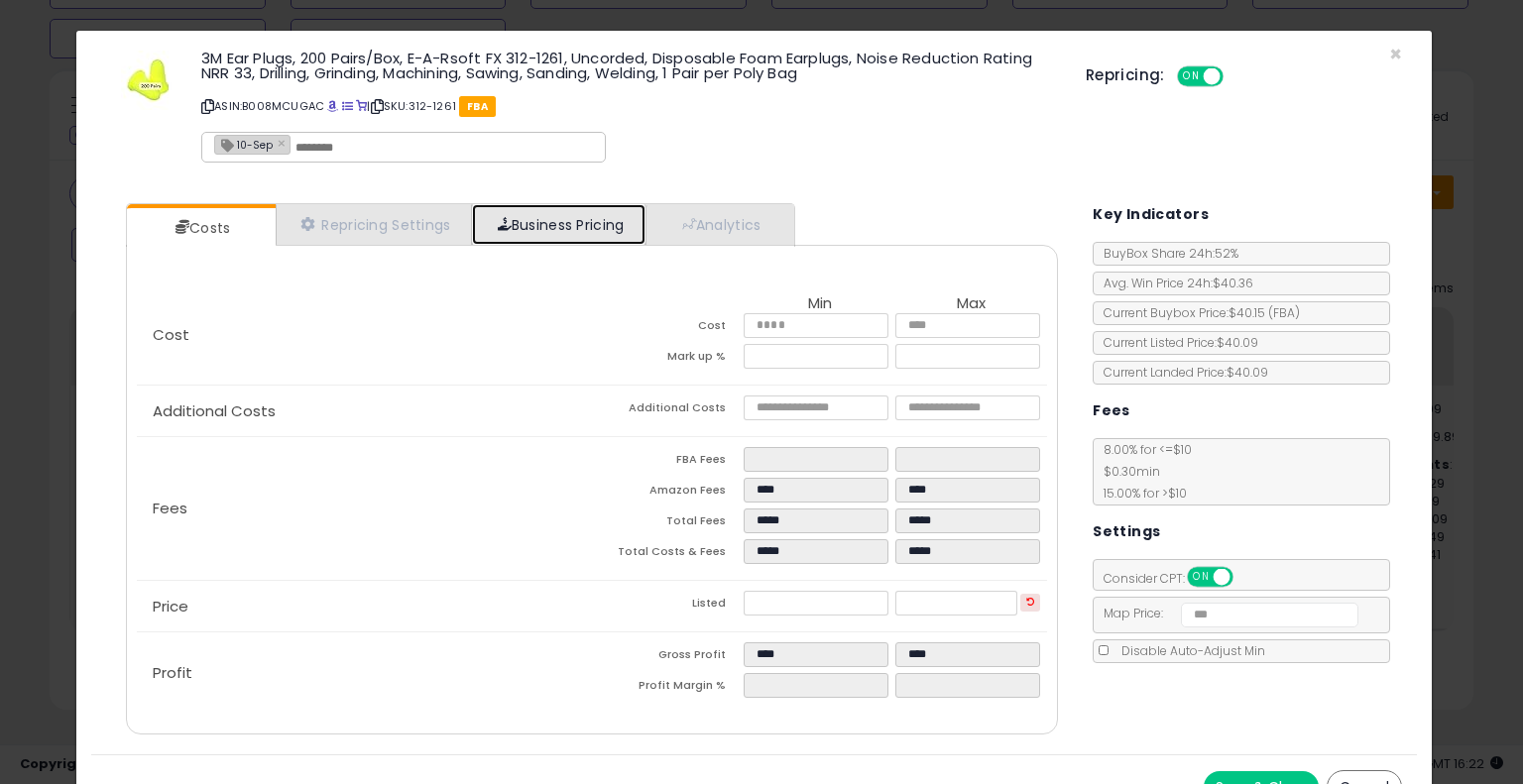 click at bounding box center (505, 224) 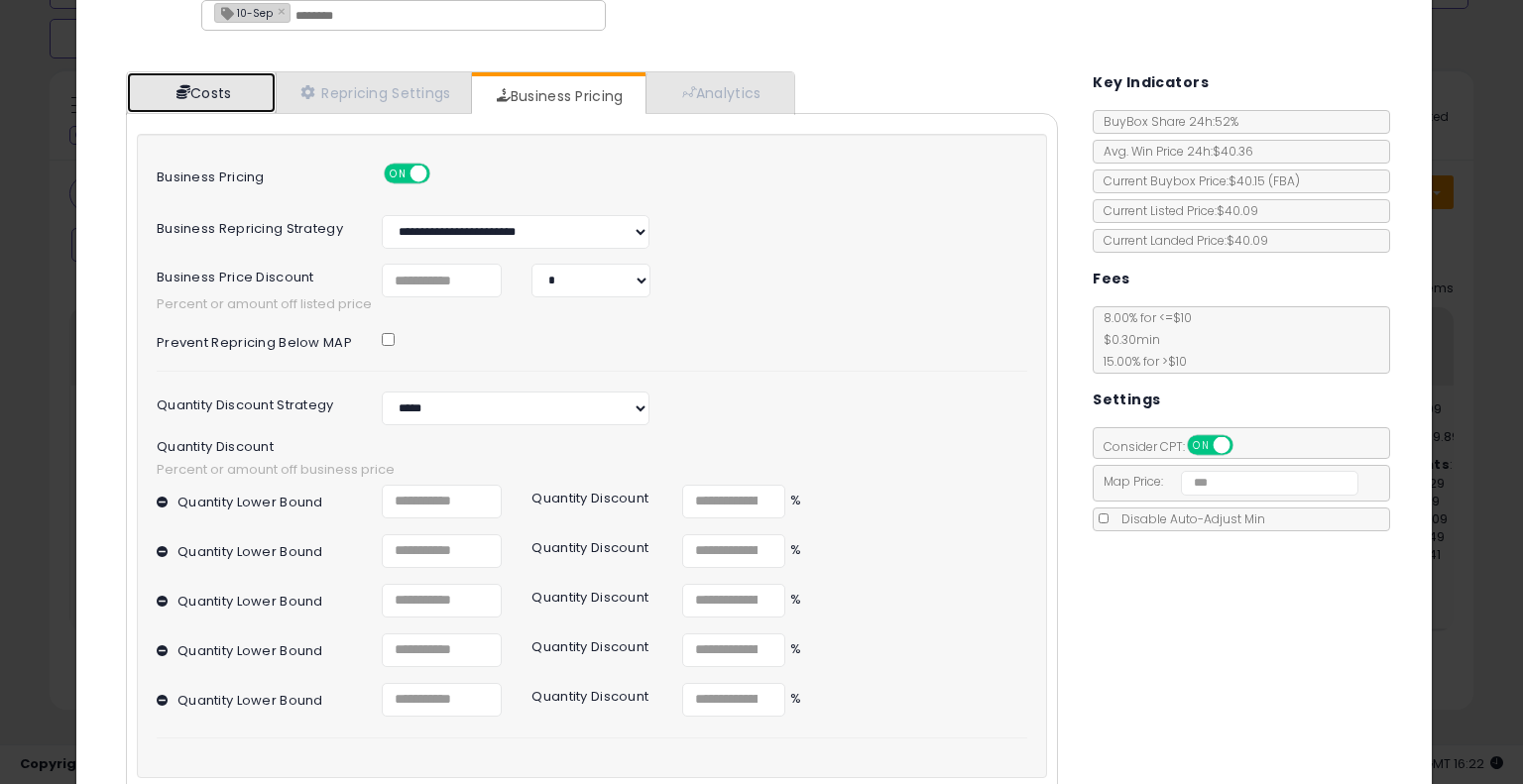 click on "Costs" at bounding box center [201, 92] 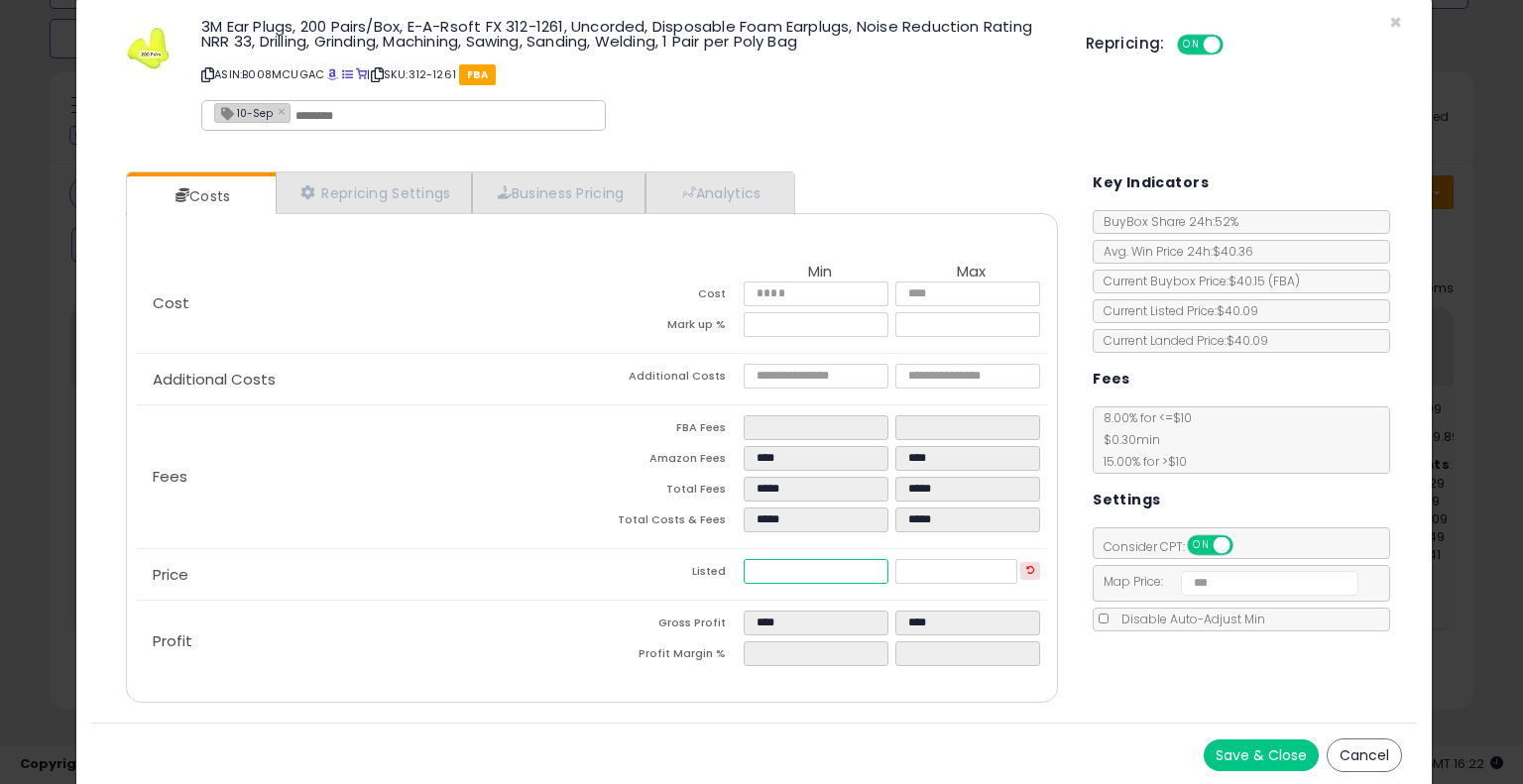 drag, startPoint x: 813, startPoint y: 562, endPoint x: 465, endPoint y: 532, distance: 349.29071 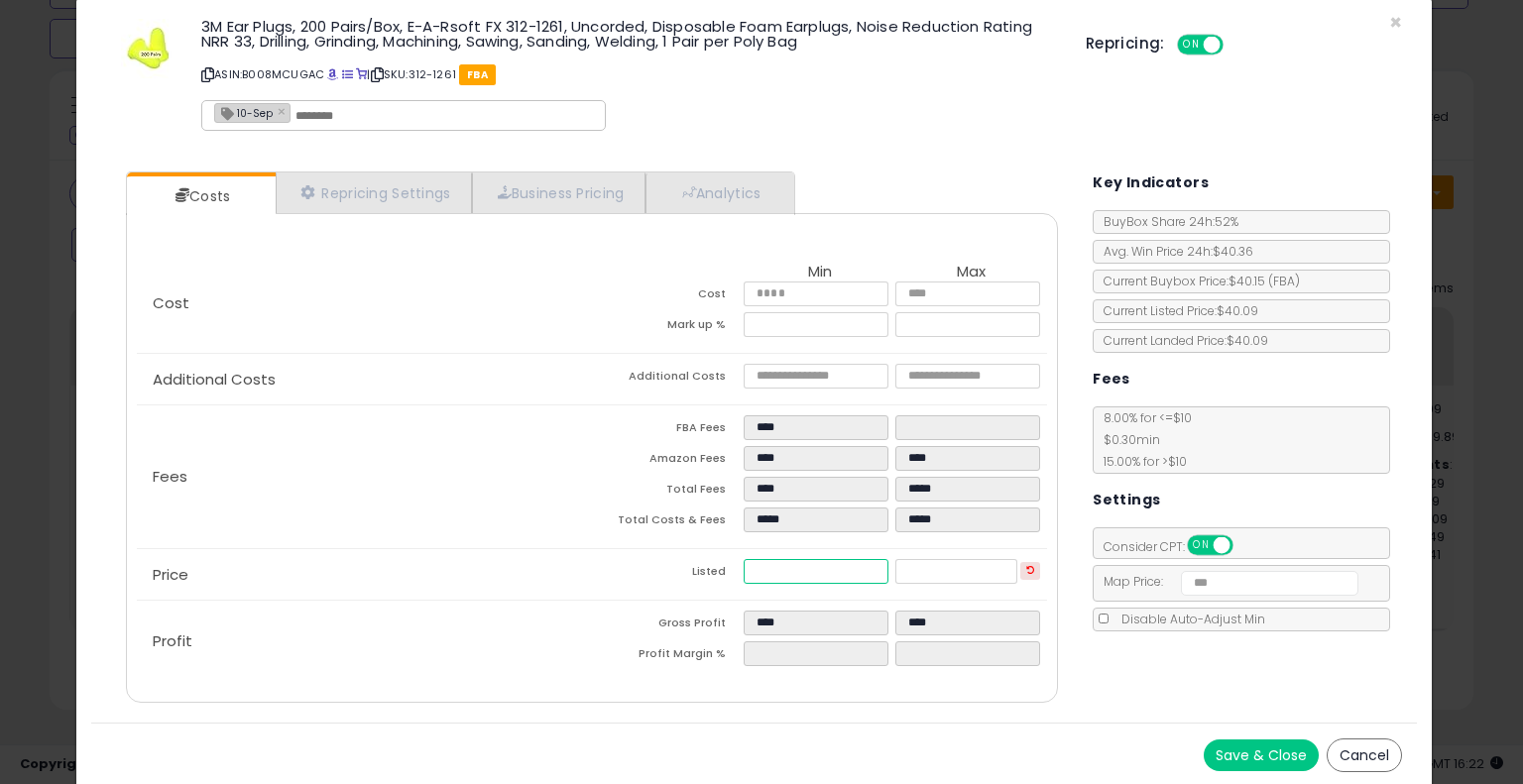 type on "****" 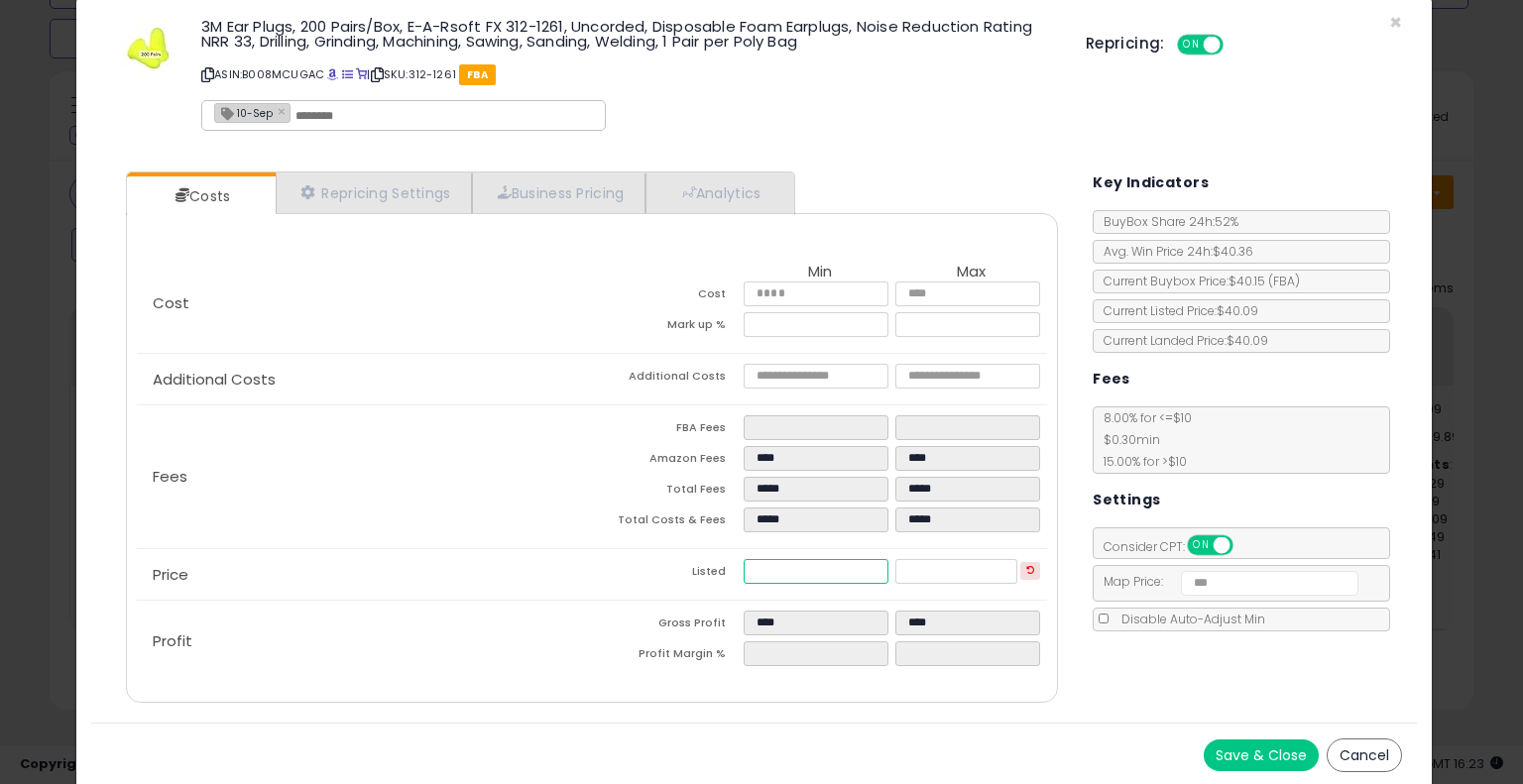 type on "****" 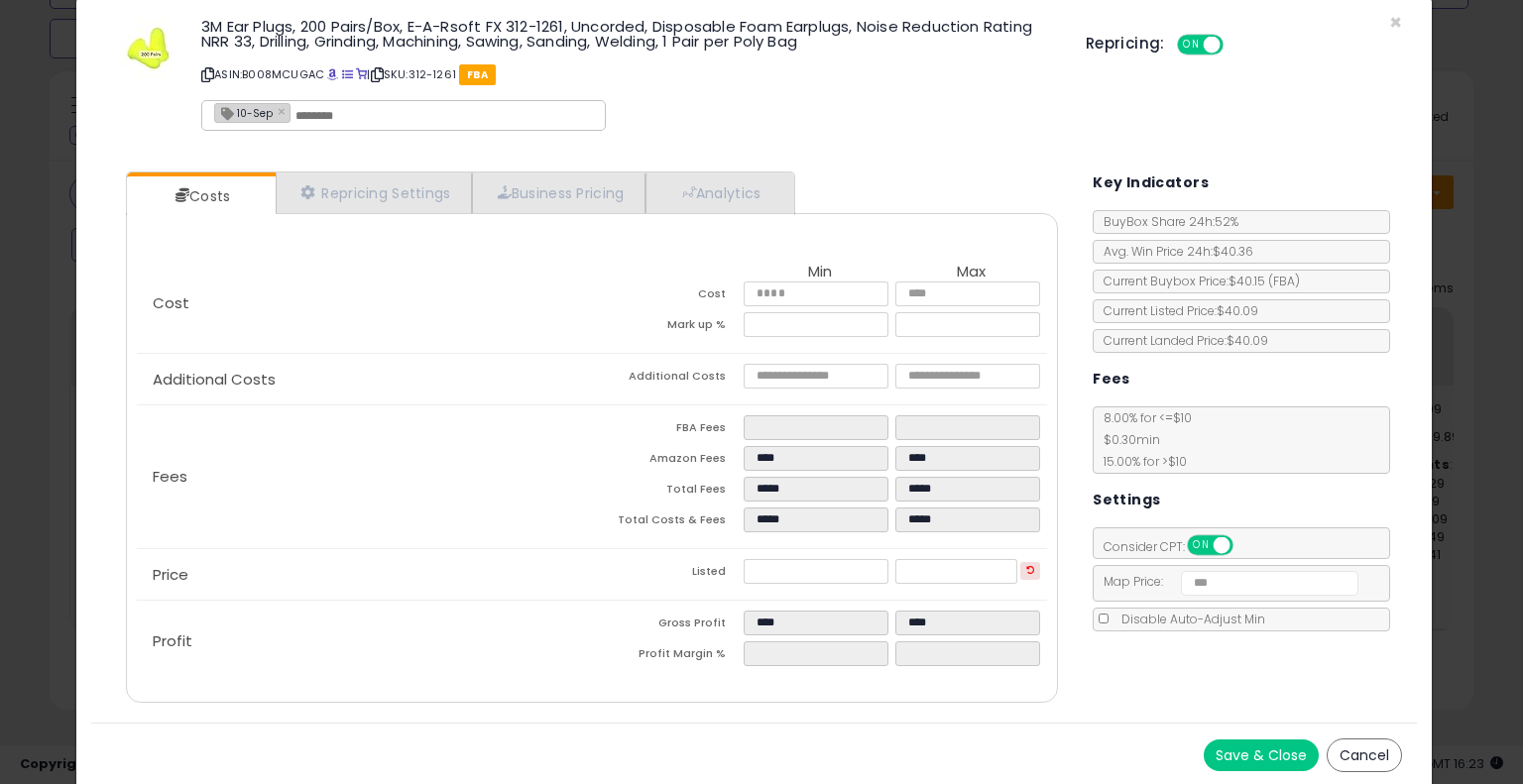 type on "*****" 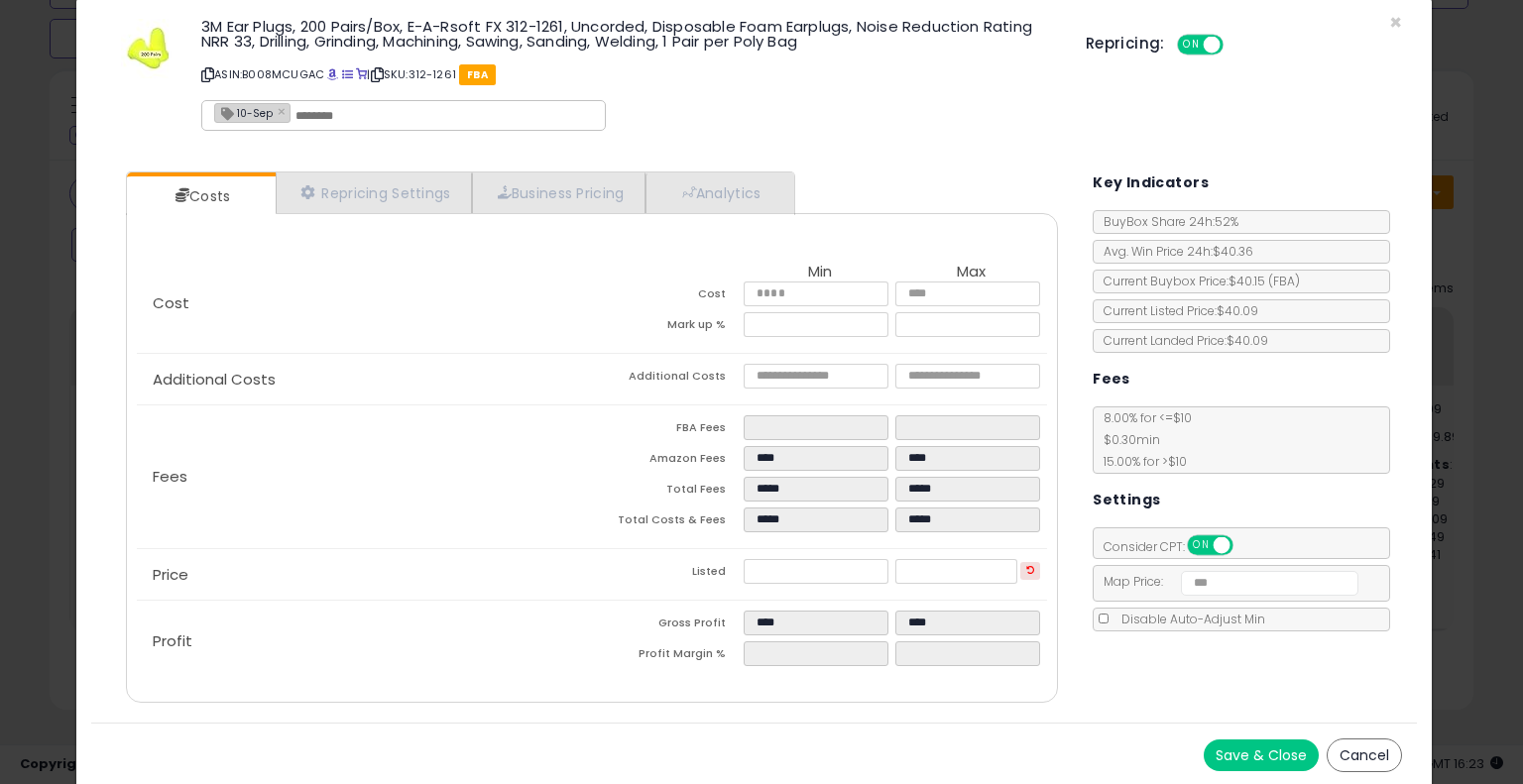 click on "Cost
Min
Max
Cost
*****
*****
Mark up %
*****
*****
Additional Costs
Additional Costs" at bounding box center (592, 458) 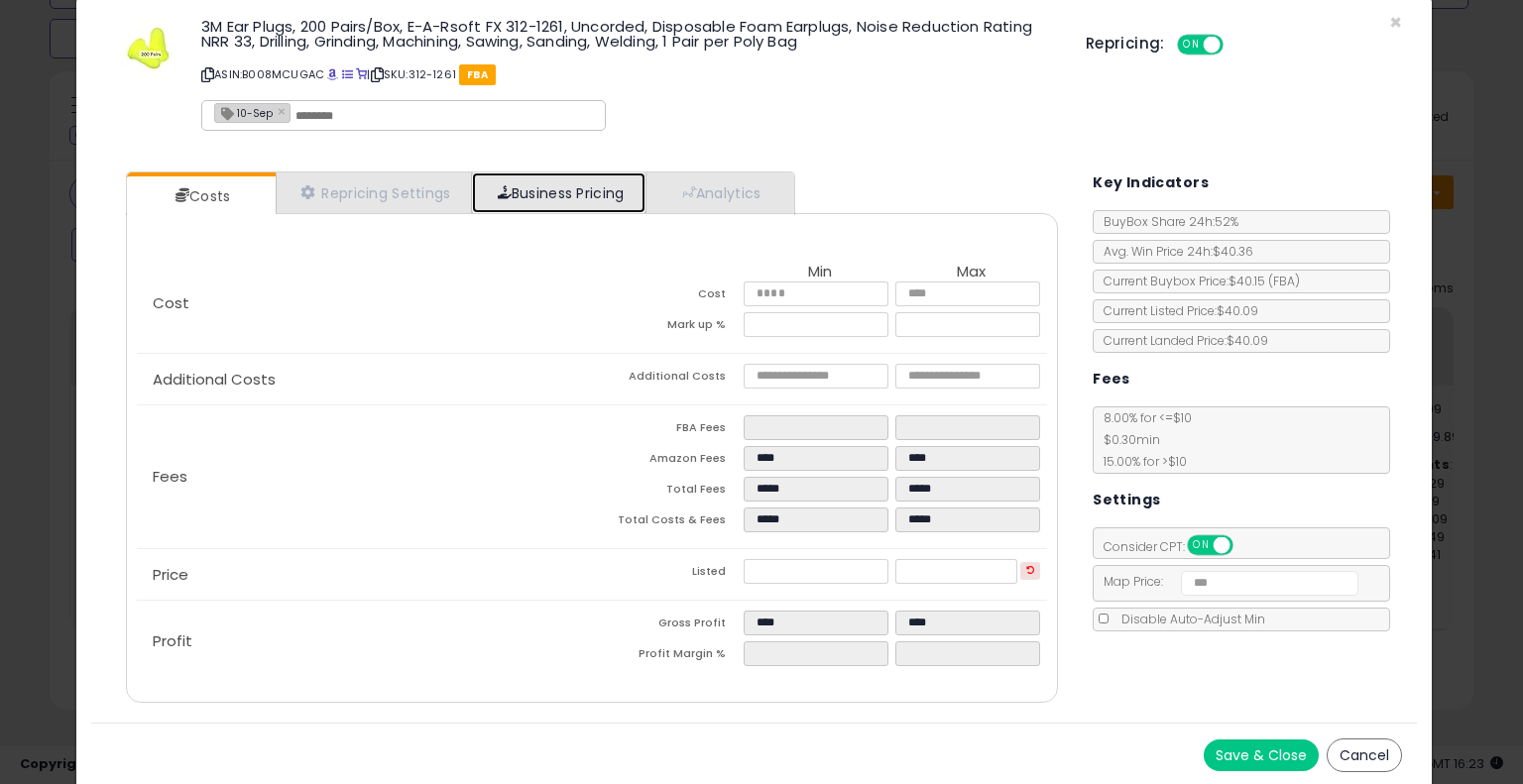 click at bounding box center [505, 192] 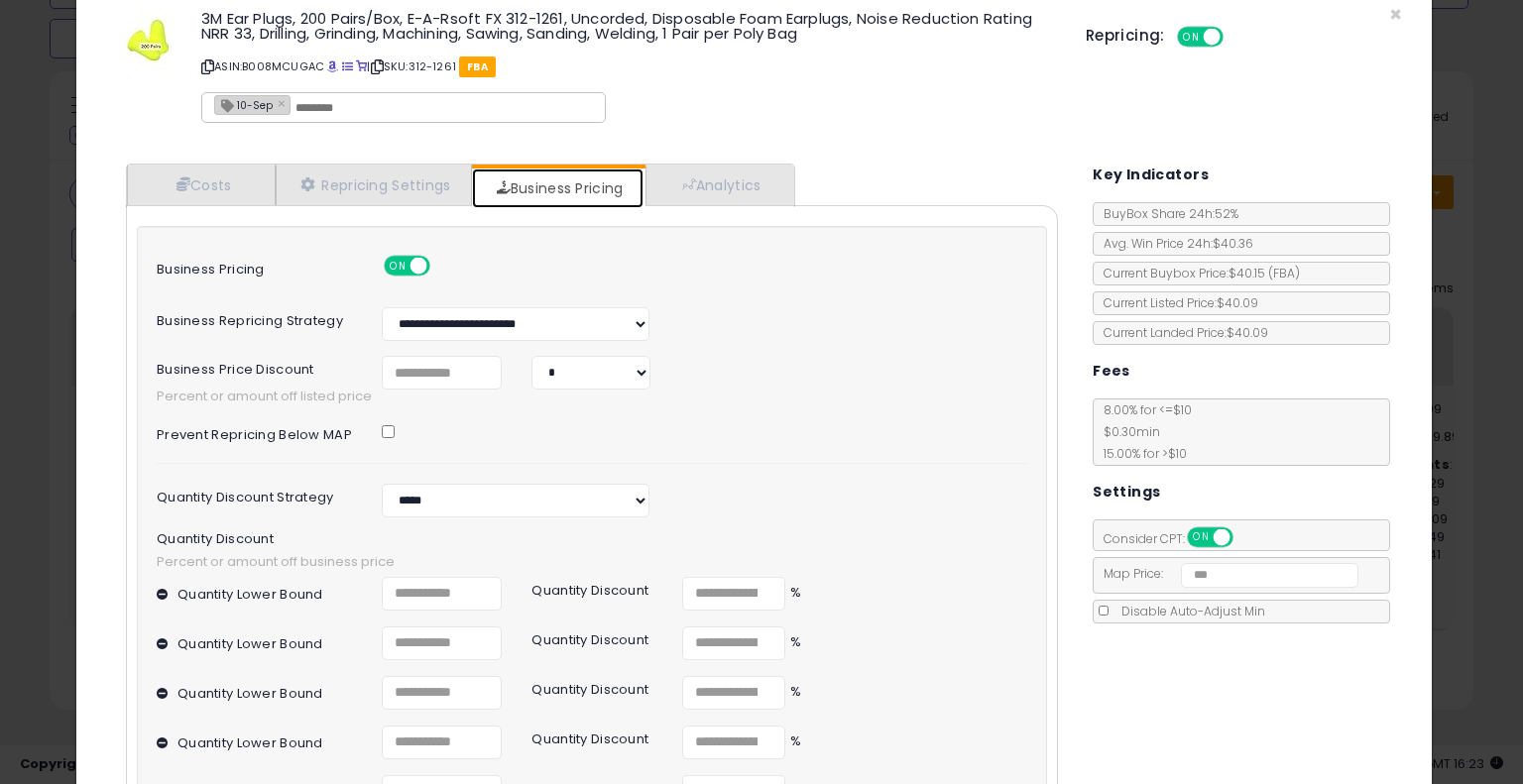 scroll, scrollTop: 0, scrollLeft: 0, axis: both 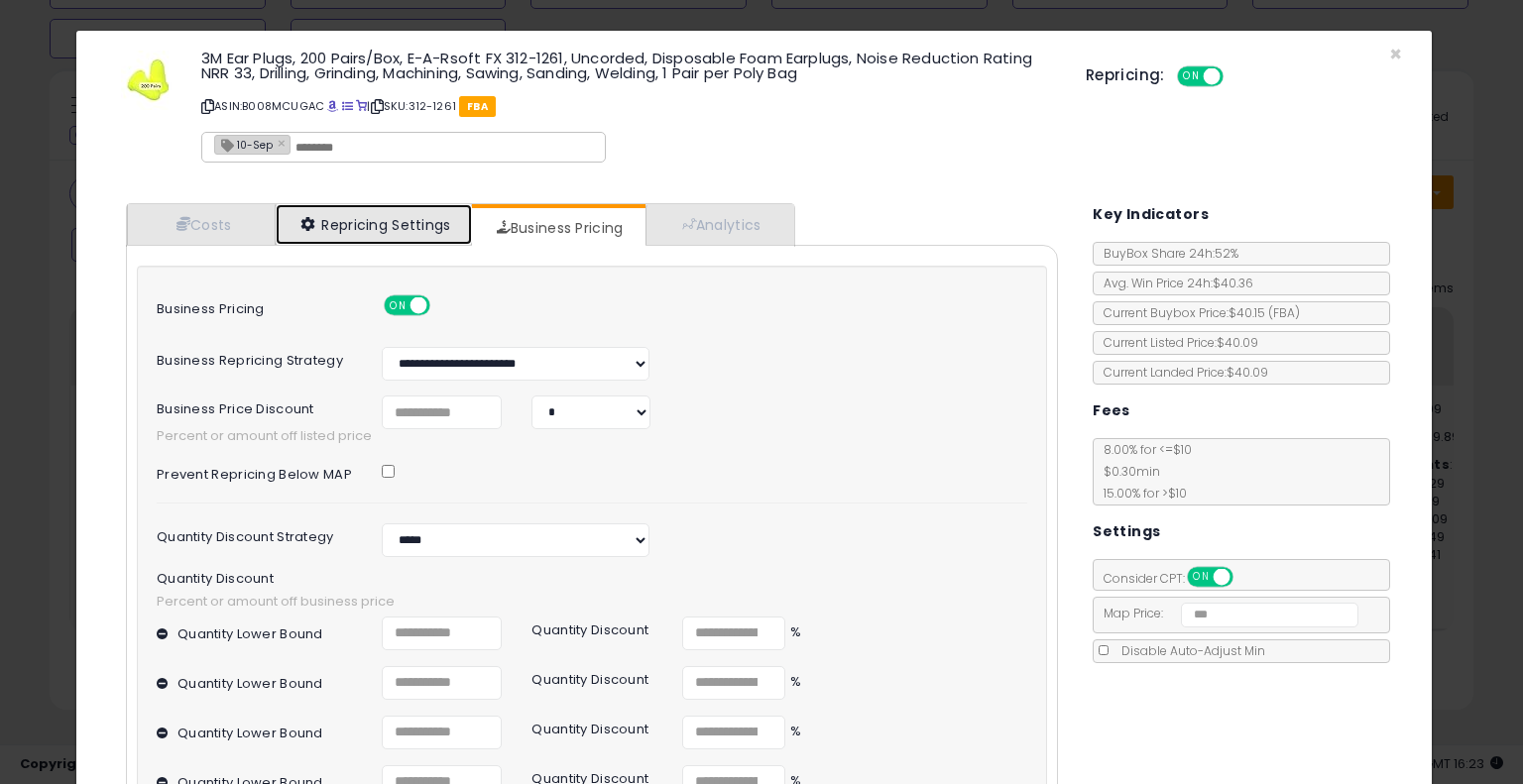 click on "Repricing Settings" at bounding box center [374, 224] 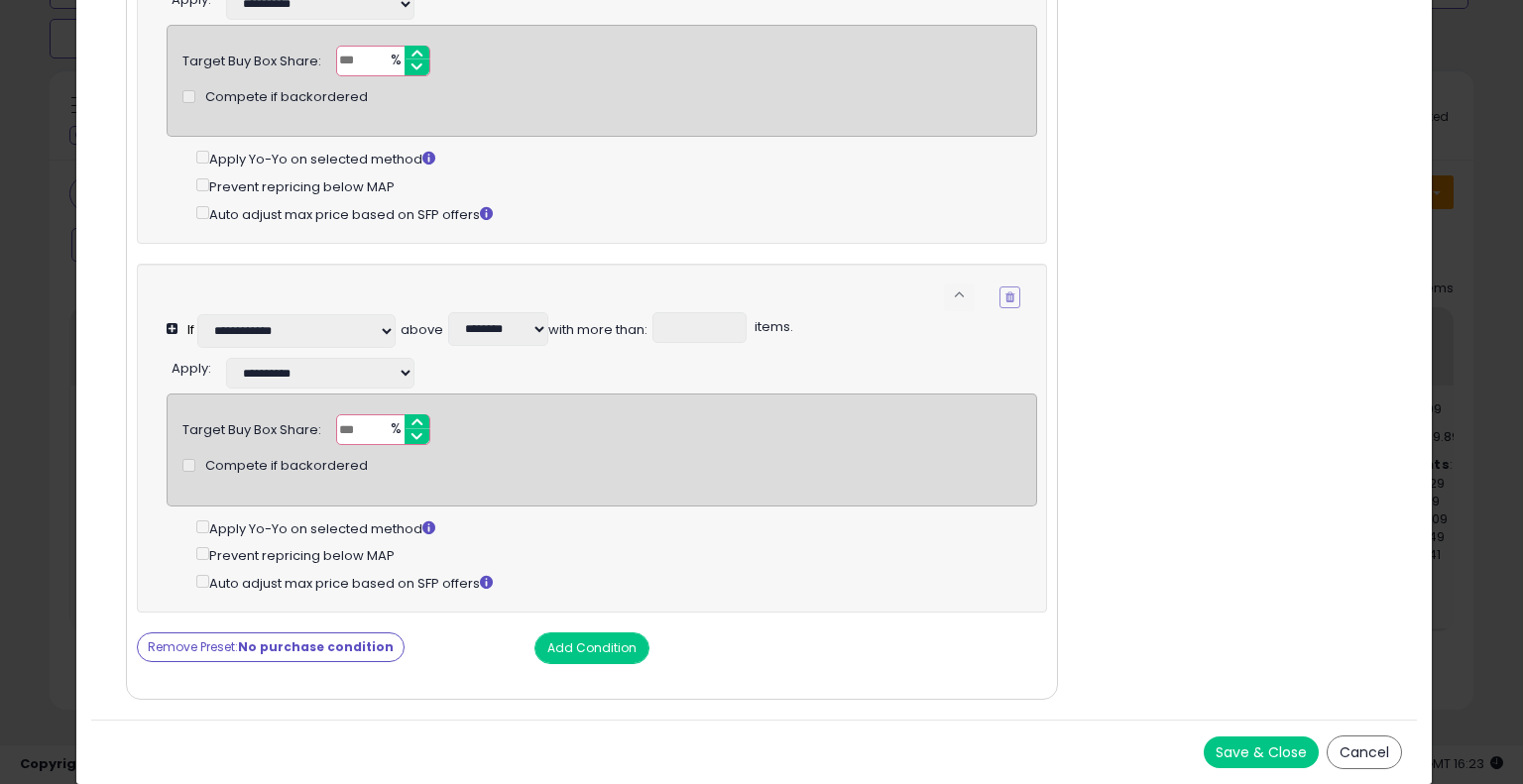 scroll, scrollTop: 1604, scrollLeft: 0, axis: vertical 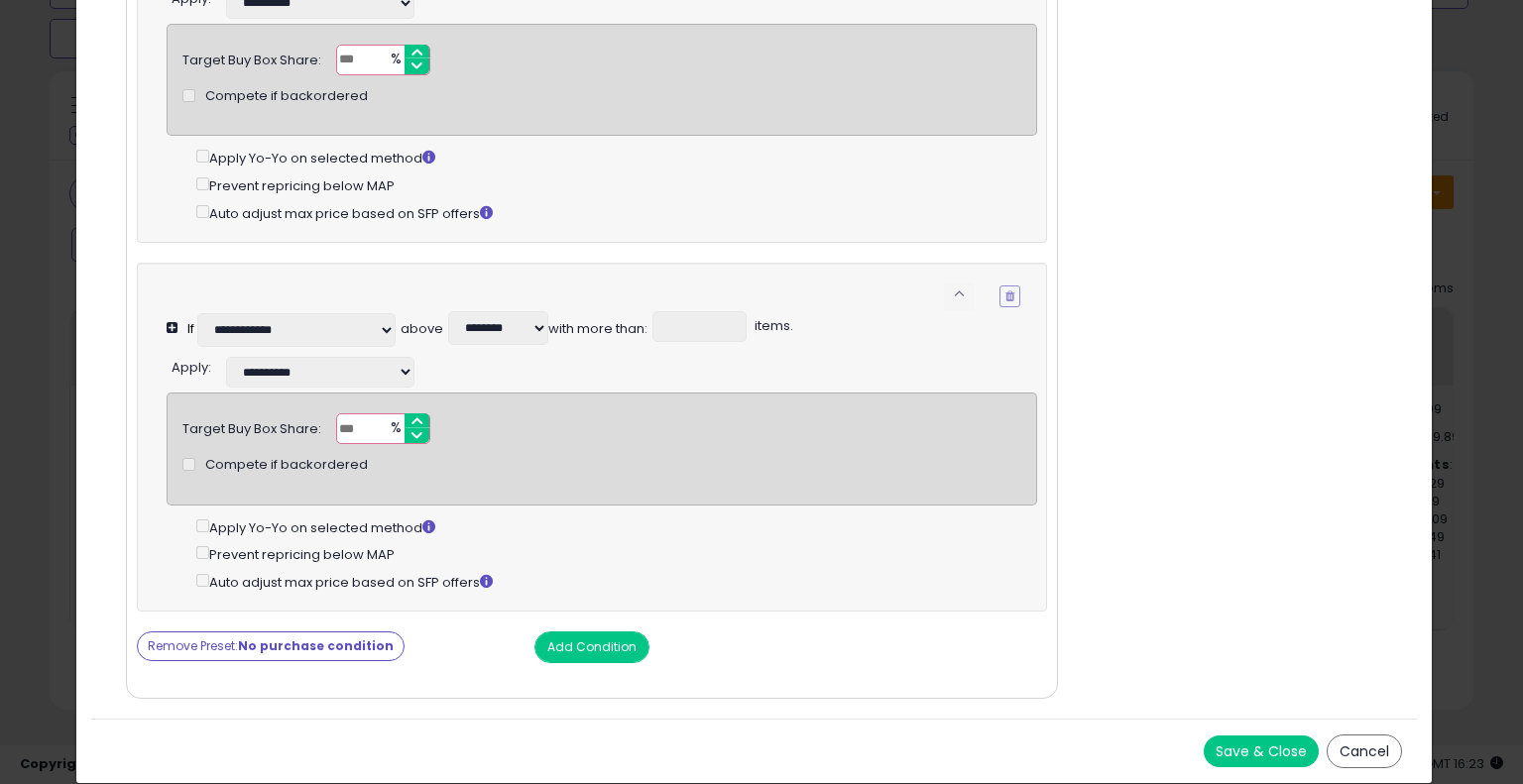 click on "Save & Close" at bounding box center (1261, 751) 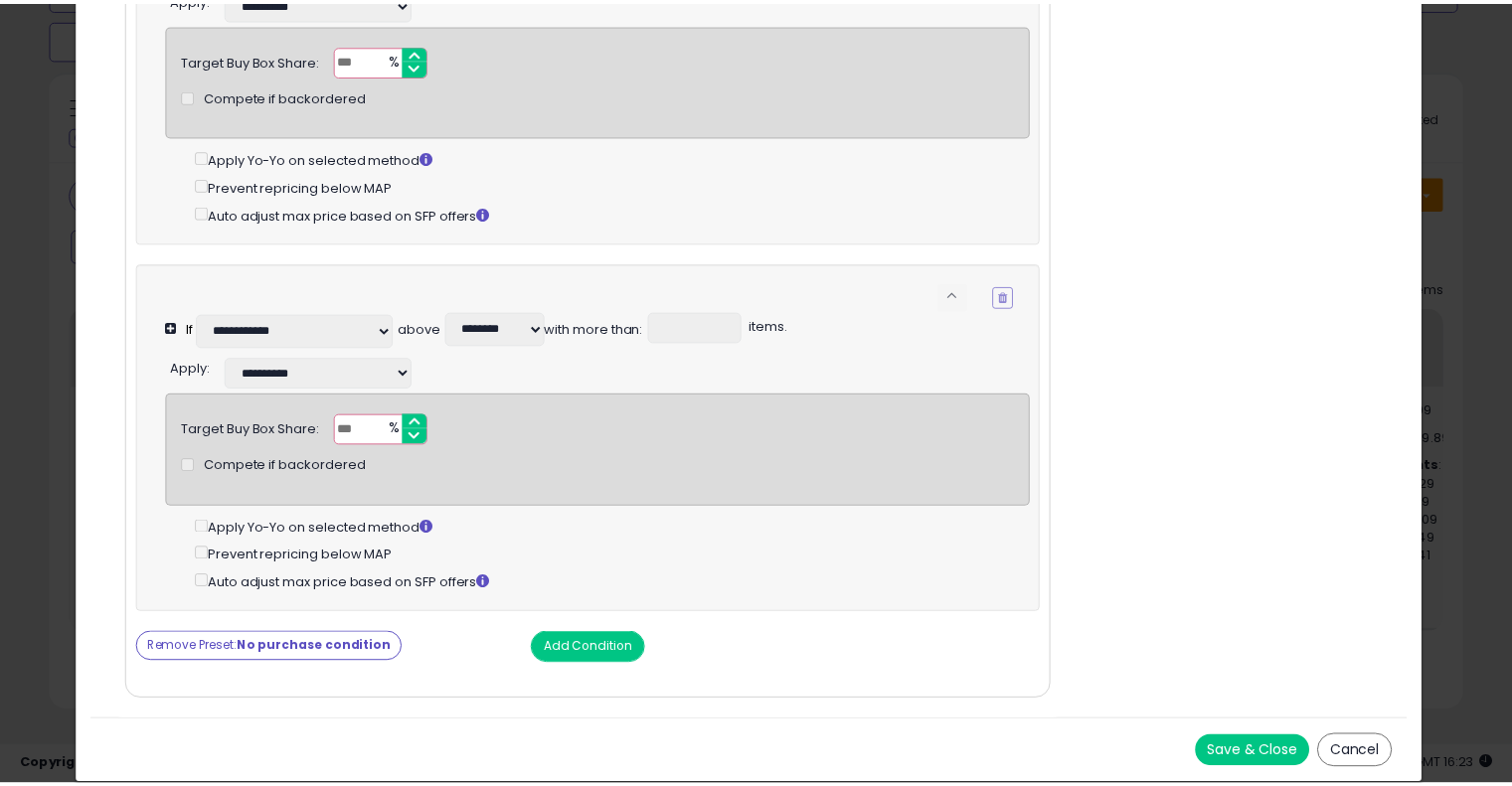 scroll, scrollTop: 0, scrollLeft: 0, axis: both 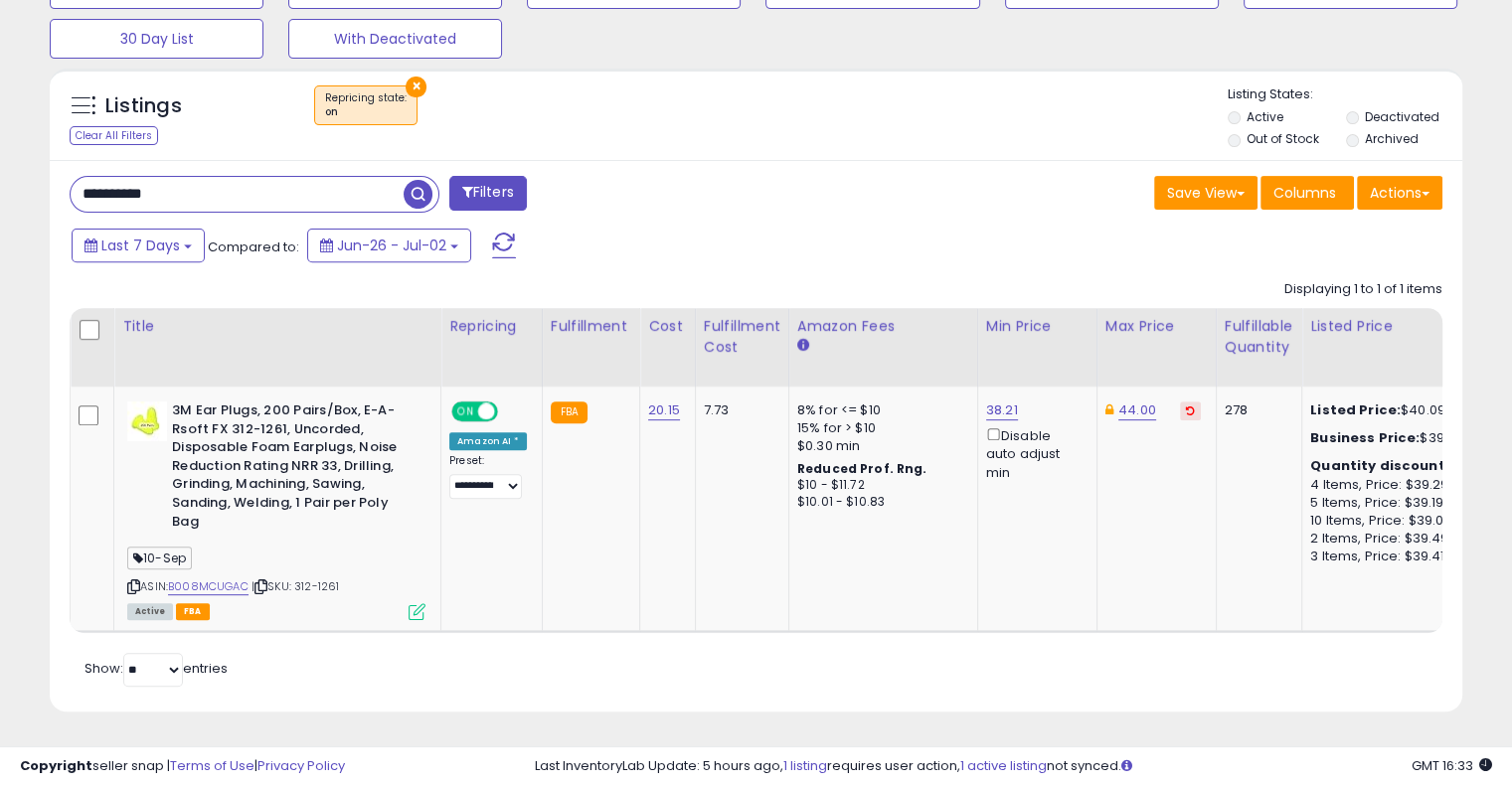 click on "**********" at bounding box center [406, 196] 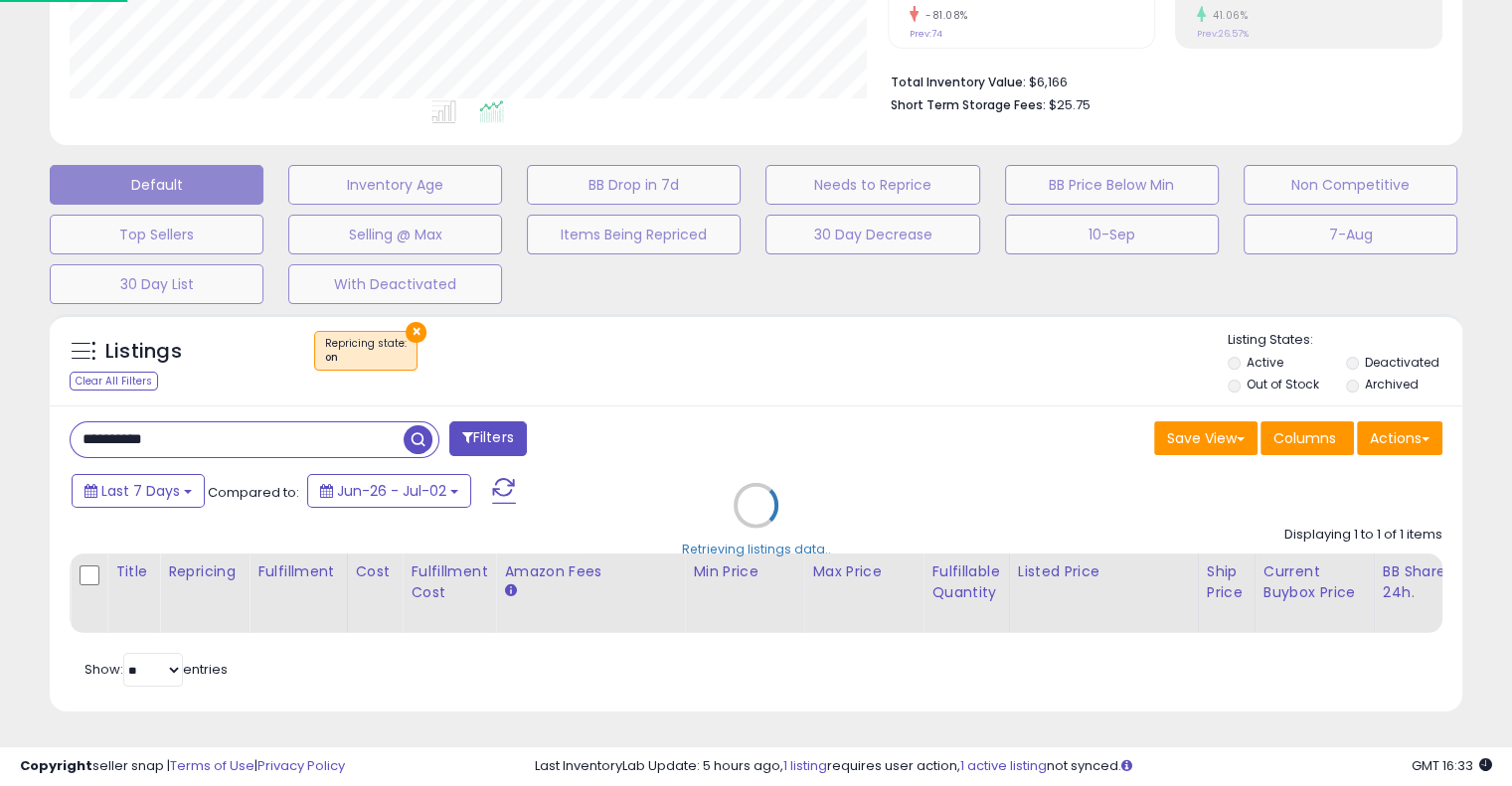 scroll, scrollTop: 993270, scrollLeft: 993256, axis: both 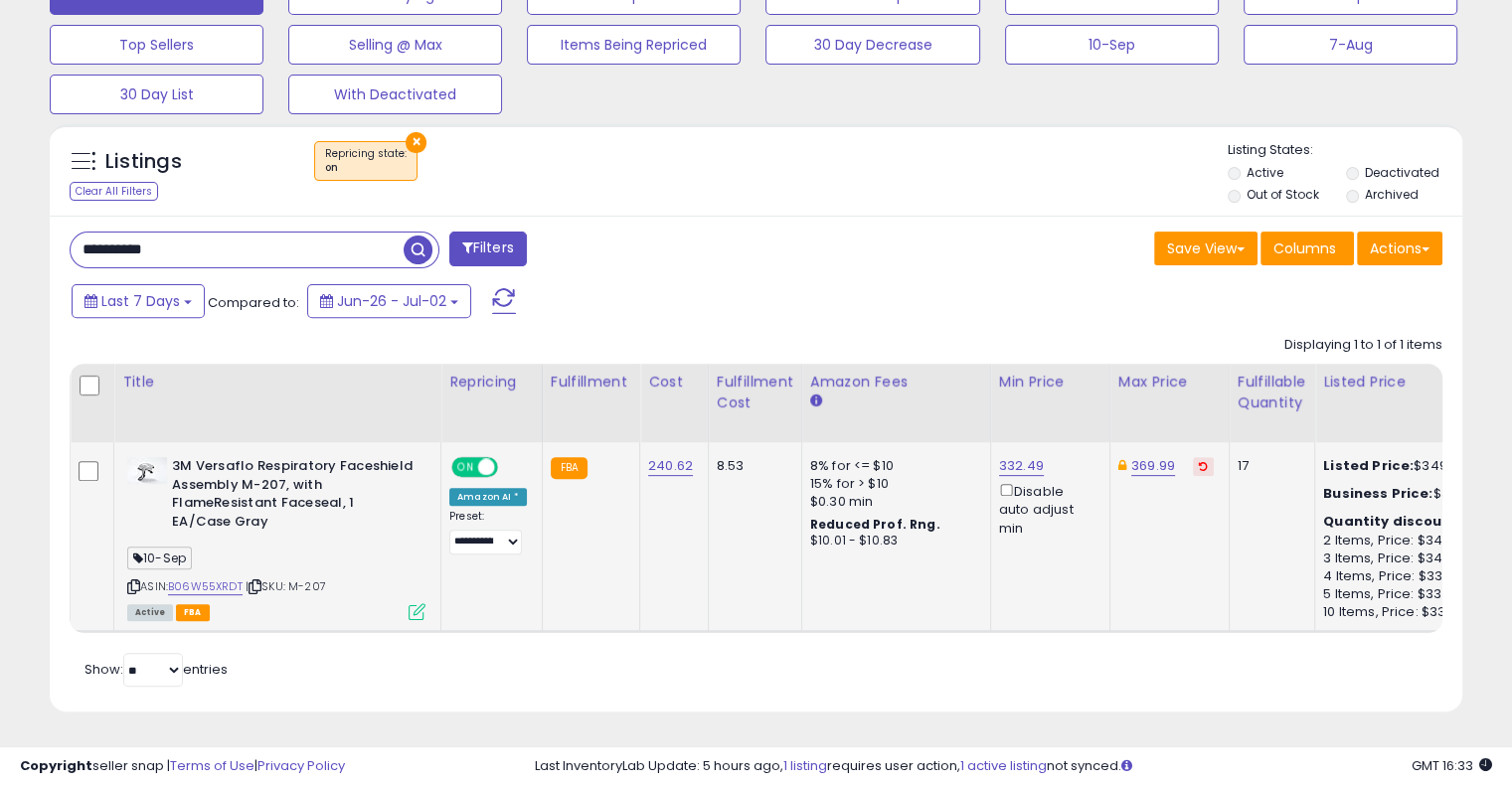 click on "ASIN:  B06W55XRDT    |   SKU: M-207 Active FBA" at bounding box center [276, 538] 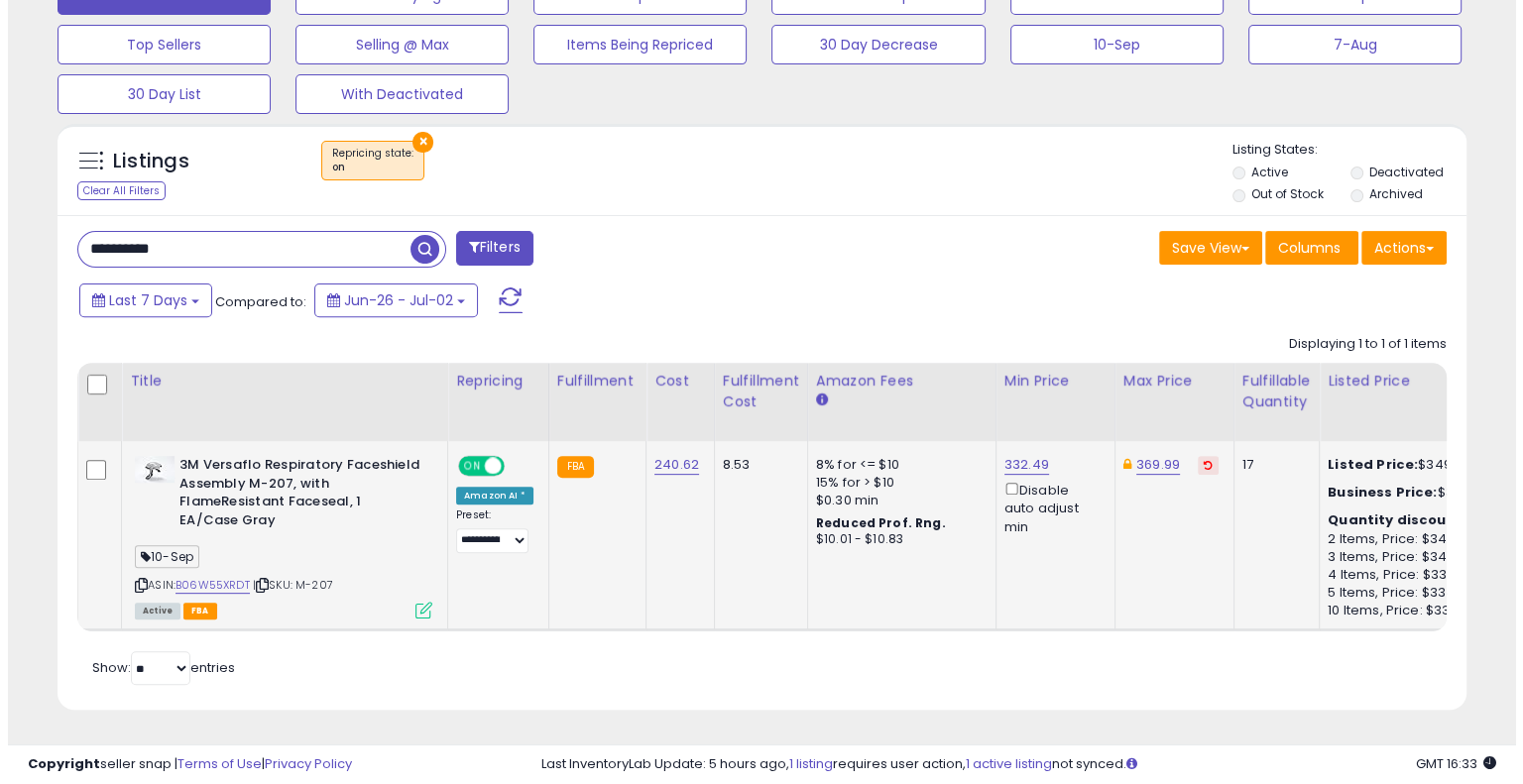 scroll, scrollTop: 990743, scrollLeft: 990712, axis: both 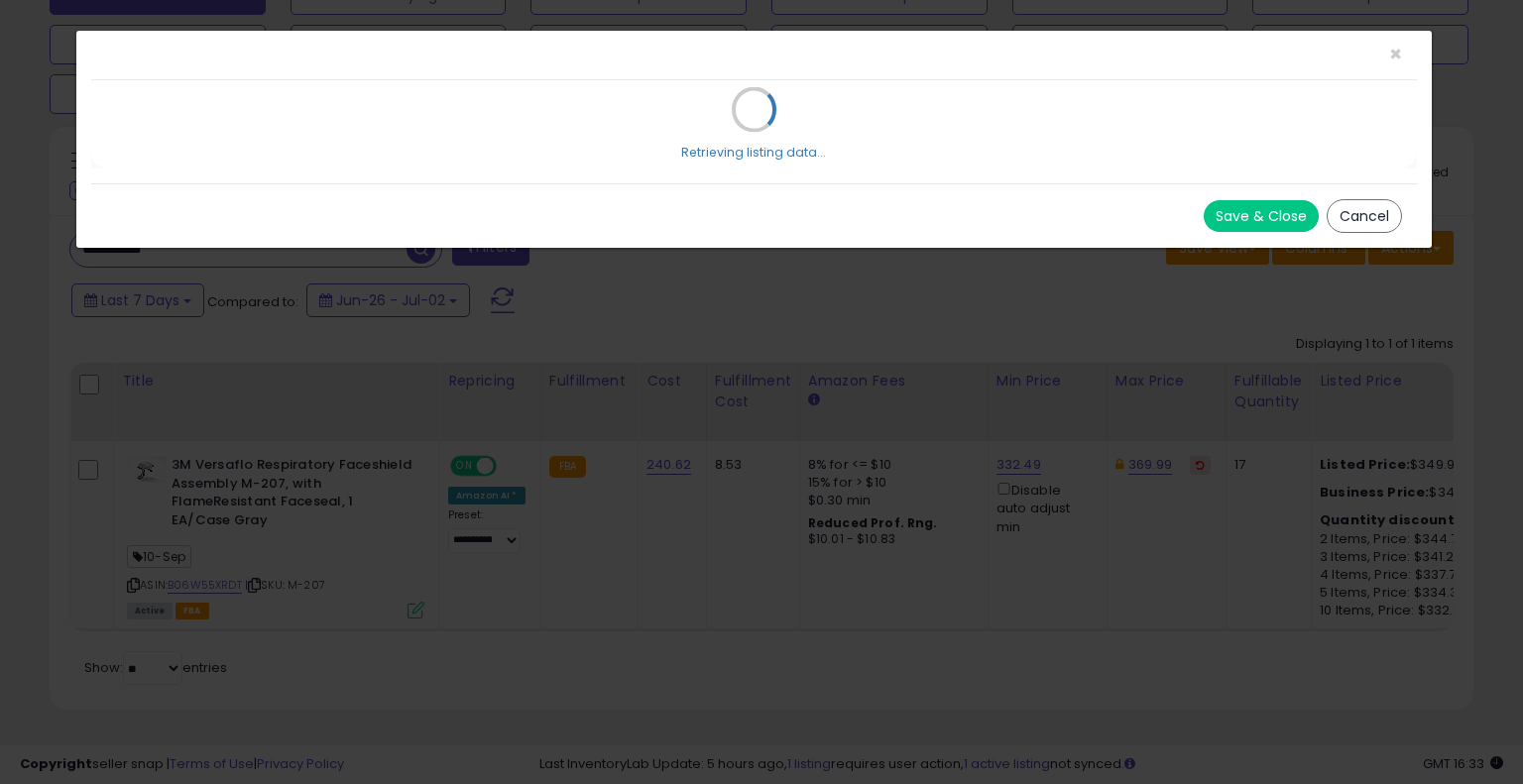 select on "*****" 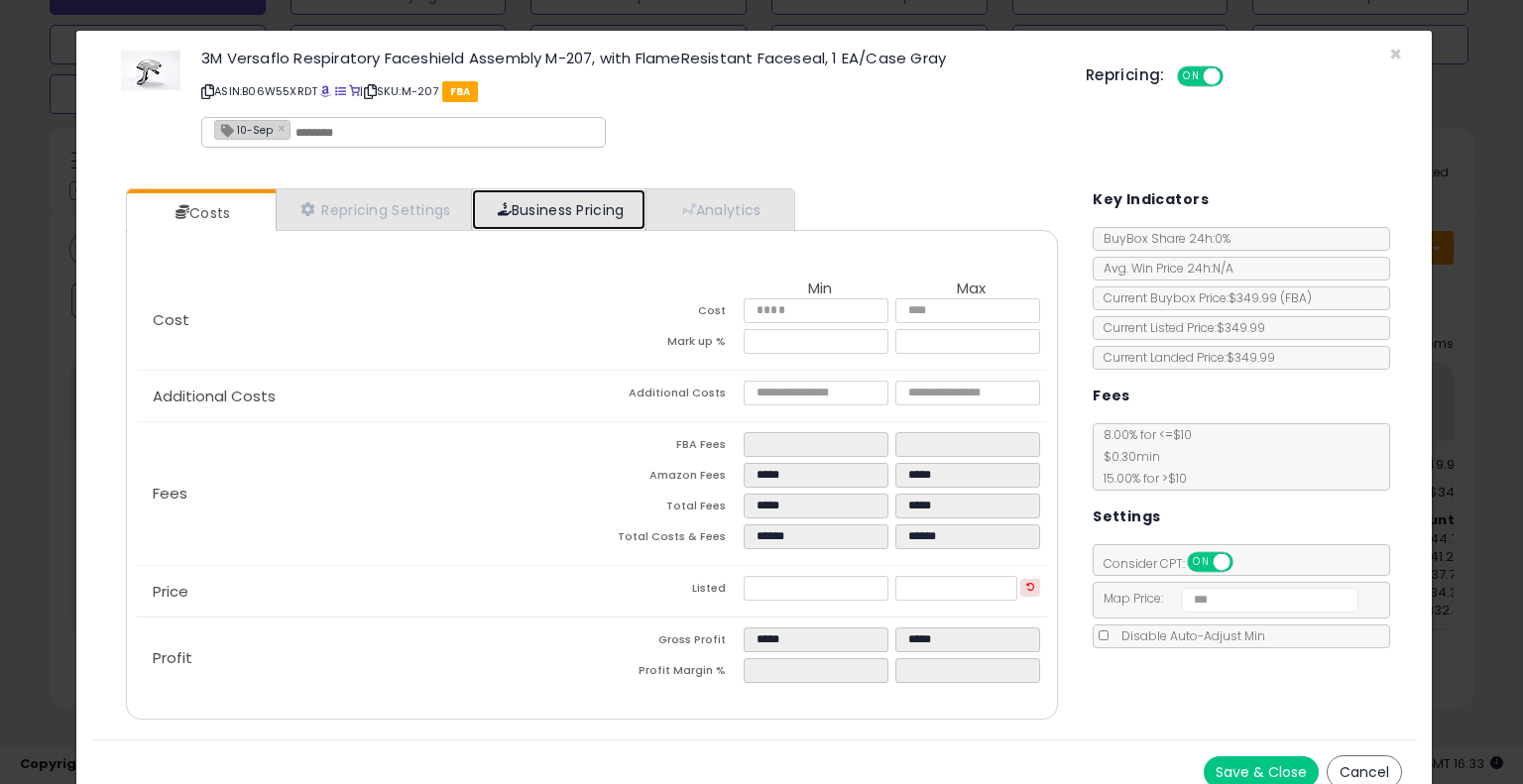 click on "Business Pricing" at bounding box center (558, 209) 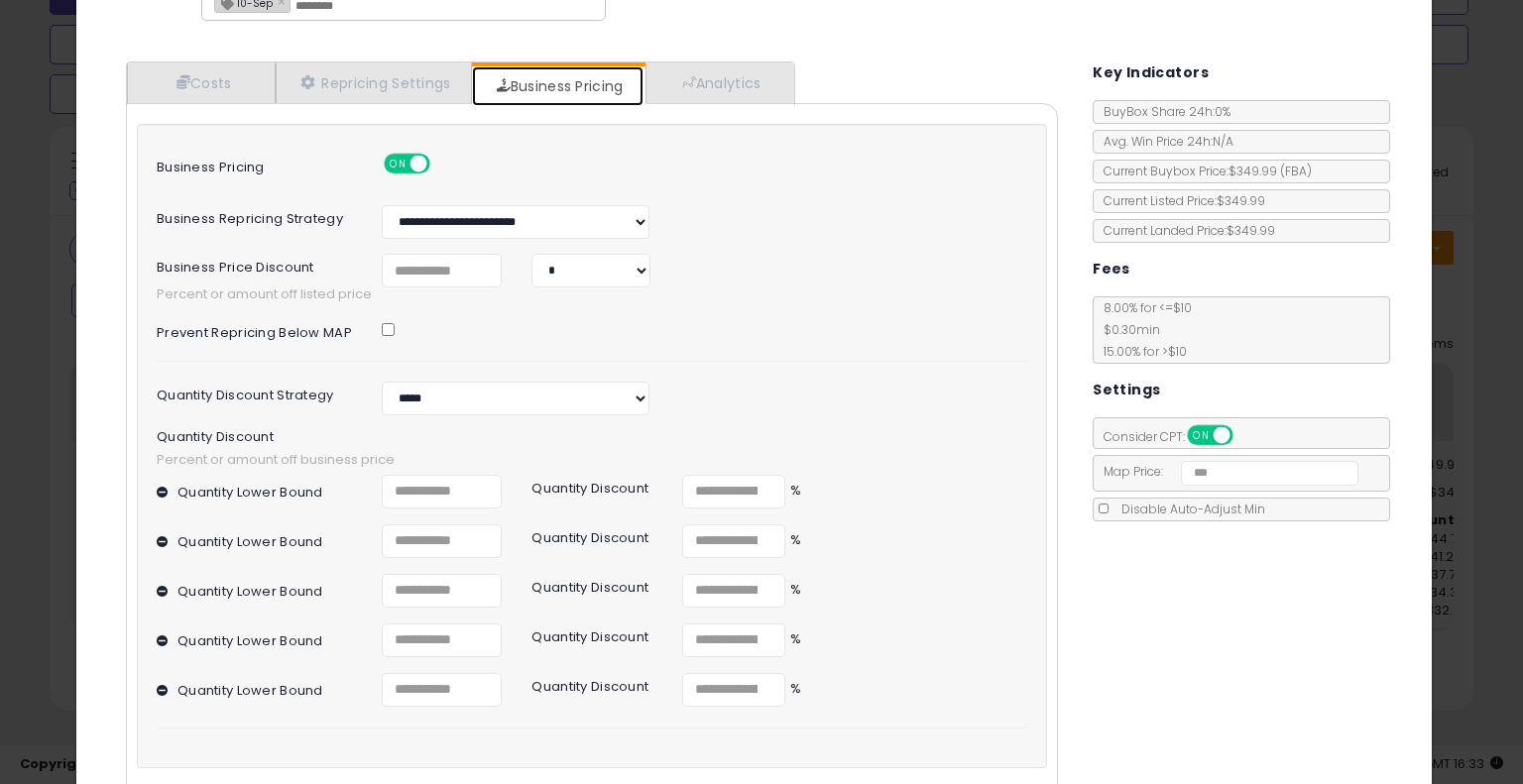 scroll, scrollTop: 237, scrollLeft: 0, axis: vertical 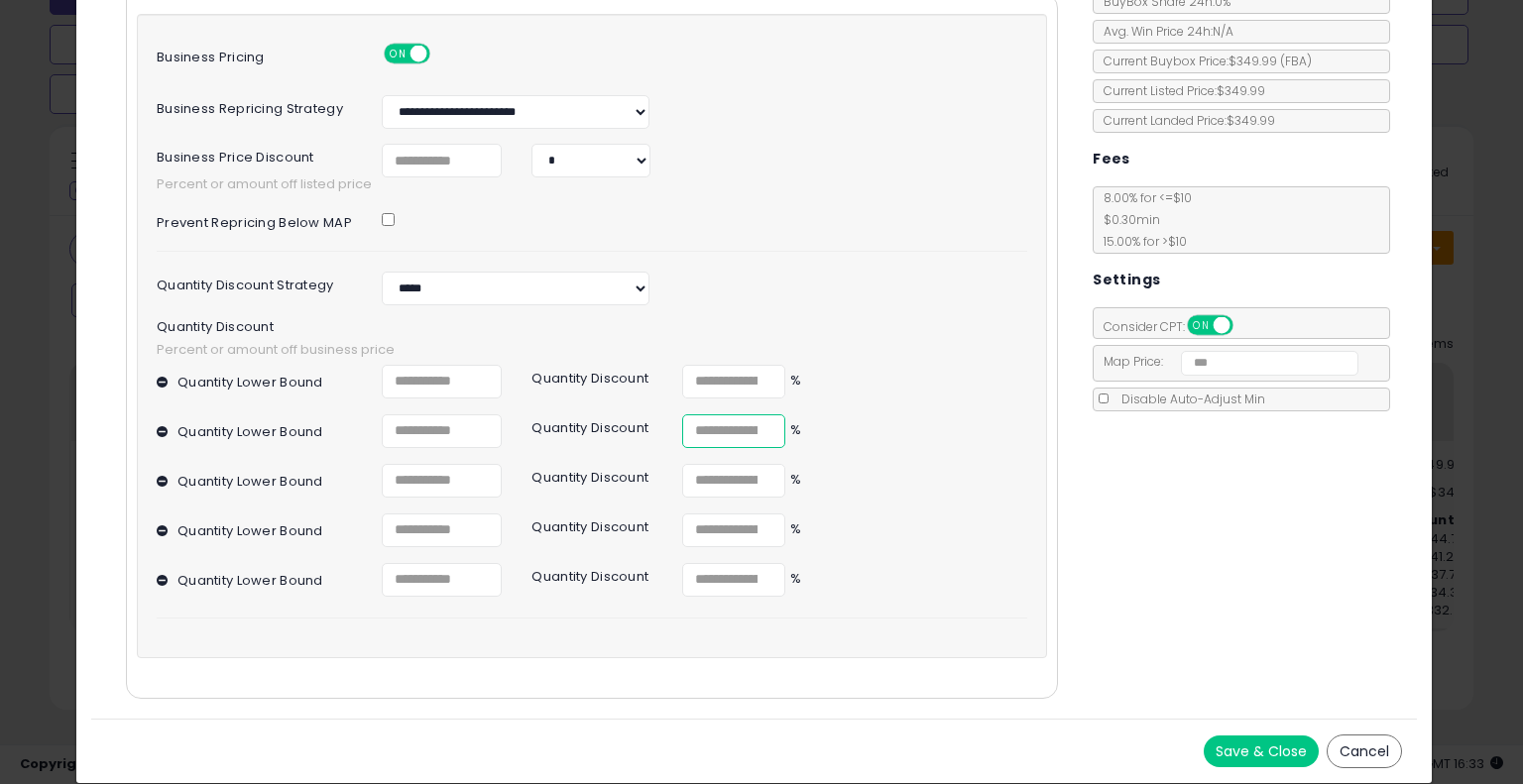 drag, startPoint x: 723, startPoint y: 422, endPoint x: 576, endPoint y: 410, distance: 147.48898 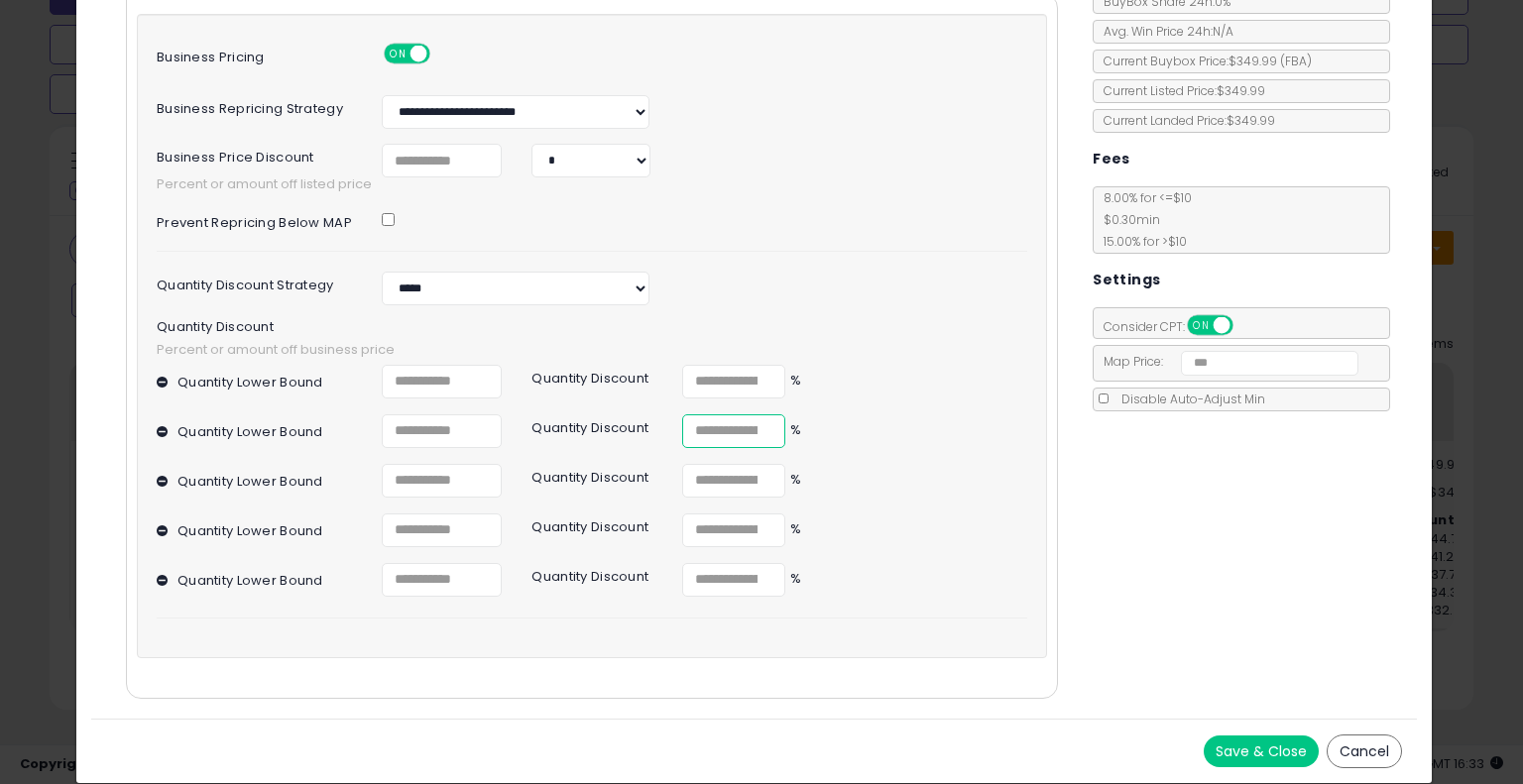 type on "***" 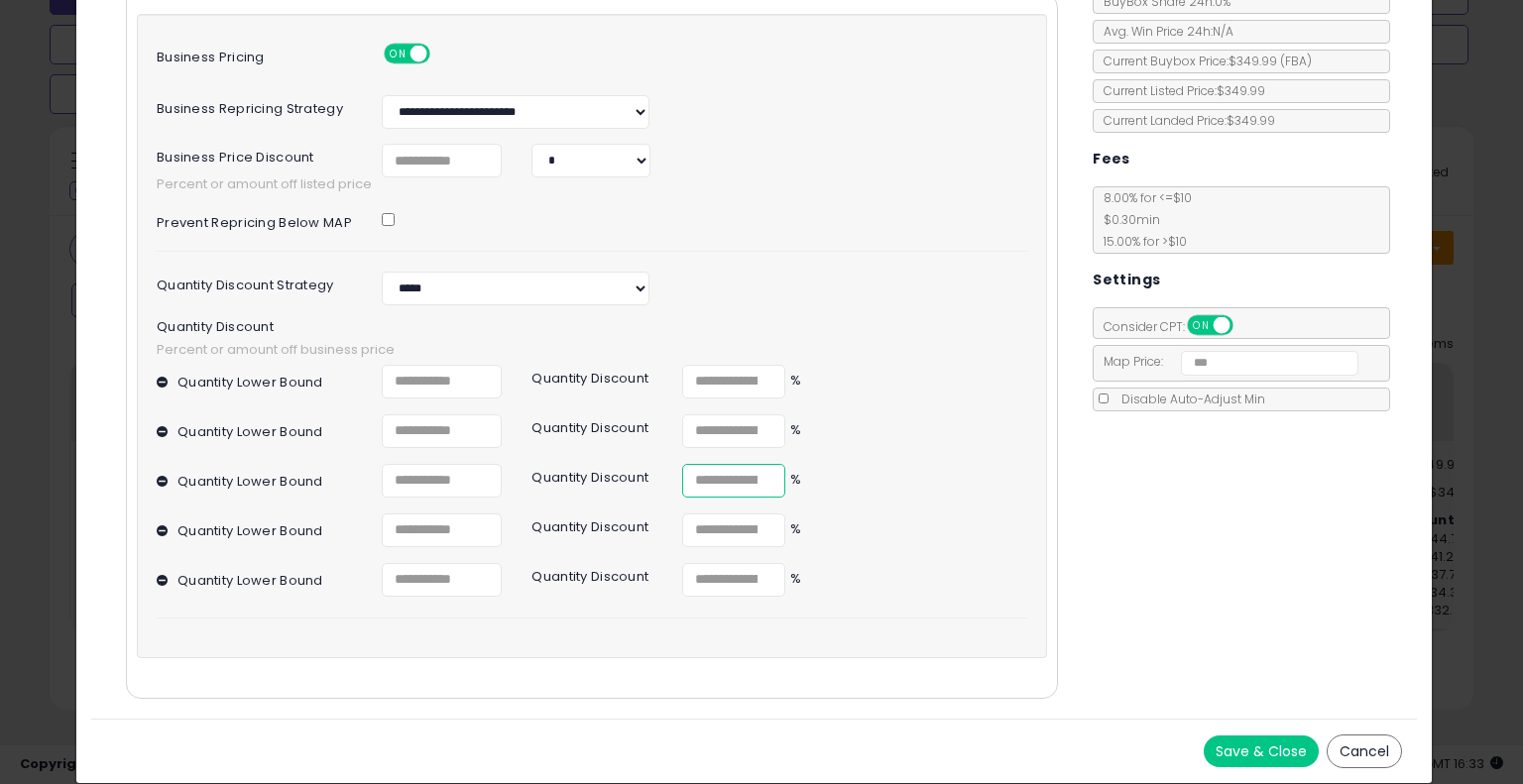 drag, startPoint x: 700, startPoint y: 468, endPoint x: 643, endPoint y: 482, distance: 58.694122 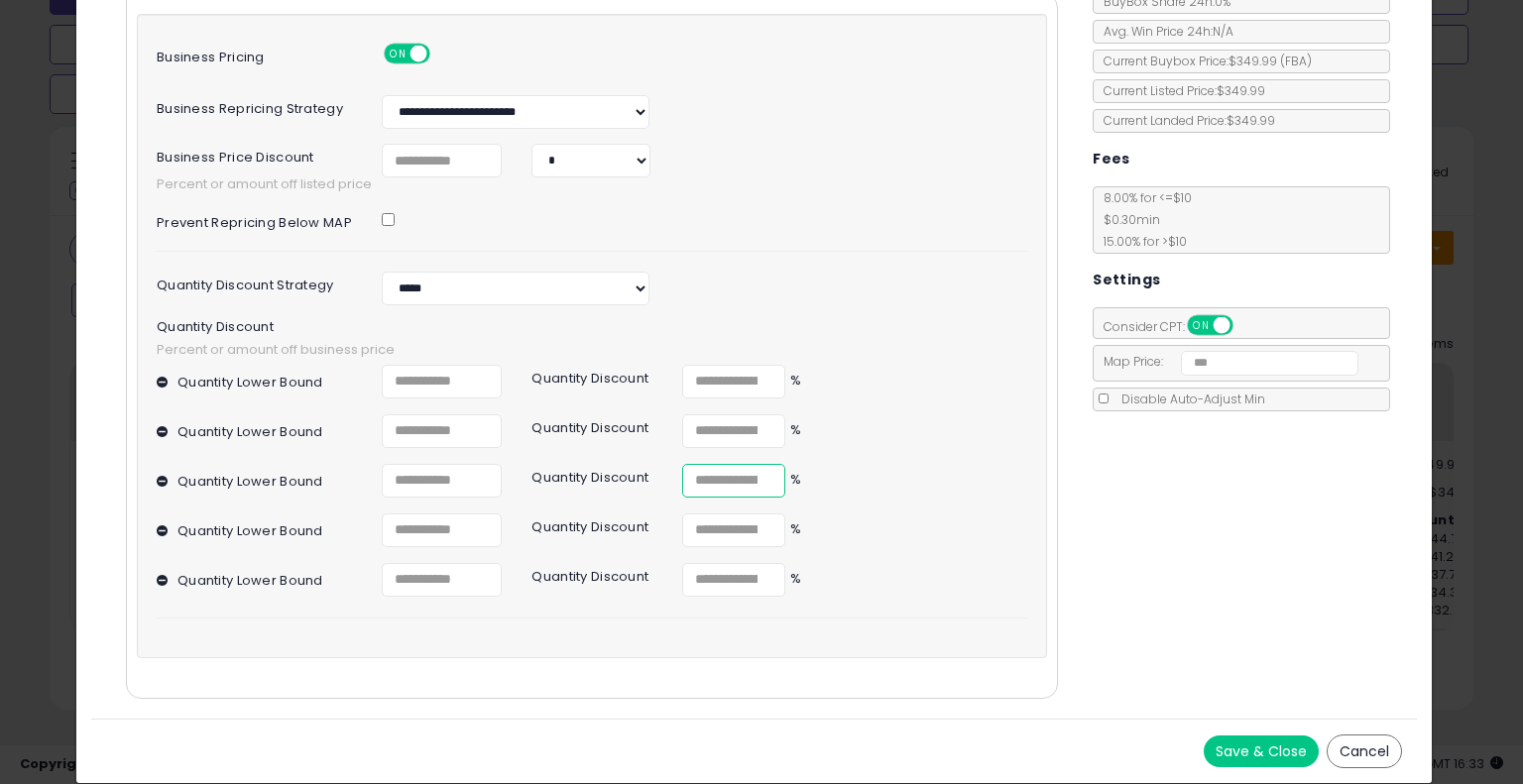 type on "***" 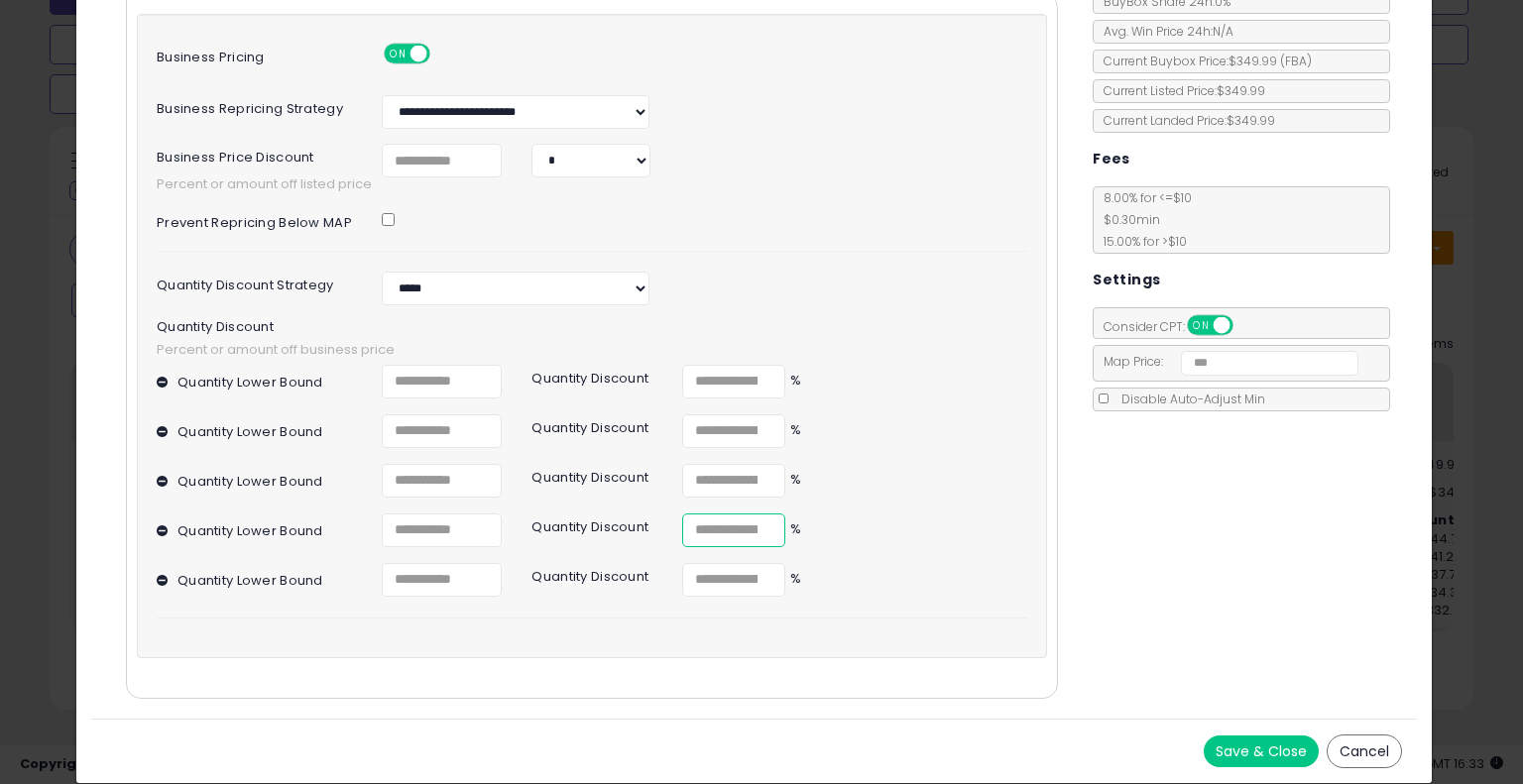 drag, startPoint x: 731, startPoint y: 531, endPoint x: 448, endPoint y: 530, distance: 283.00177 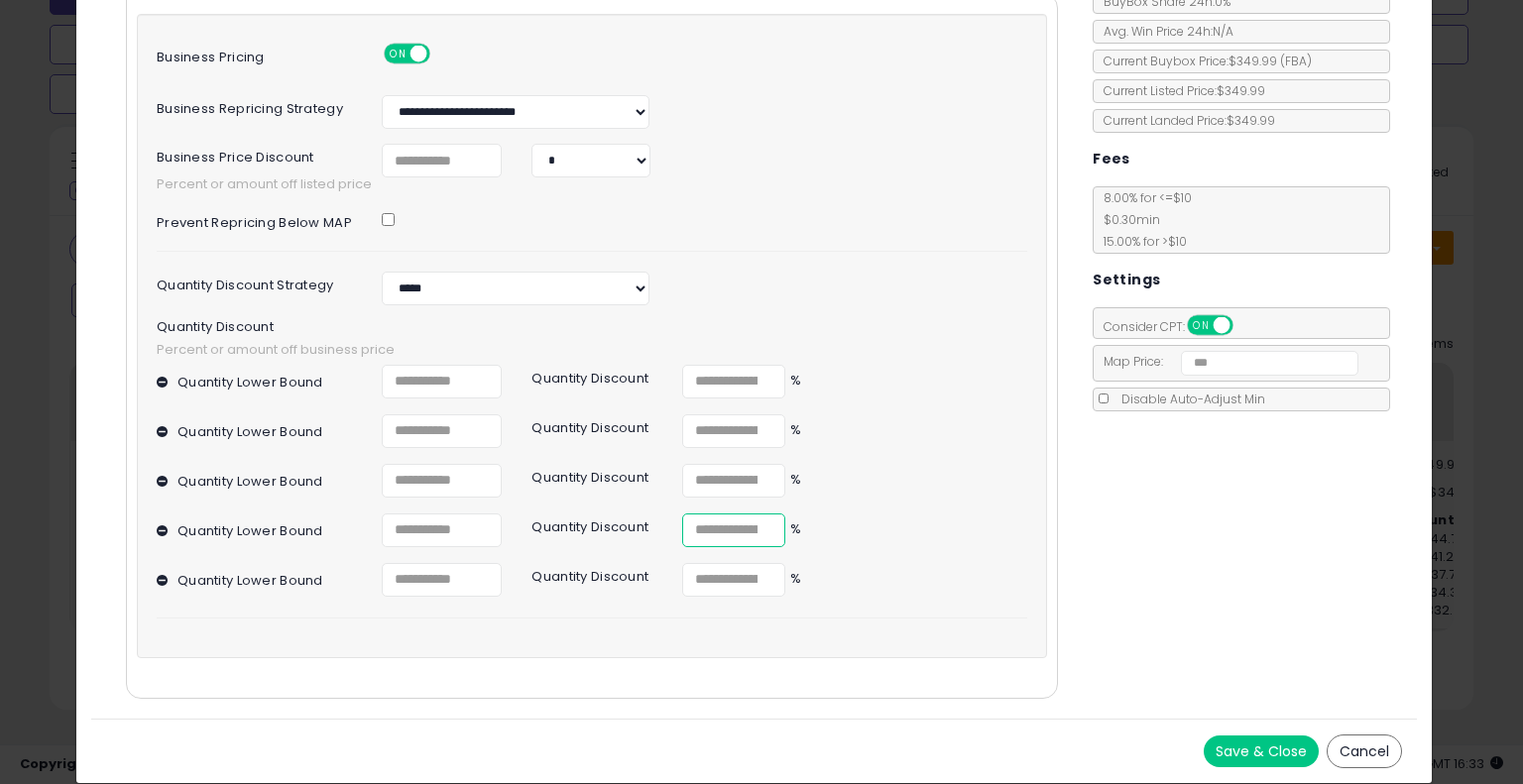 type on "***" 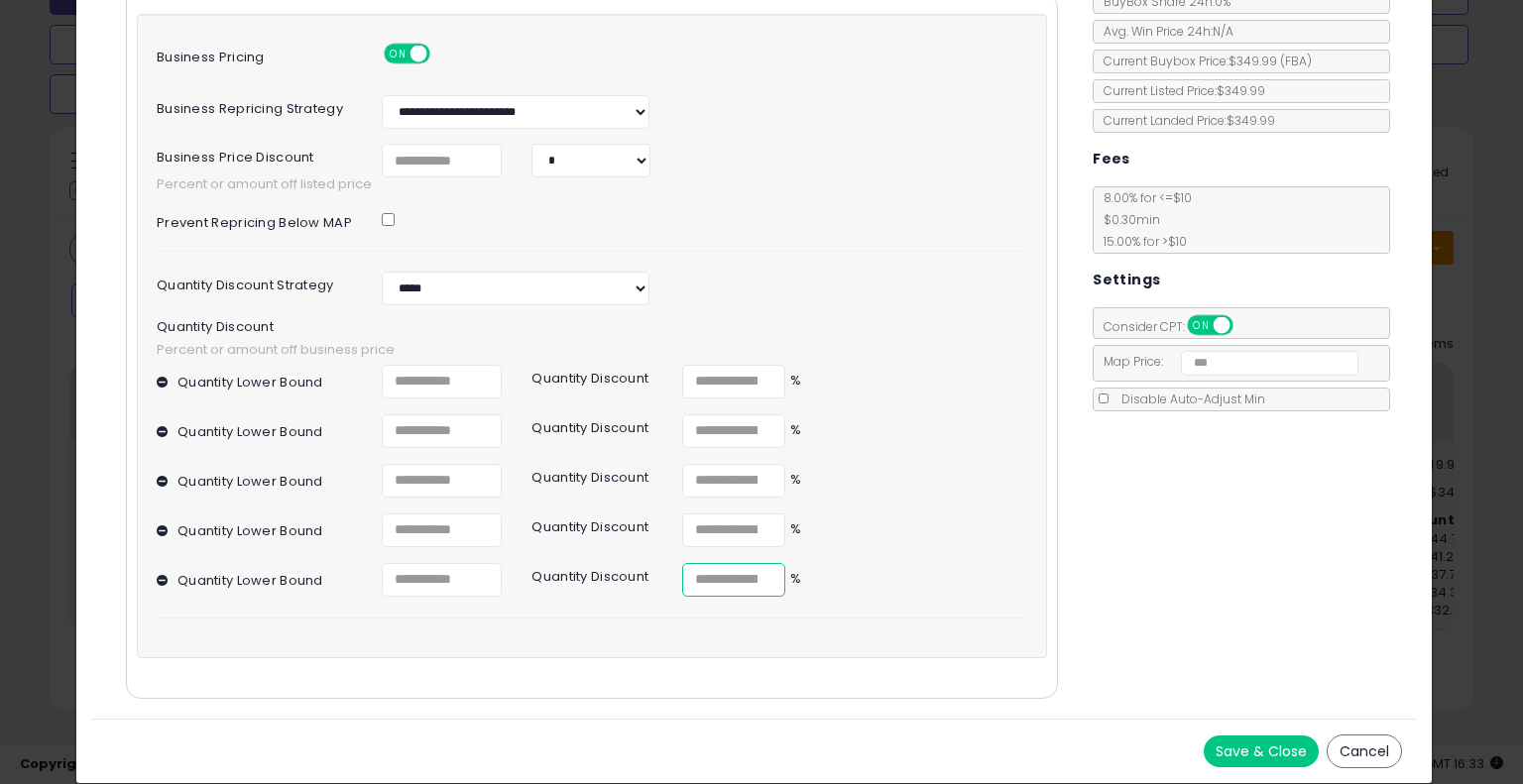 click on "*" at bounding box center [734, 580] 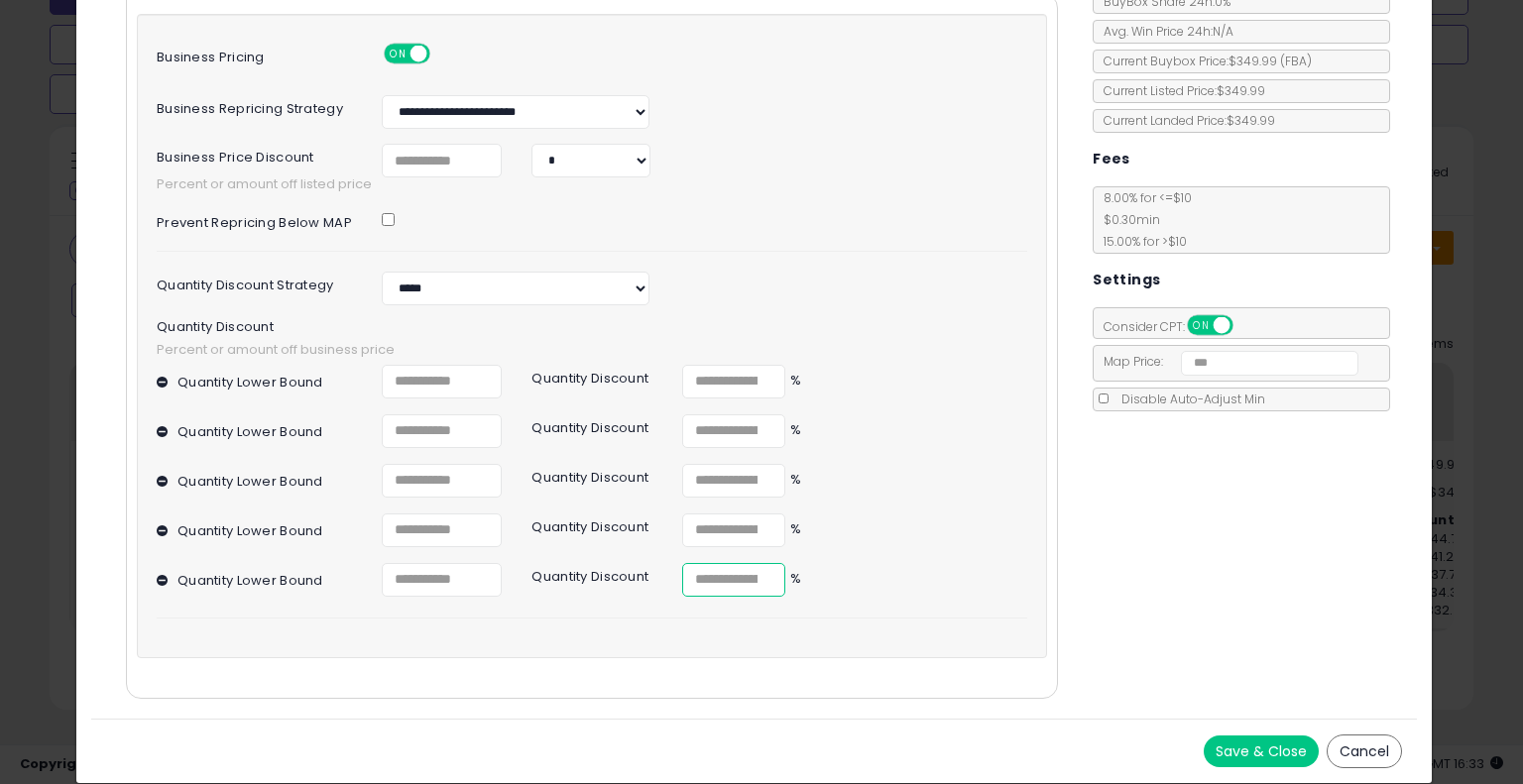scroll, scrollTop: 0, scrollLeft: 0, axis: both 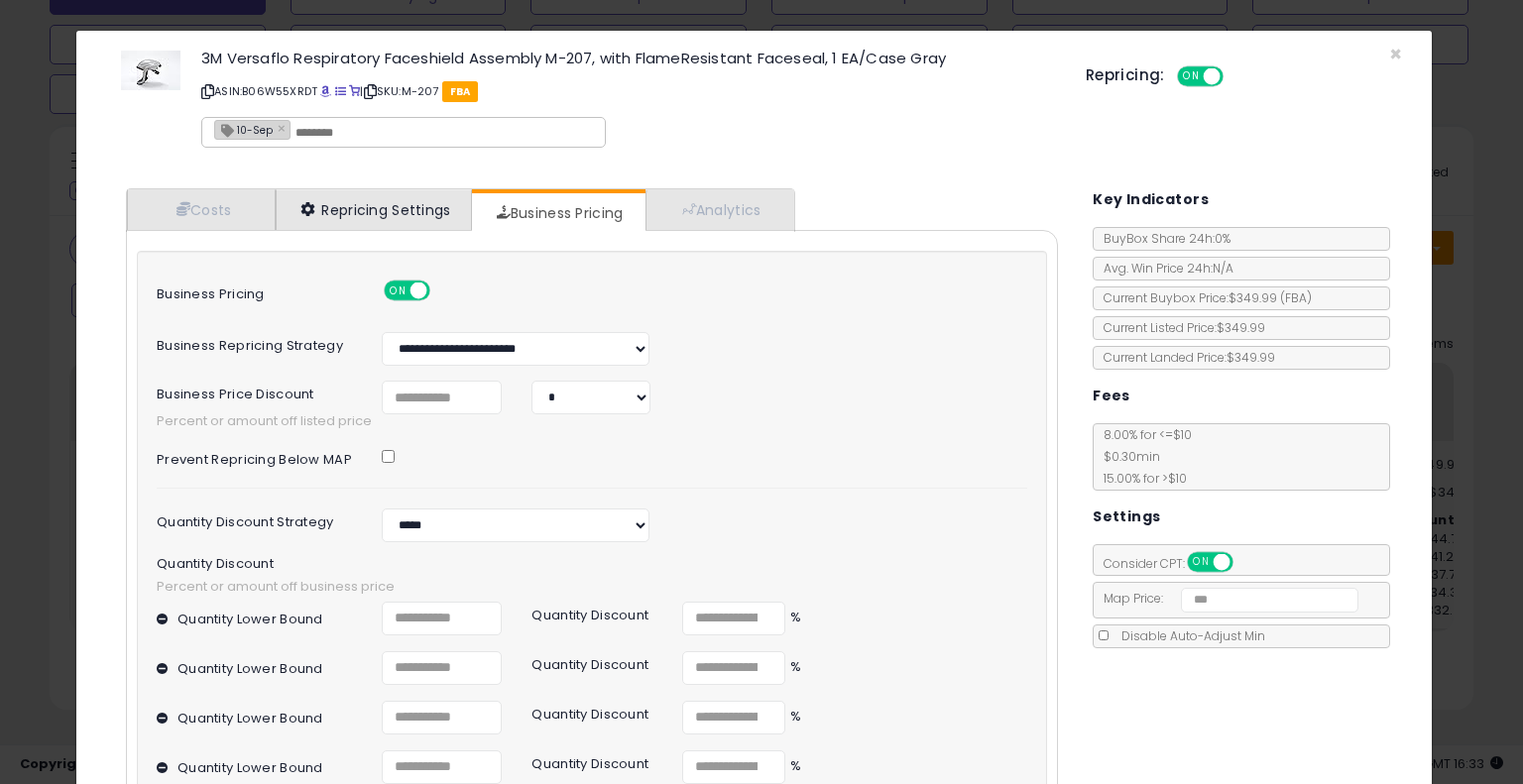type on "***" 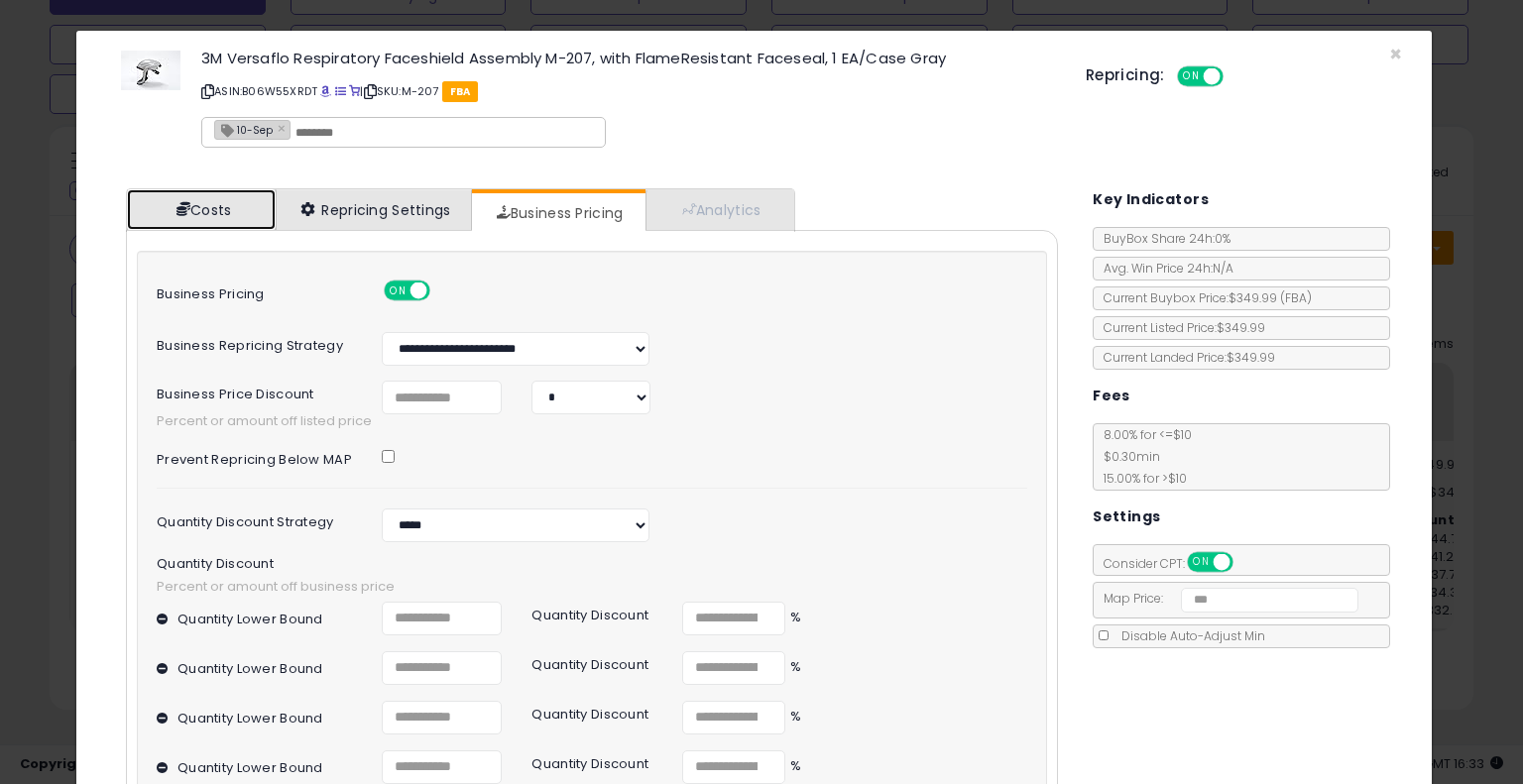 click on "Costs" at bounding box center (201, 209) 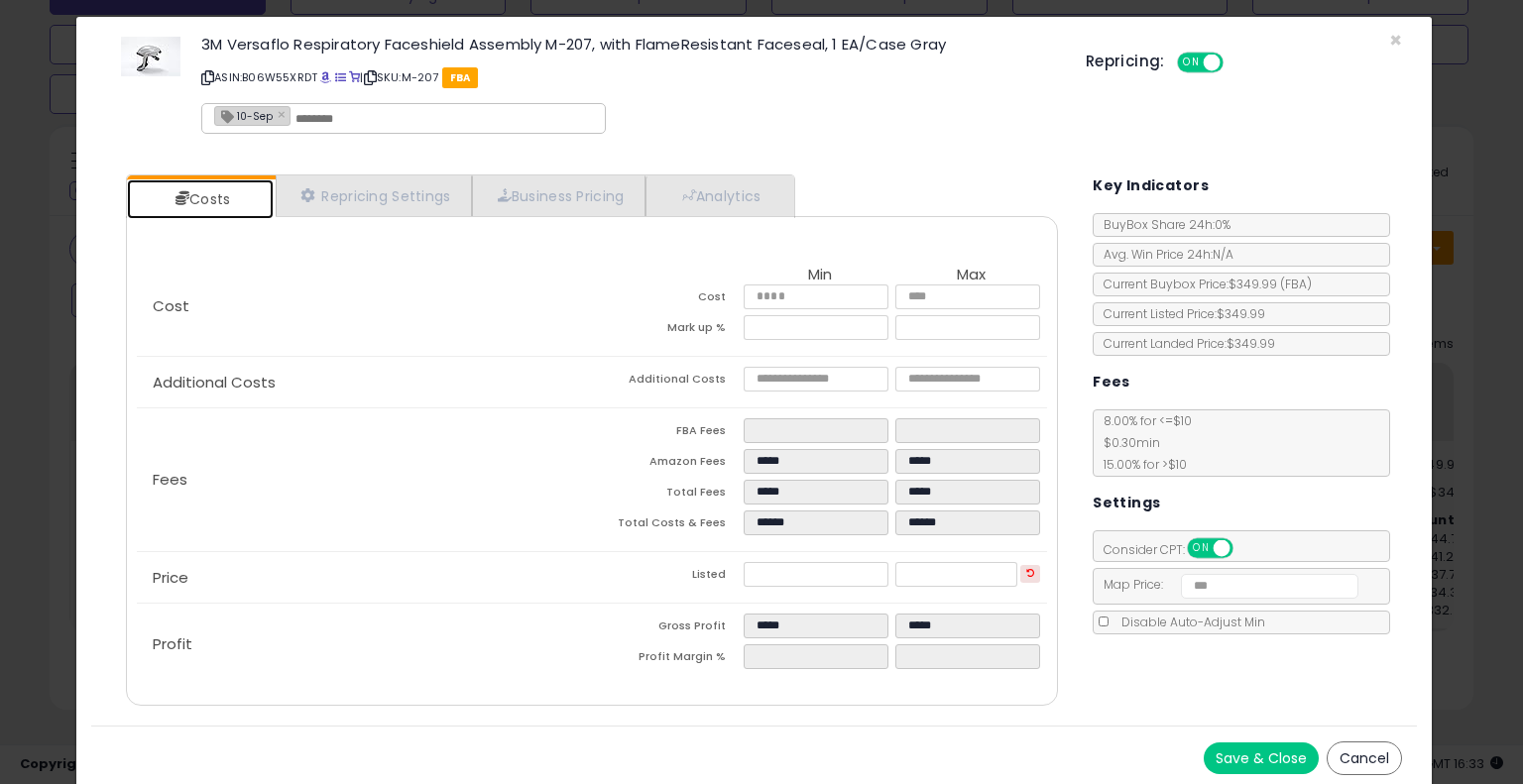 scroll, scrollTop: 17, scrollLeft: 0, axis: vertical 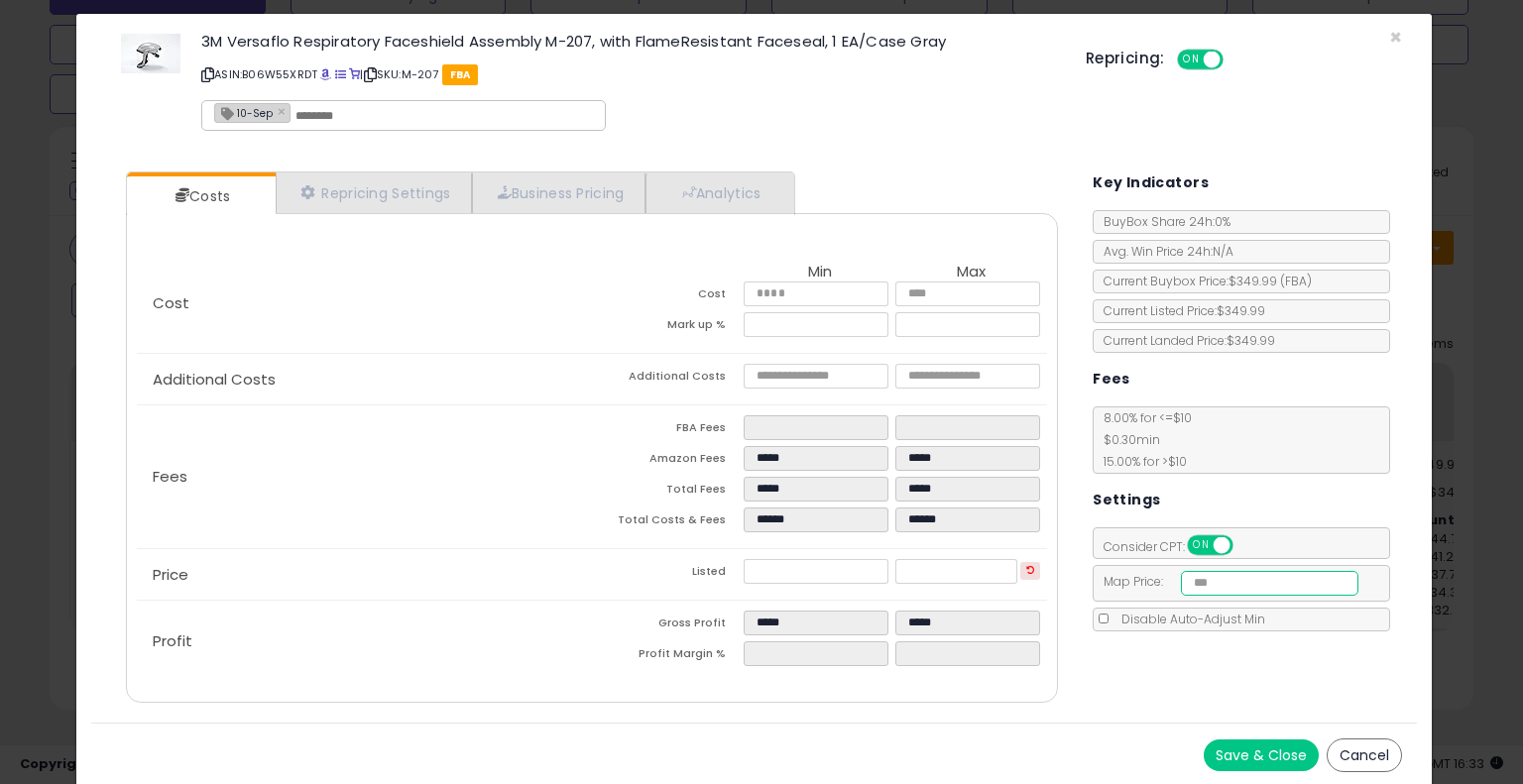 drag, startPoint x: 1010, startPoint y: 570, endPoint x: 926, endPoint y: 561, distance: 84.48077 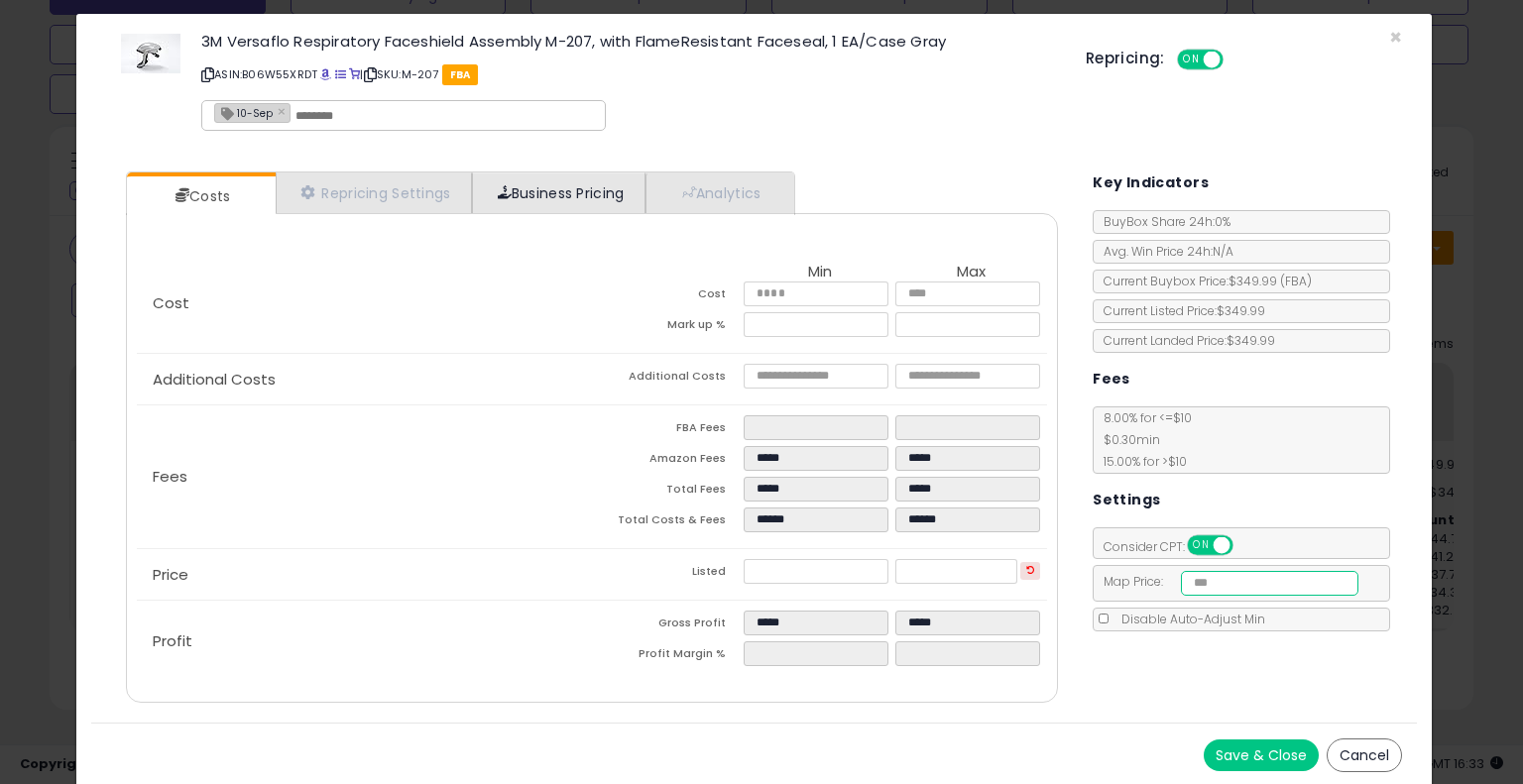 type on "******" 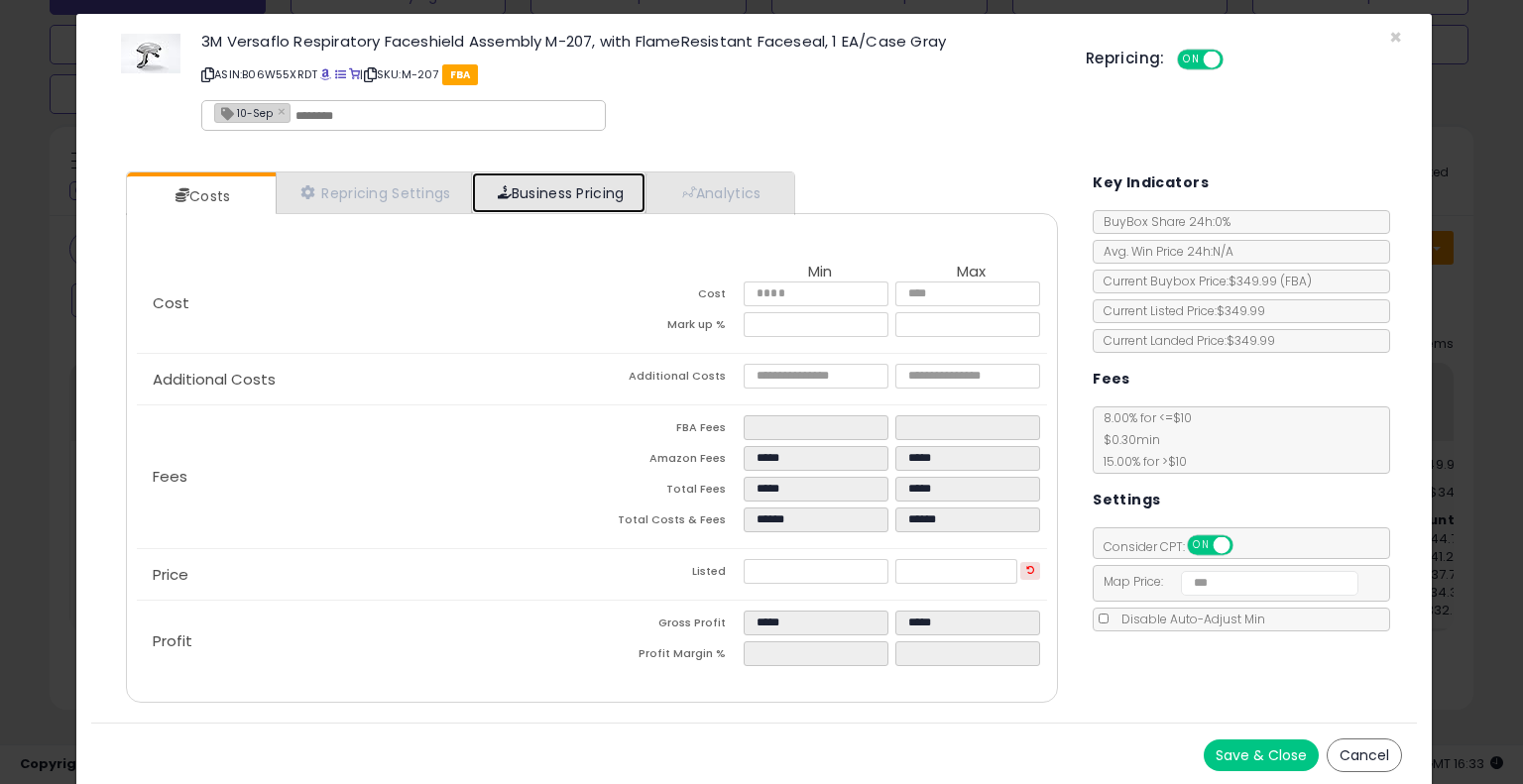 click on "Business Pricing" at bounding box center [558, 192] 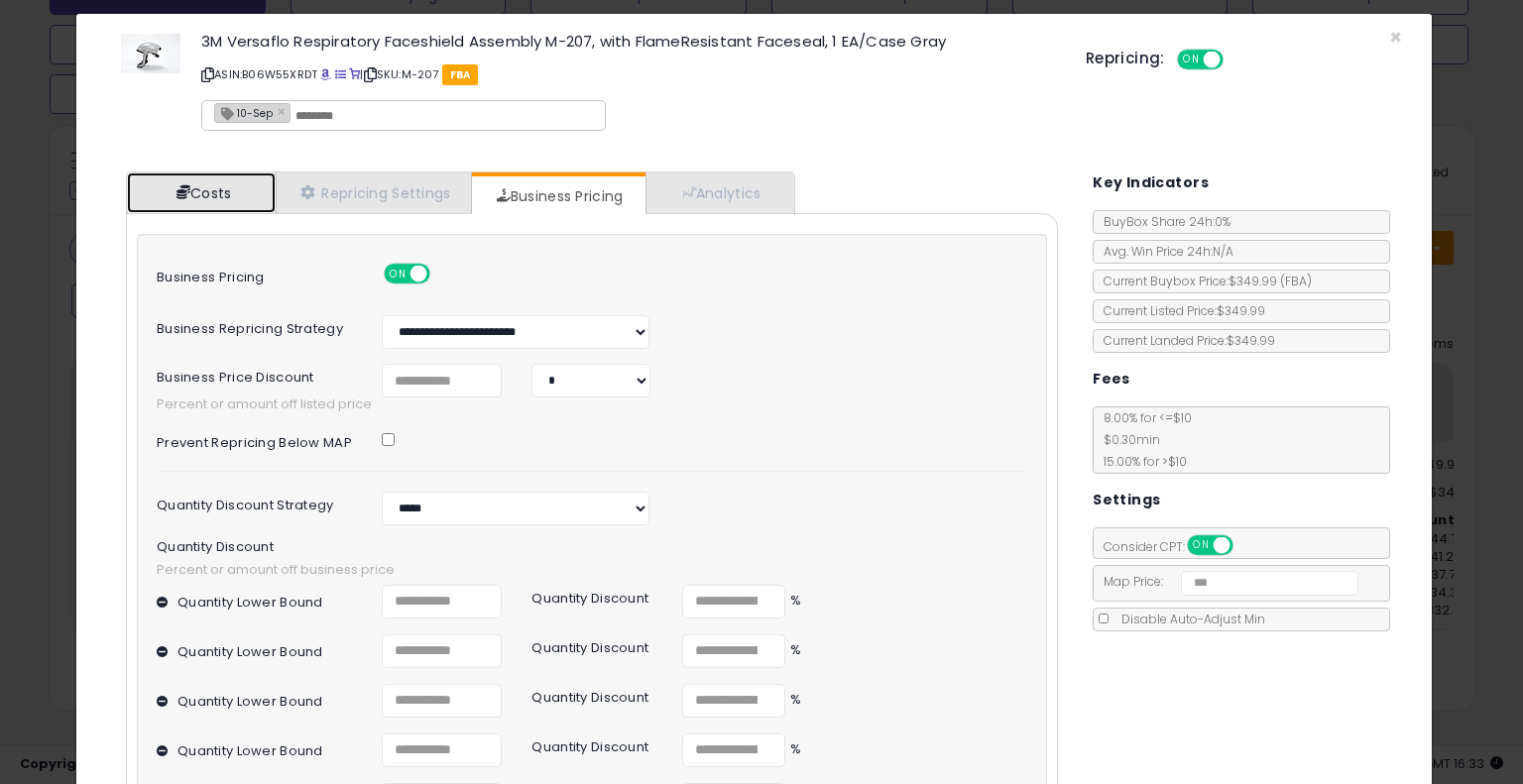 click on "Costs" at bounding box center [201, 192] 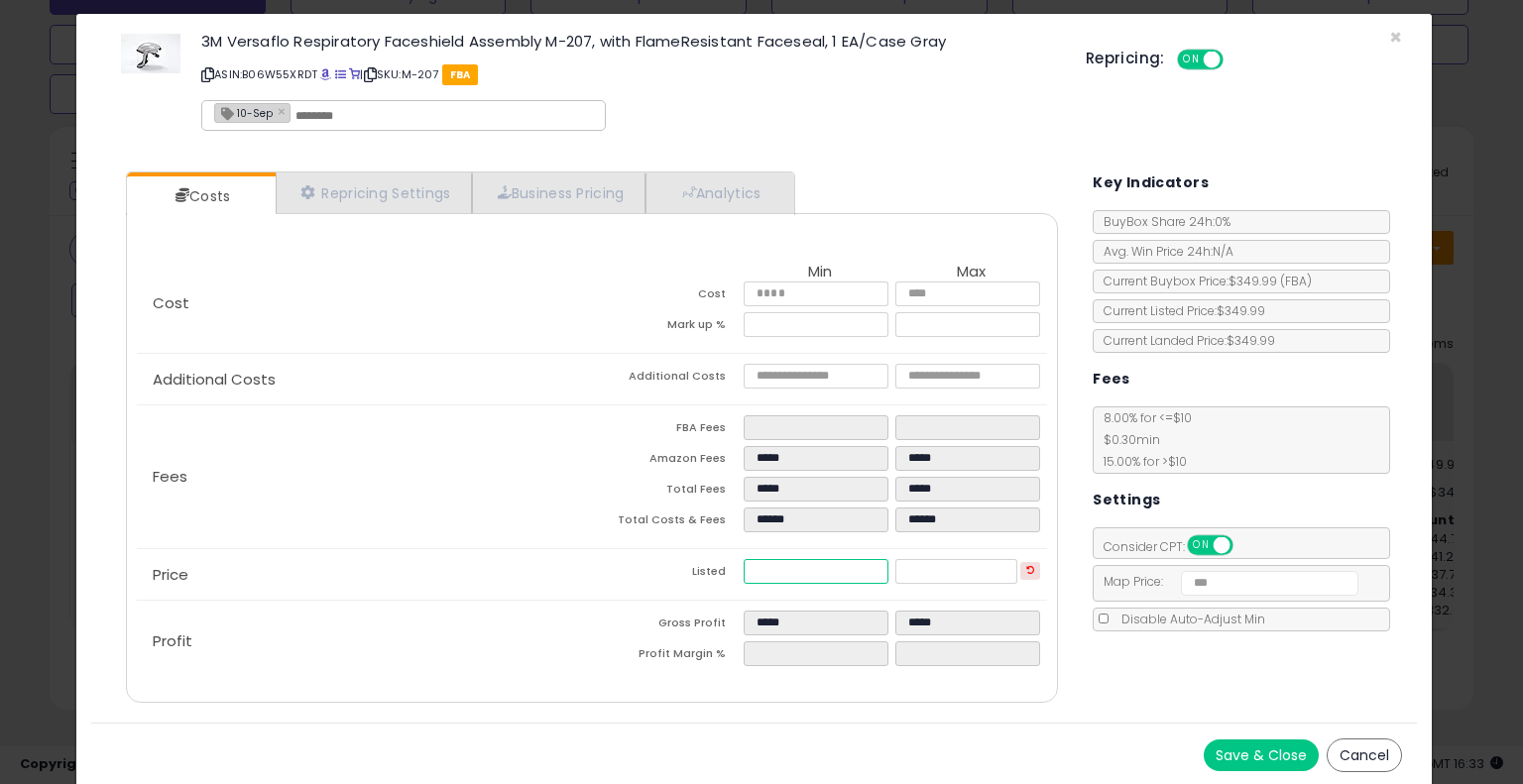 drag, startPoint x: 792, startPoint y: 570, endPoint x: 412, endPoint y: 507, distance: 385.18697 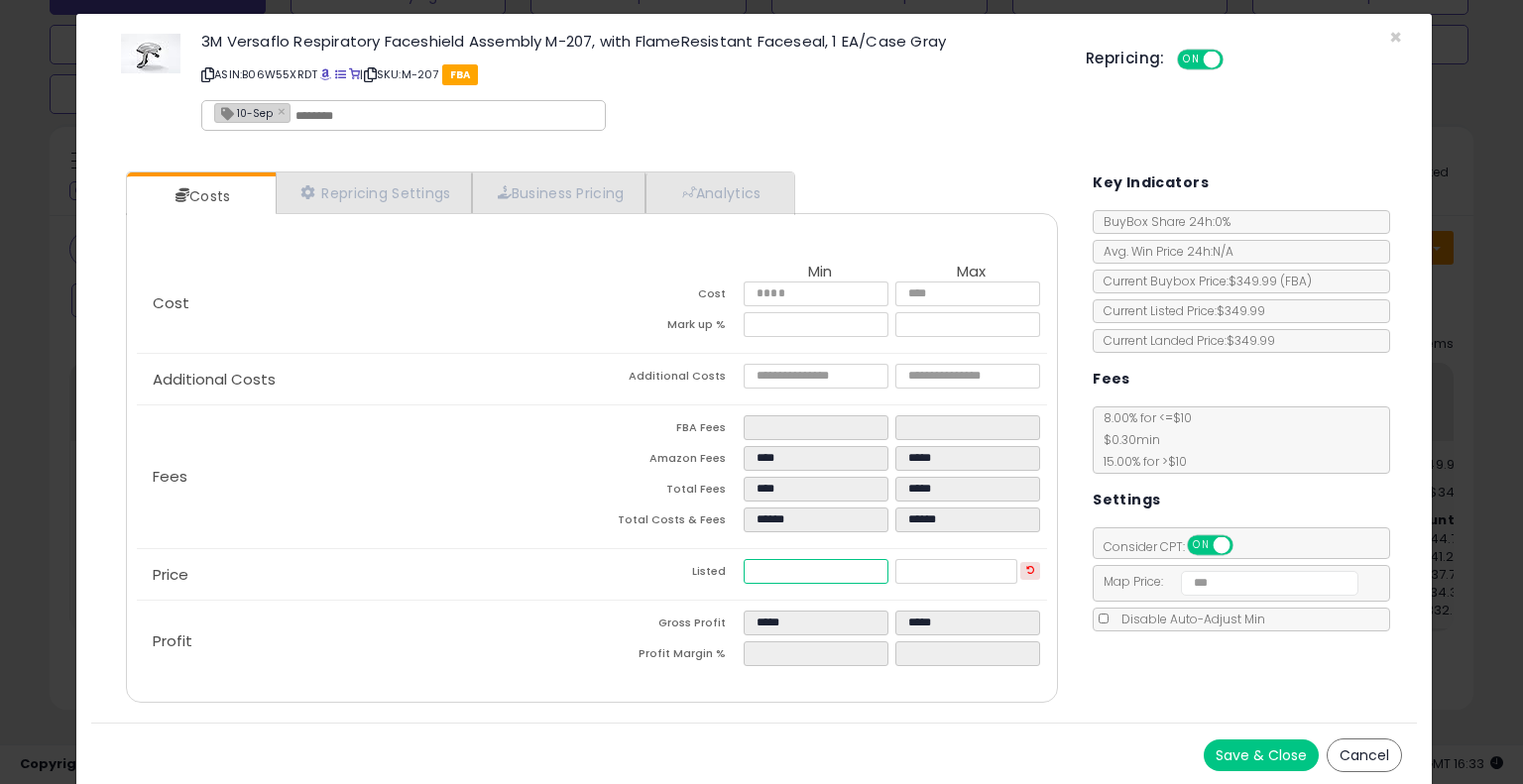 type on "****" 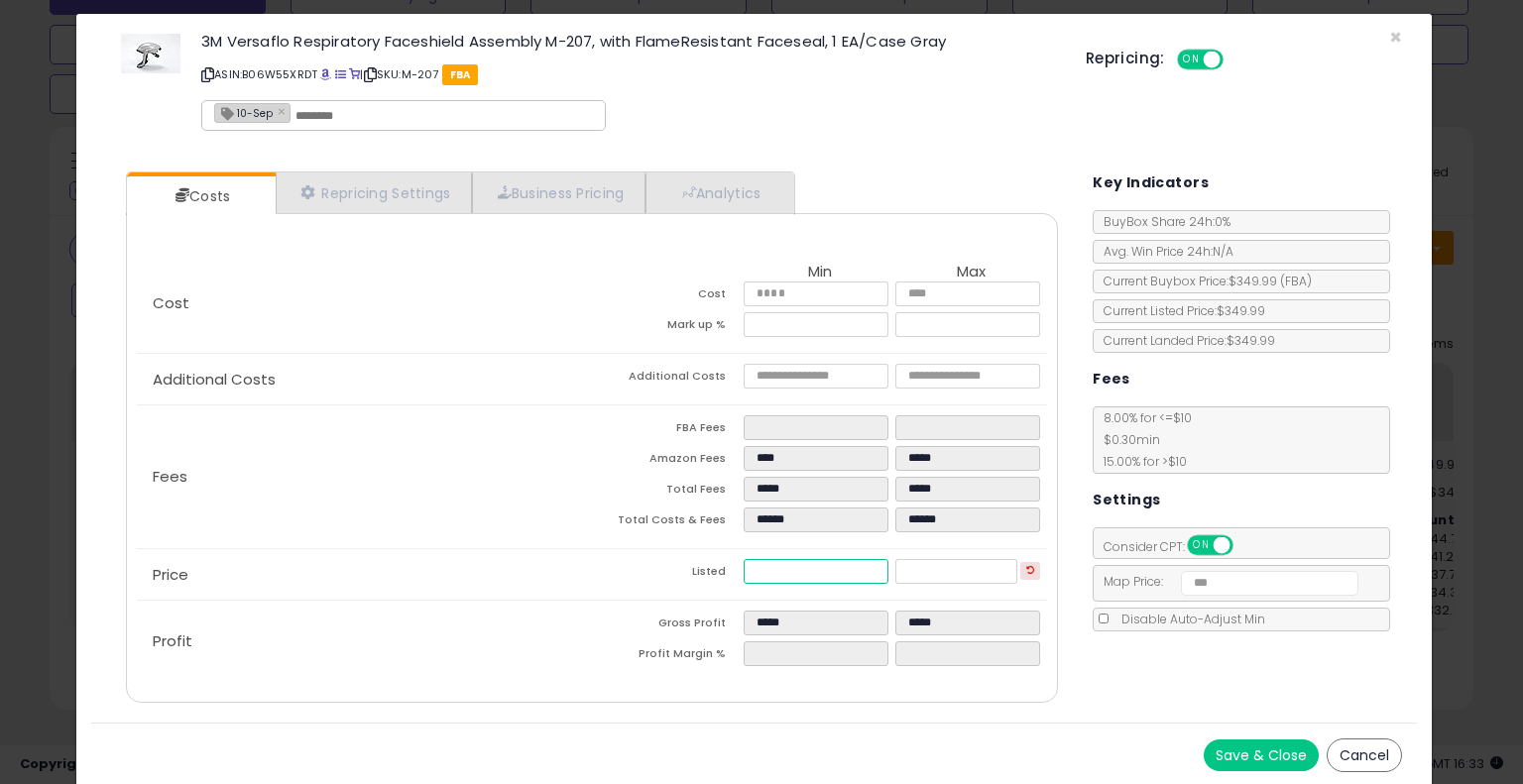 type on "*****" 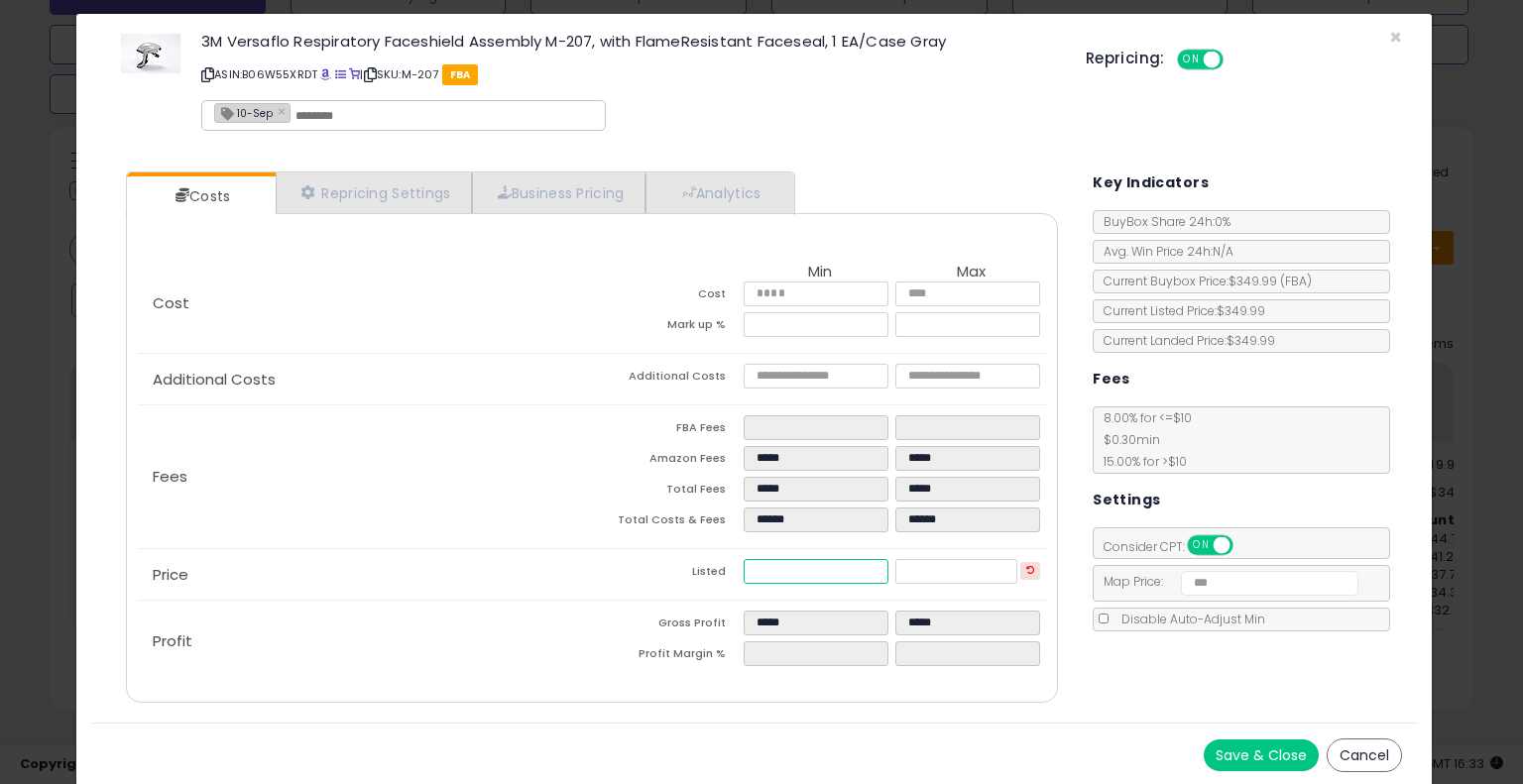 type on "*****" 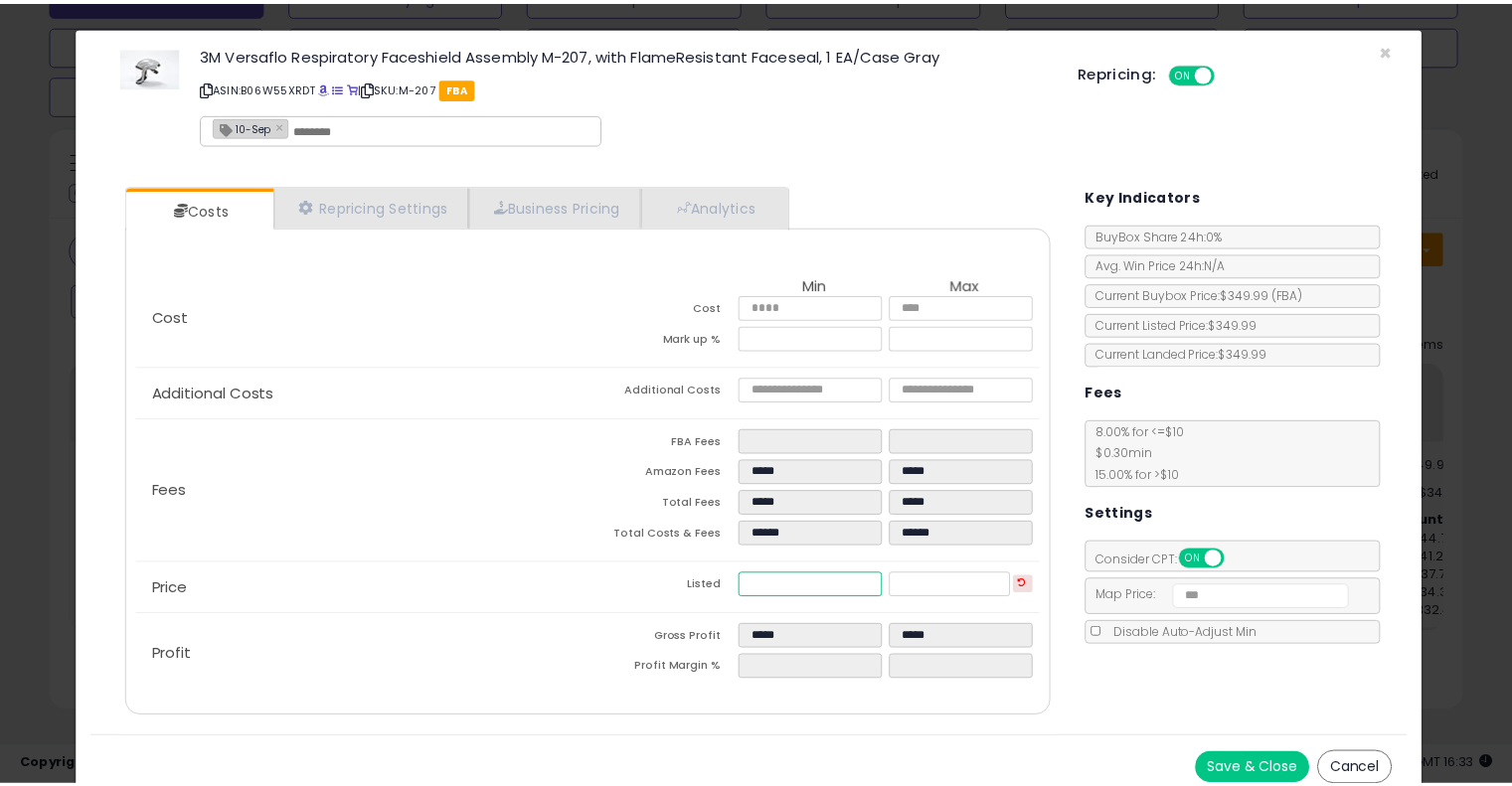 scroll, scrollTop: 0, scrollLeft: 0, axis: both 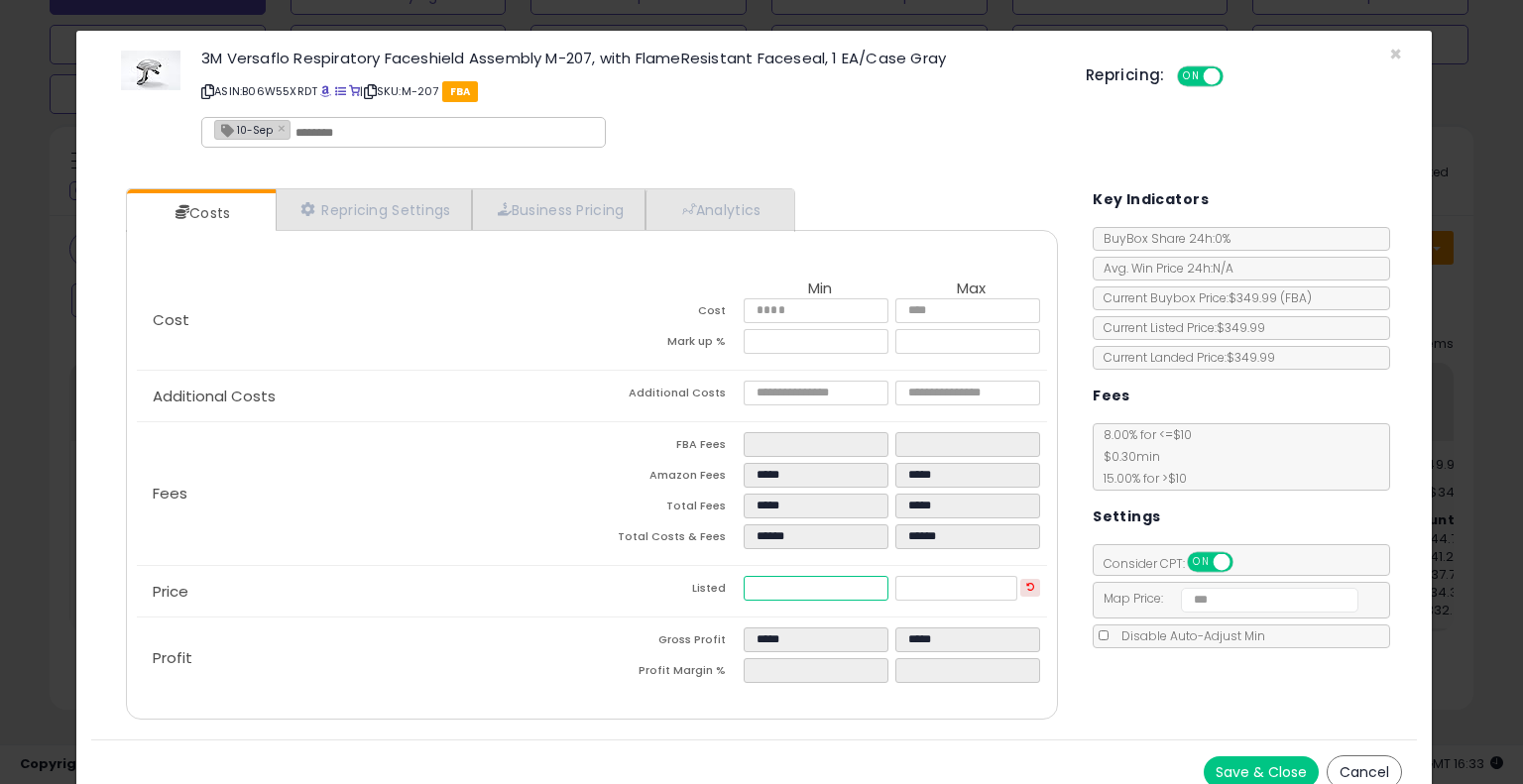 type on "******" 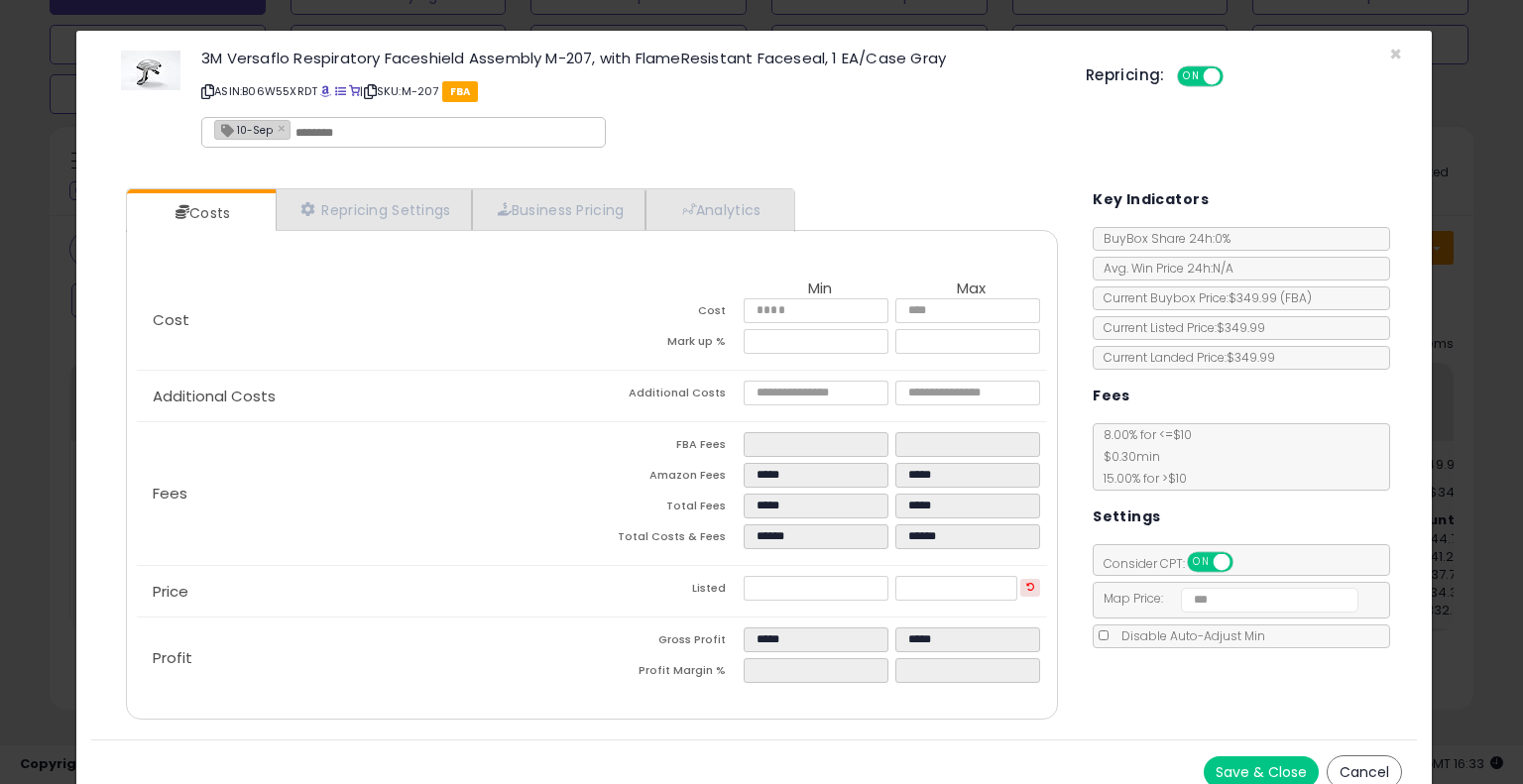 type on "*****" 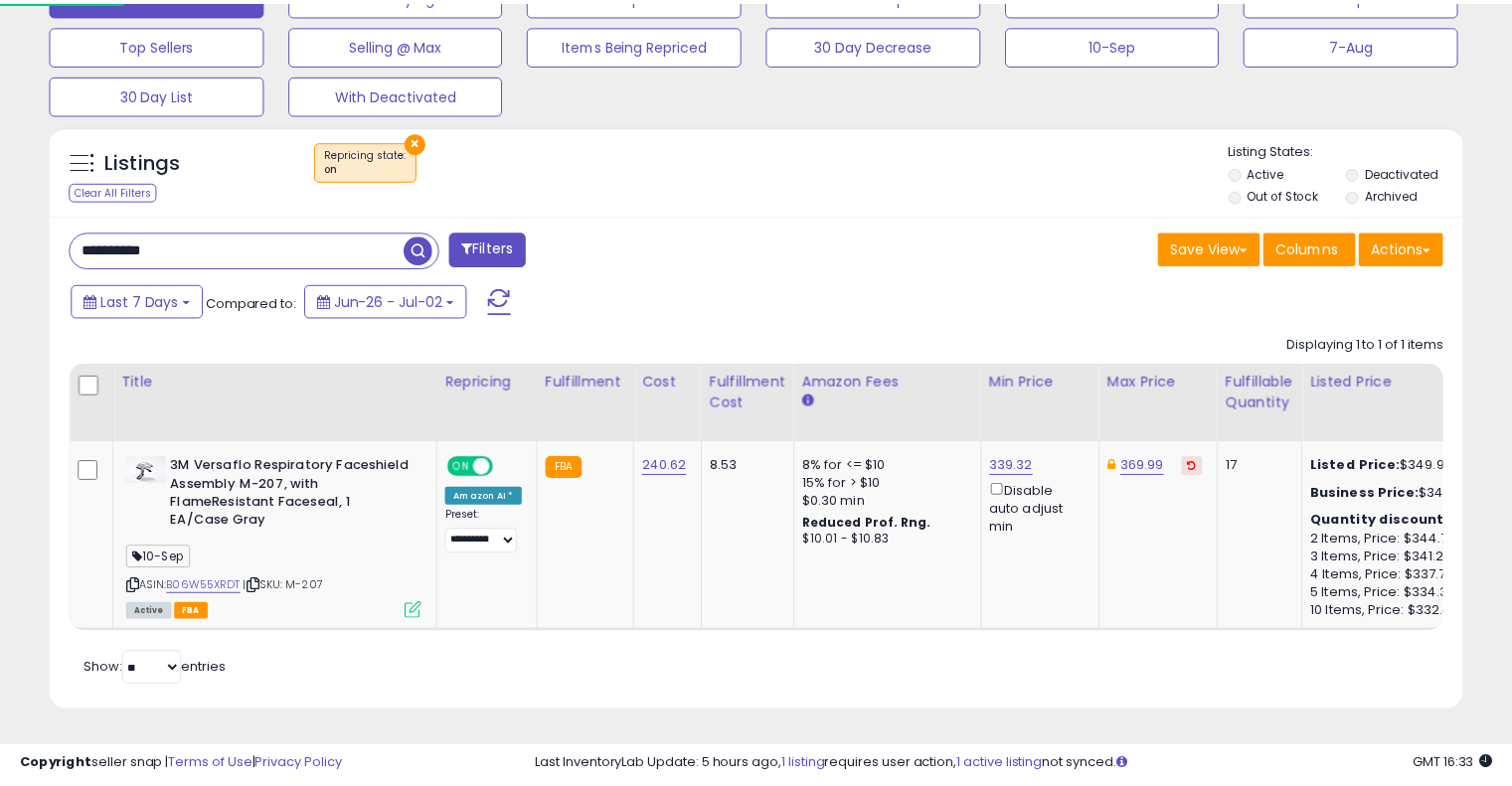 scroll, scrollTop: 406, scrollLeft: 817, axis: both 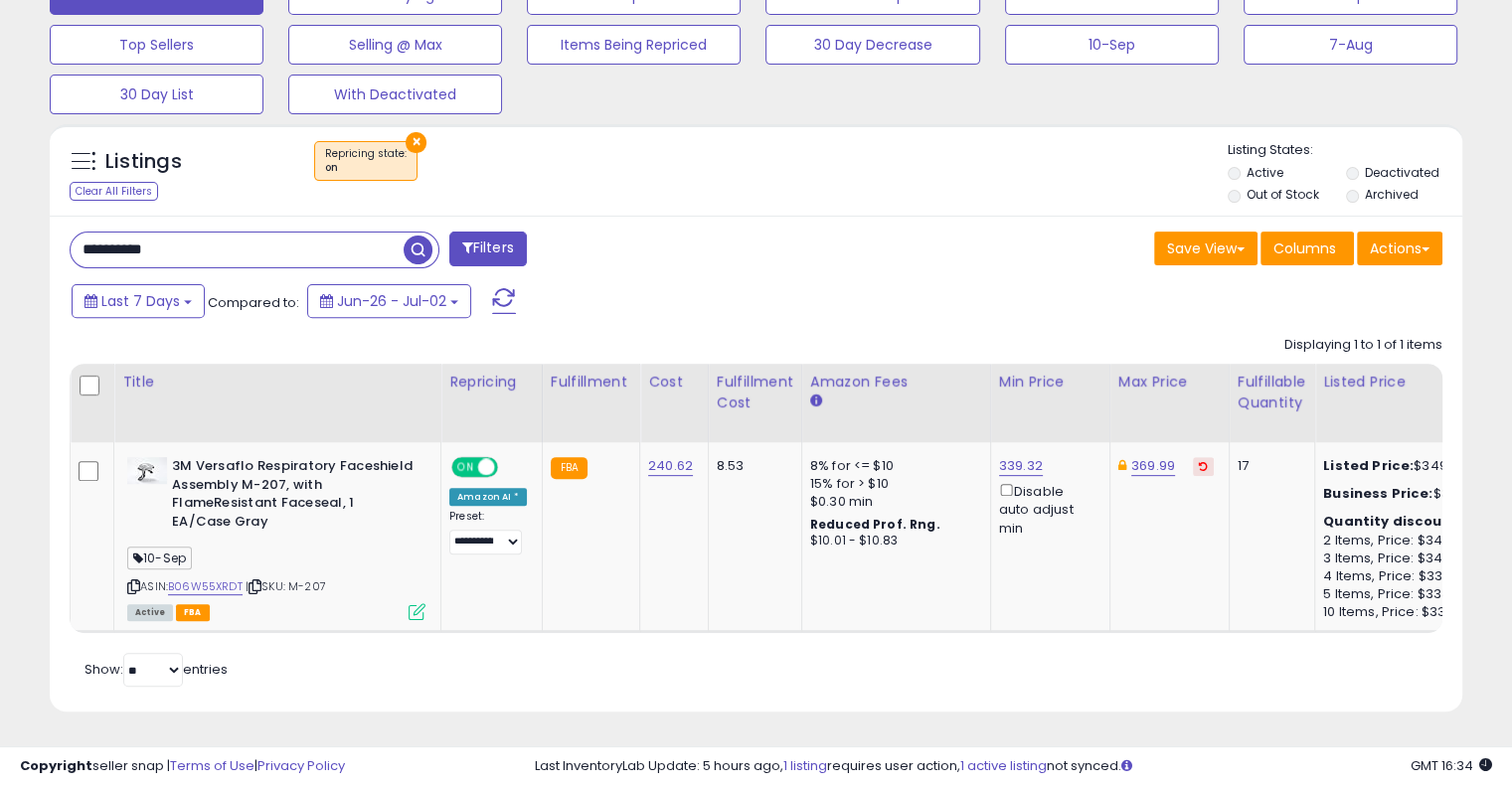 click on "**********" at bounding box center [237, 249] 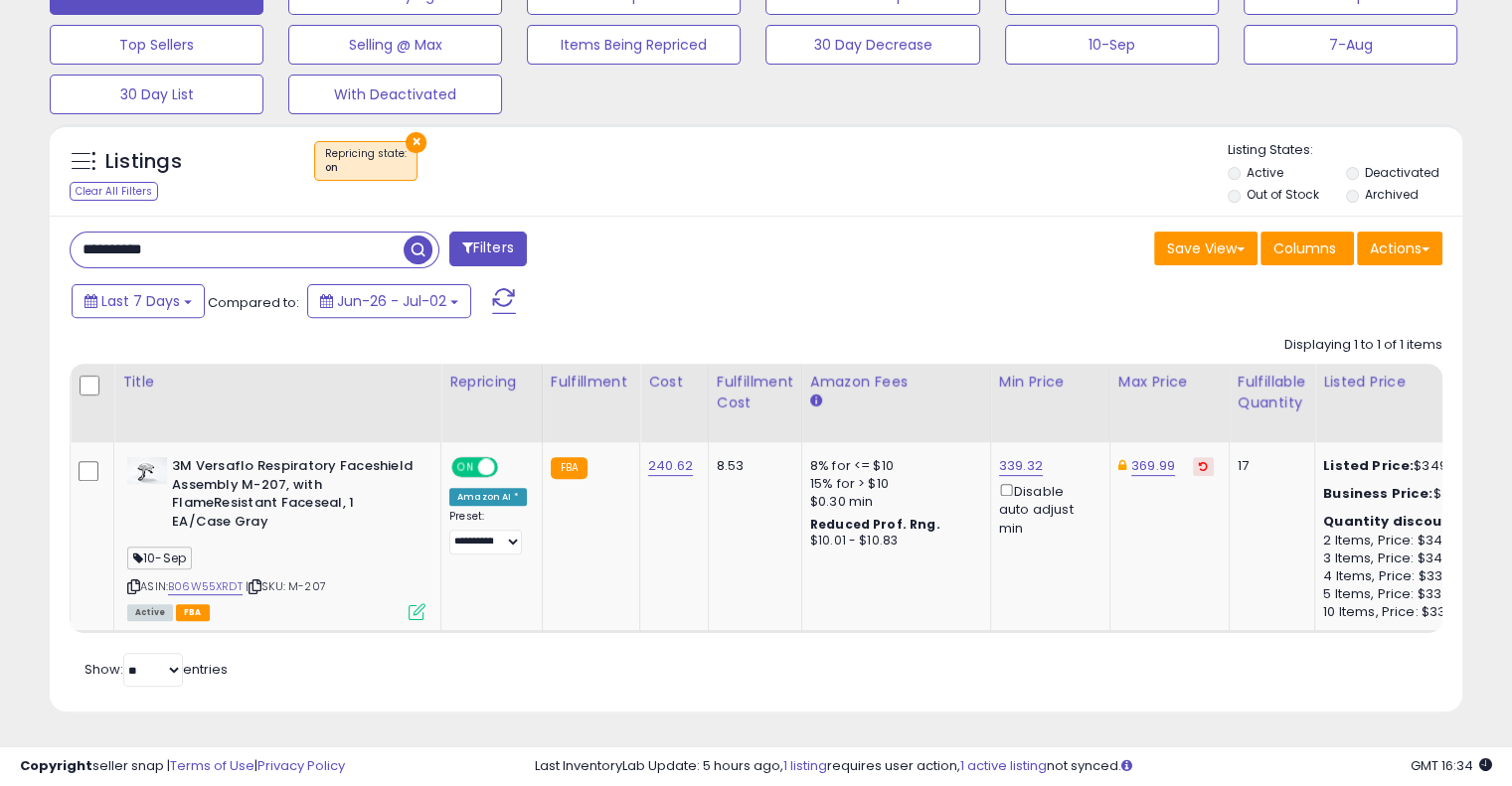 paste 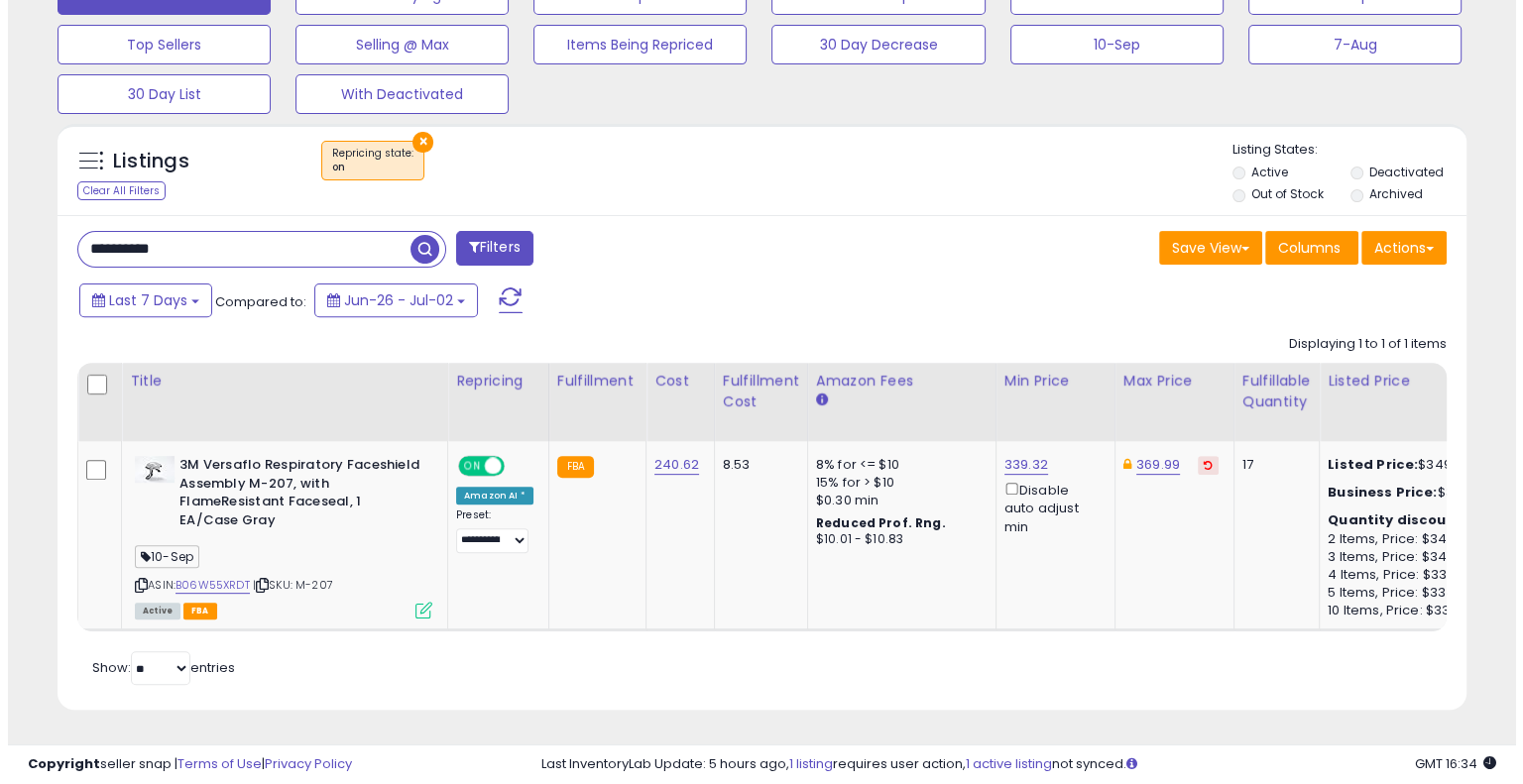 scroll, scrollTop: 474, scrollLeft: 0, axis: vertical 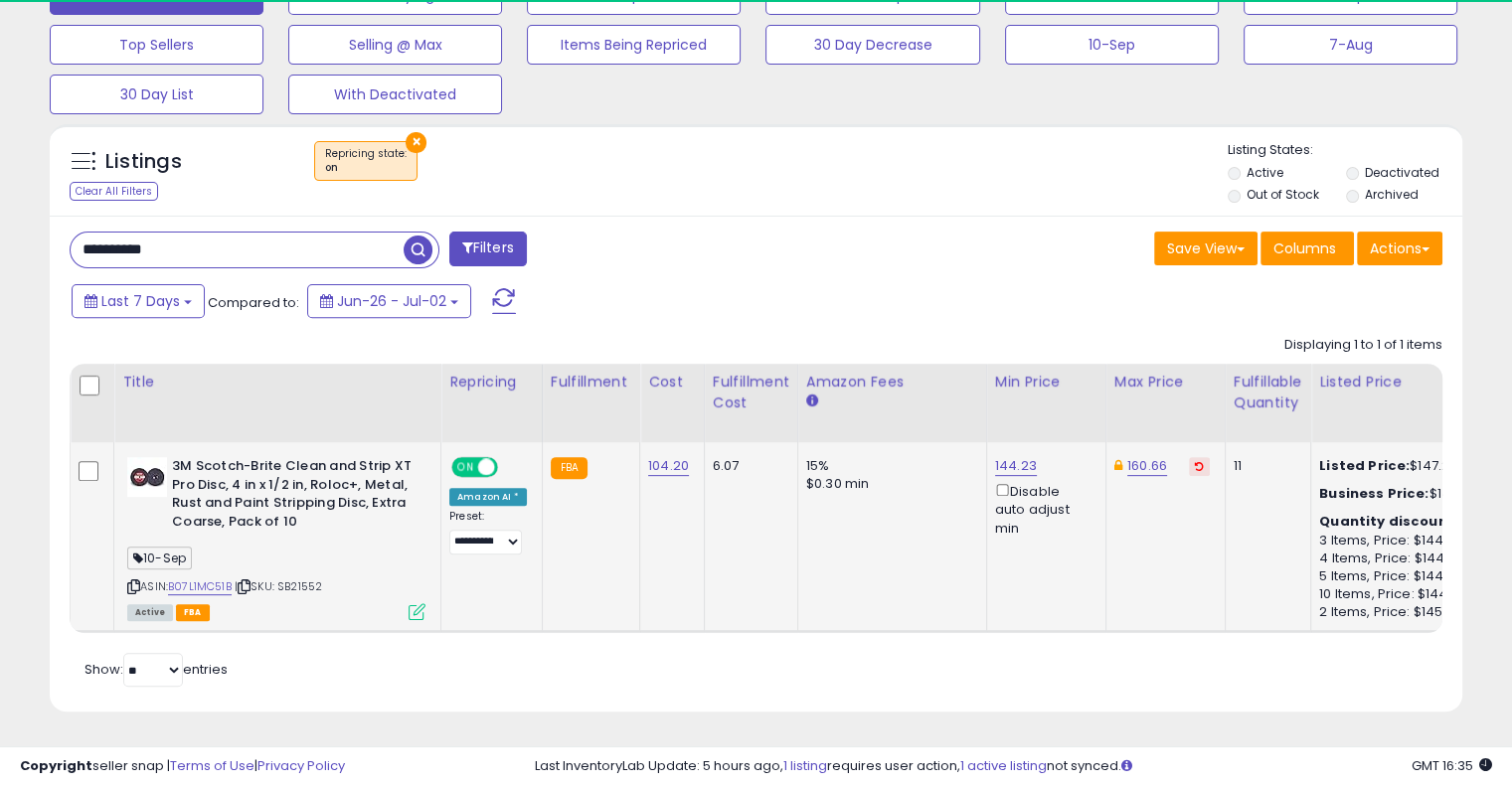 click at bounding box center (417, 611) 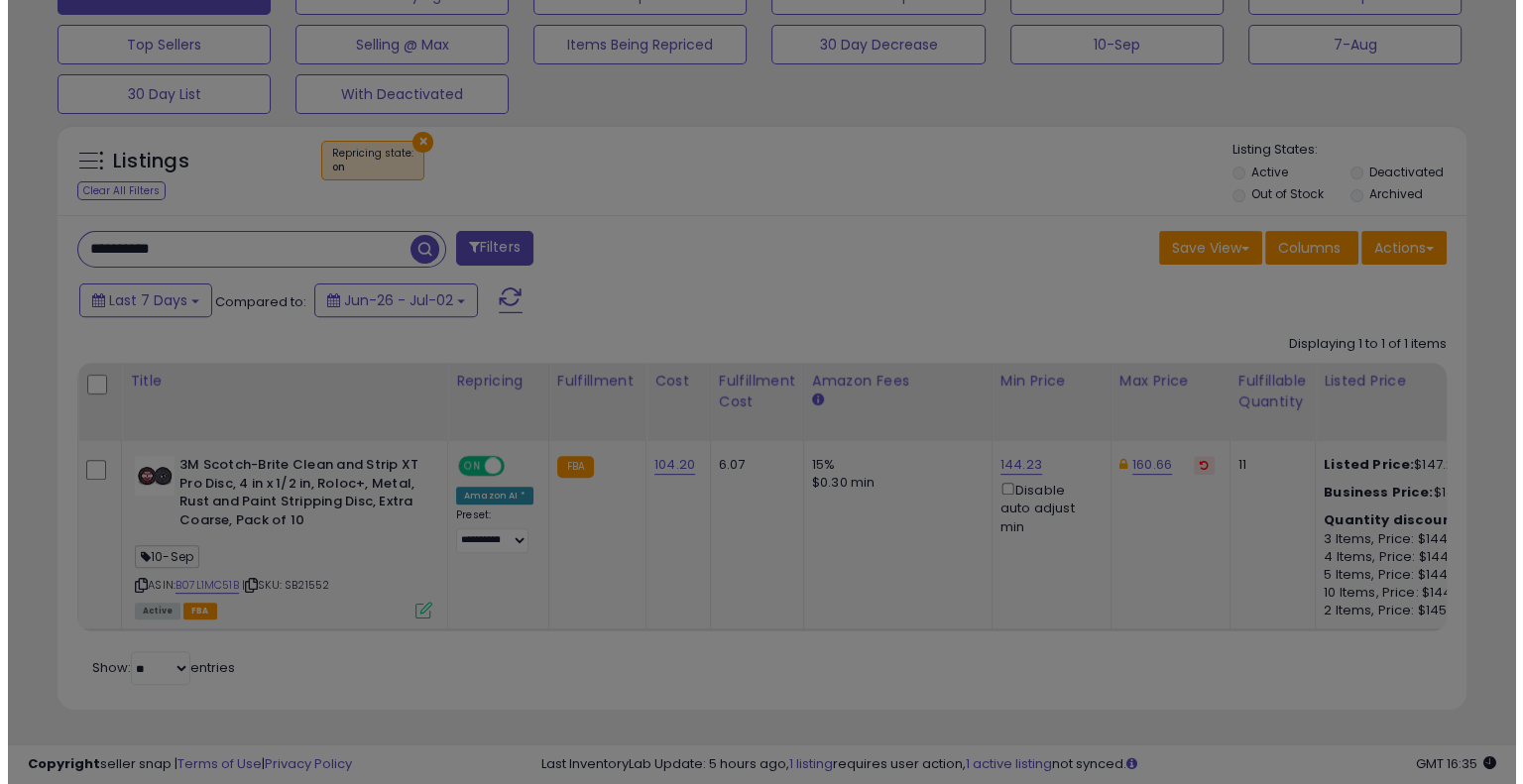 scroll, scrollTop: 990743, scrollLeft: 990712, axis: both 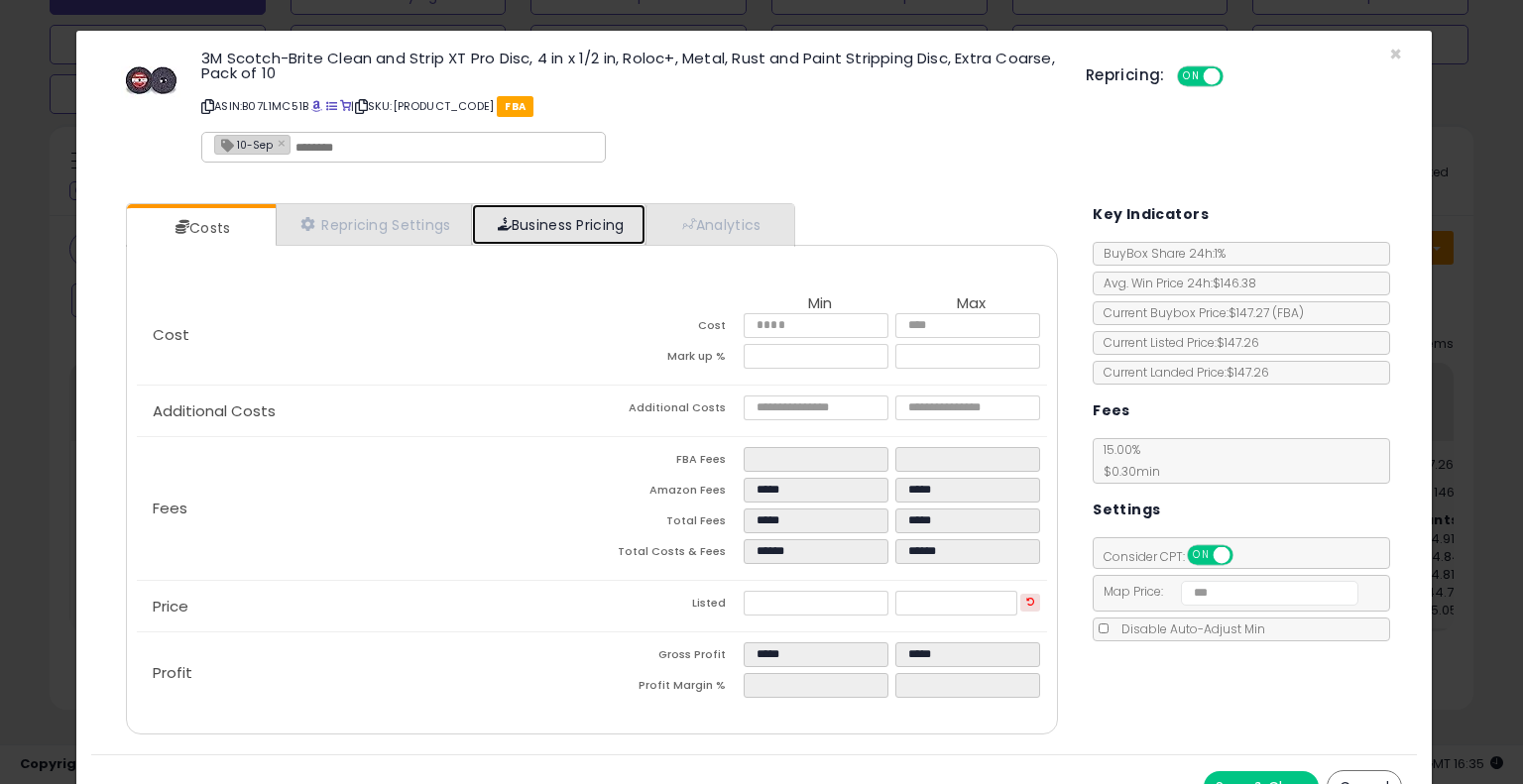 click on "Business Pricing" at bounding box center [558, 224] 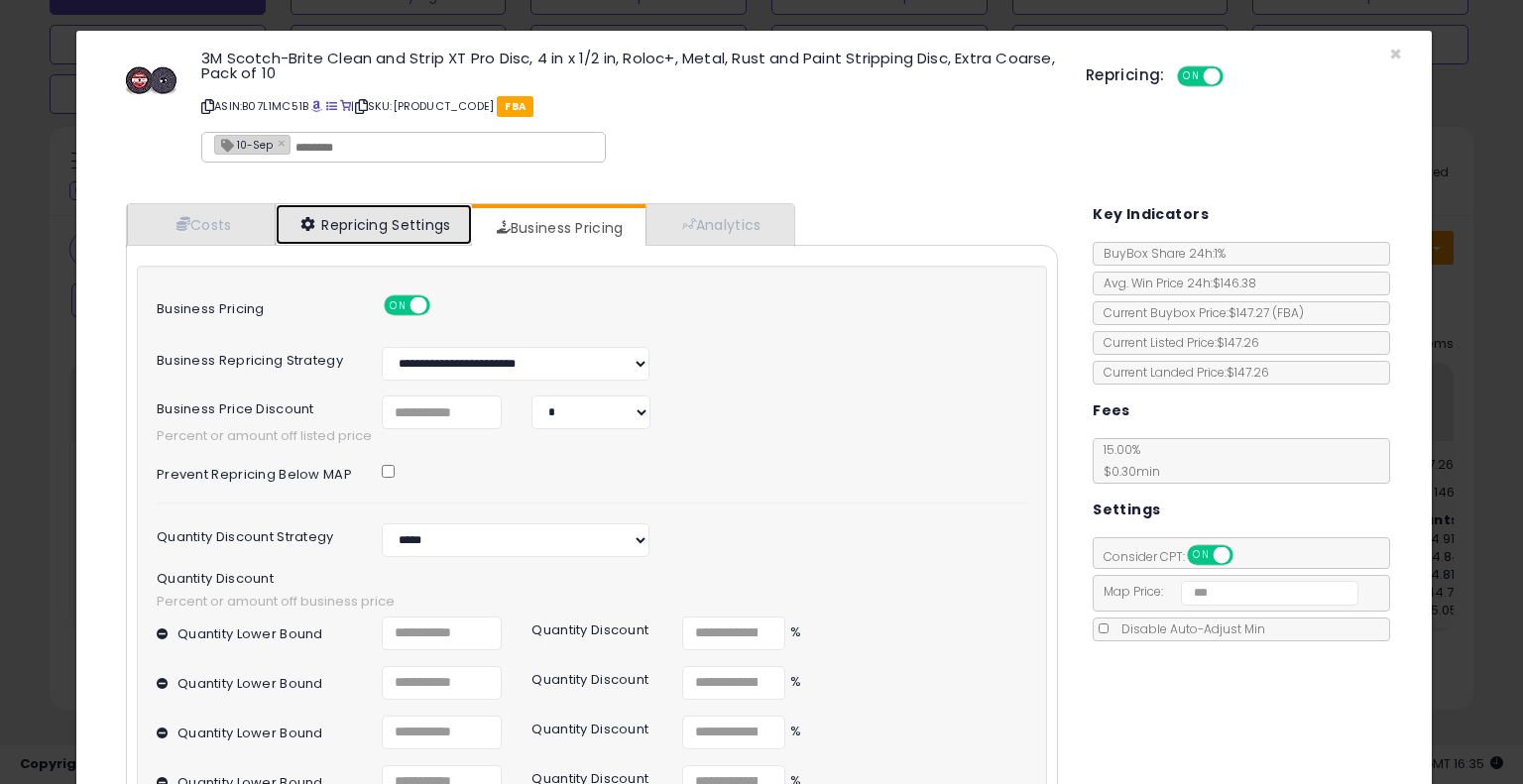 click on "Repricing Settings" at bounding box center (374, 224) 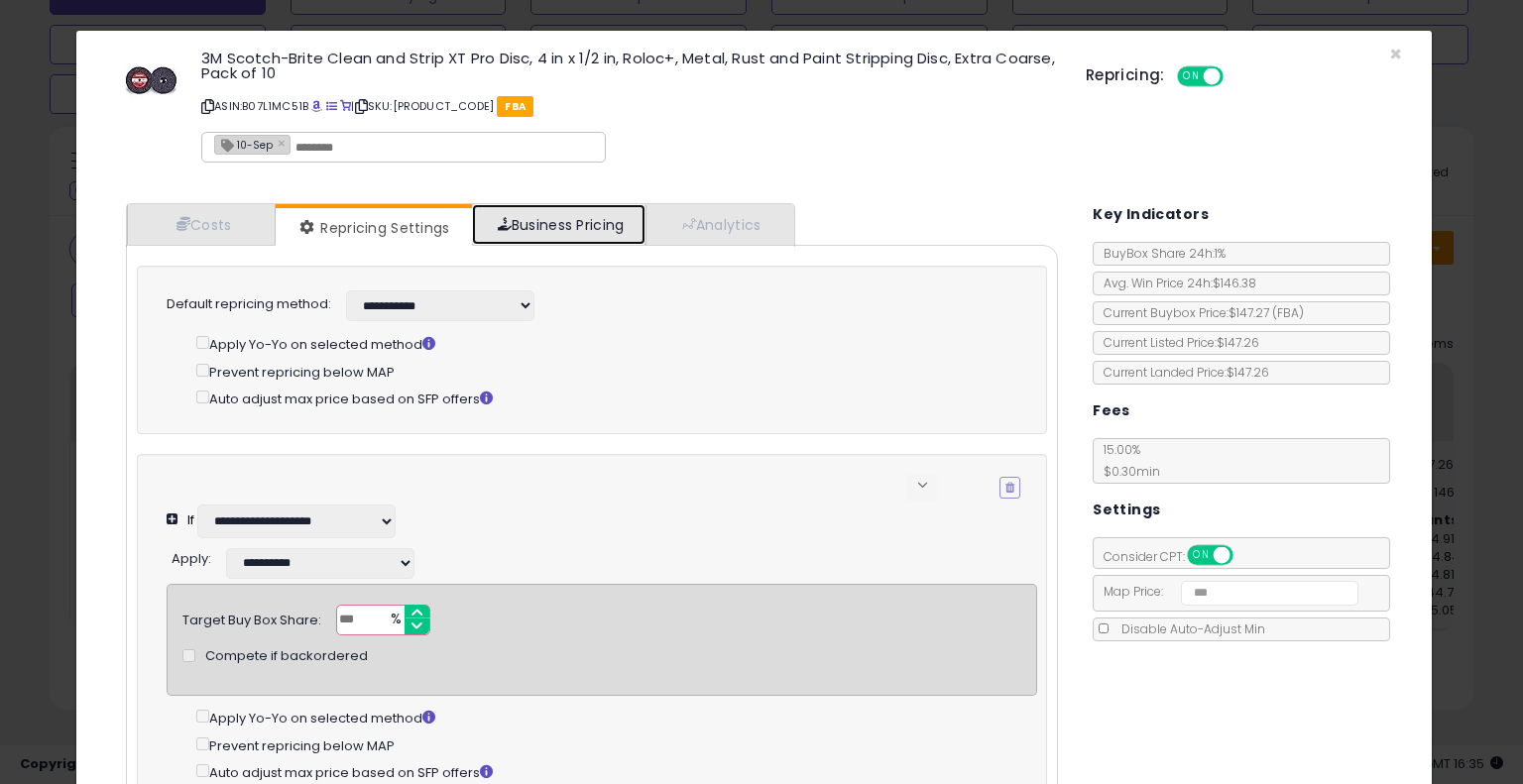 click on "Business Pricing" at bounding box center [558, 224] 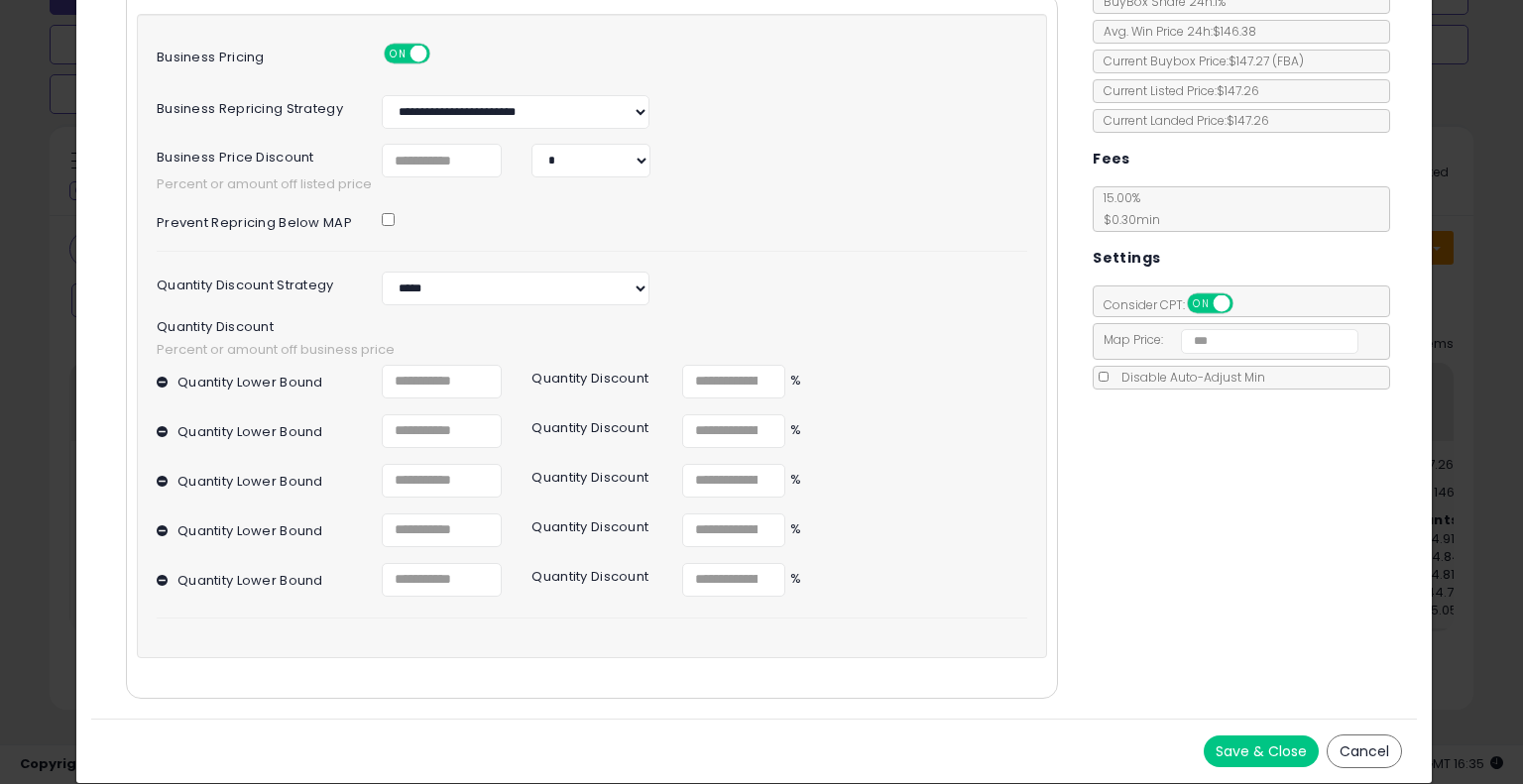 scroll, scrollTop: 0, scrollLeft: 0, axis: both 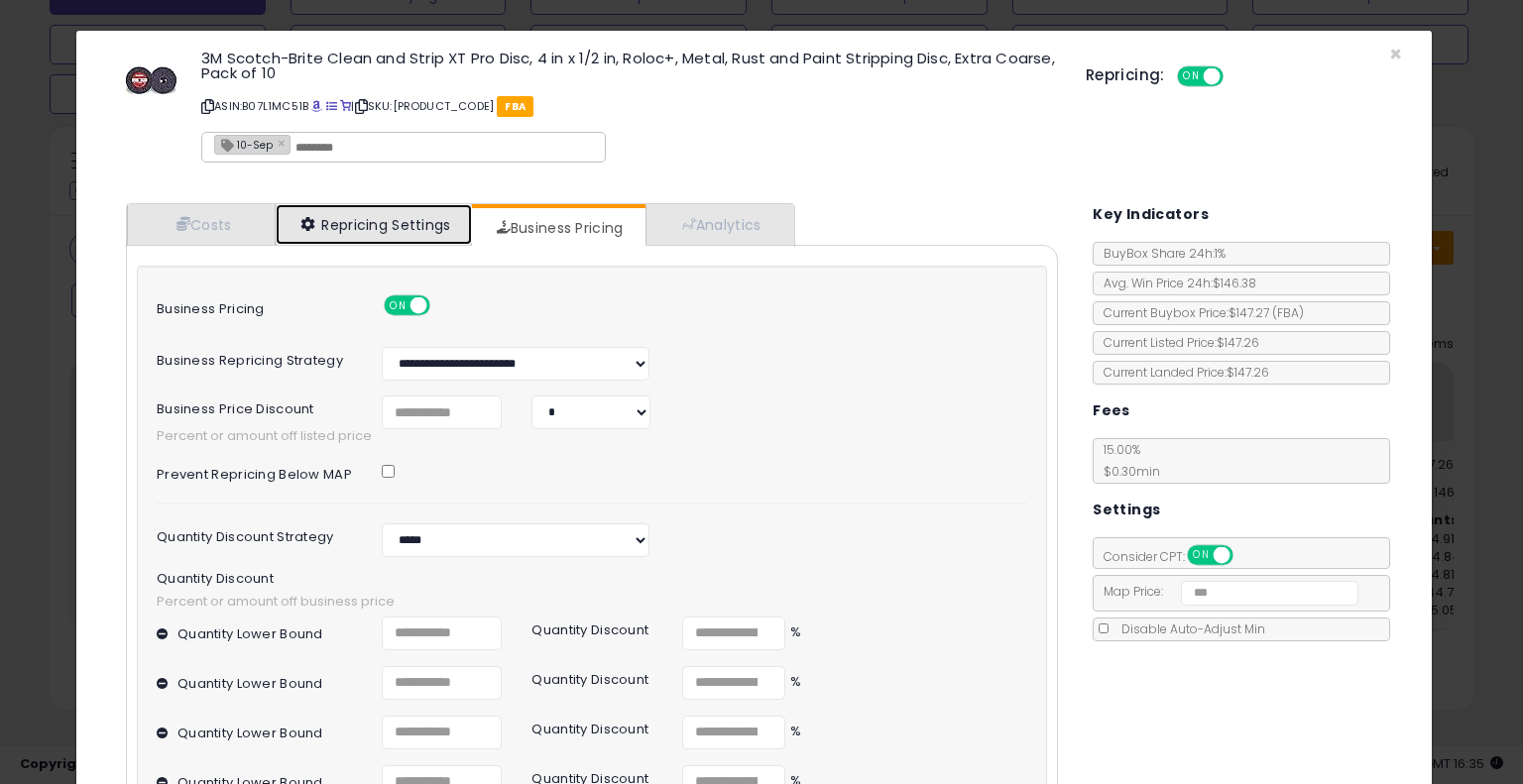 click on "Repricing Settings" at bounding box center (374, 224) 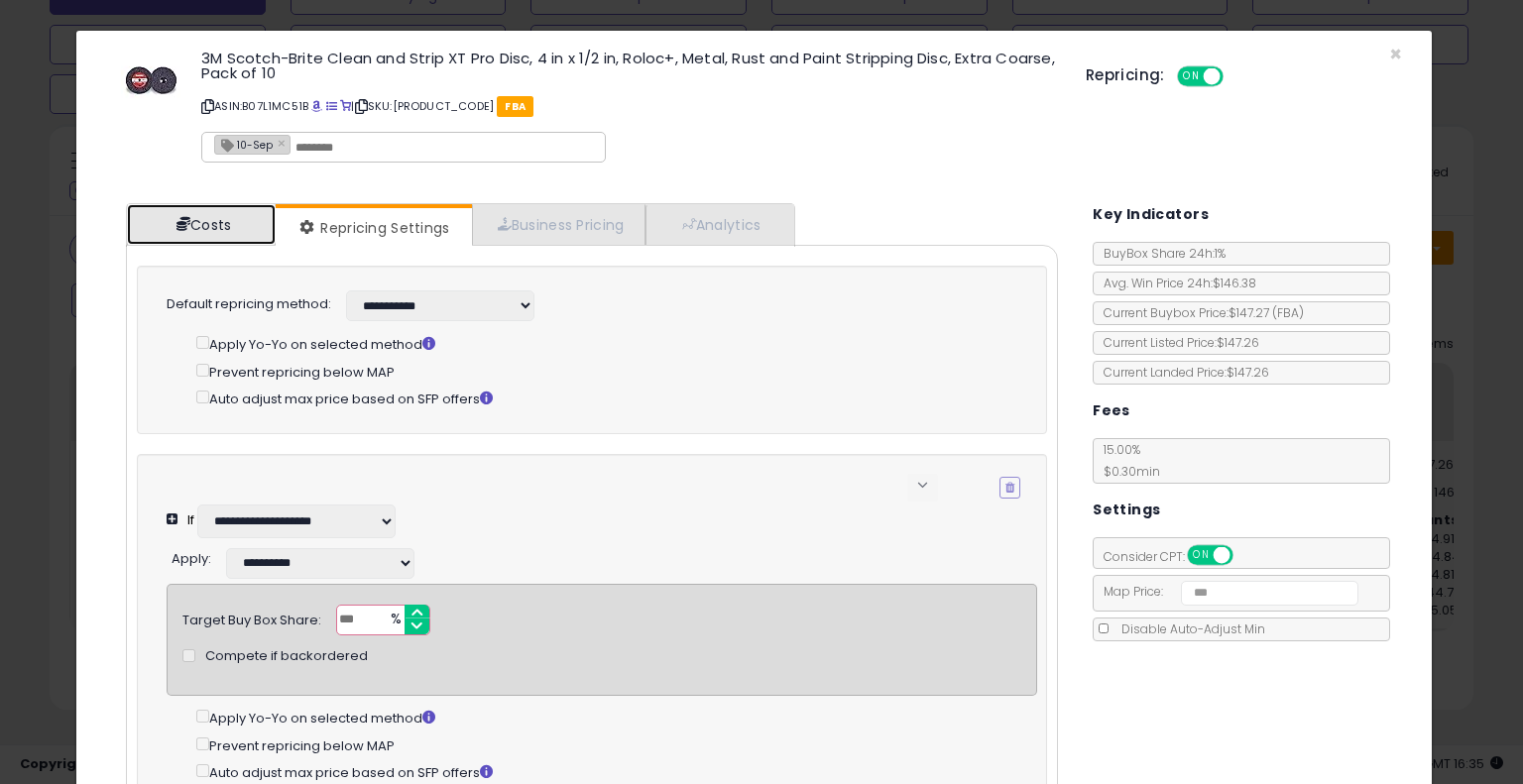 click on "Costs" at bounding box center [201, 224] 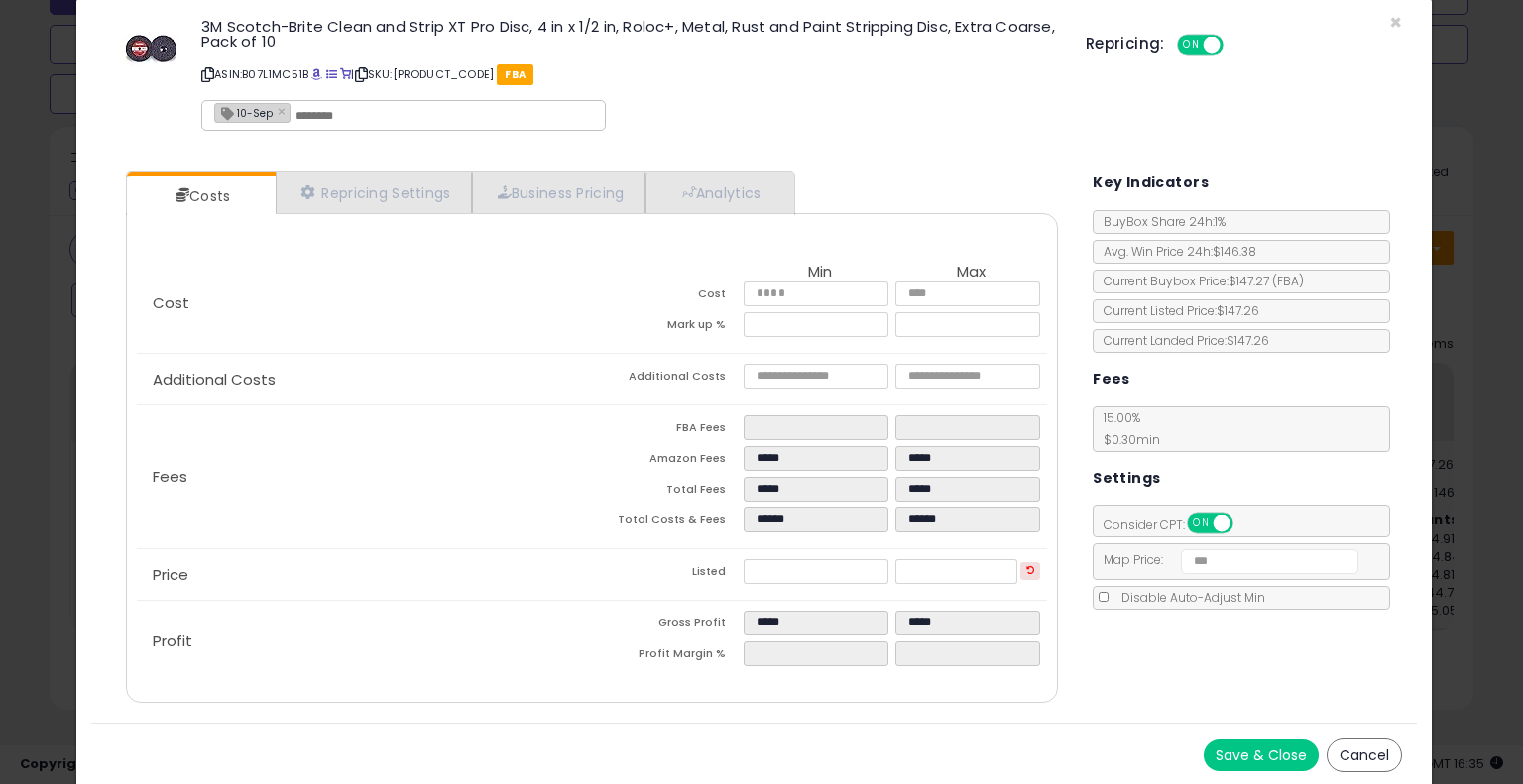 click on "Costs
Repricing Settings
Business Pricing
Analytics
Cost" at bounding box center (592, 439) 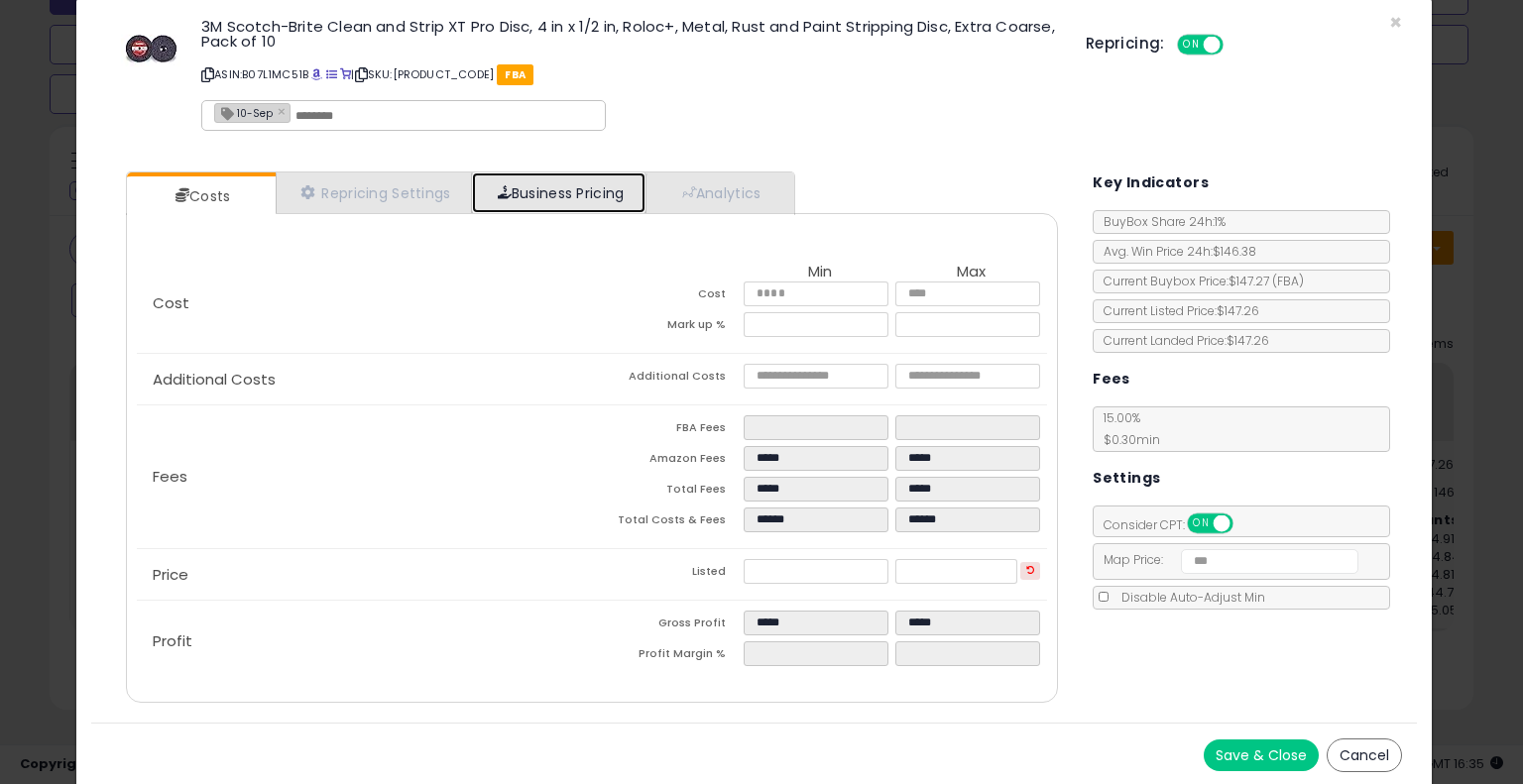 click on "Business Pricing" at bounding box center [558, 192] 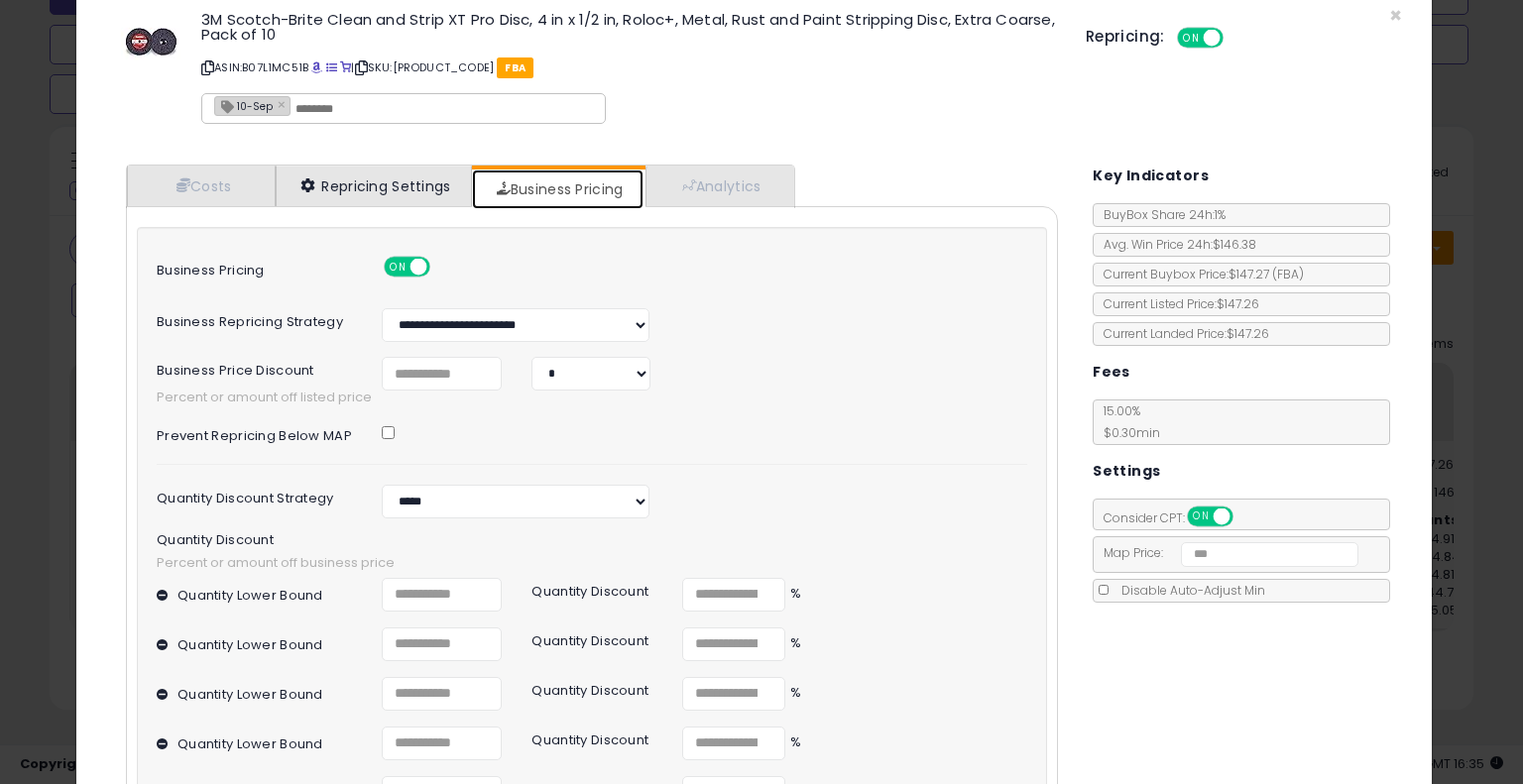 scroll, scrollTop: 0, scrollLeft: 0, axis: both 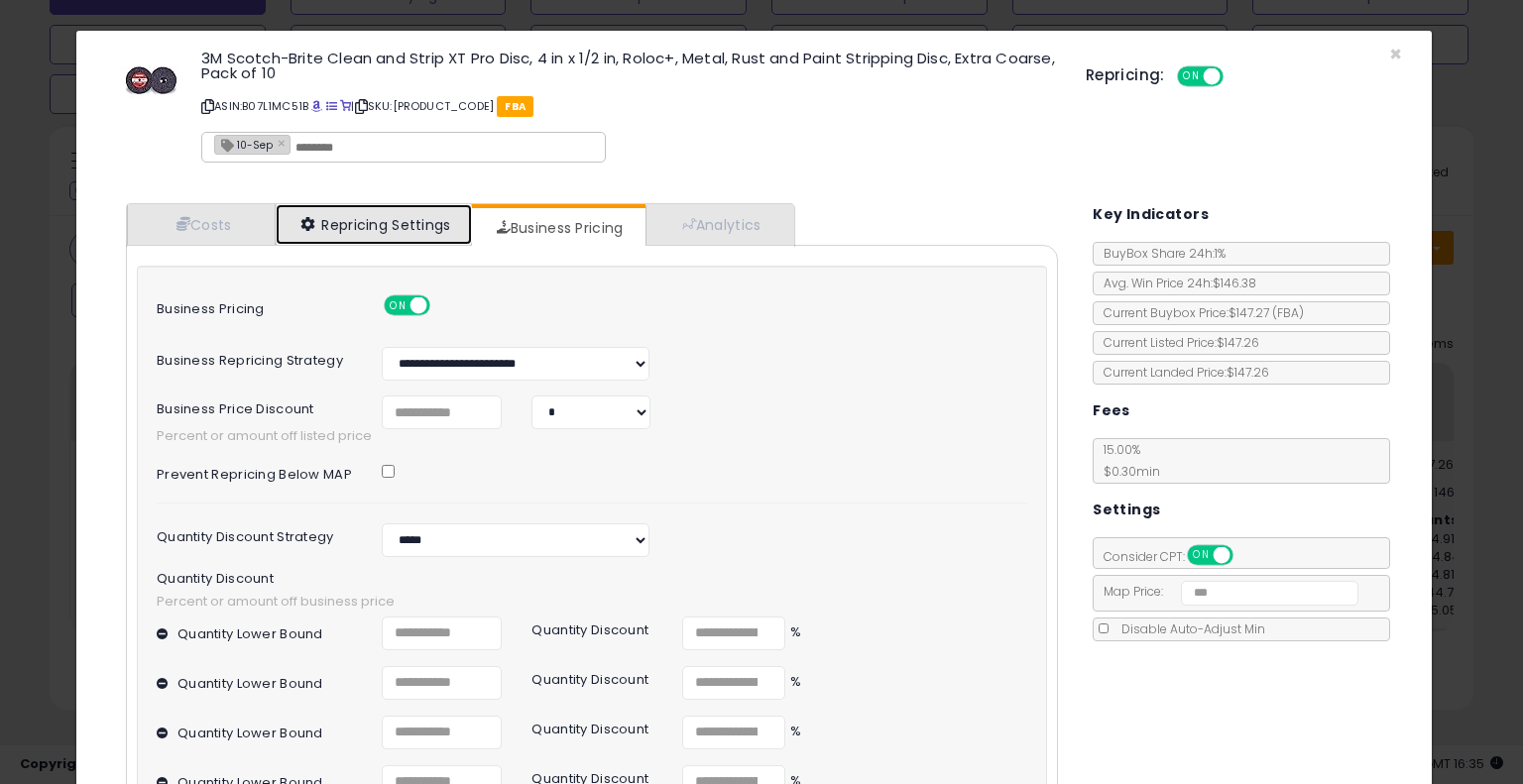 click on "Repricing Settings" at bounding box center [374, 224] 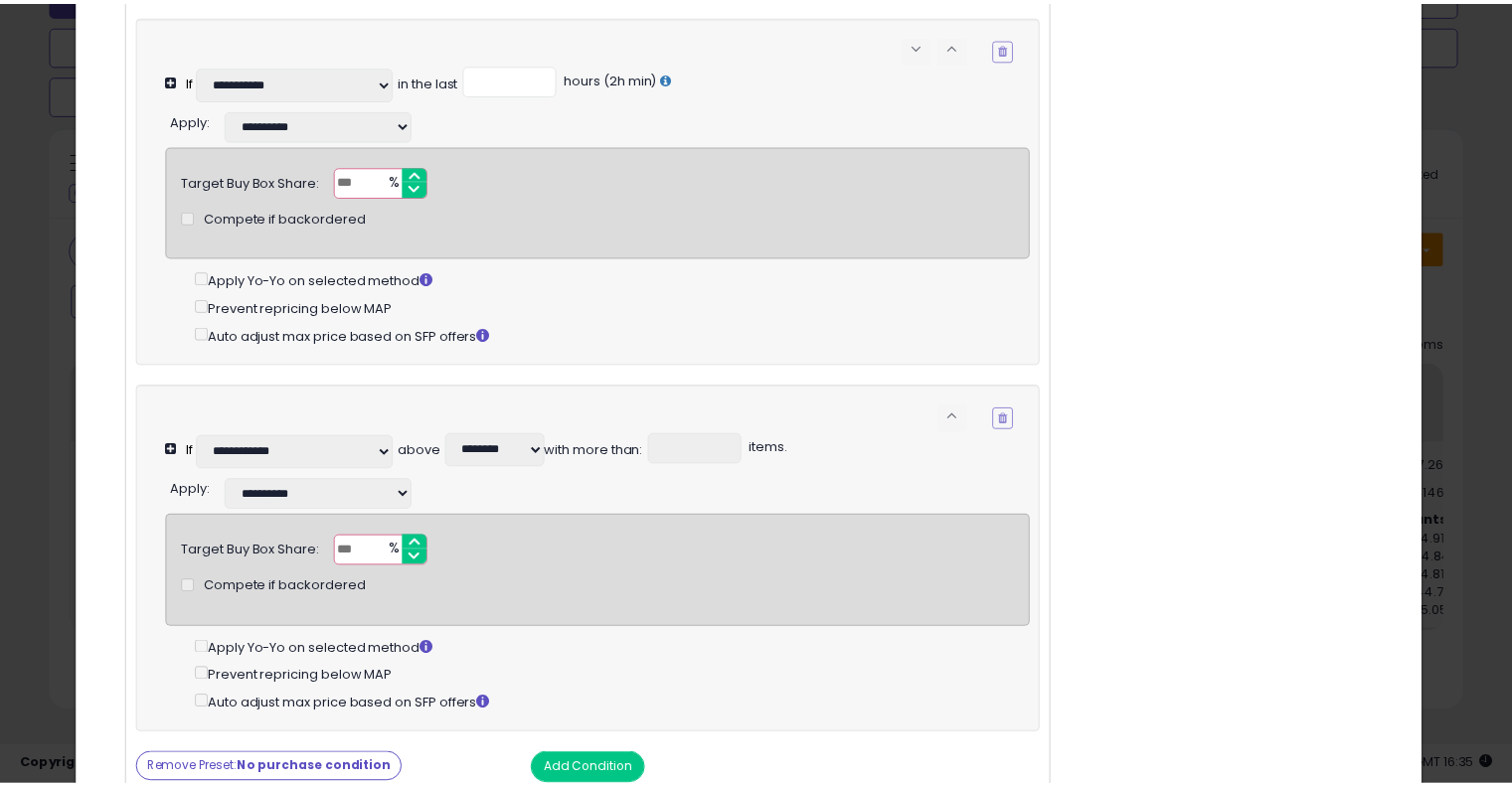 scroll, scrollTop: 1590, scrollLeft: 0, axis: vertical 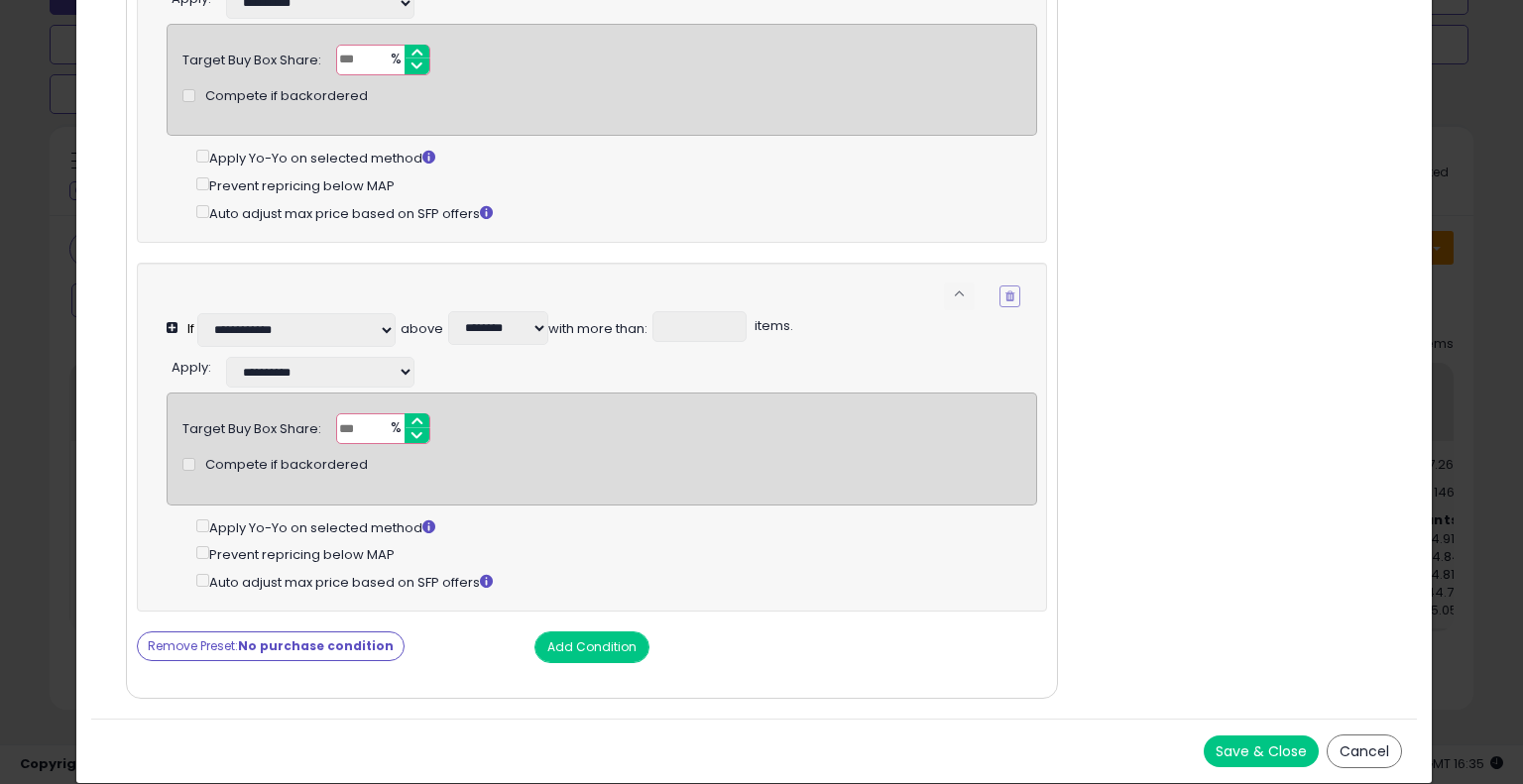 click on "Cancel" at bounding box center (1364, 751) 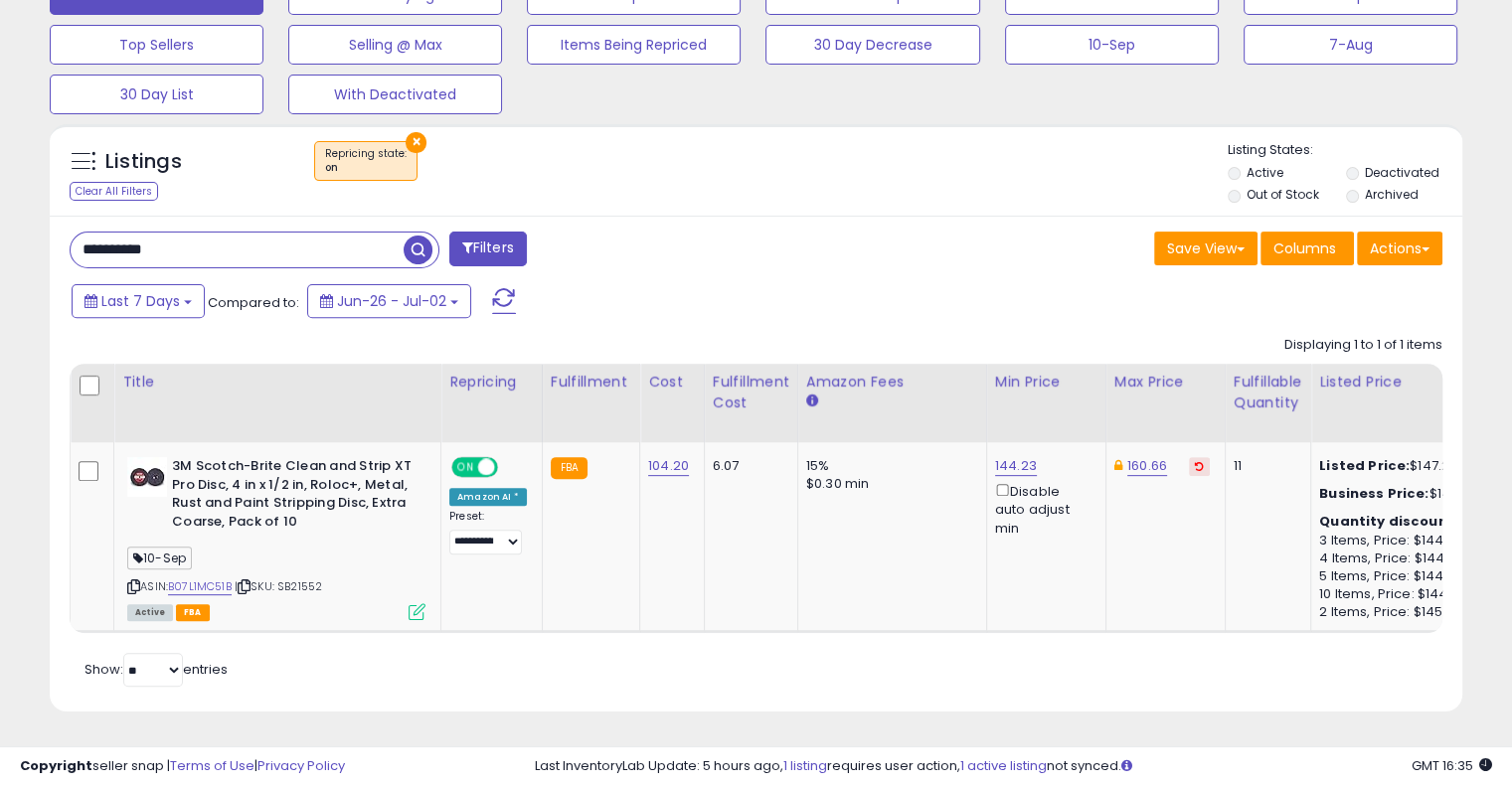 scroll, scrollTop: 406, scrollLeft: 817, axis: both 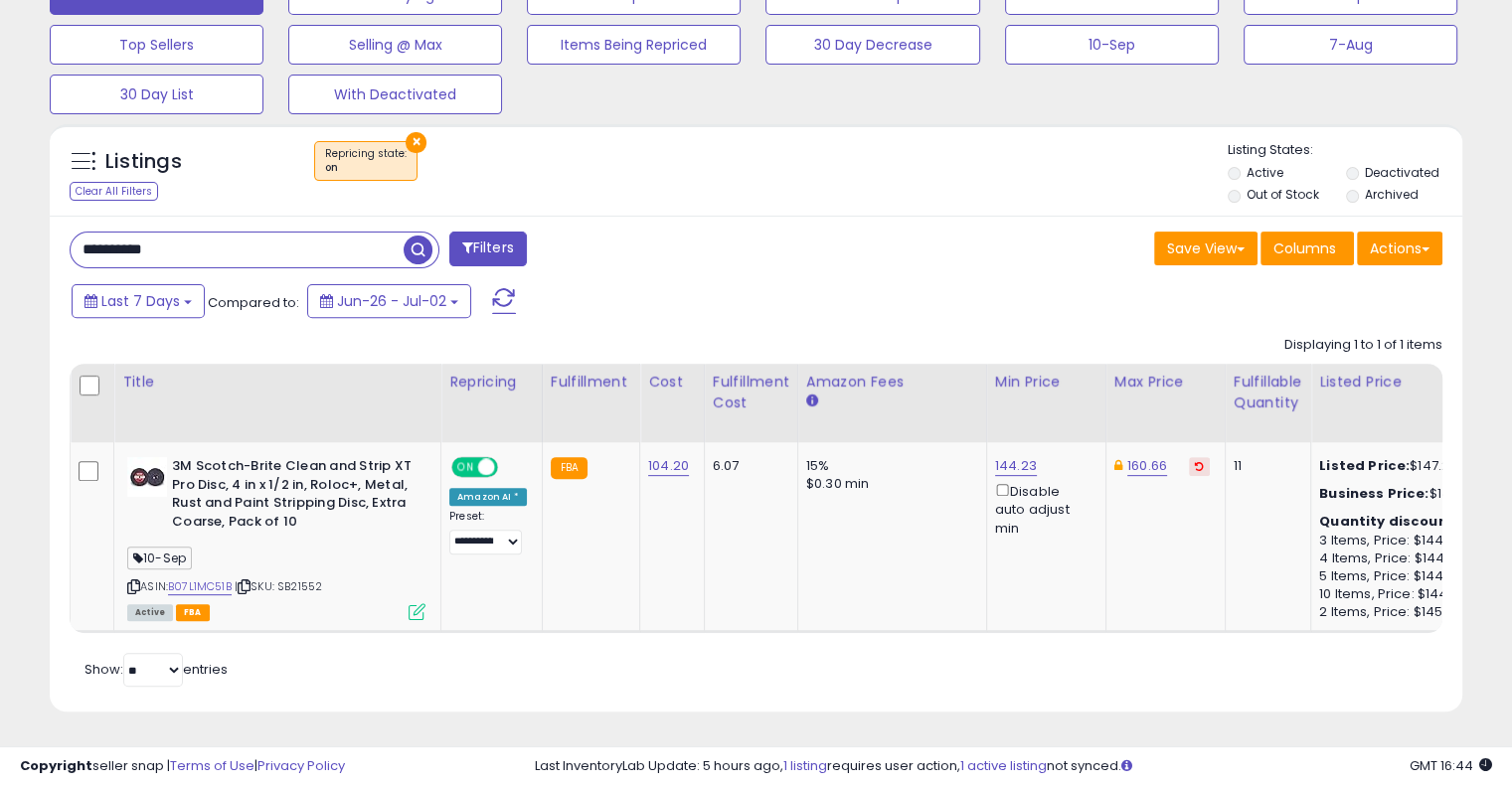 click on "**********" at bounding box center [237, 249] 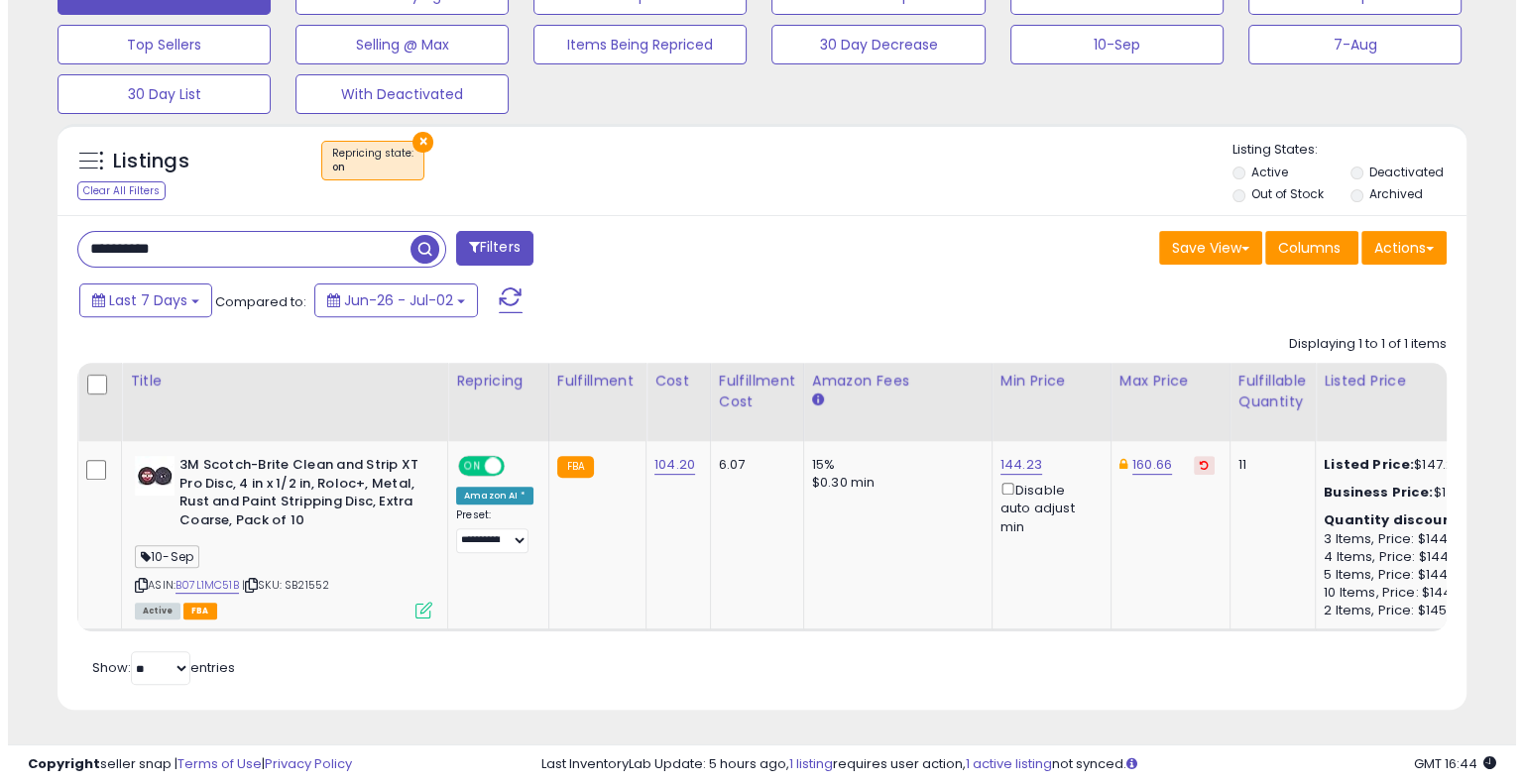 scroll, scrollTop: 474, scrollLeft: 0, axis: vertical 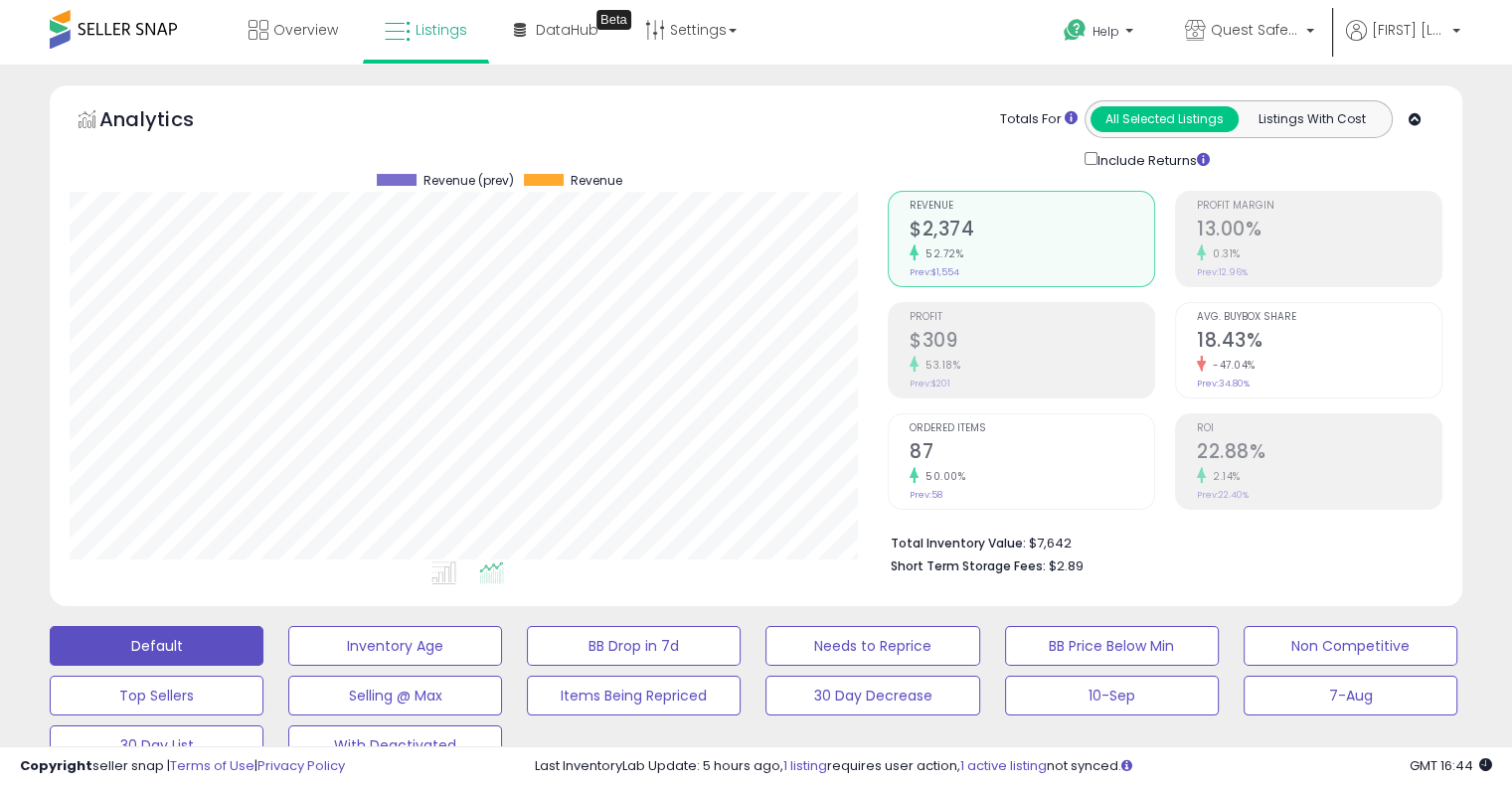 click on "87" at bounding box center (1032, 453) 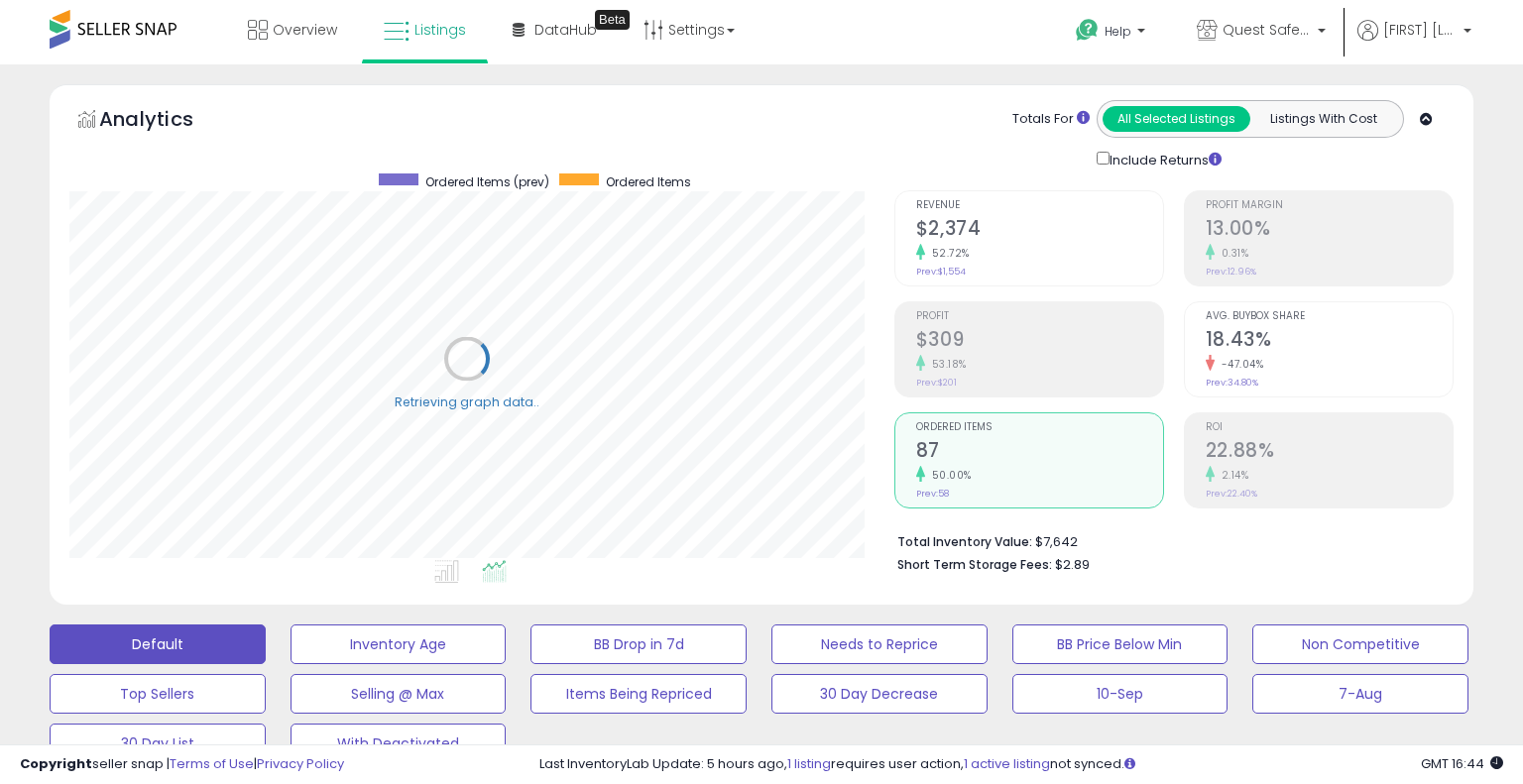 scroll, scrollTop: 990743, scrollLeft: 990712, axis: both 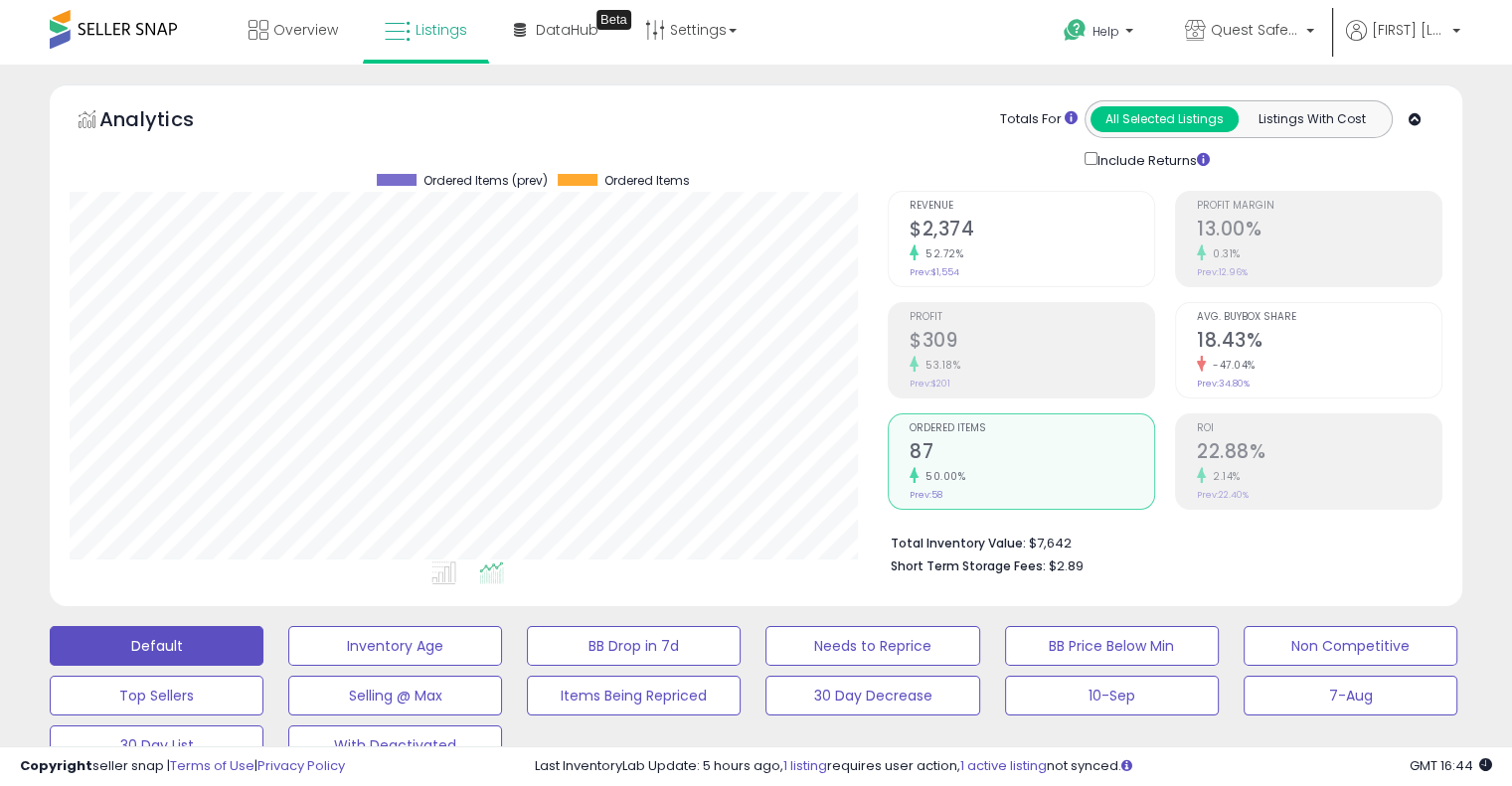 click on "0.31%" at bounding box center (1319, 253) 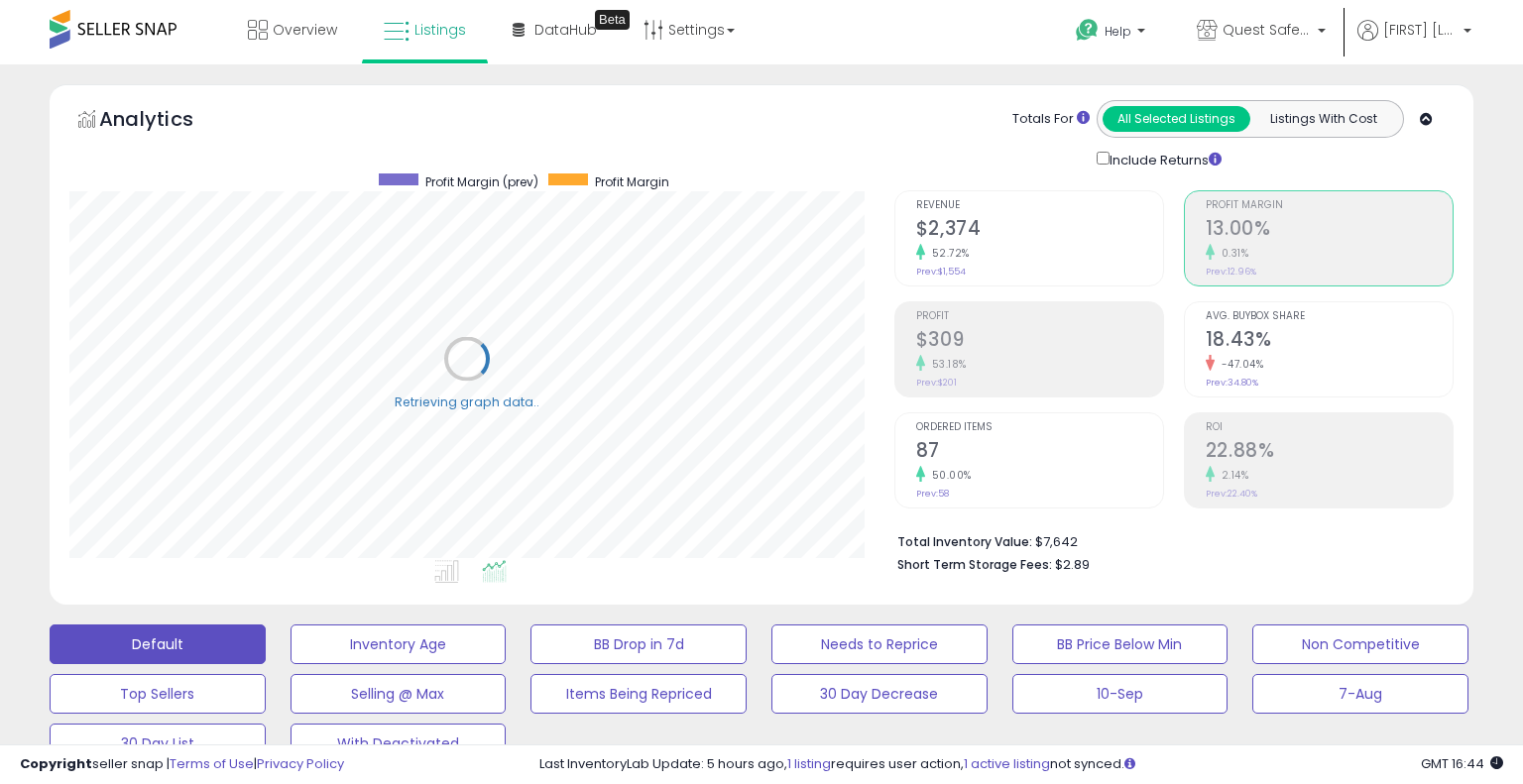 scroll, scrollTop: 990743, scrollLeft: 990712, axis: both 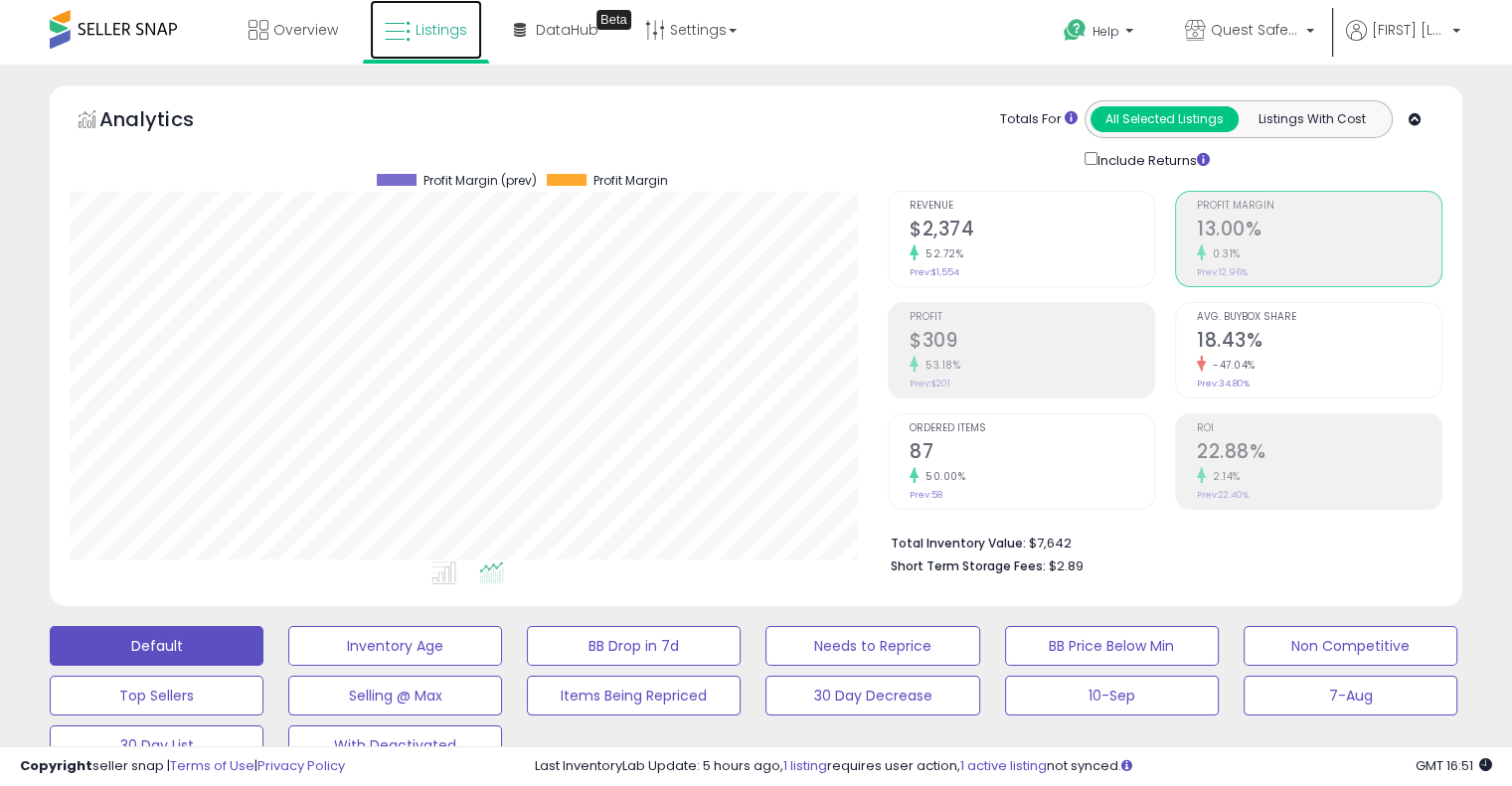 click at bounding box center [398, 32] 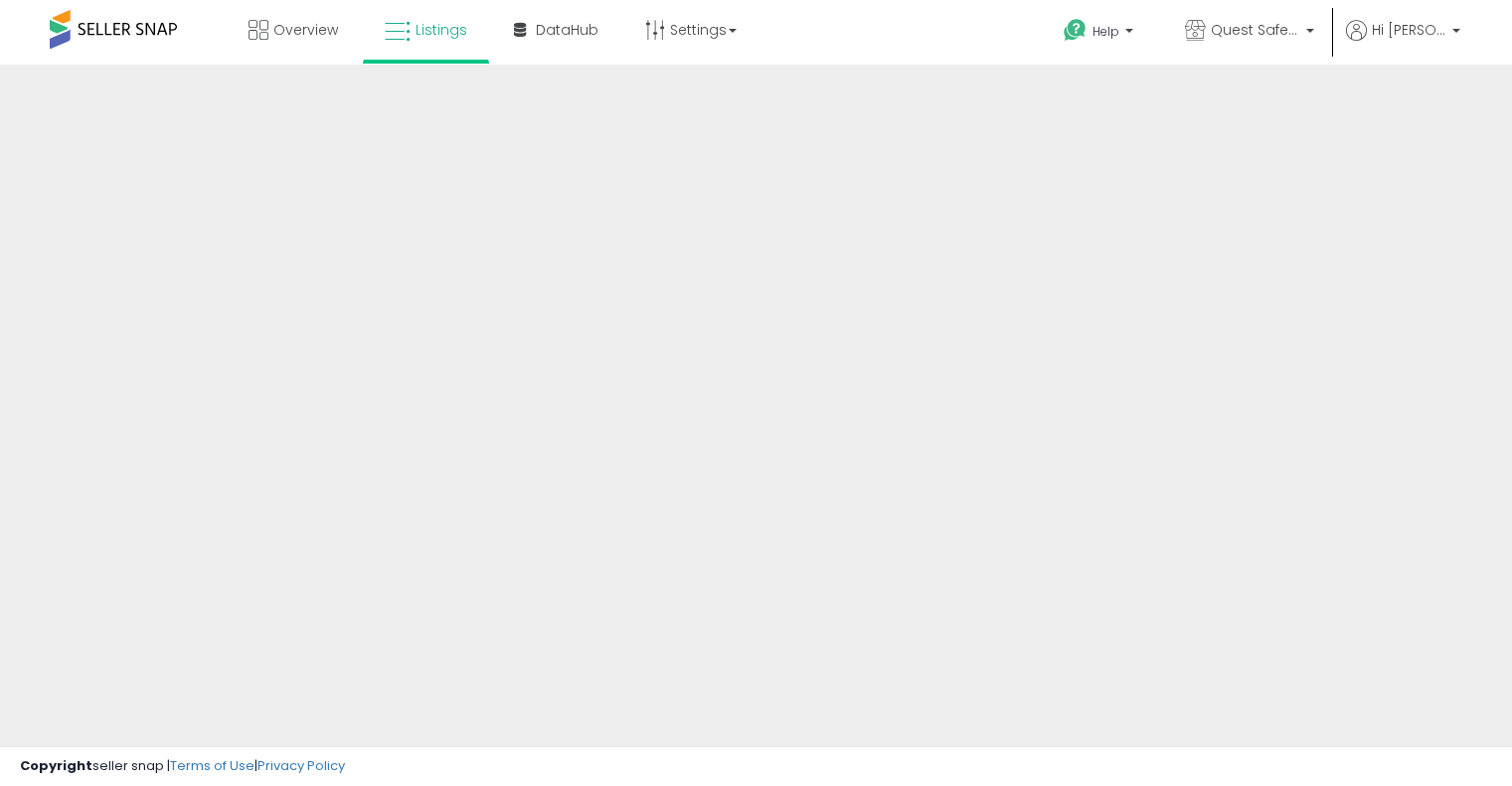 scroll, scrollTop: 0, scrollLeft: 0, axis: both 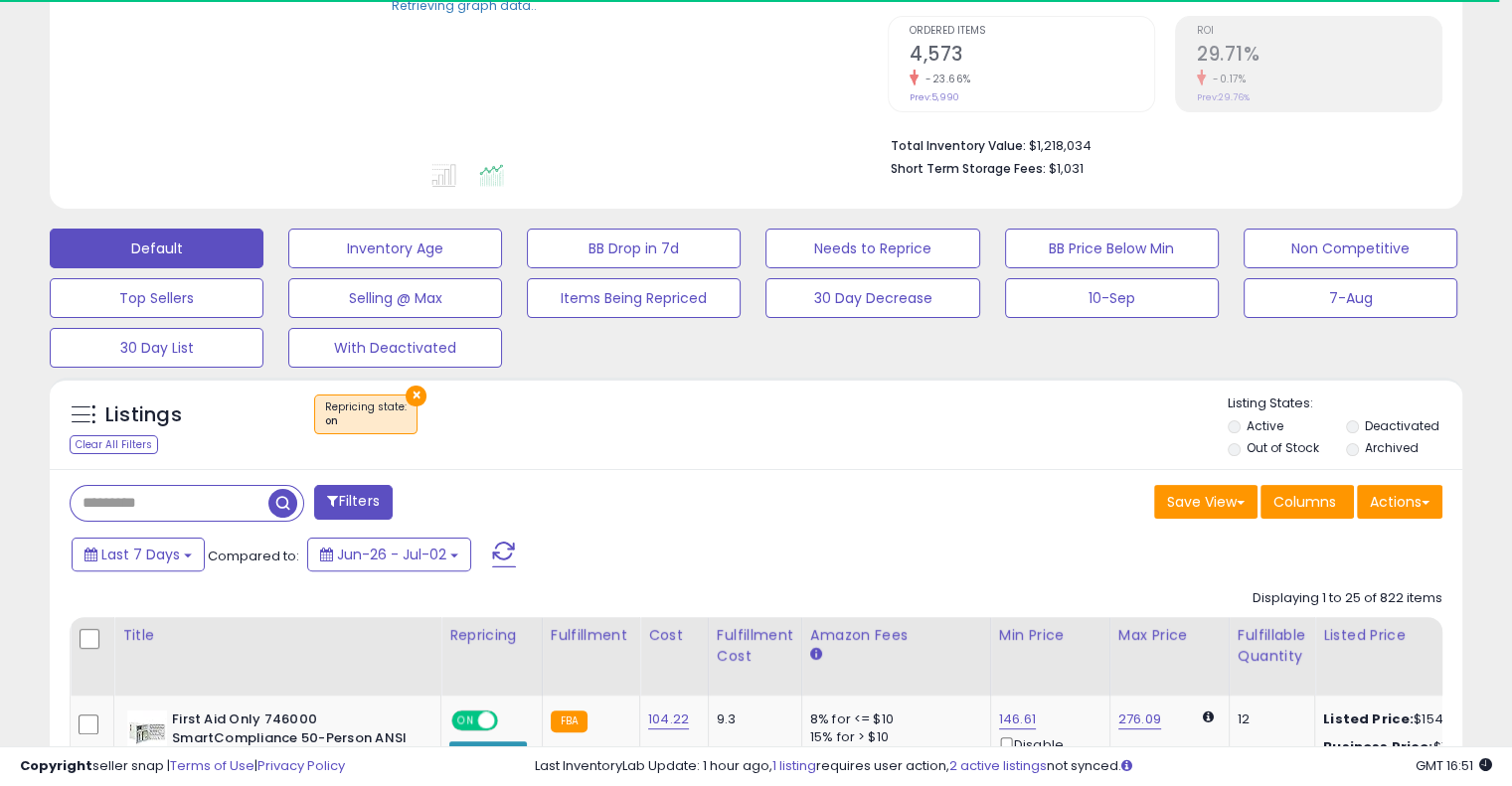 click on "Listings
Clear All Filters
×
Repricing state :
on
Active" at bounding box center (756, 423) 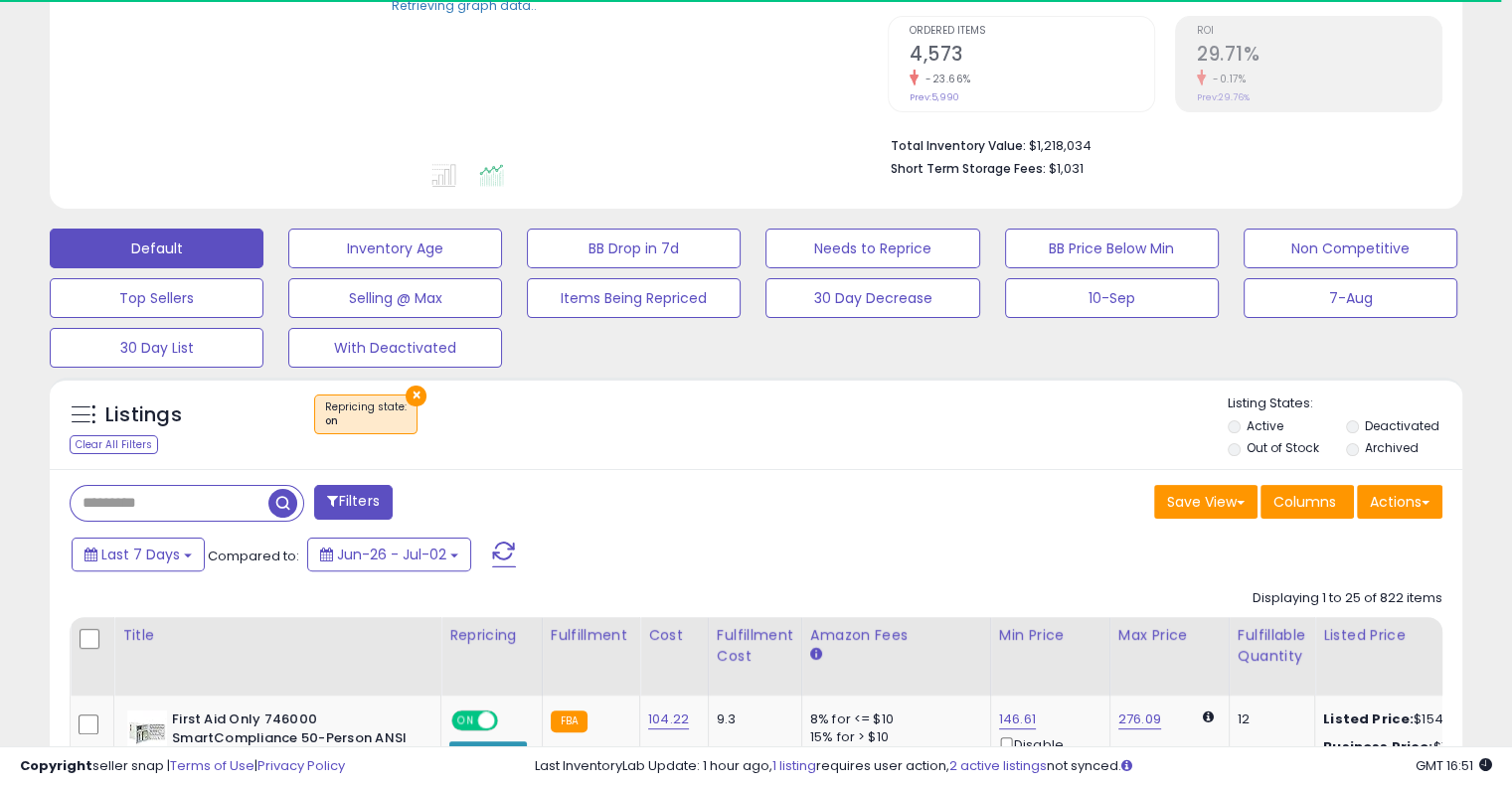 click on "×" at bounding box center (416, 395) 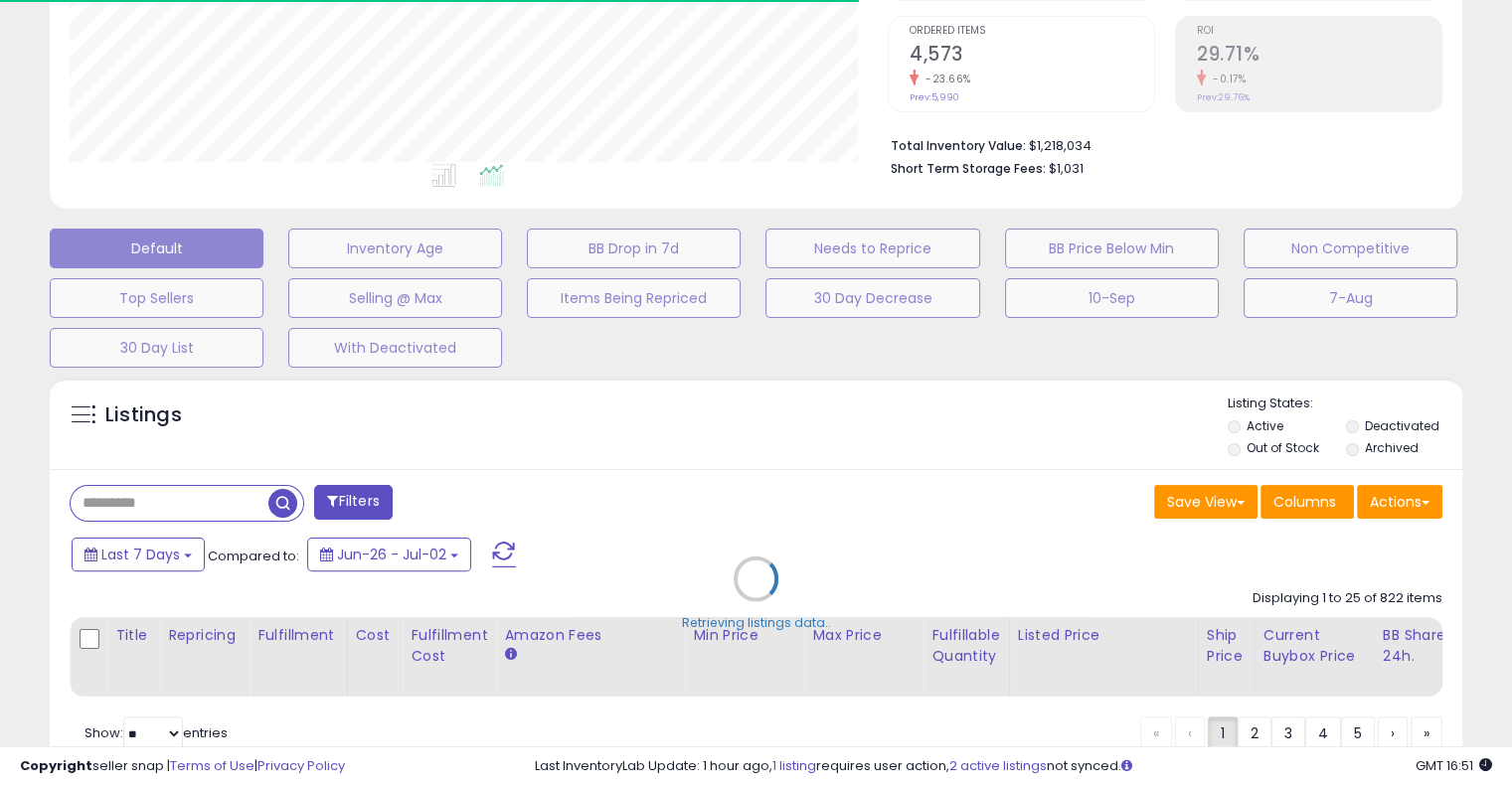 scroll, scrollTop: 993270, scrollLeft: 993264, axis: both 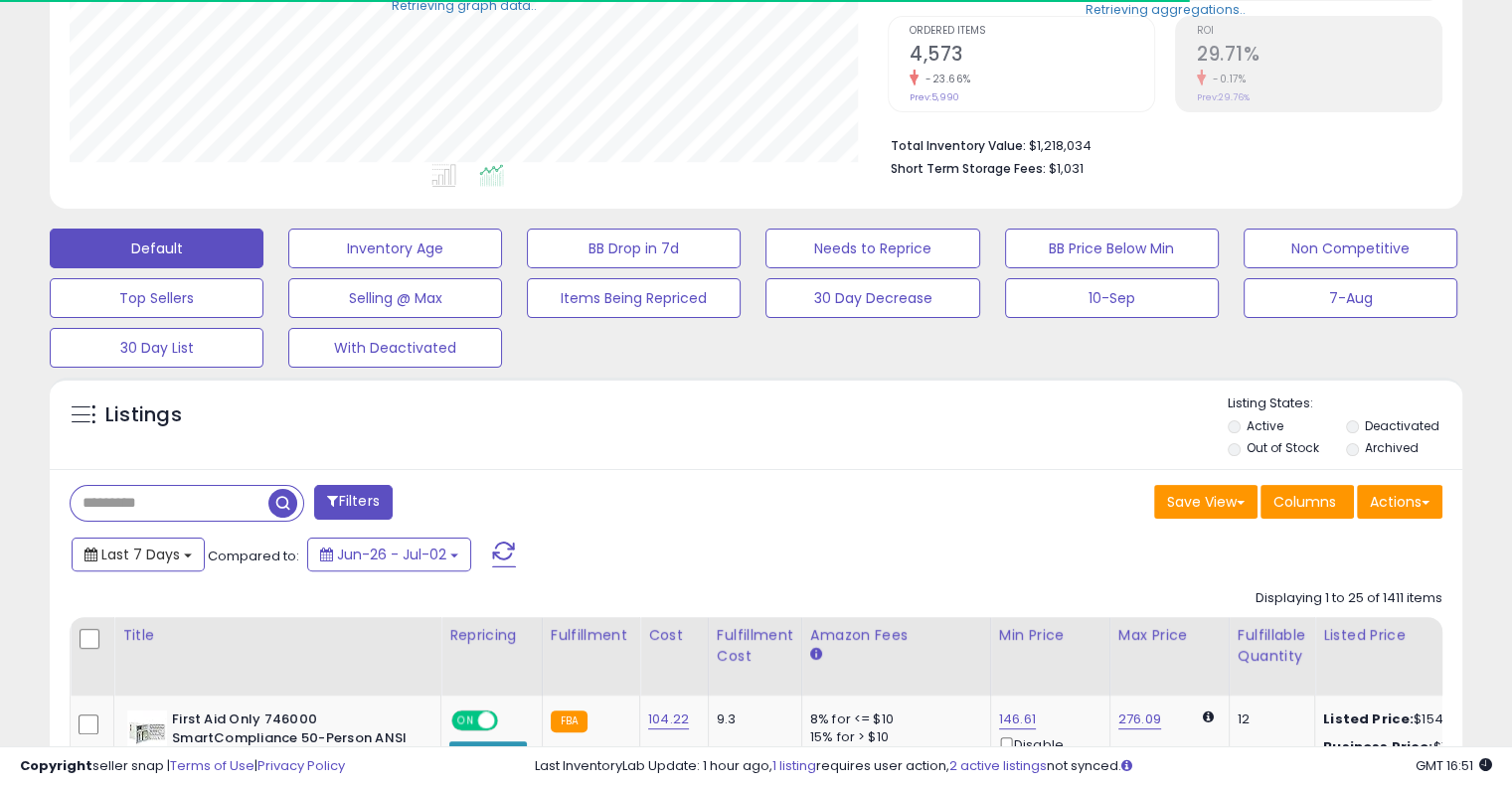 click on "Last 7 Days" at bounding box center [138, 554] 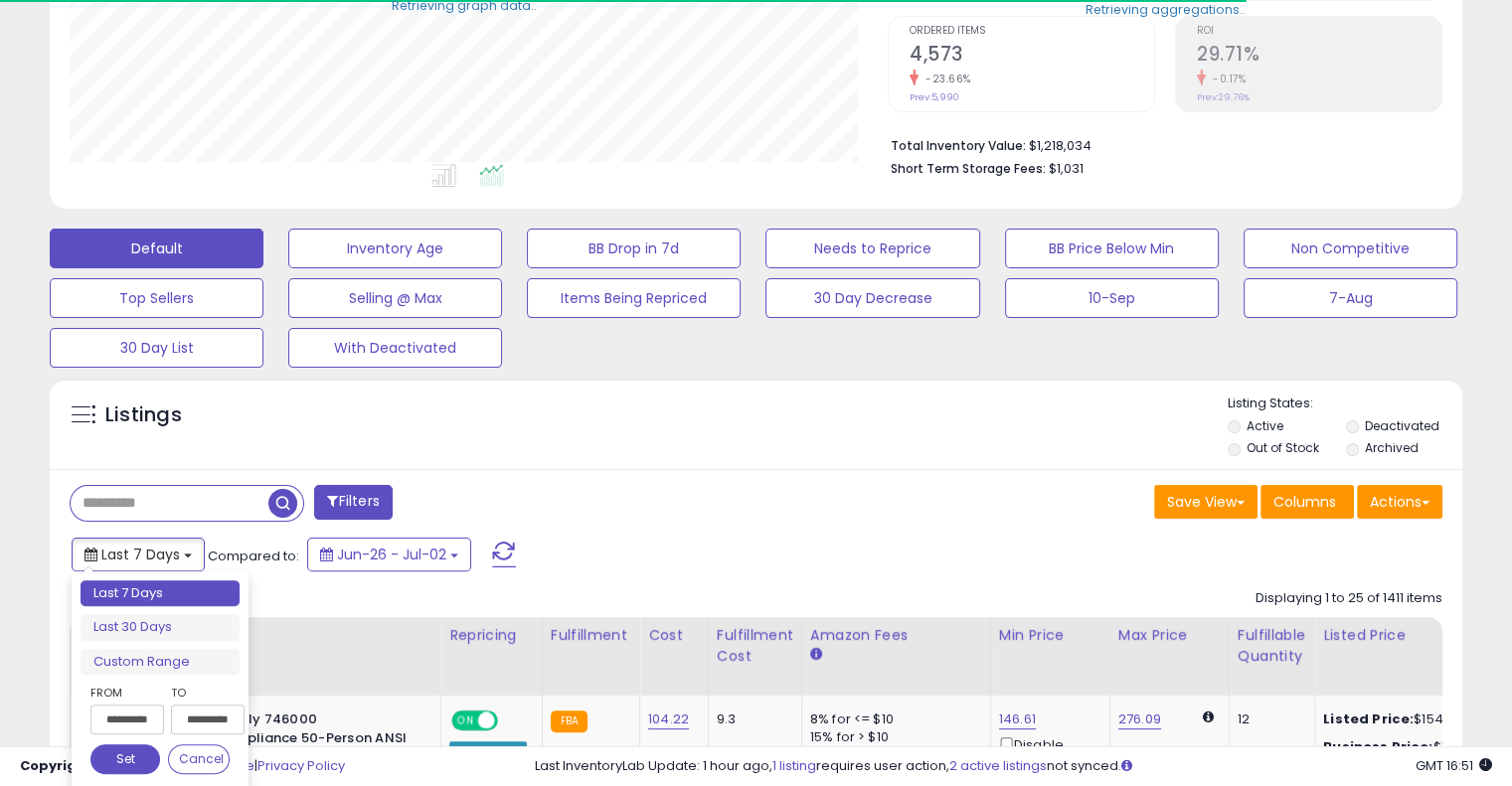 scroll, scrollTop: 993270, scrollLeft: 993264, axis: both 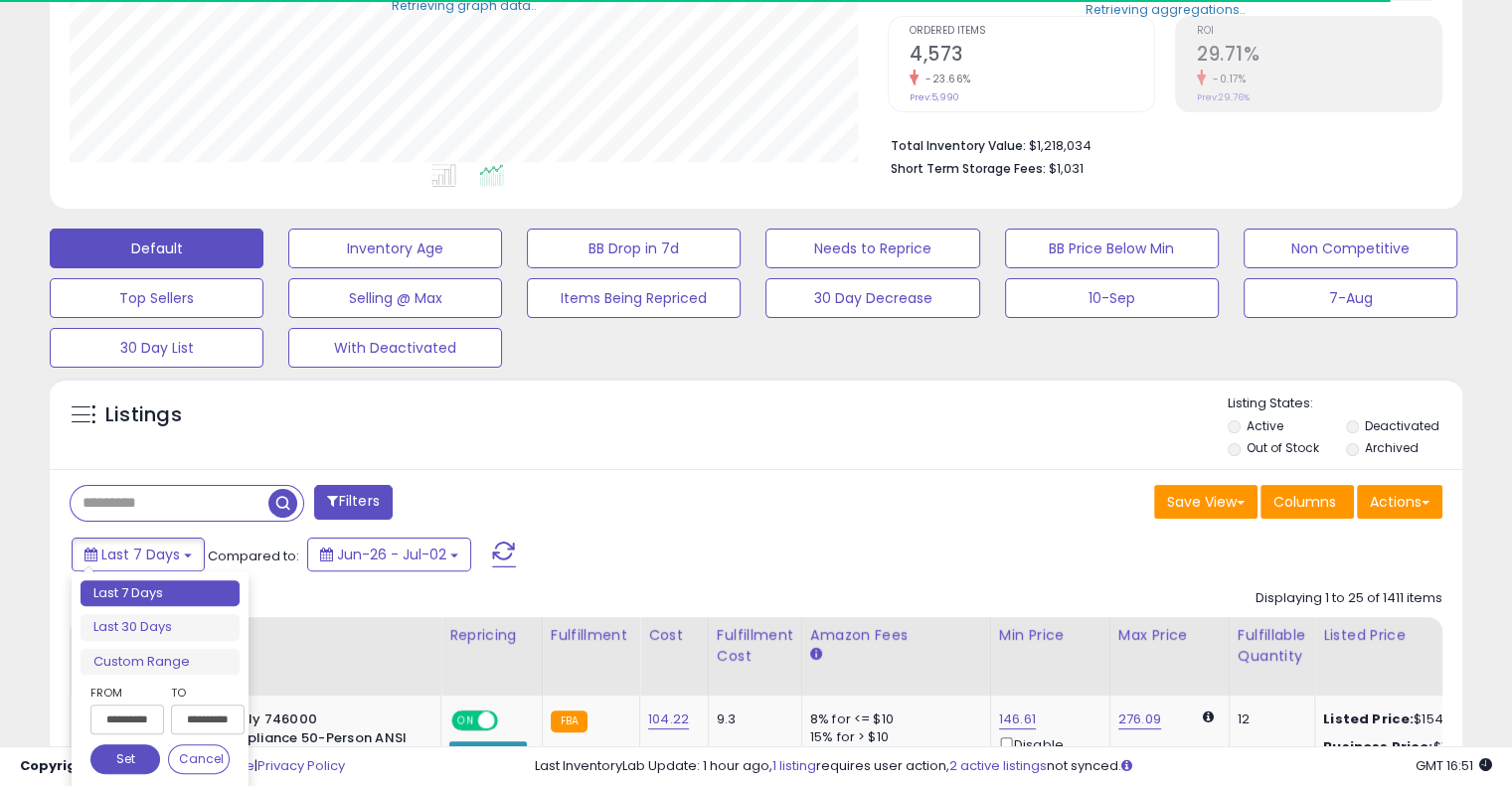 click on "**********" at bounding box center [127, 719] 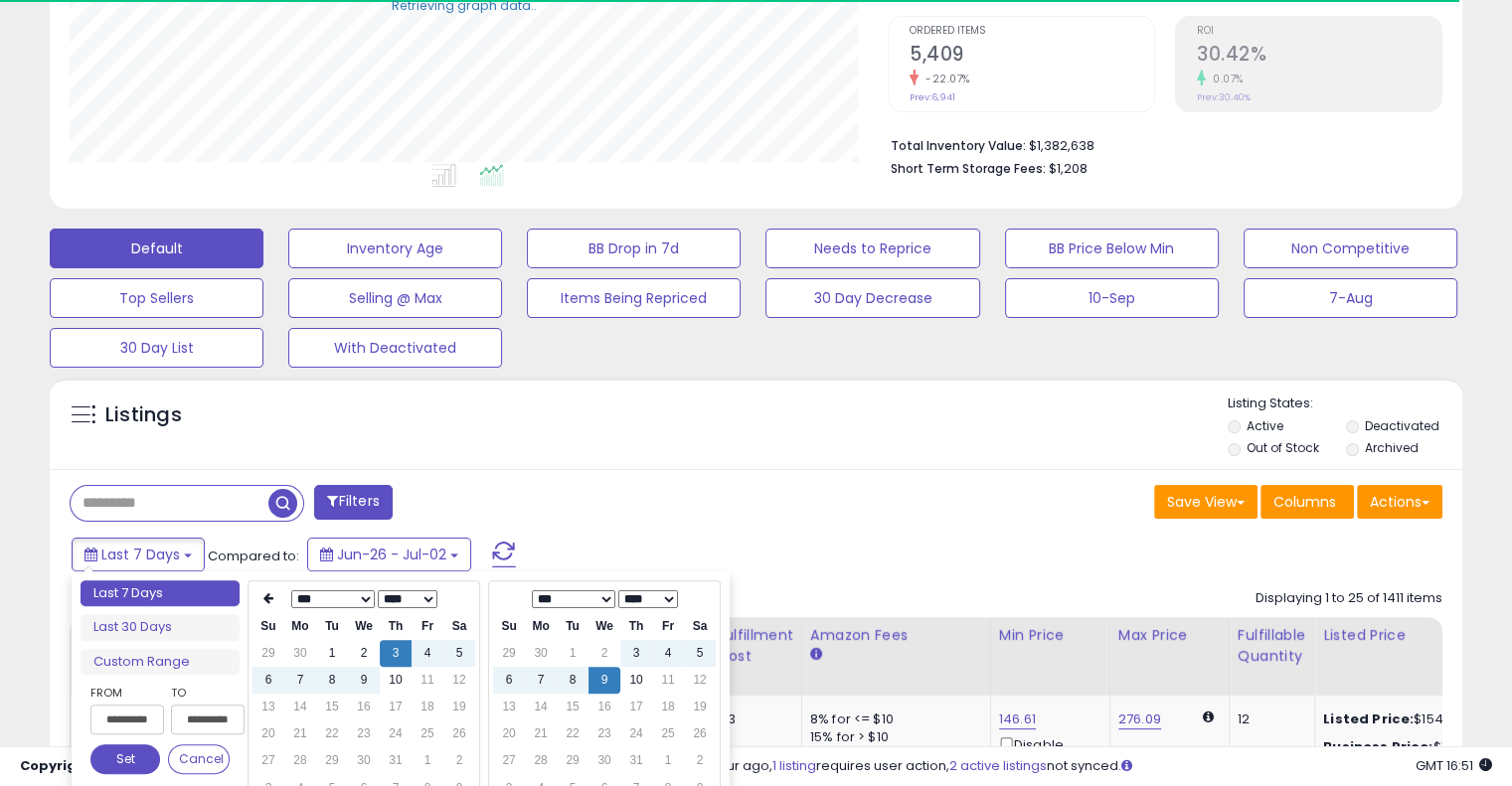 click on "9" at bounding box center [604, 680] 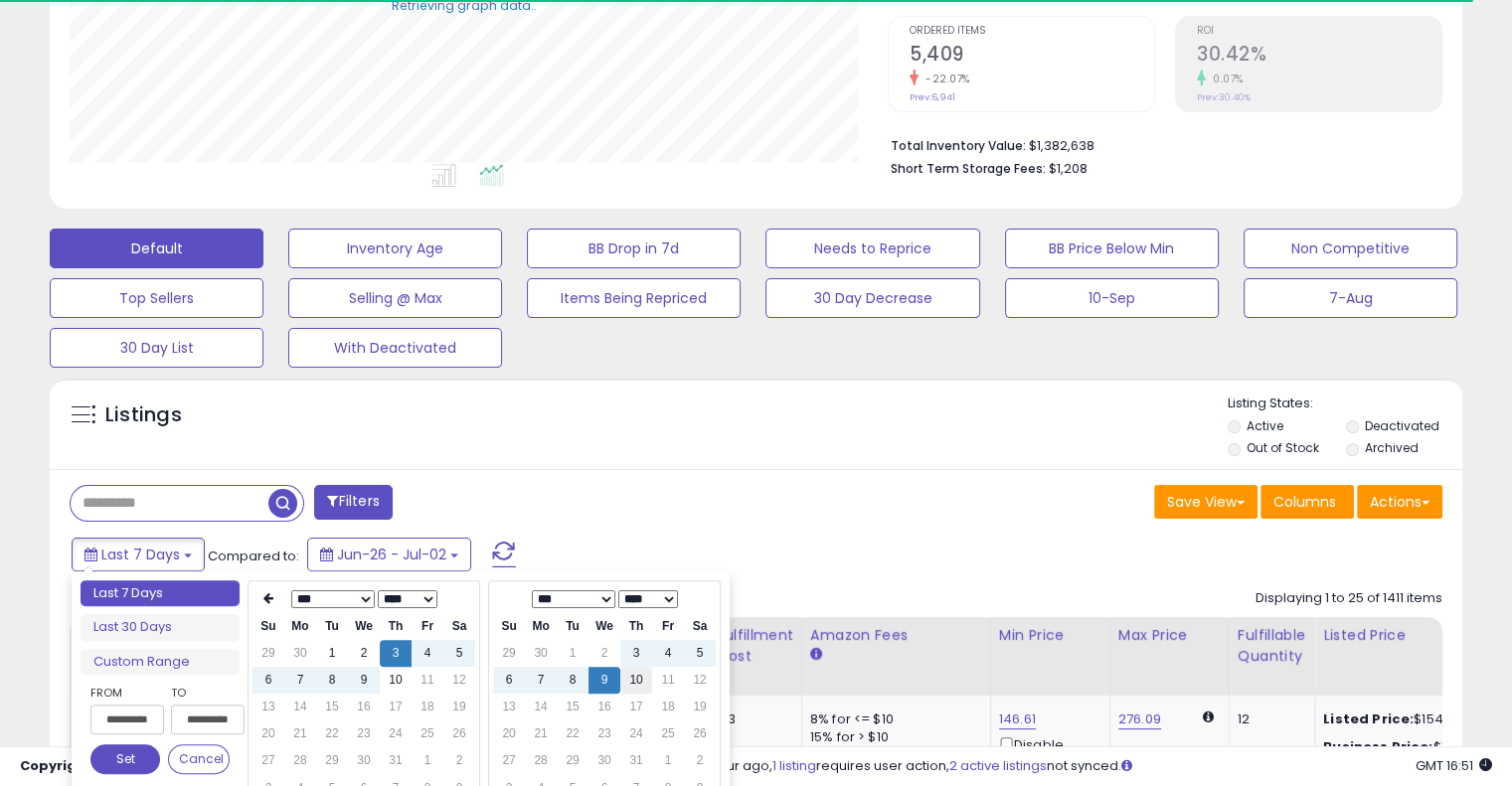 click on "10" at bounding box center [636, 680] 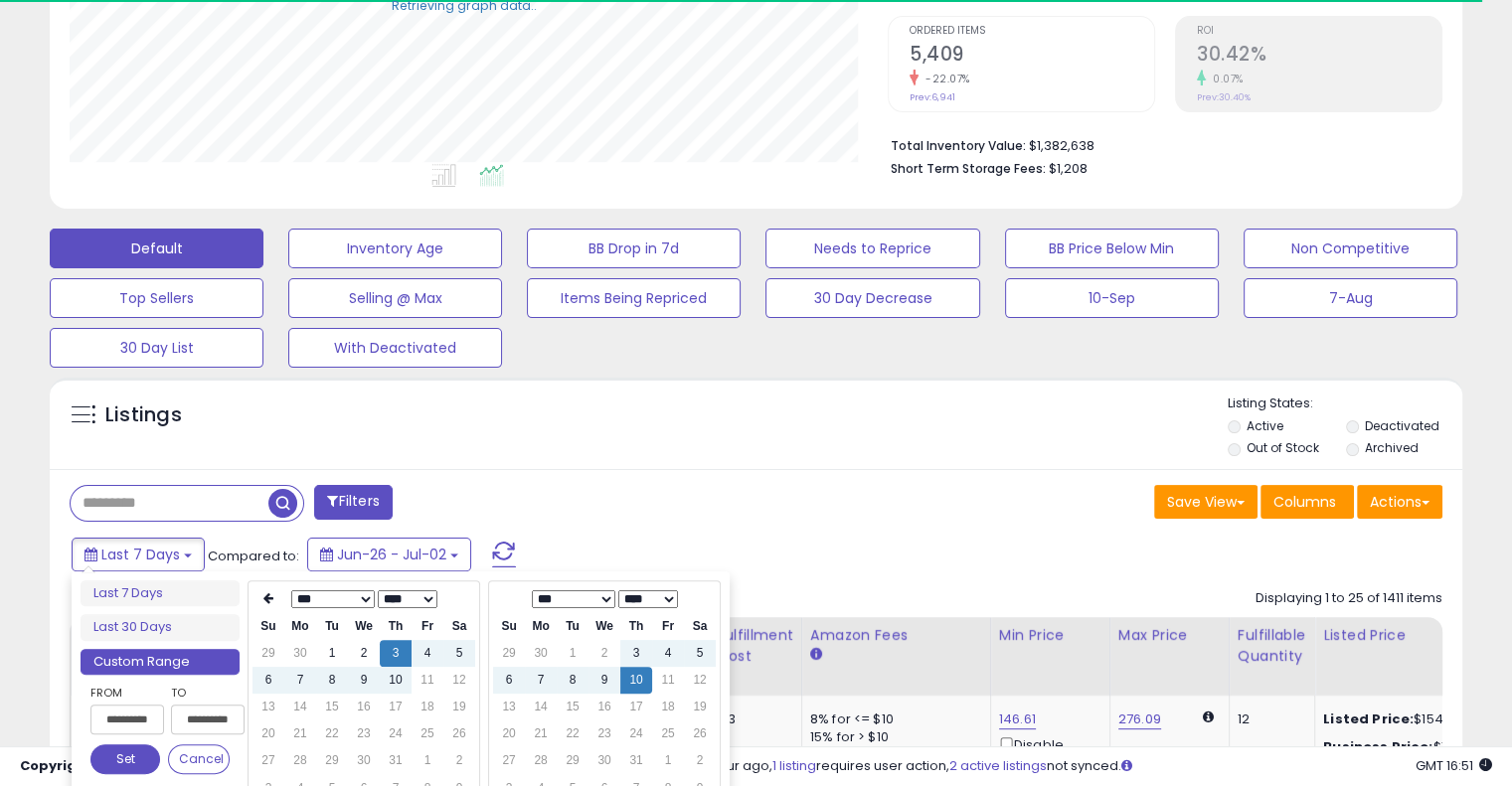 type on "**********" 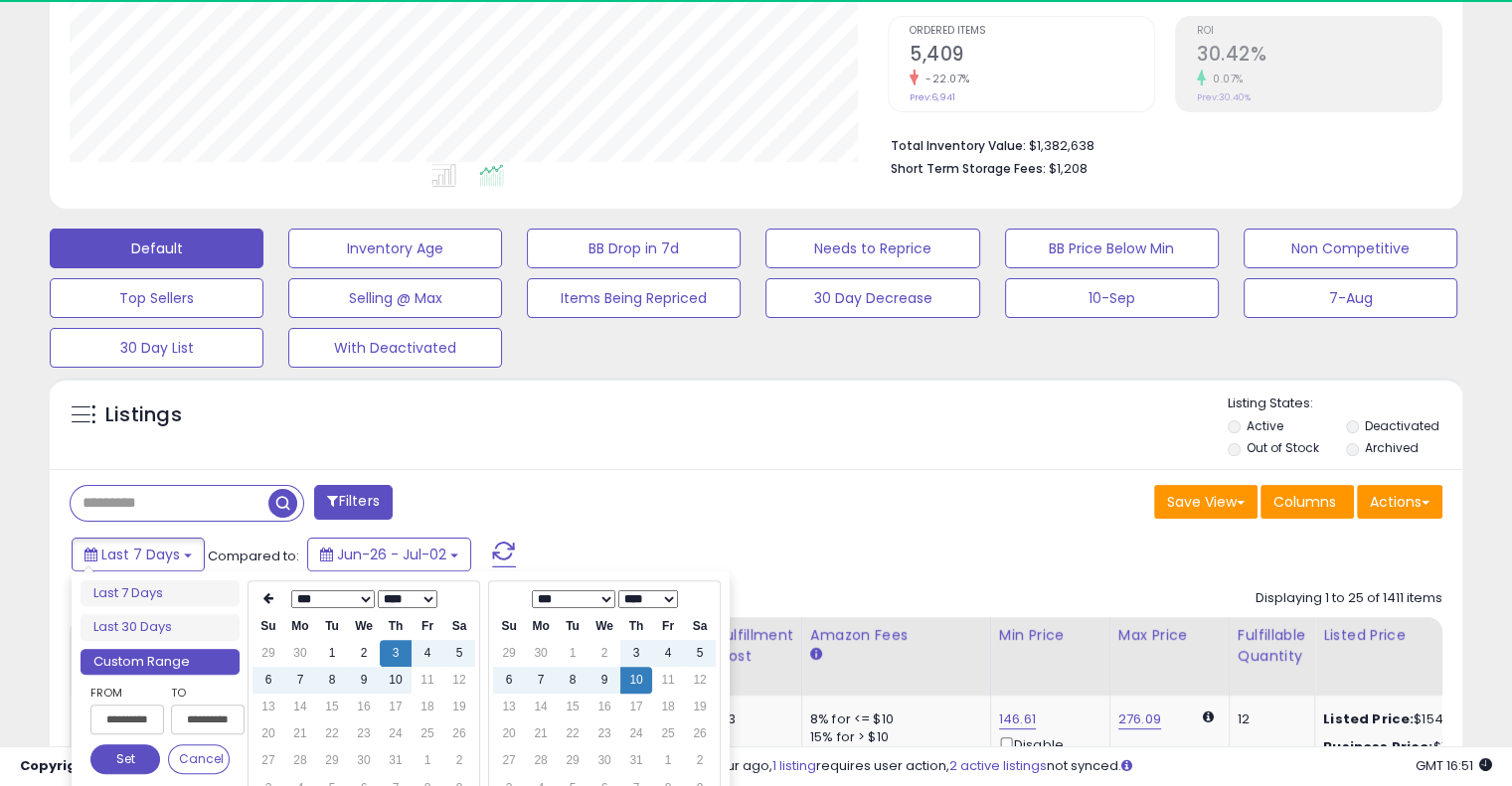 drag, startPoint x: 139, startPoint y: 758, endPoint x: 503, endPoint y: 615, distance: 391.08183 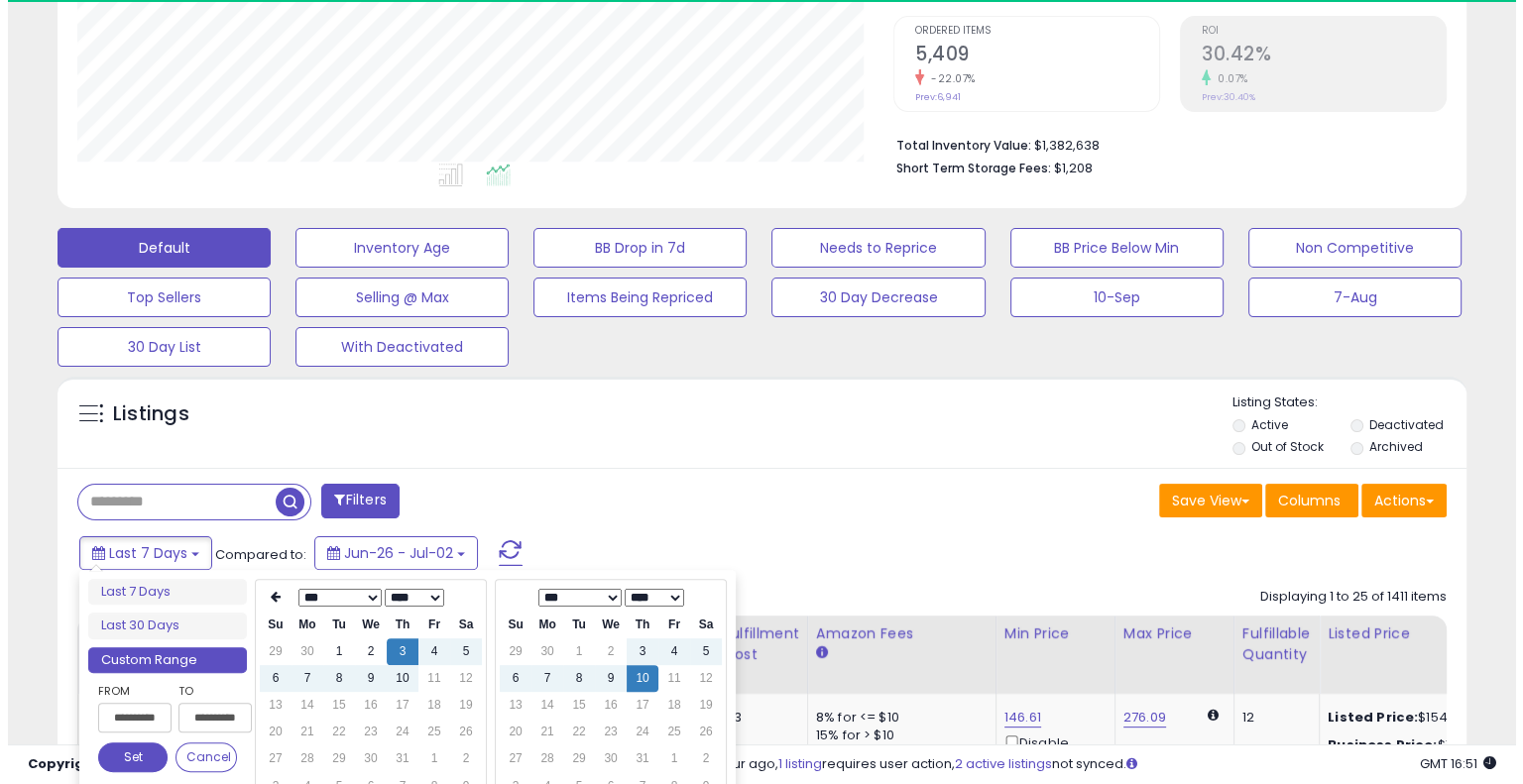 scroll, scrollTop: 405, scrollLeft: 815, axis: both 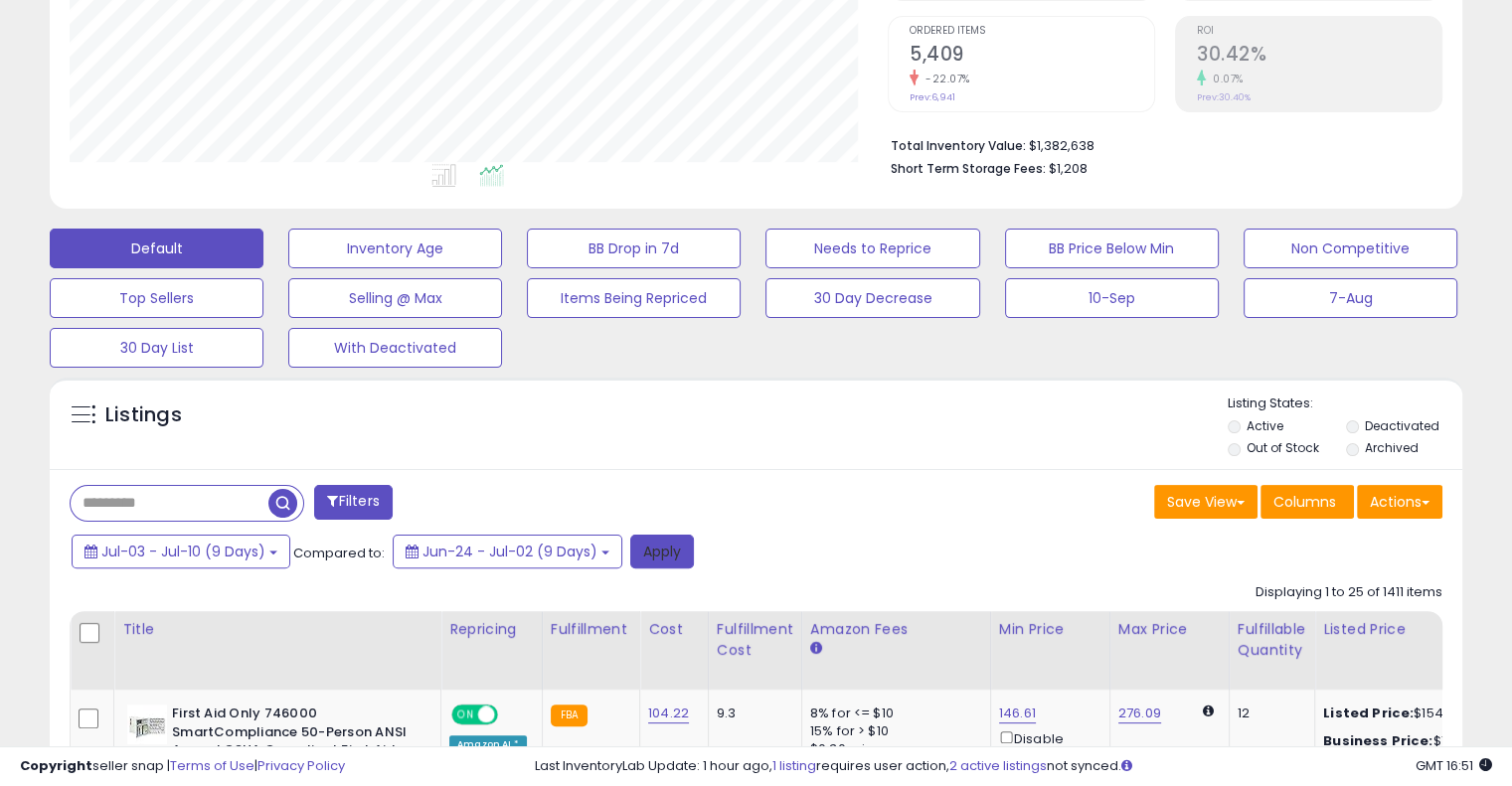click on "Apply" at bounding box center [662, 551] 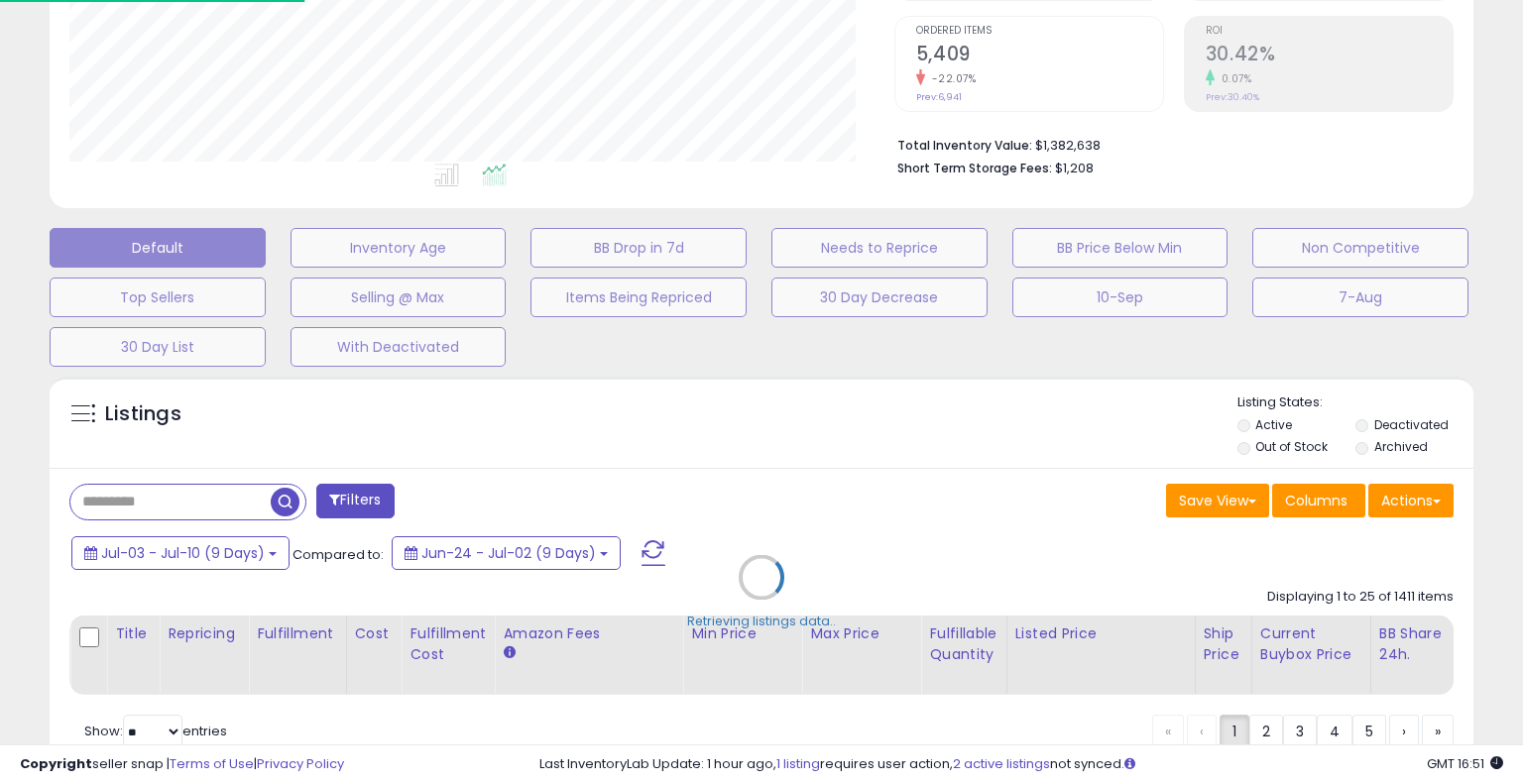 scroll, scrollTop: 990743, scrollLeft: 990712, axis: both 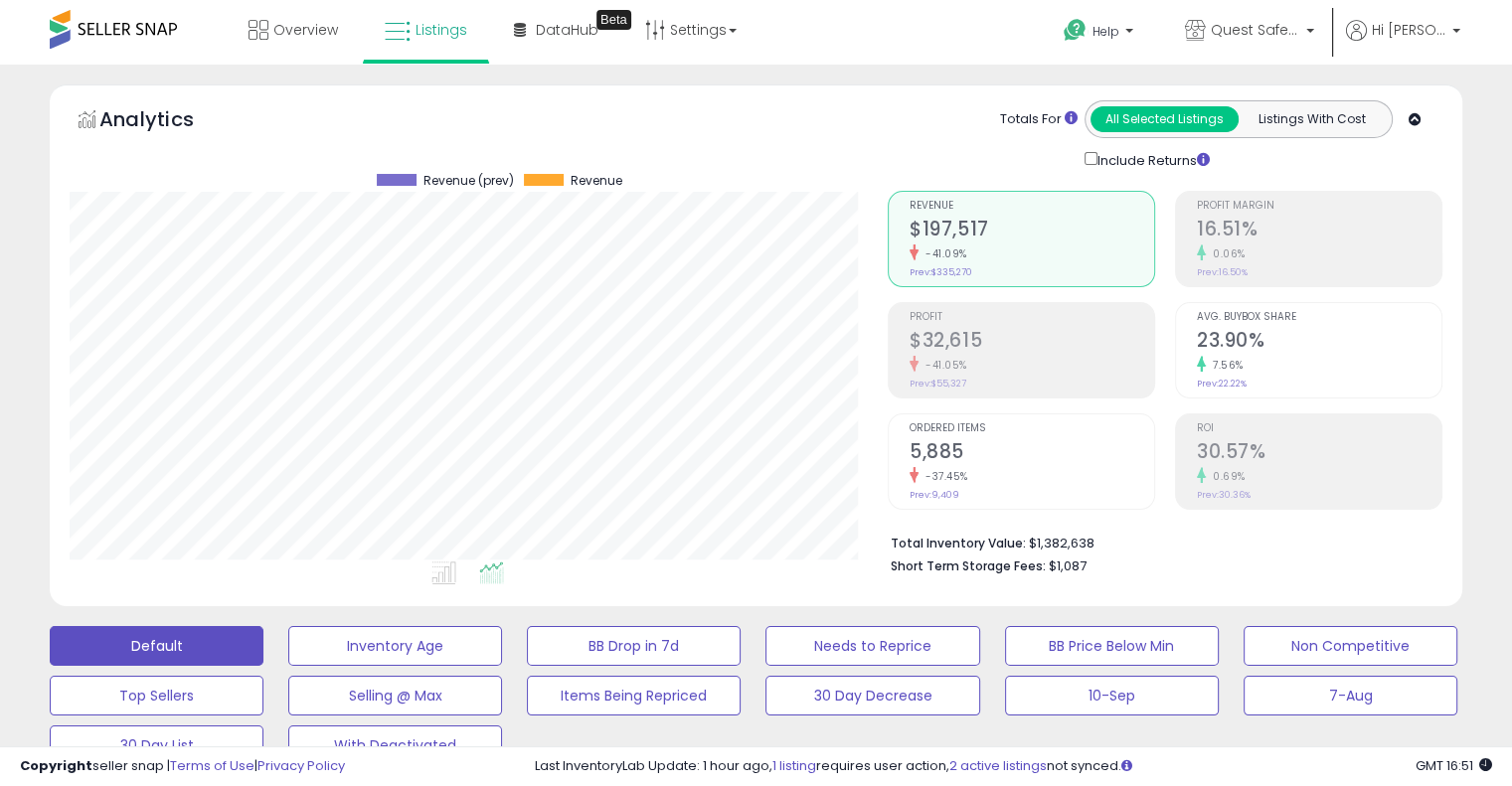 click on "-41.05%" 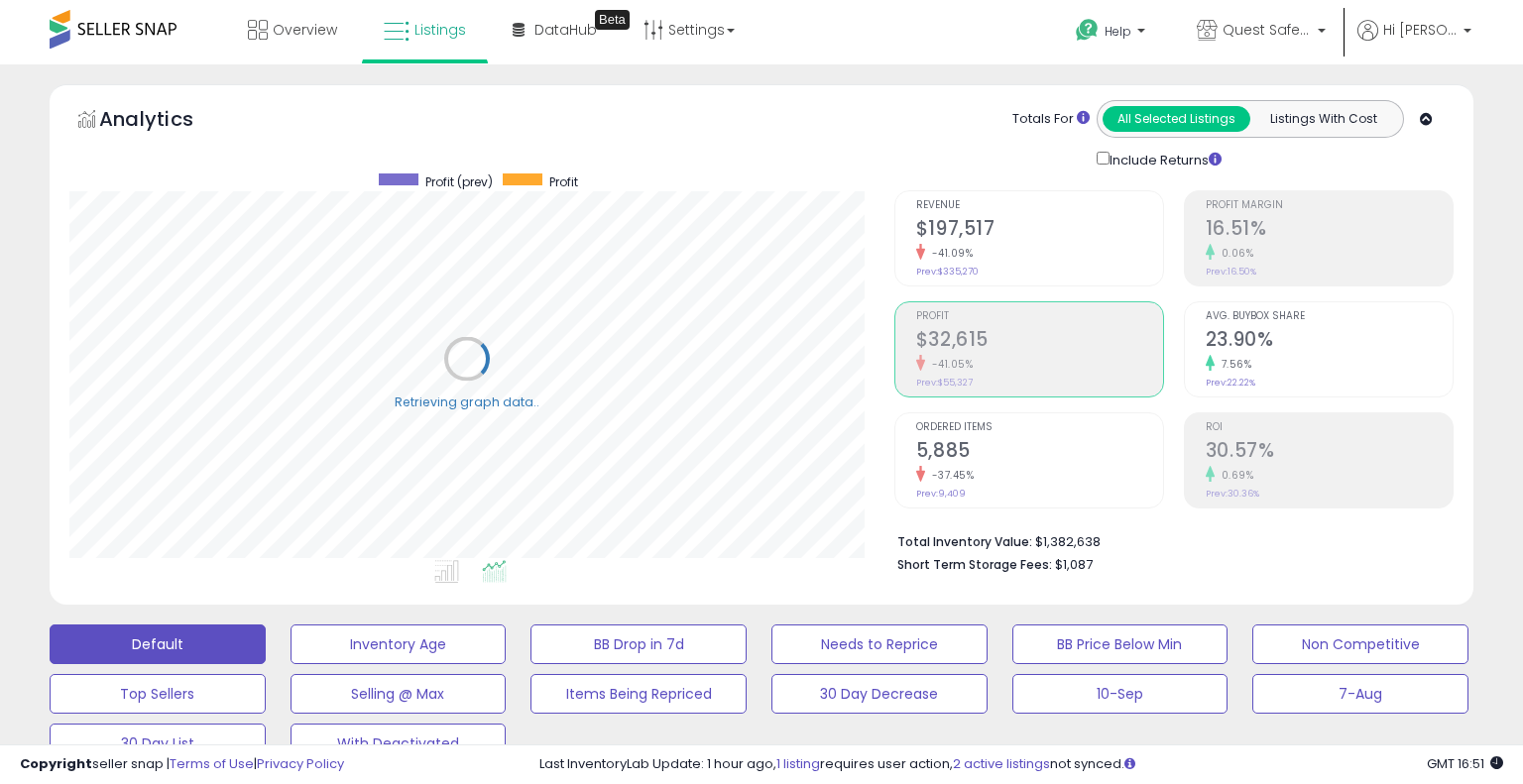 scroll, scrollTop: 990743, scrollLeft: 990712, axis: both 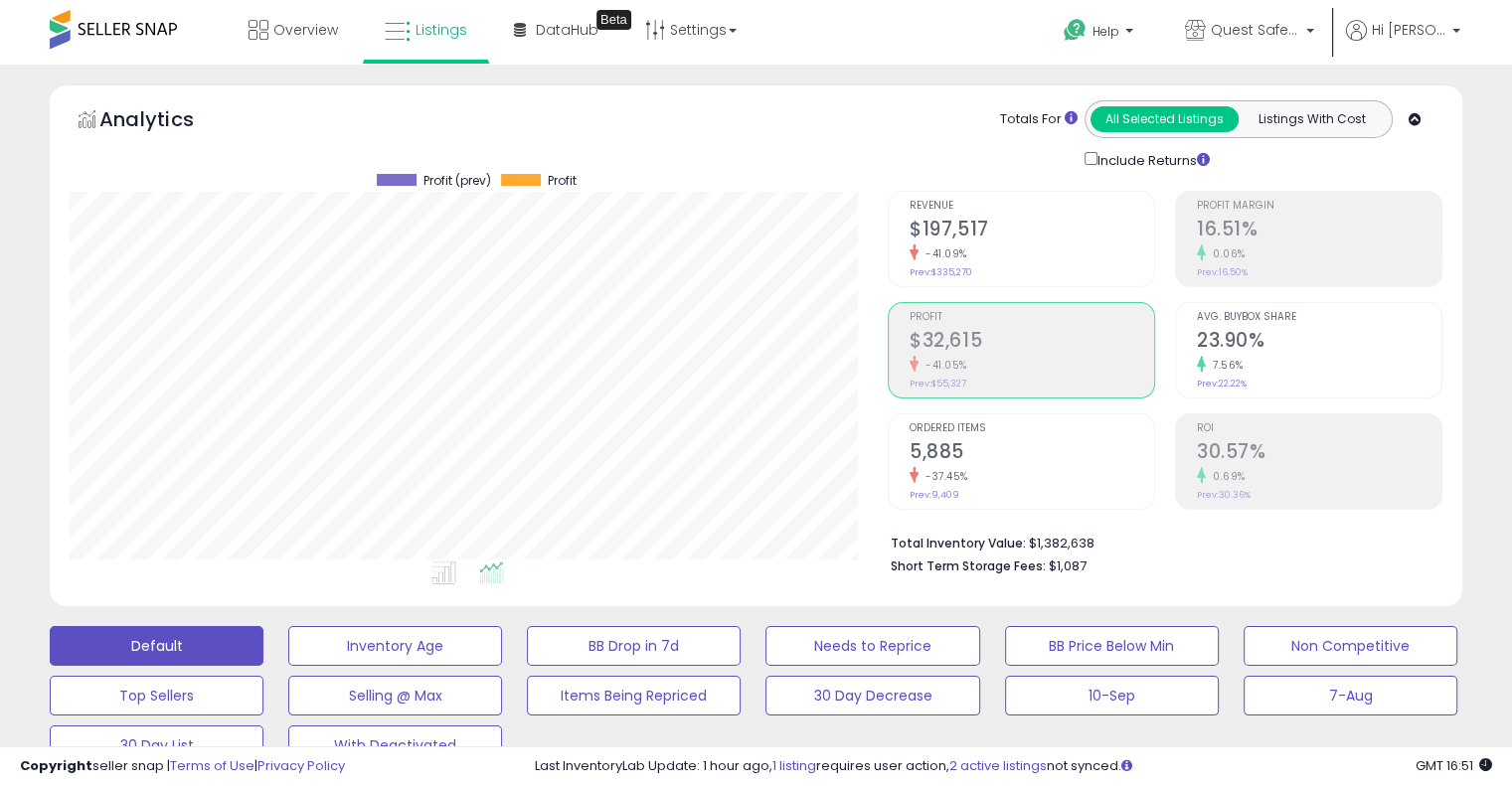 click on "Retrieving aggregations..
Revenue
$197,517
-41.09%
Prev:  $335,270
Profit     $32,615" at bounding box center (1165, 379) 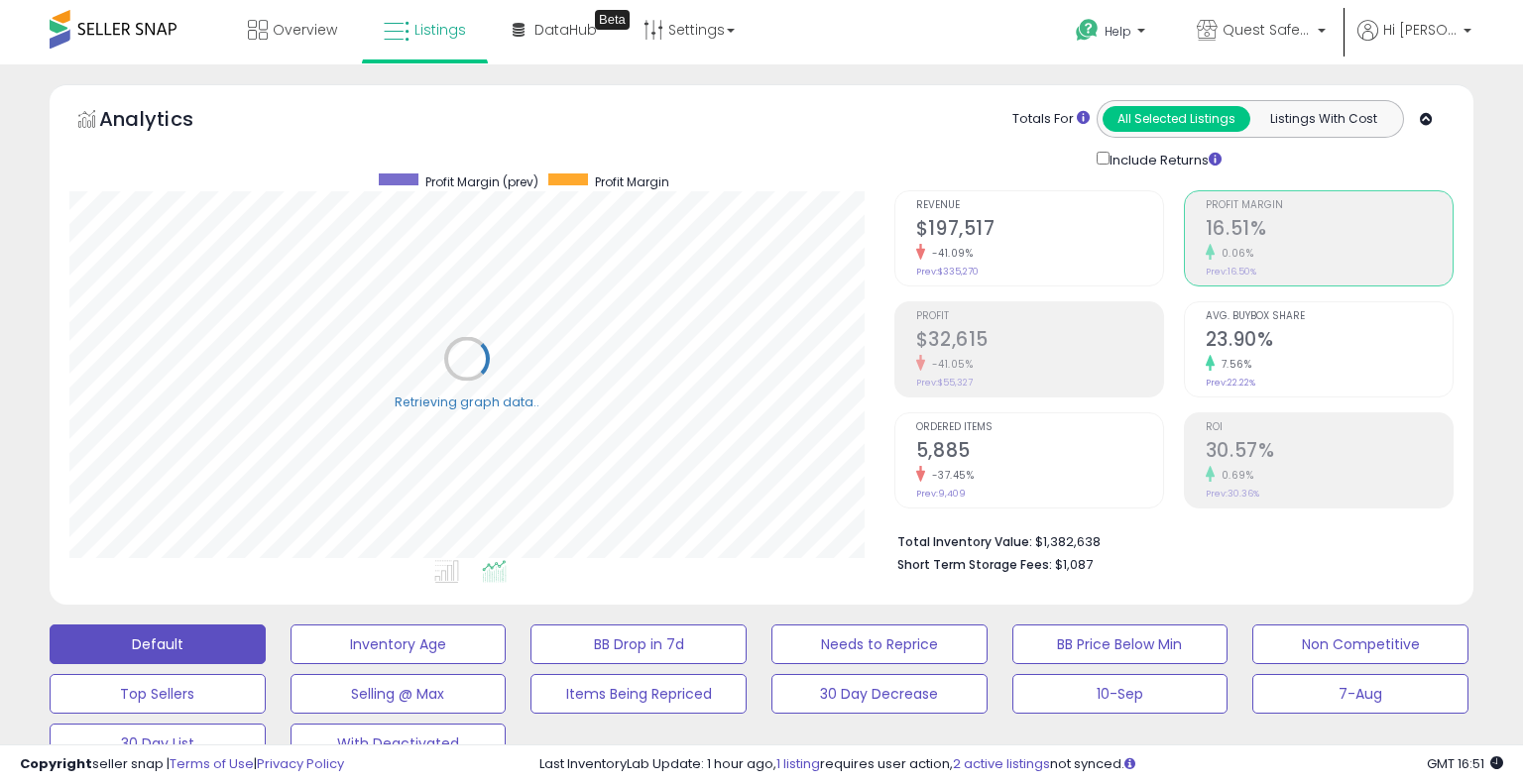 scroll, scrollTop: 990743, scrollLeft: 990712, axis: both 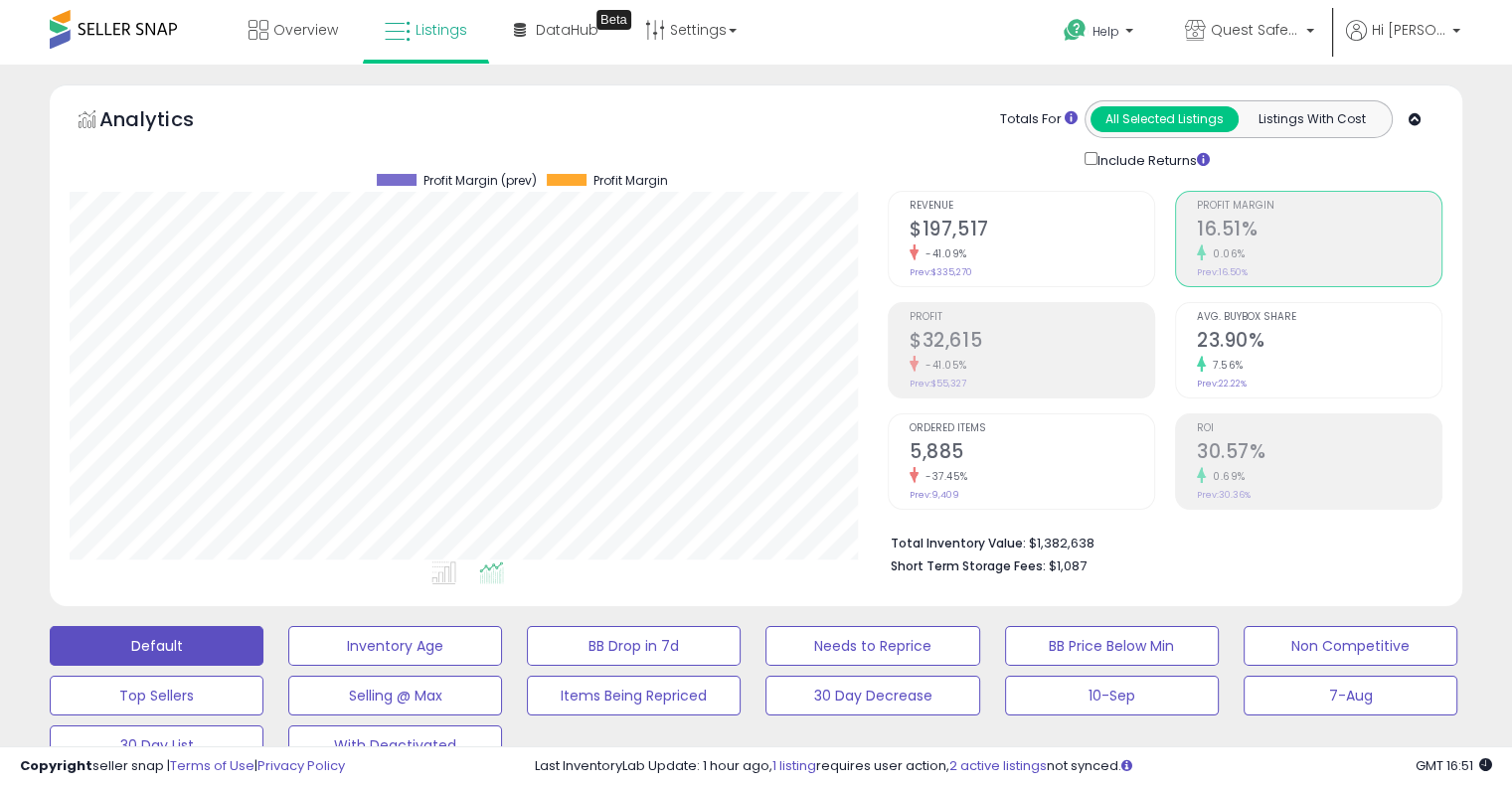 click on "$32,615" at bounding box center [1032, 342] 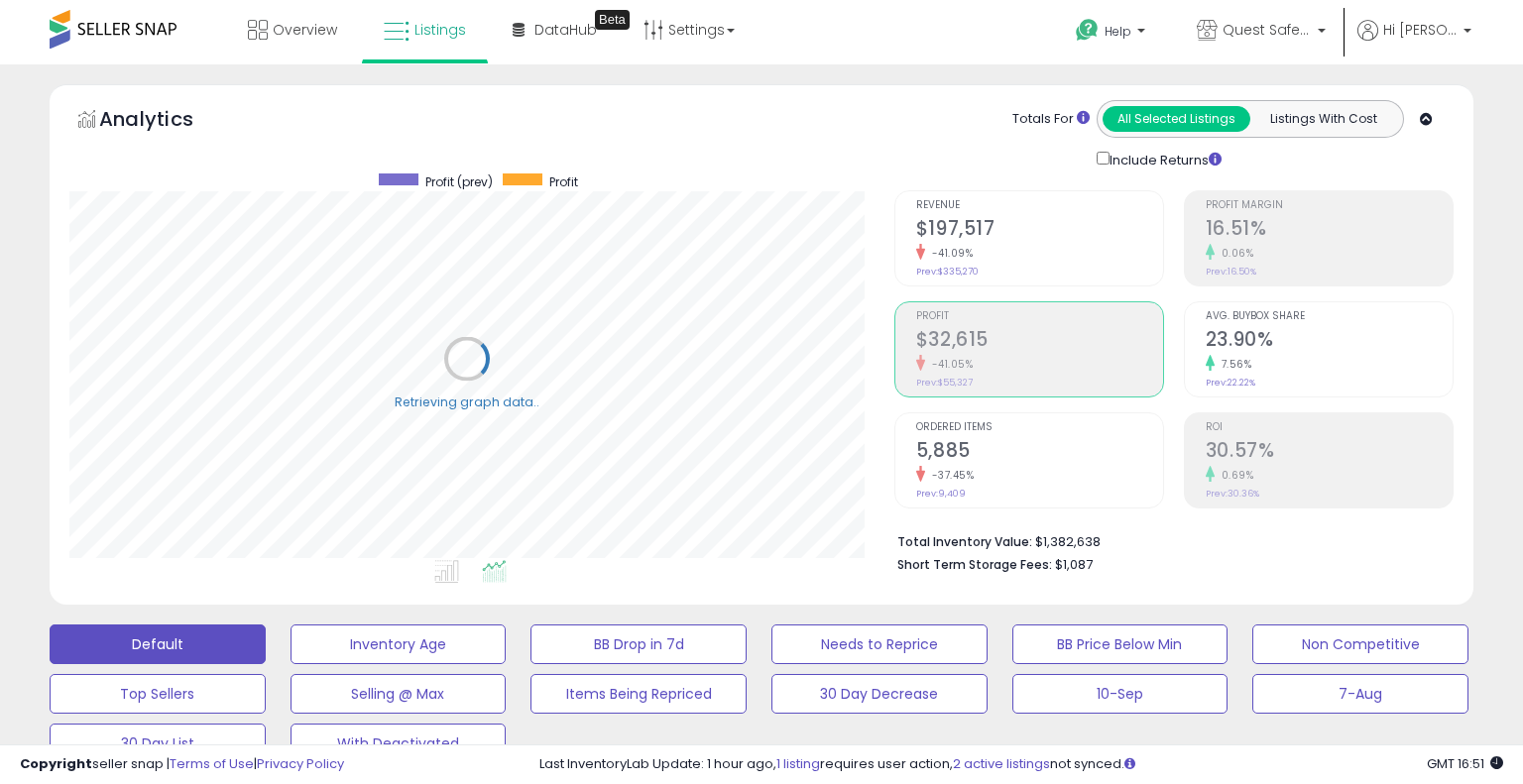 scroll, scrollTop: 990743, scrollLeft: 990712, axis: both 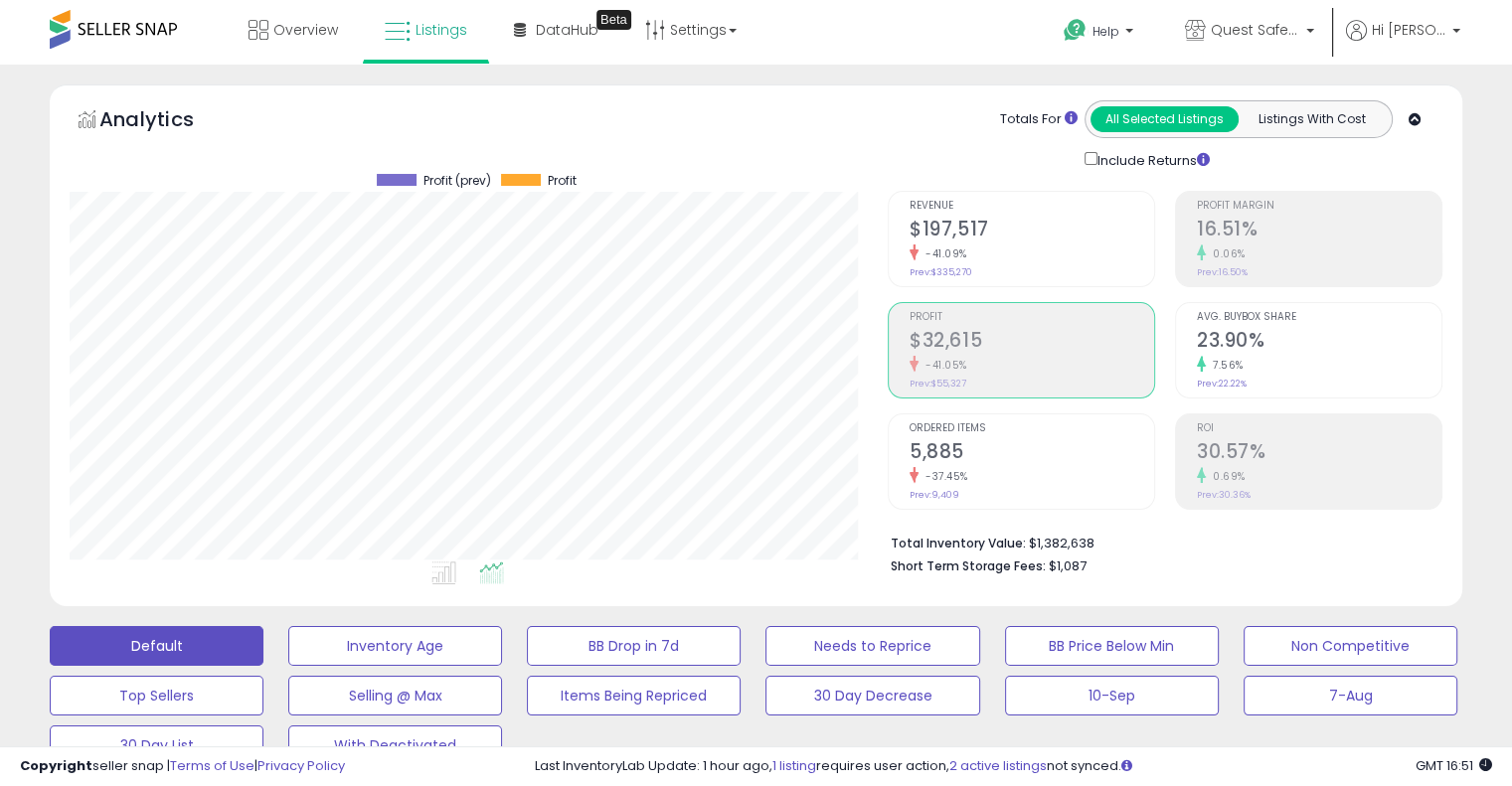 click on "Revenue
$197,517
-41.09%
Prev:  $335,270" at bounding box center (1032, 236) 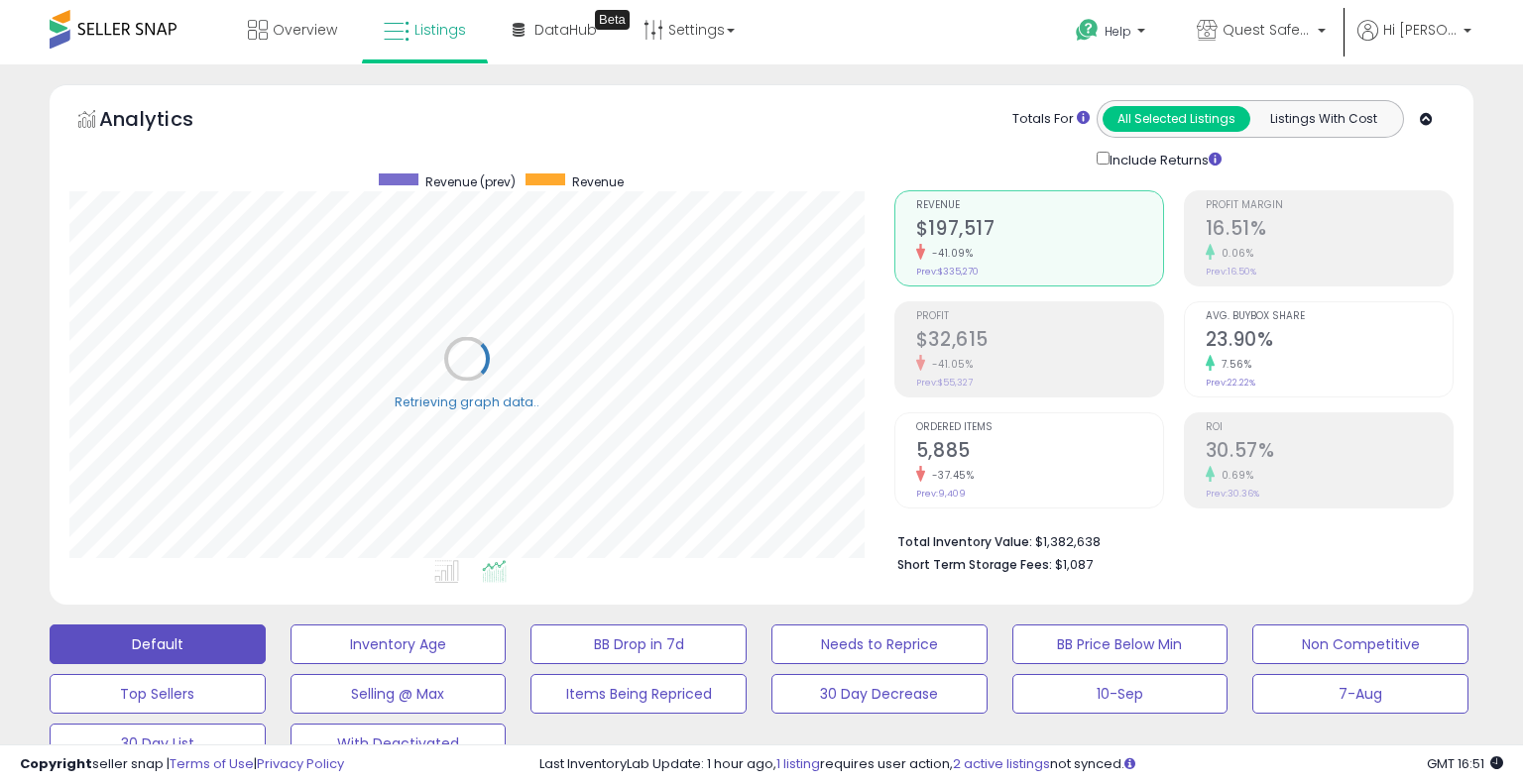 scroll, scrollTop: 990743, scrollLeft: 990712, axis: both 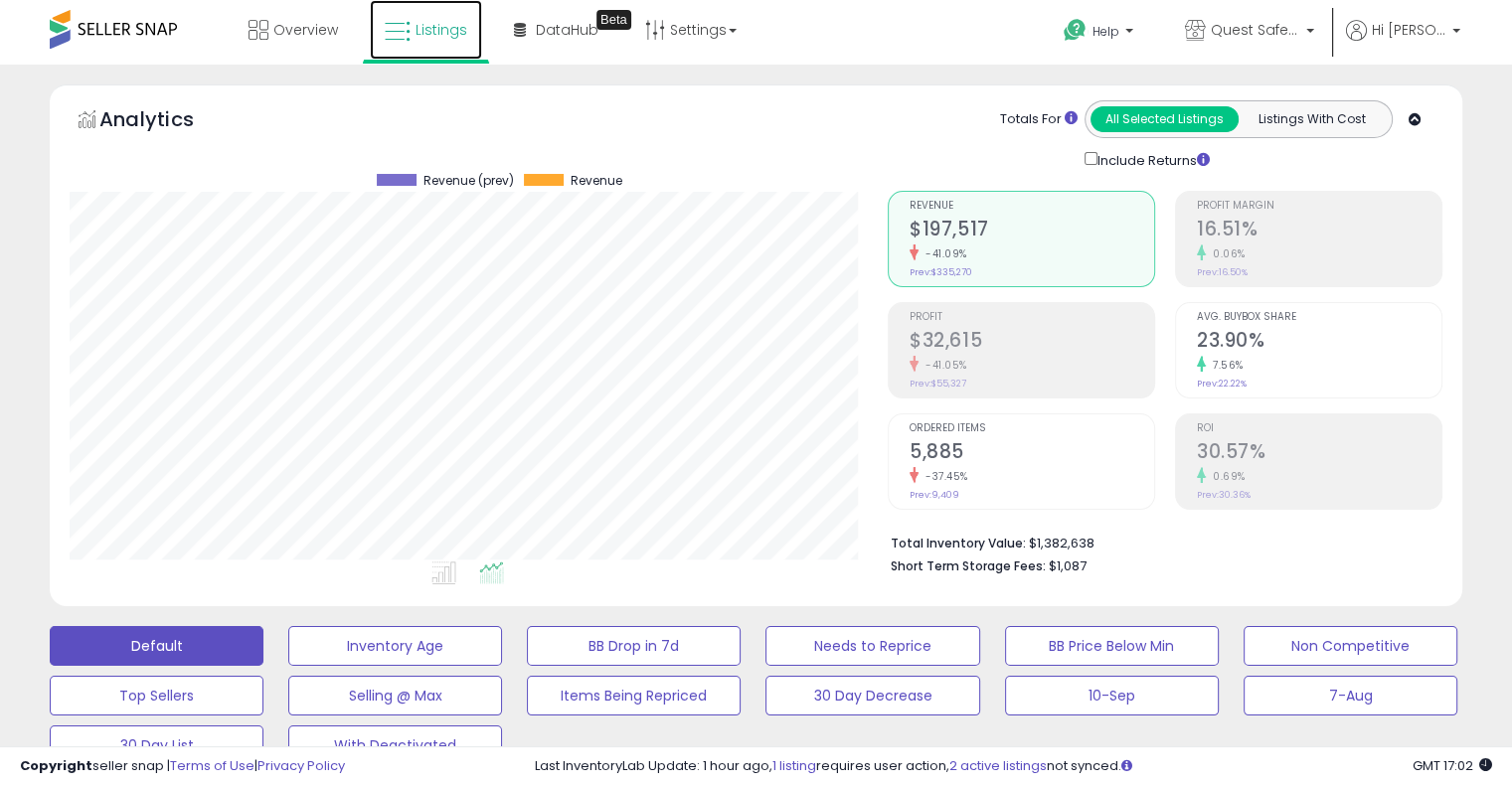 click on "Listings" at bounding box center (441, 30) 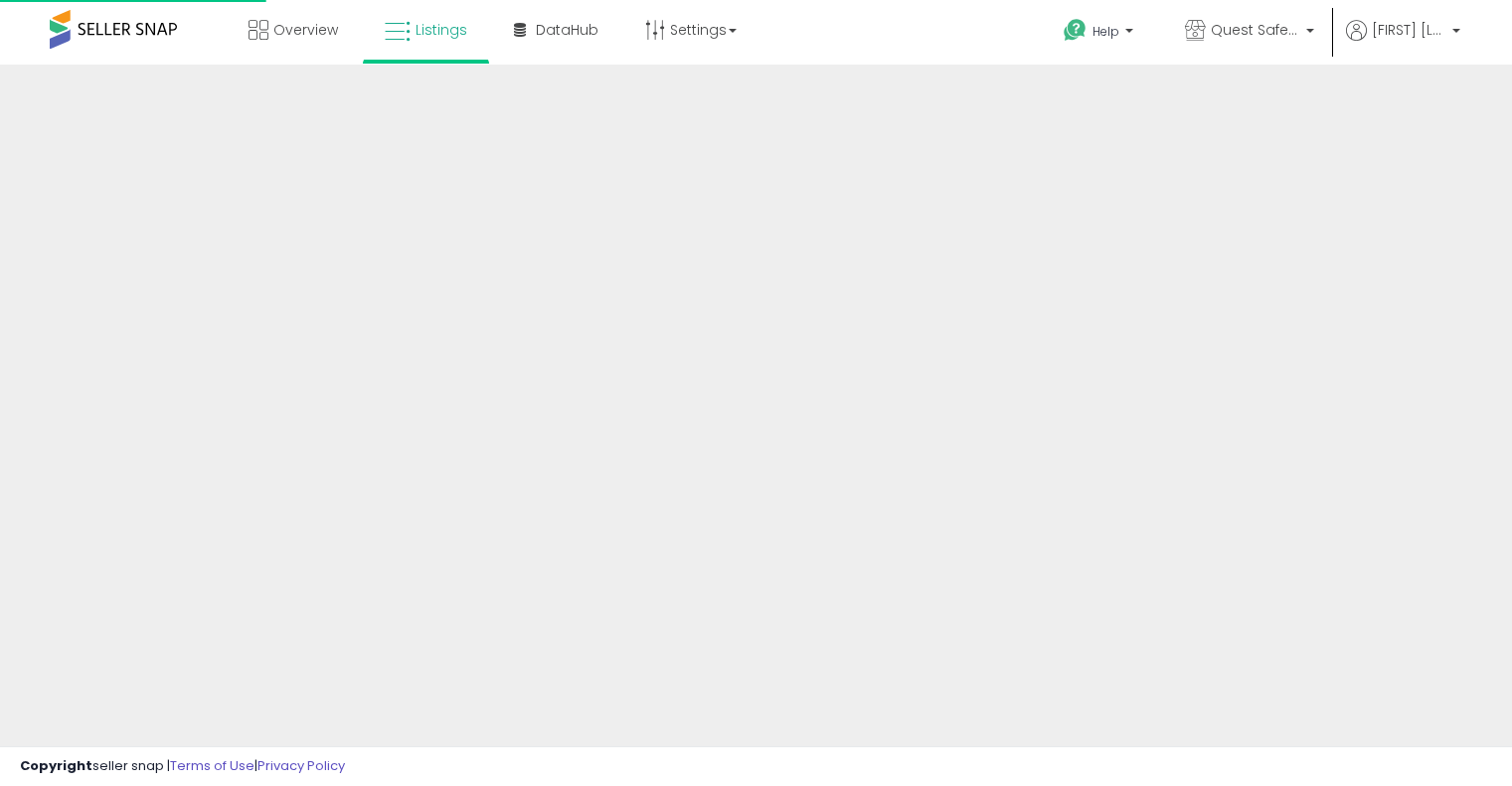 scroll, scrollTop: 0, scrollLeft: 0, axis: both 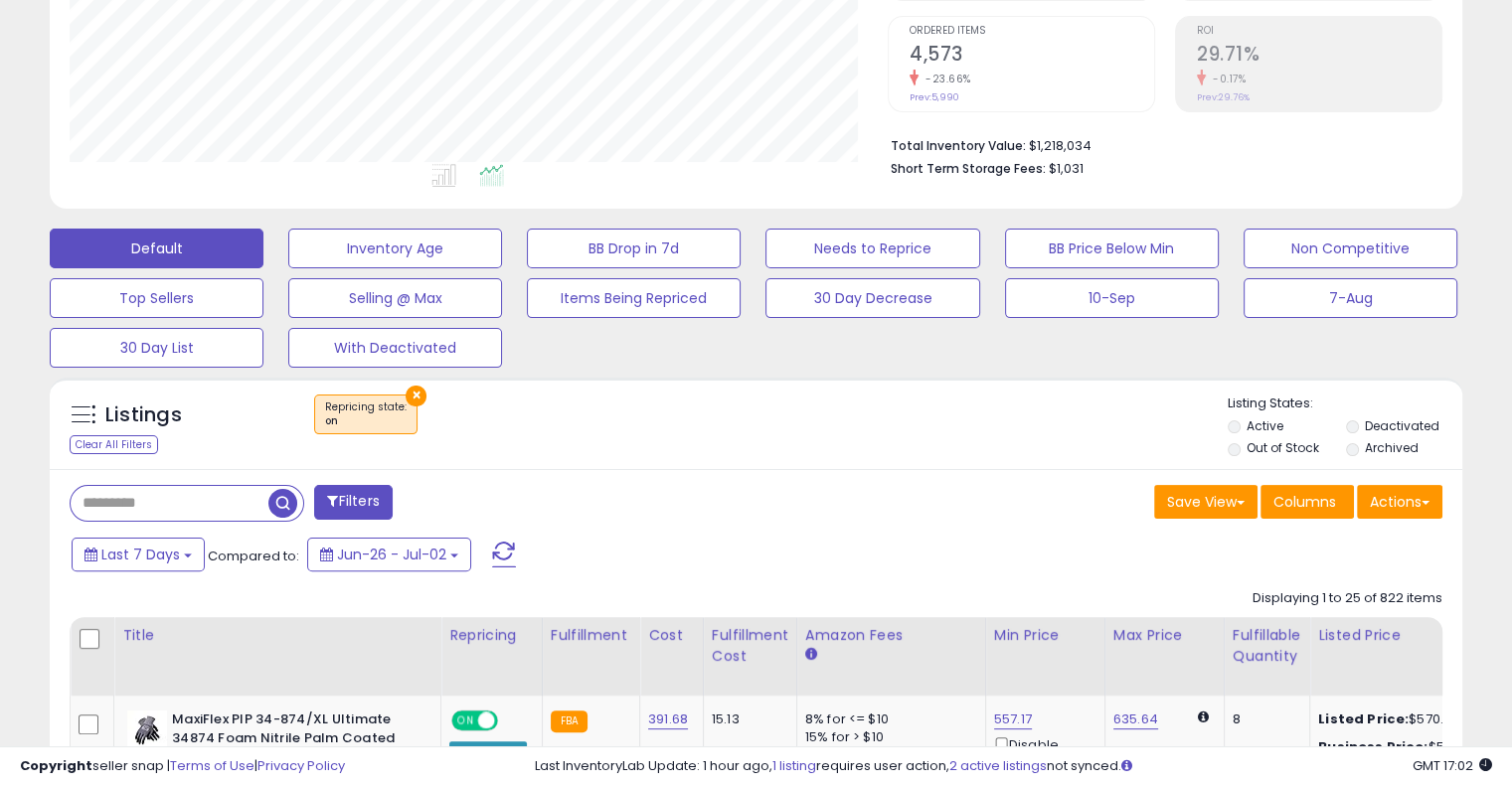 click on "×" at bounding box center [416, 395] 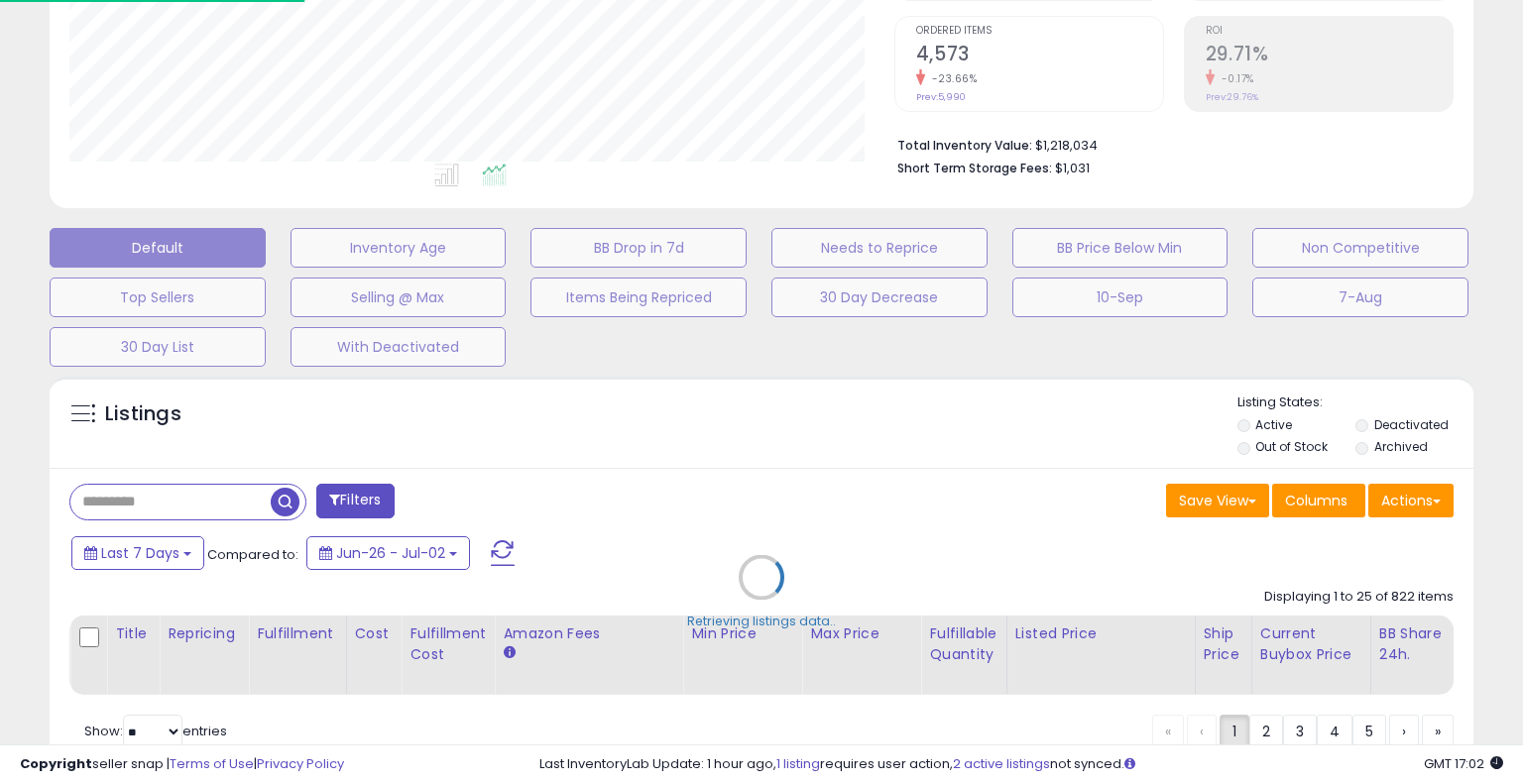 scroll, scrollTop: 990743, scrollLeft: 990712, axis: both 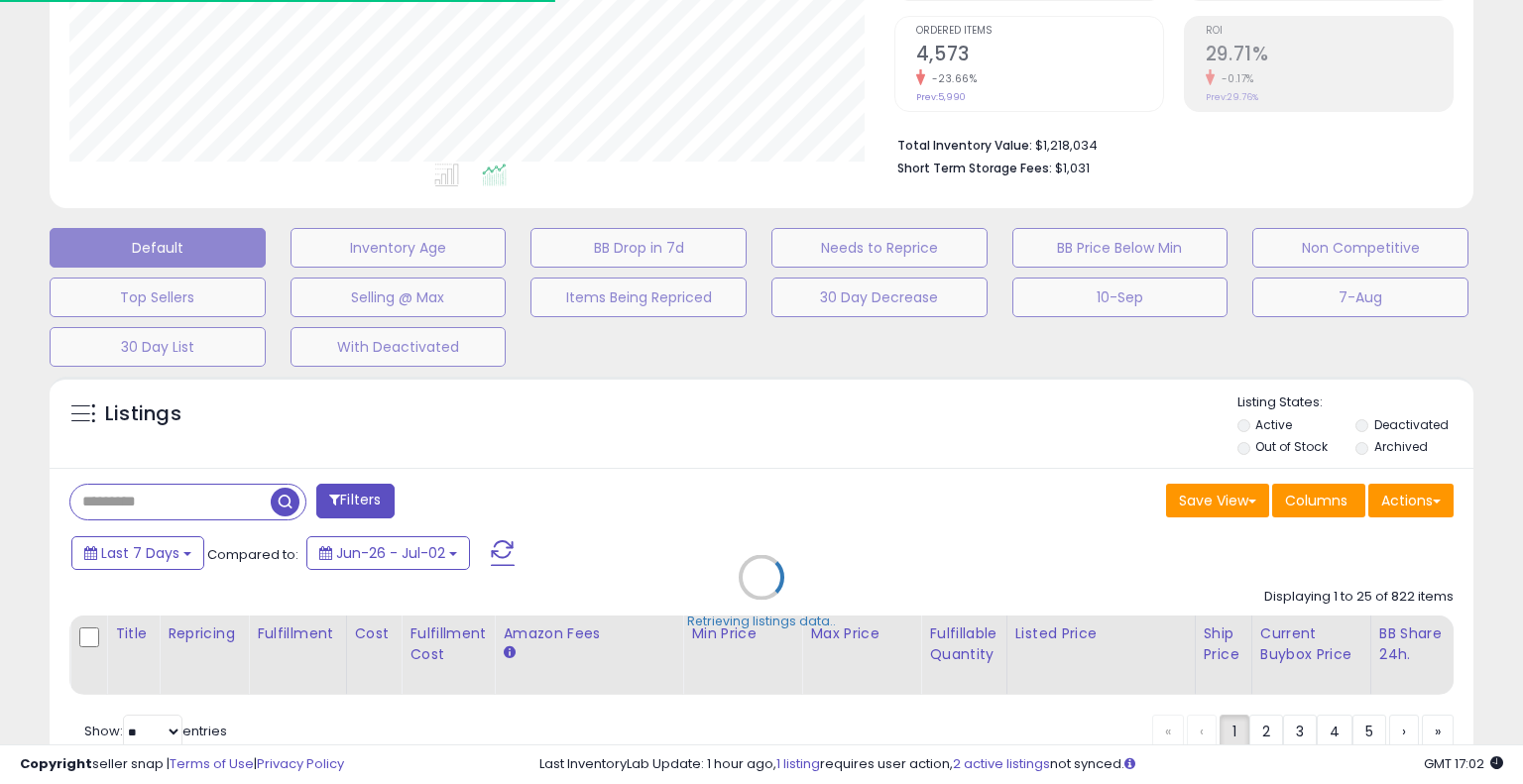 click on "Retrieving listings data.." at bounding box center [762, 592] 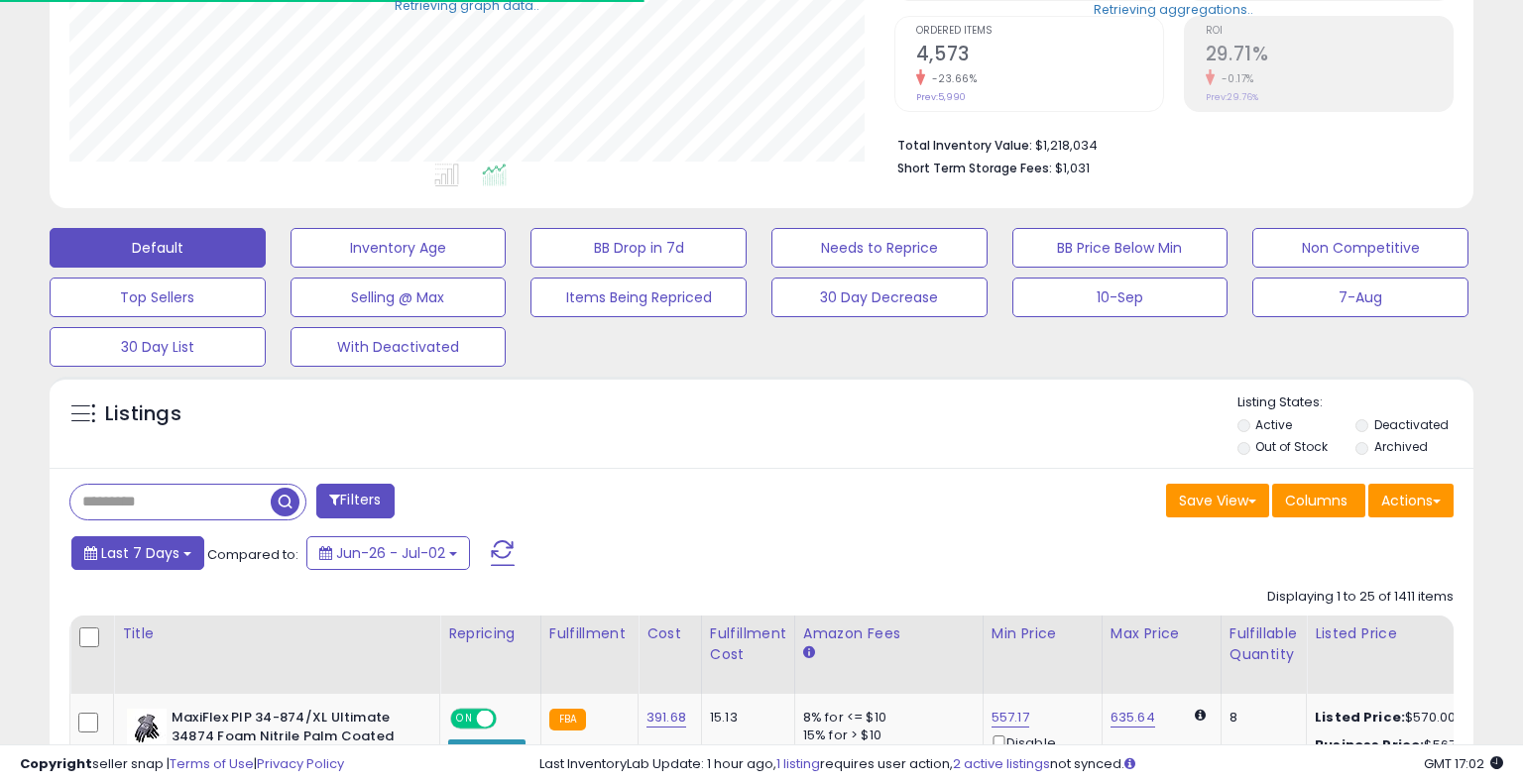 click on "Filters
Save View
Save As New View
Update Current View
Columns" at bounding box center (762, 2971) 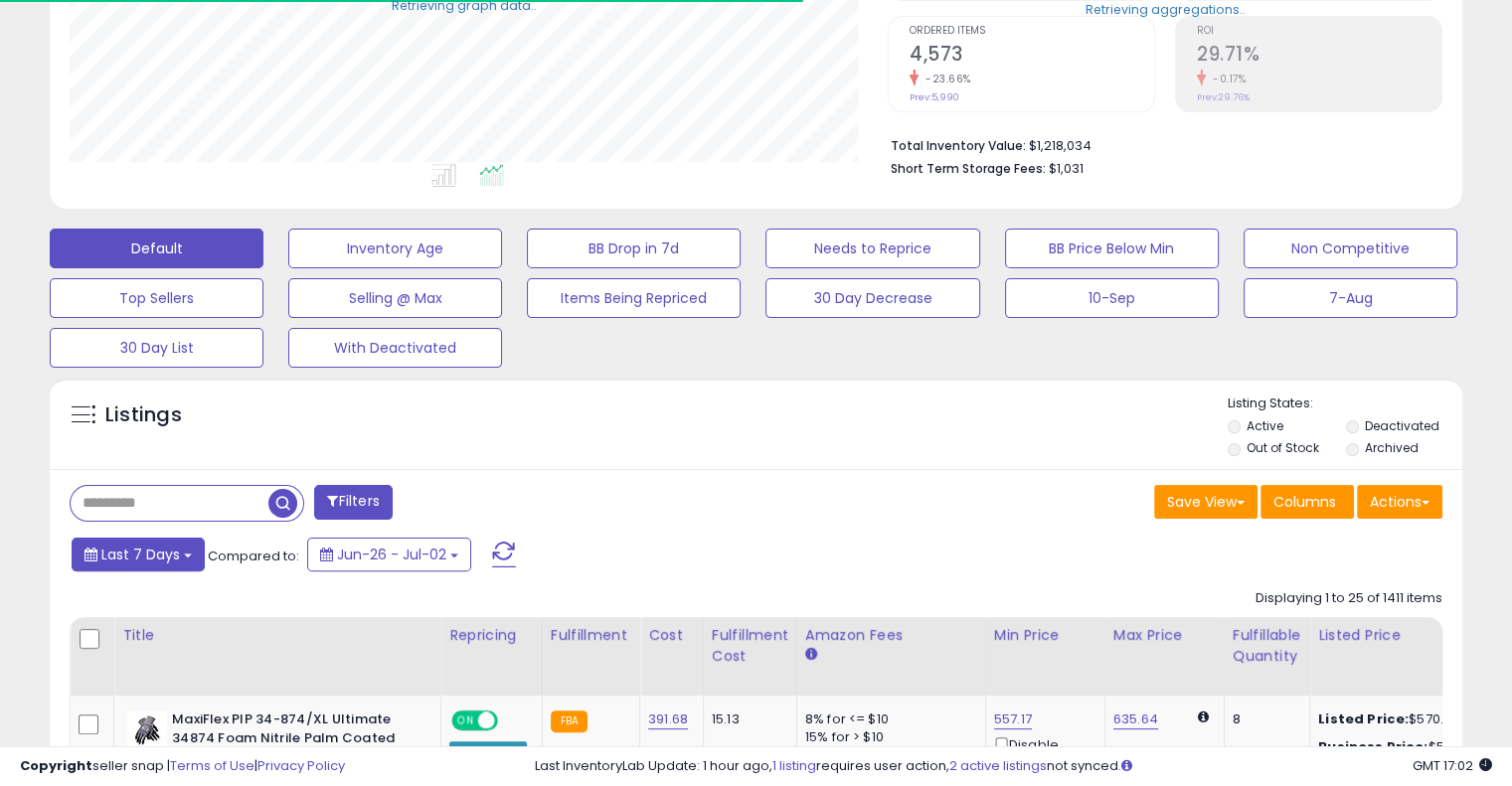 scroll, scrollTop: 406, scrollLeft: 817, axis: both 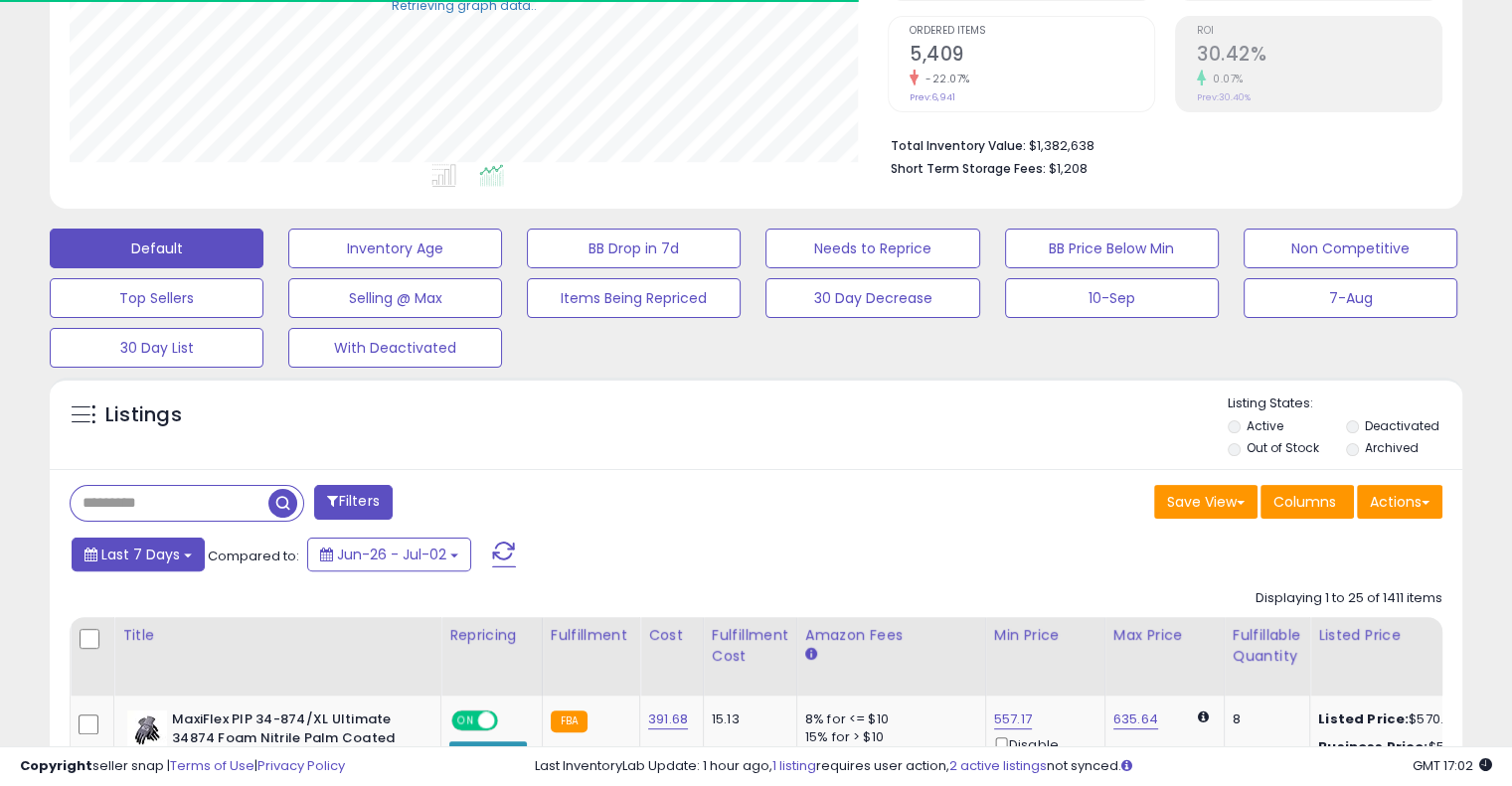 click on "Last 7 Days" at bounding box center (140, 554) 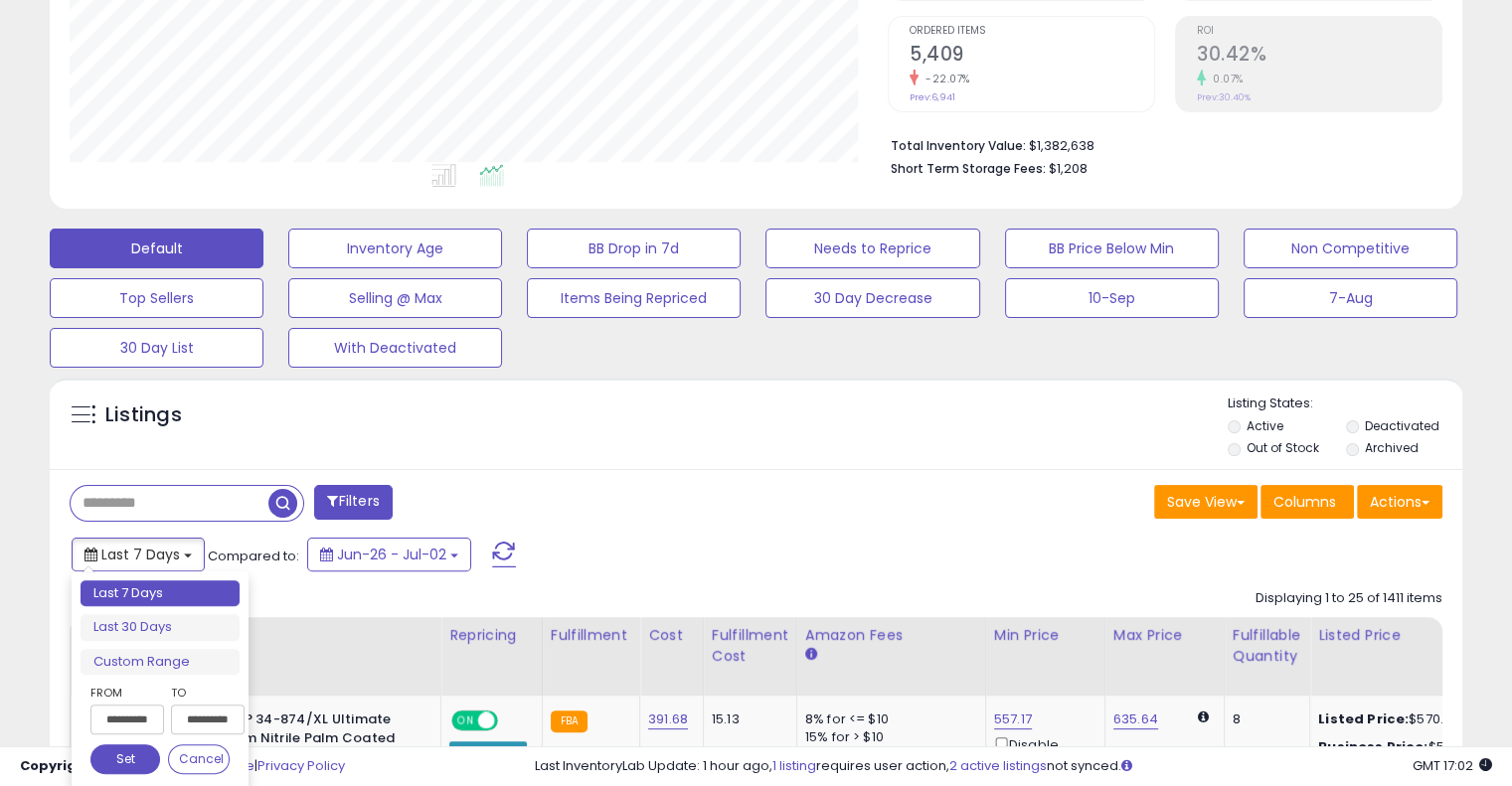 scroll, scrollTop: 993270, scrollLeft: 993264, axis: both 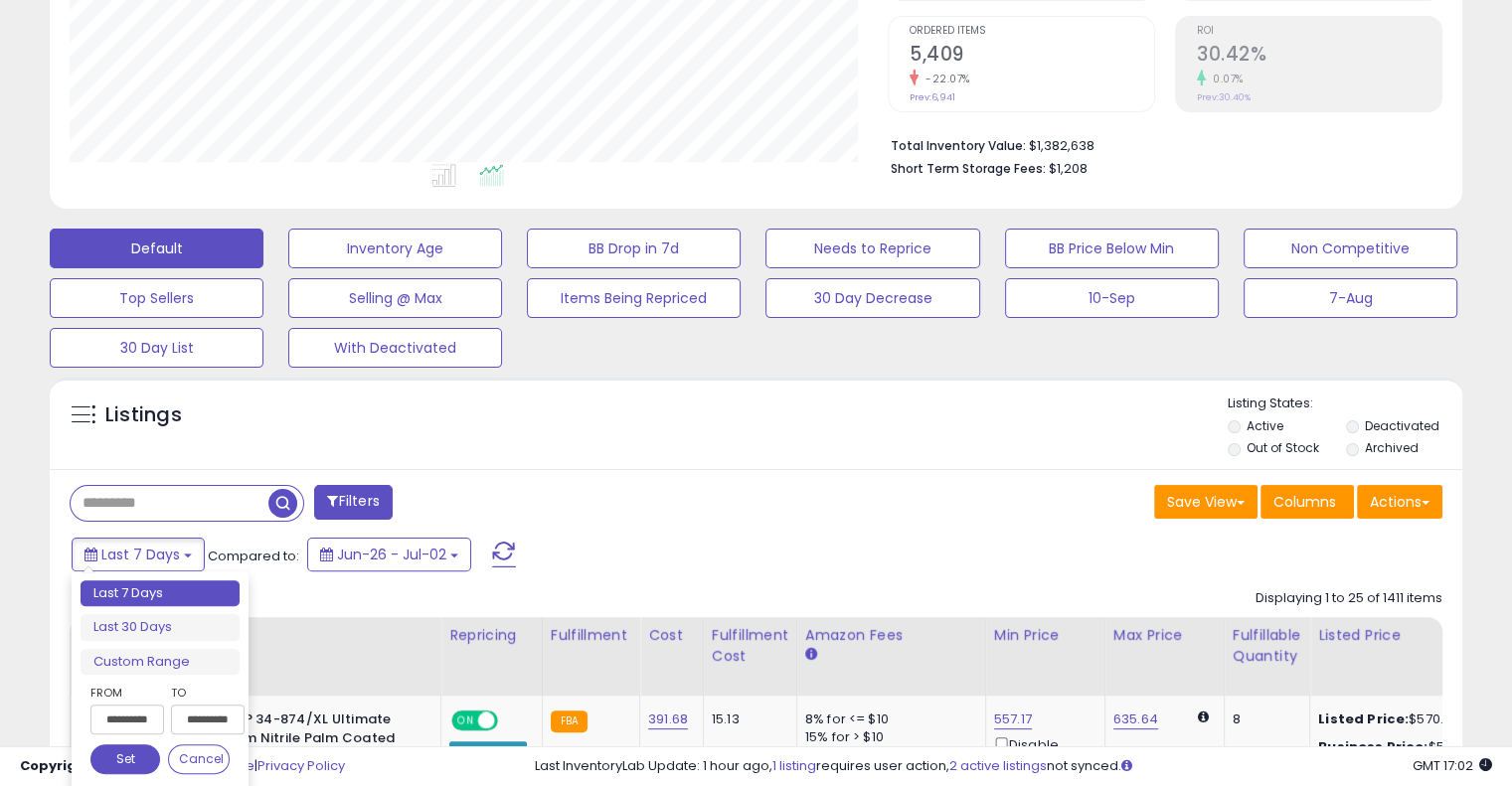 click on "**********" at bounding box center (127, 719) 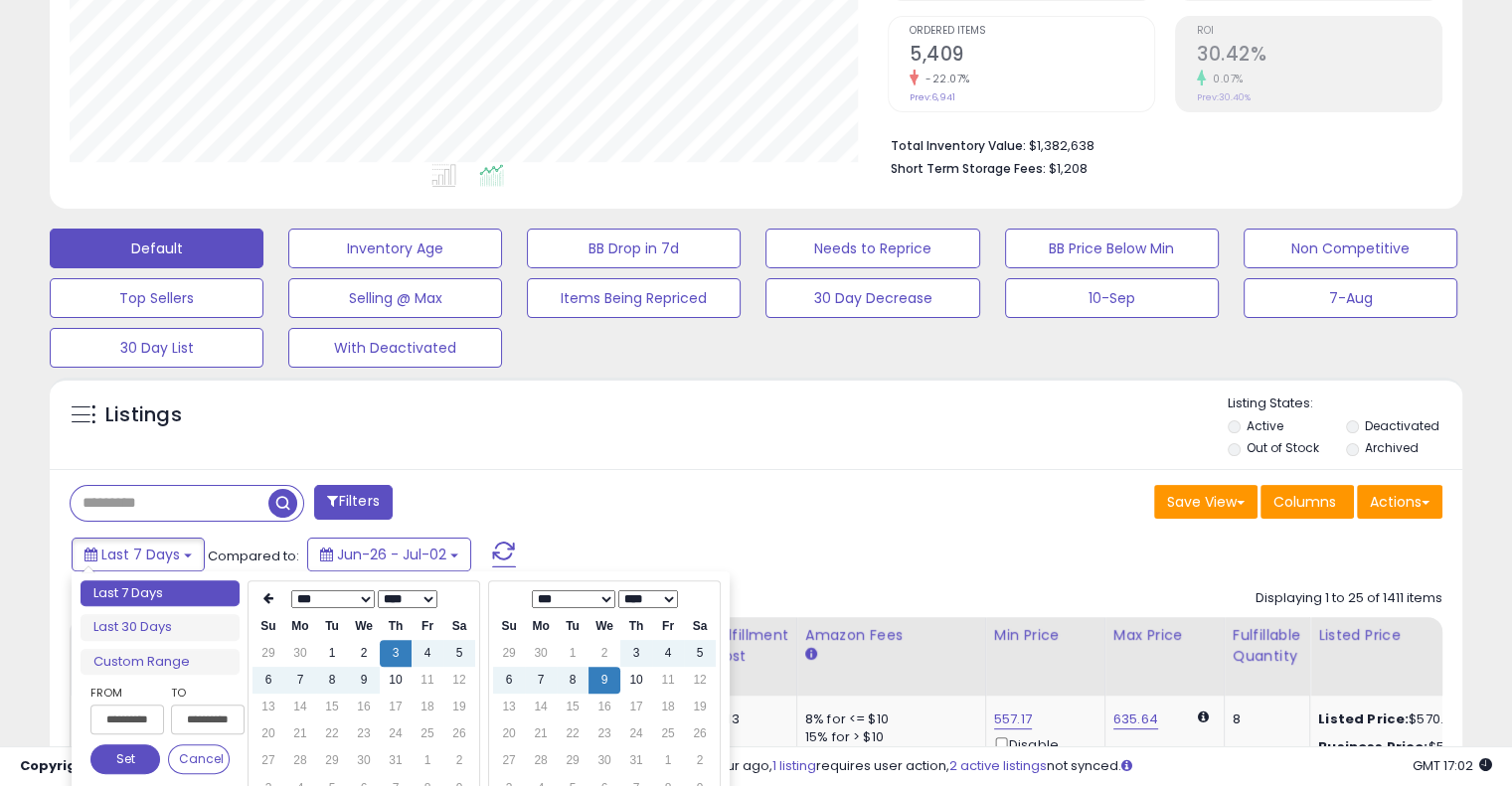 type on "**********" 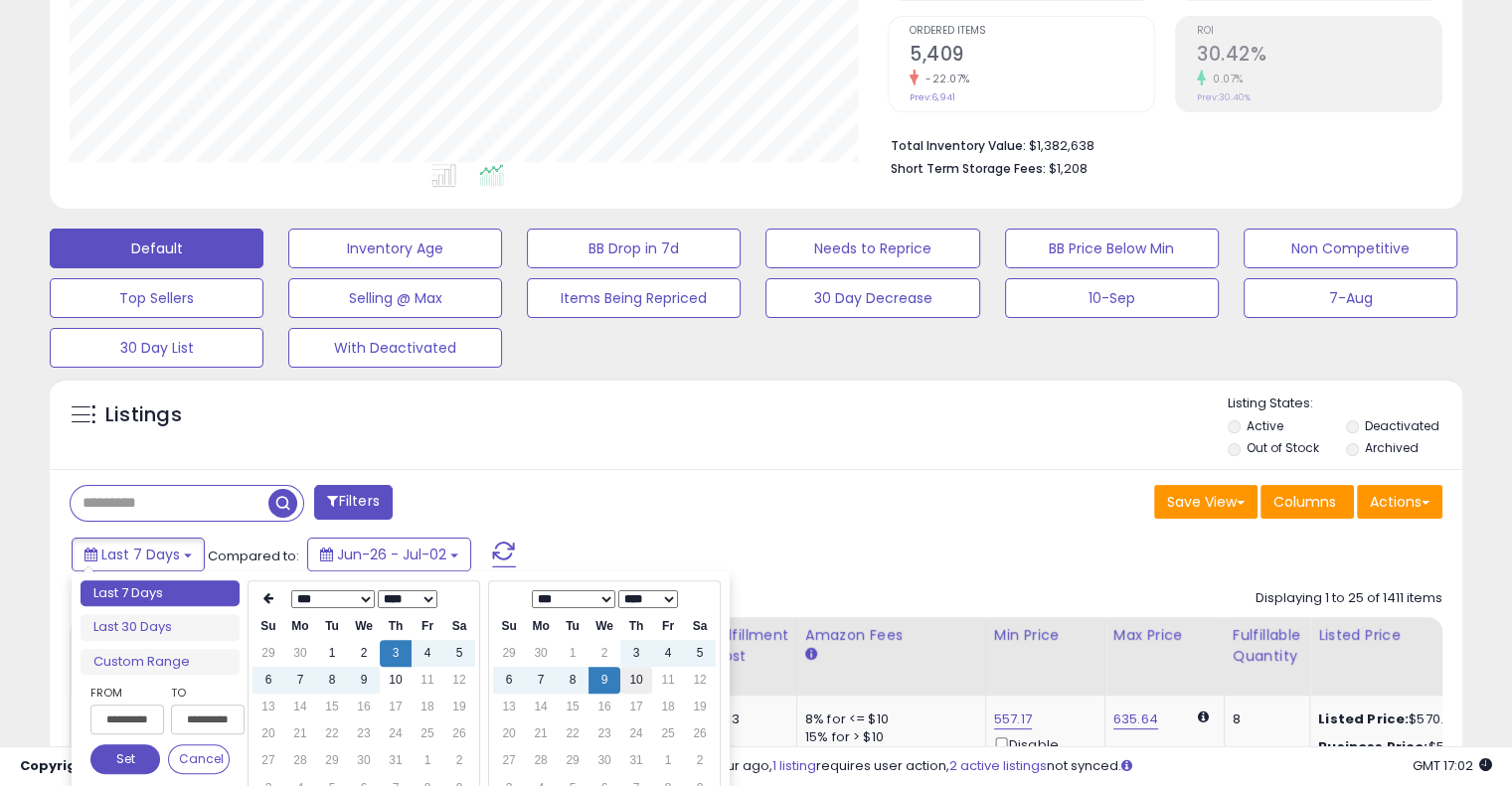 type on "**********" 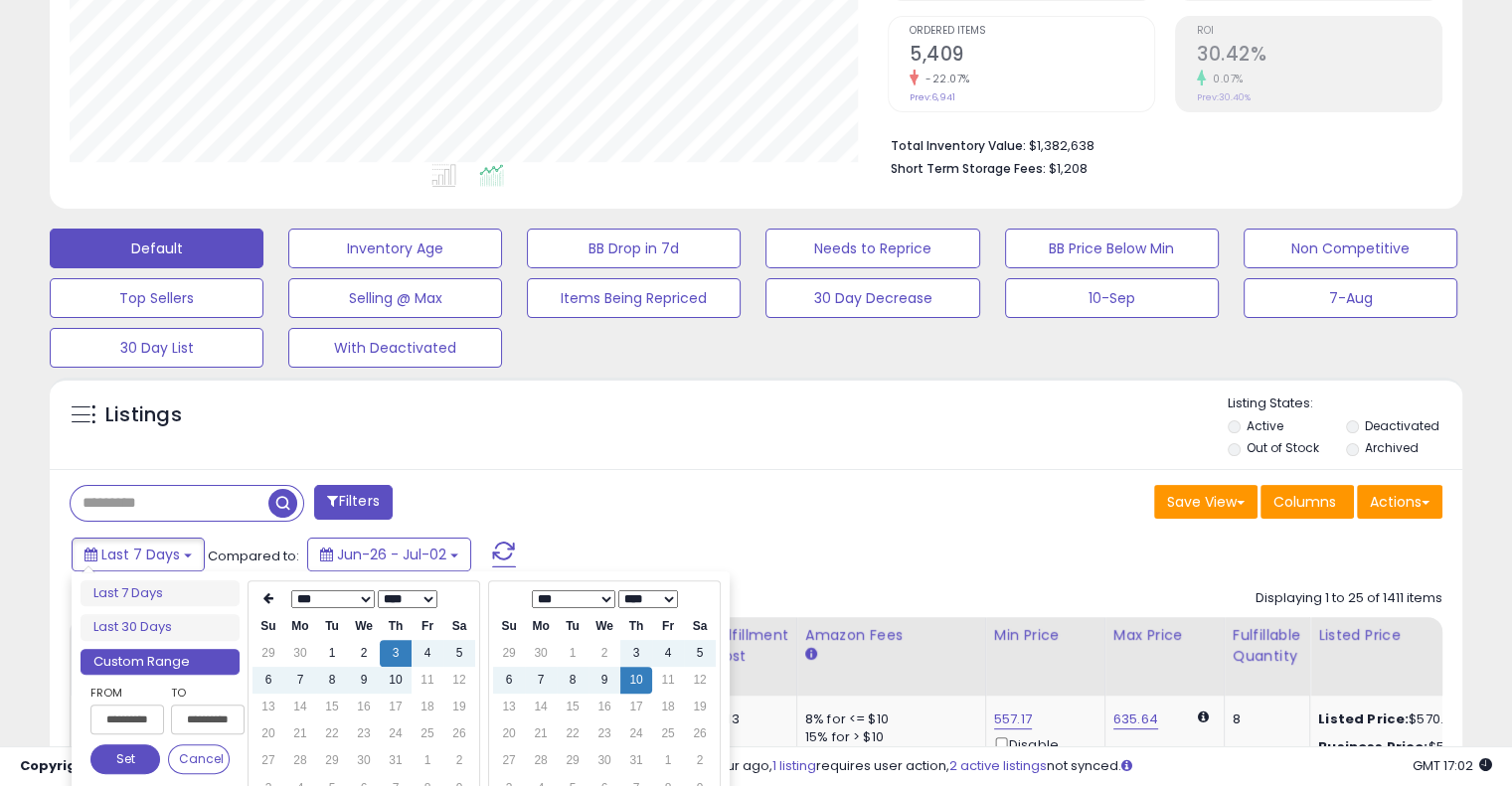 click on "Set" at bounding box center [125, 759] 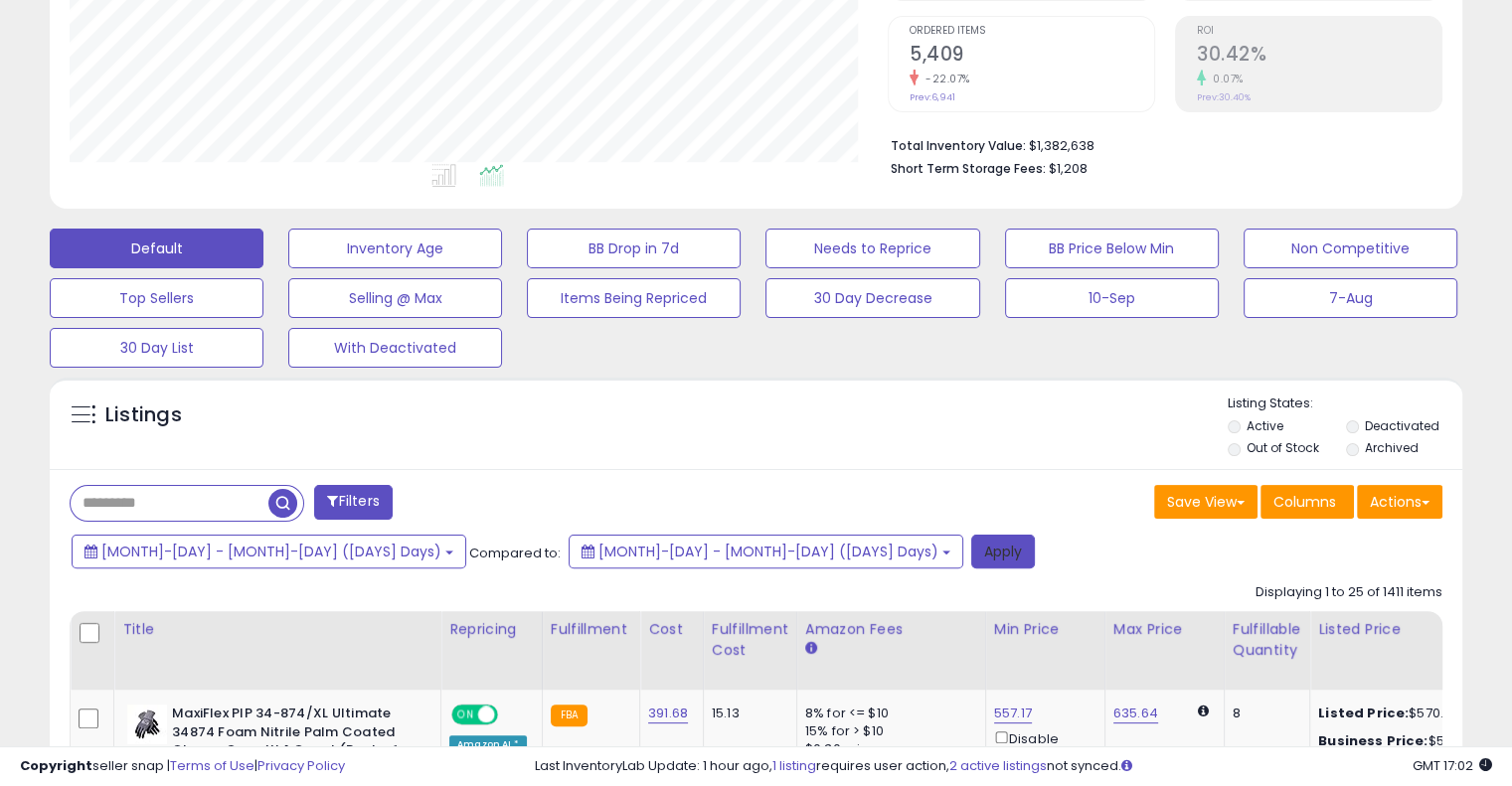 click on "Apply" at bounding box center (1003, 551) 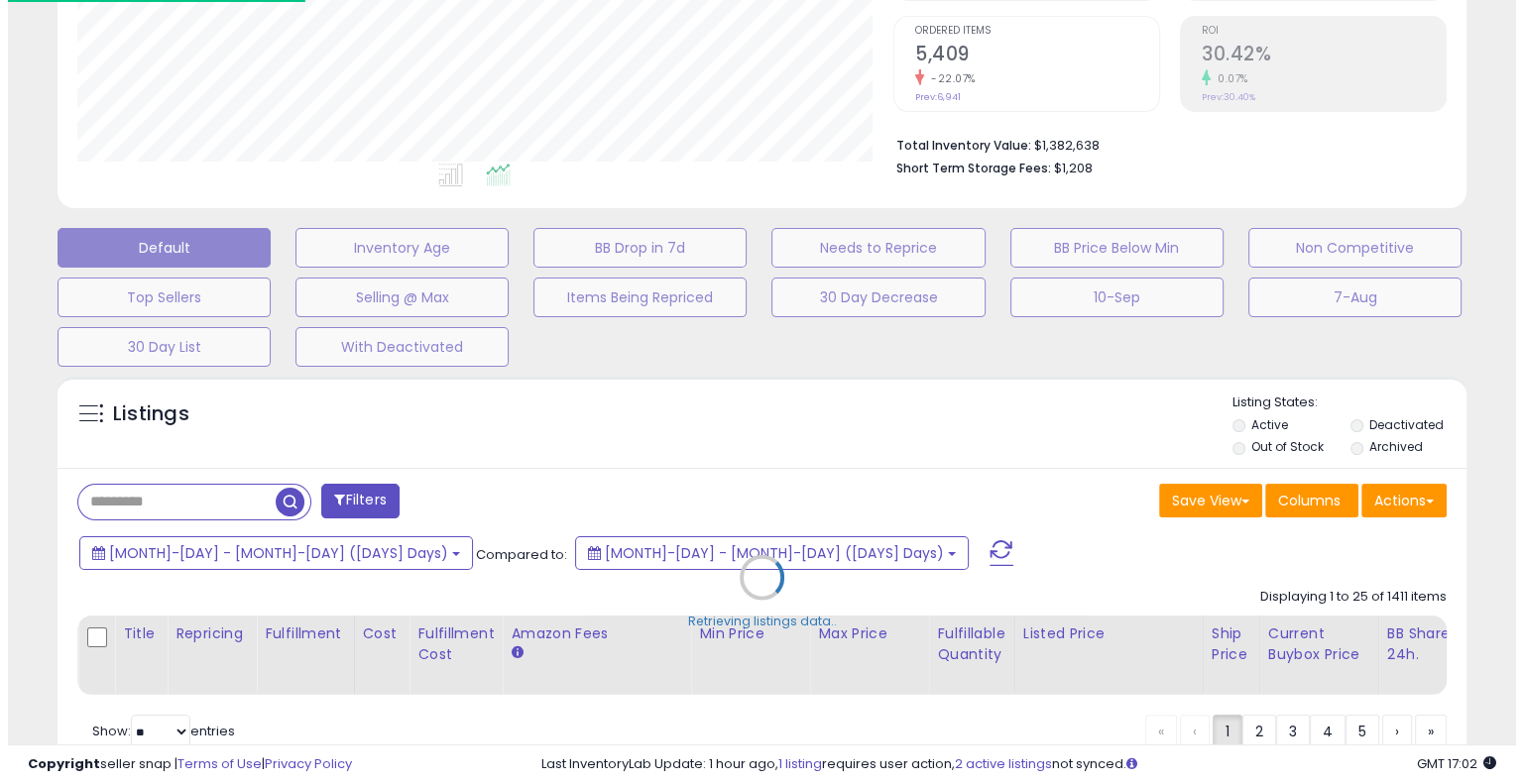 scroll, scrollTop: 990743, scrollLeft: 990712, axis: both 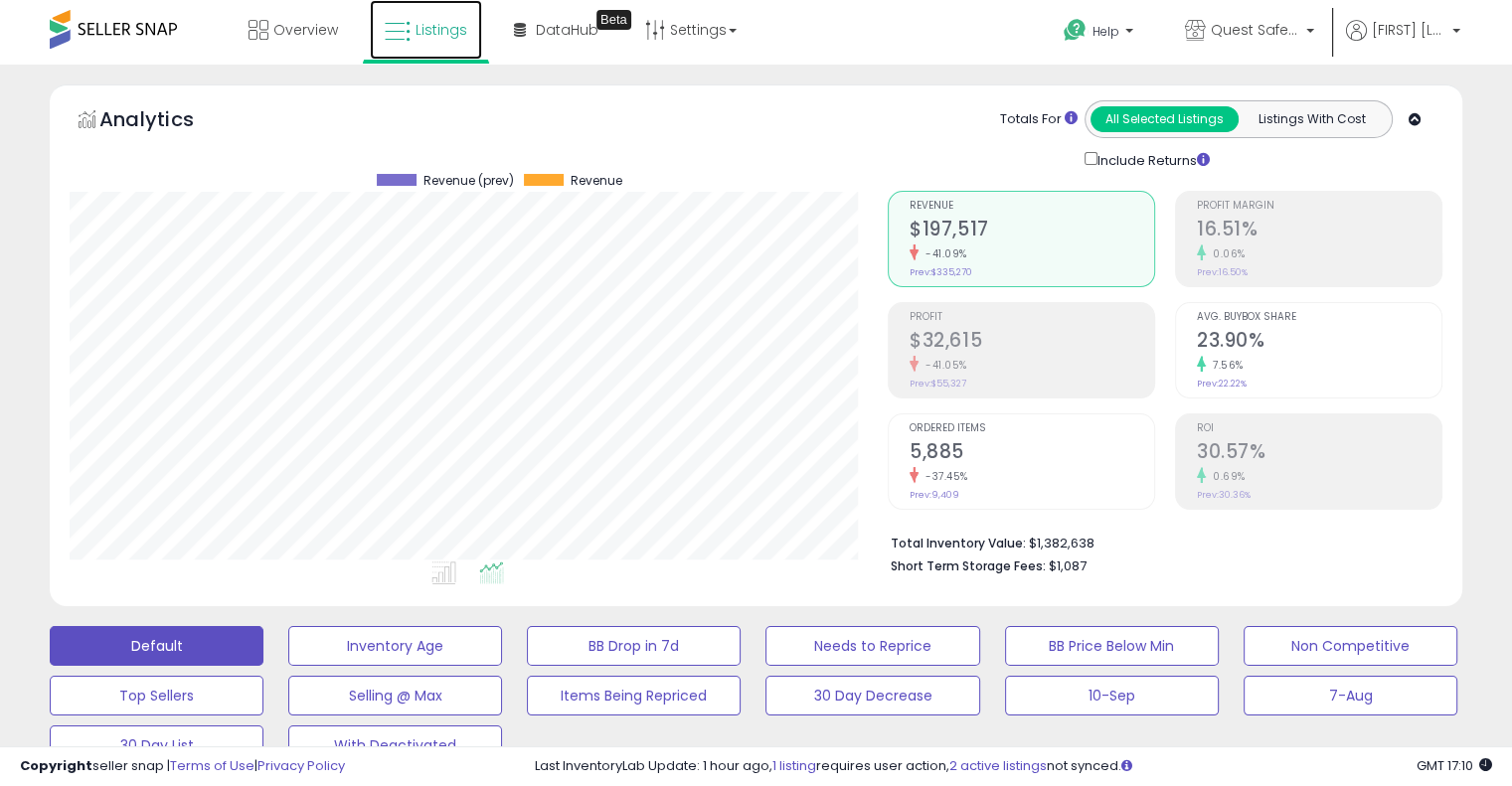 click on "Listings" at bounding box center (425, 30) 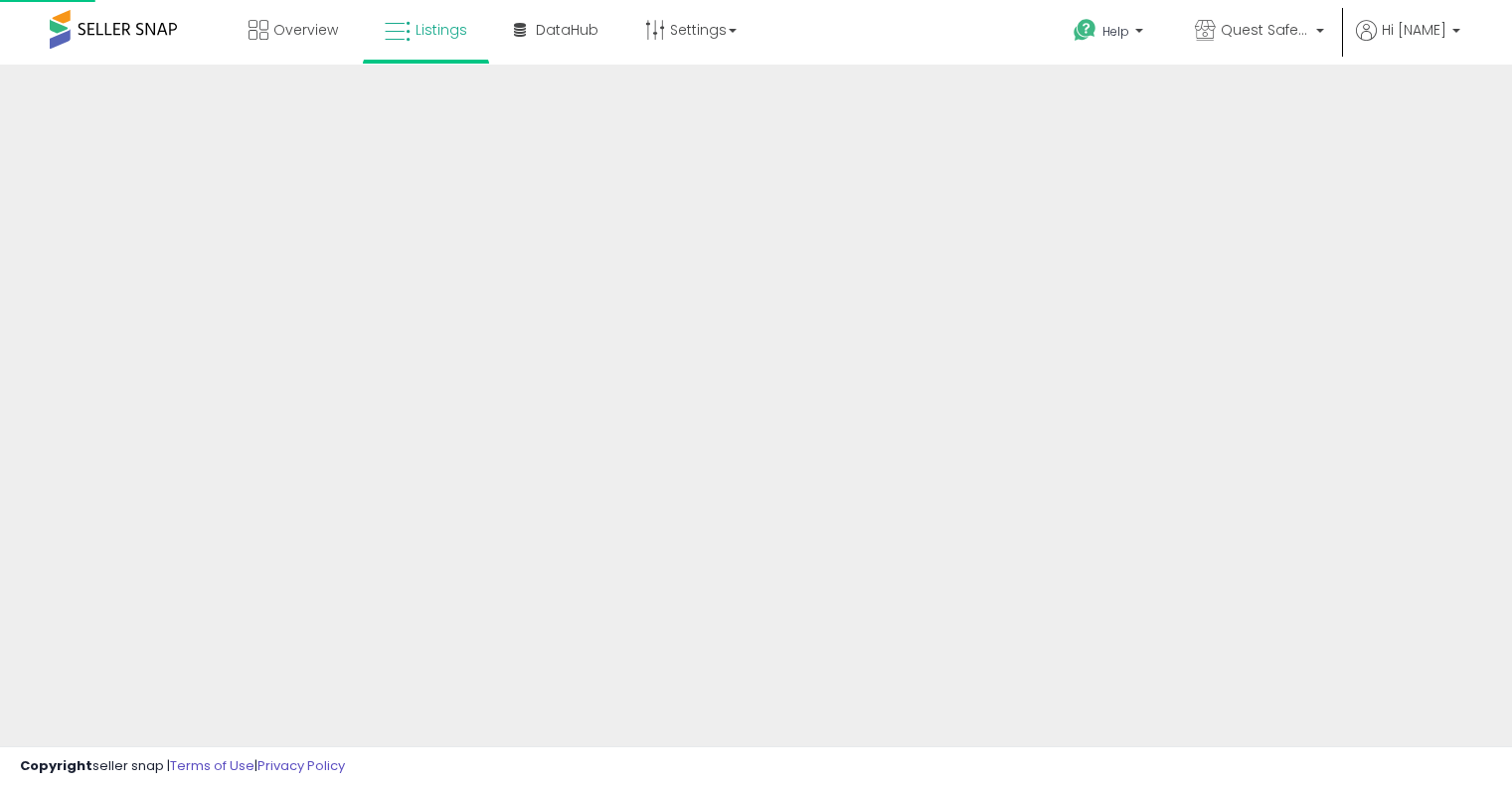 scroll, scrollTop: 0, scrollLeft: 0, axis: both 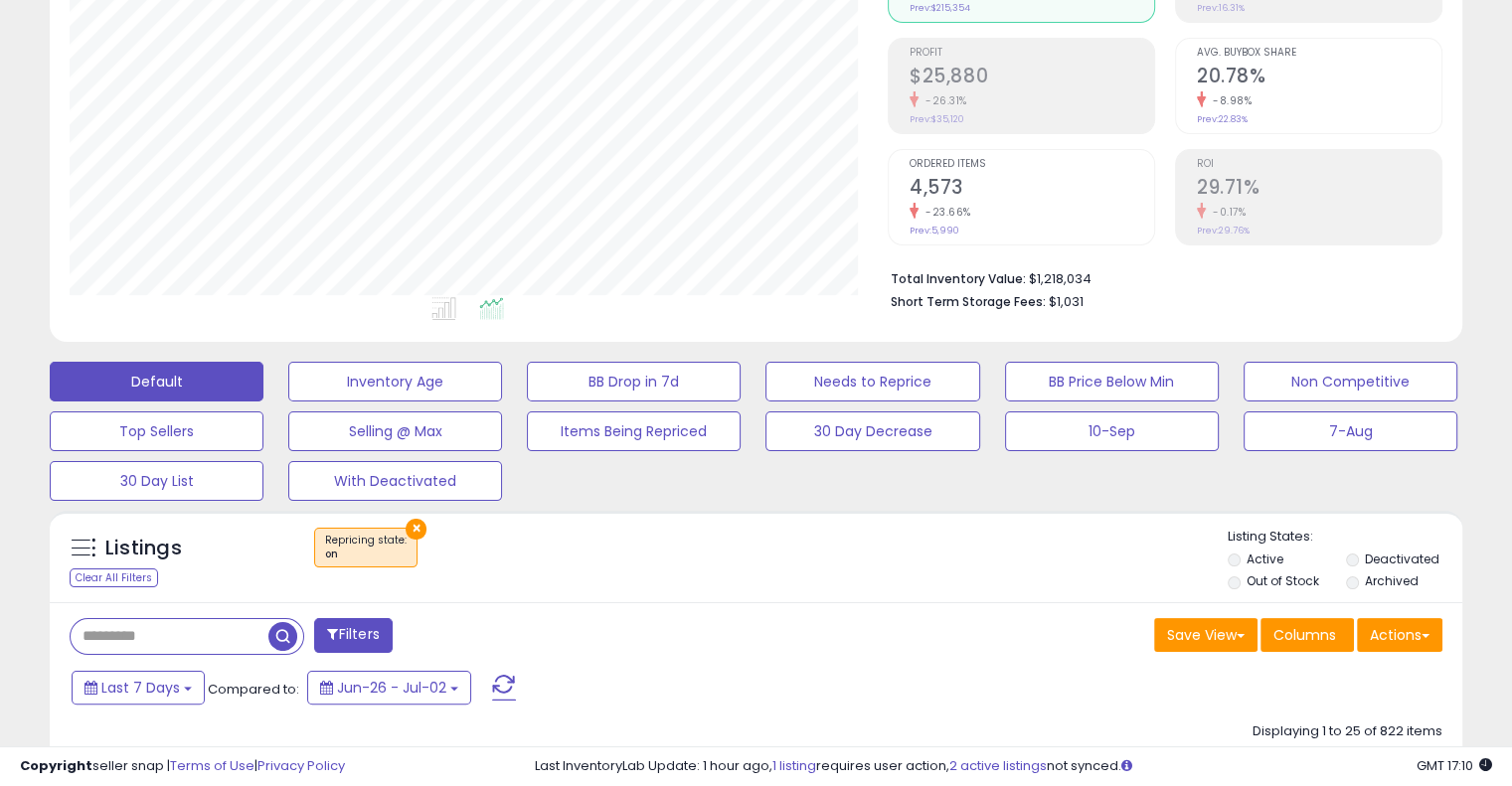 click on "×" at bounding box center [416, 529] 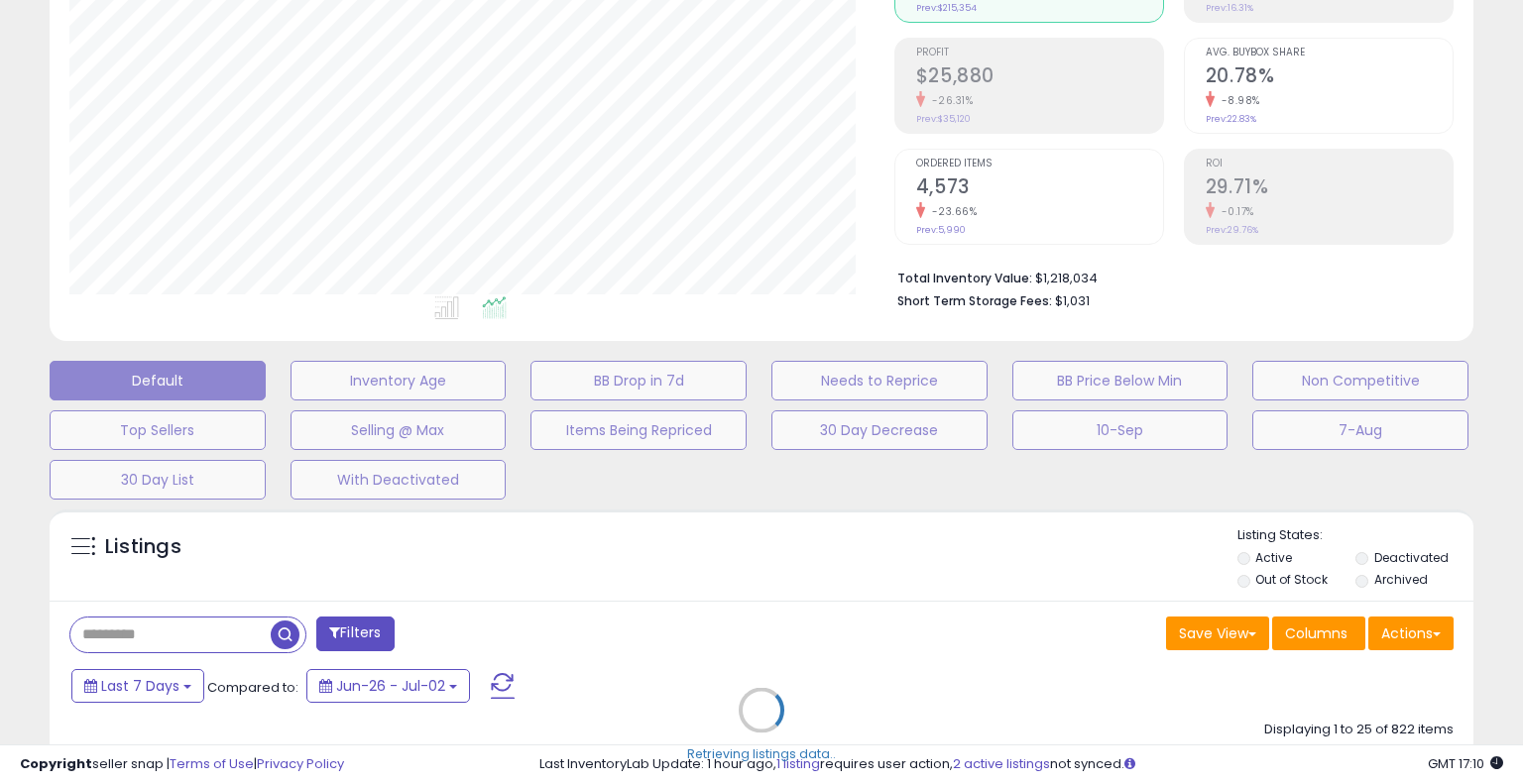 scroll, scrollTop: 990743, scrollLeft: 990712, axis: both 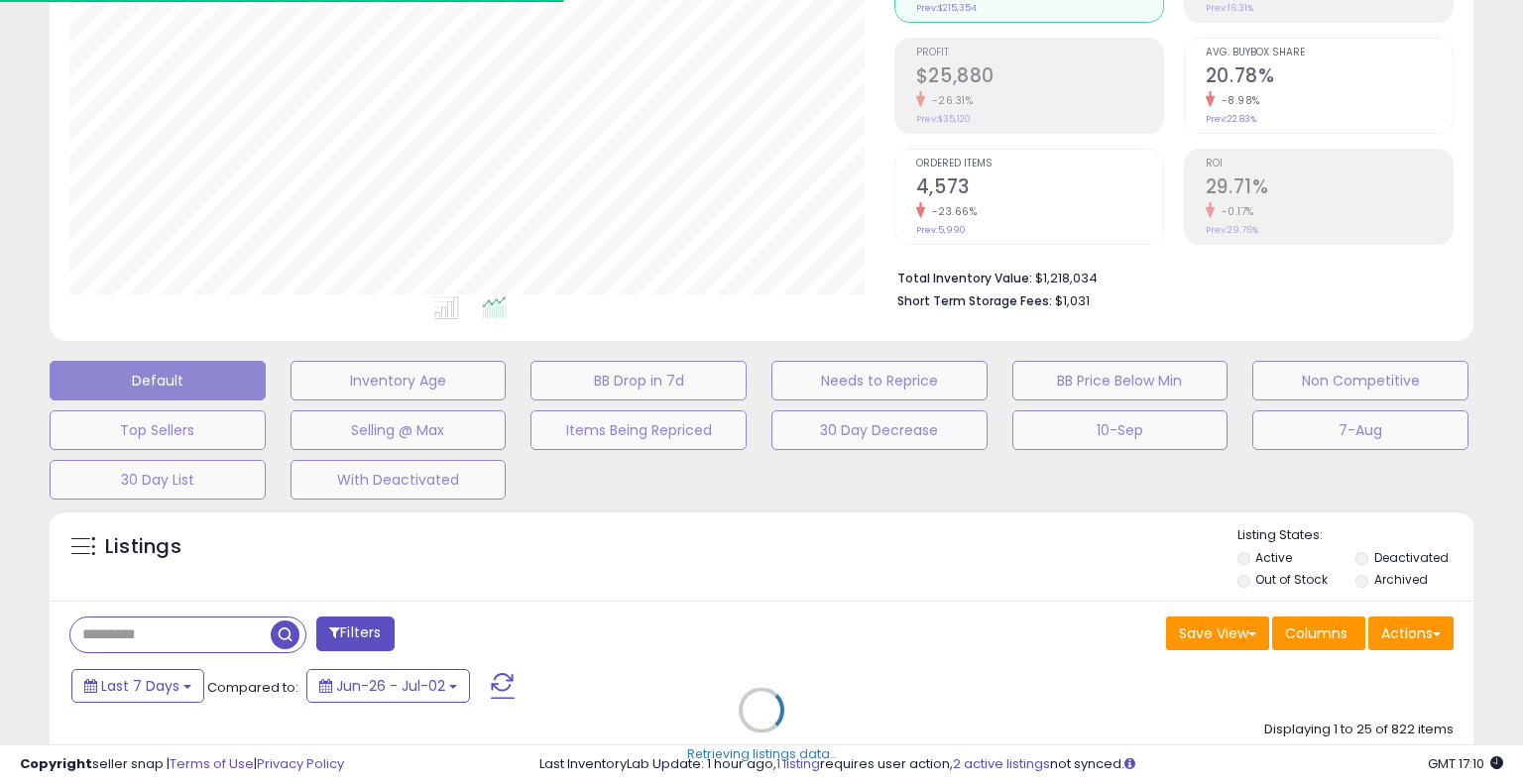 click on "Retrieving listings data.." at bounding box center [762, 725] 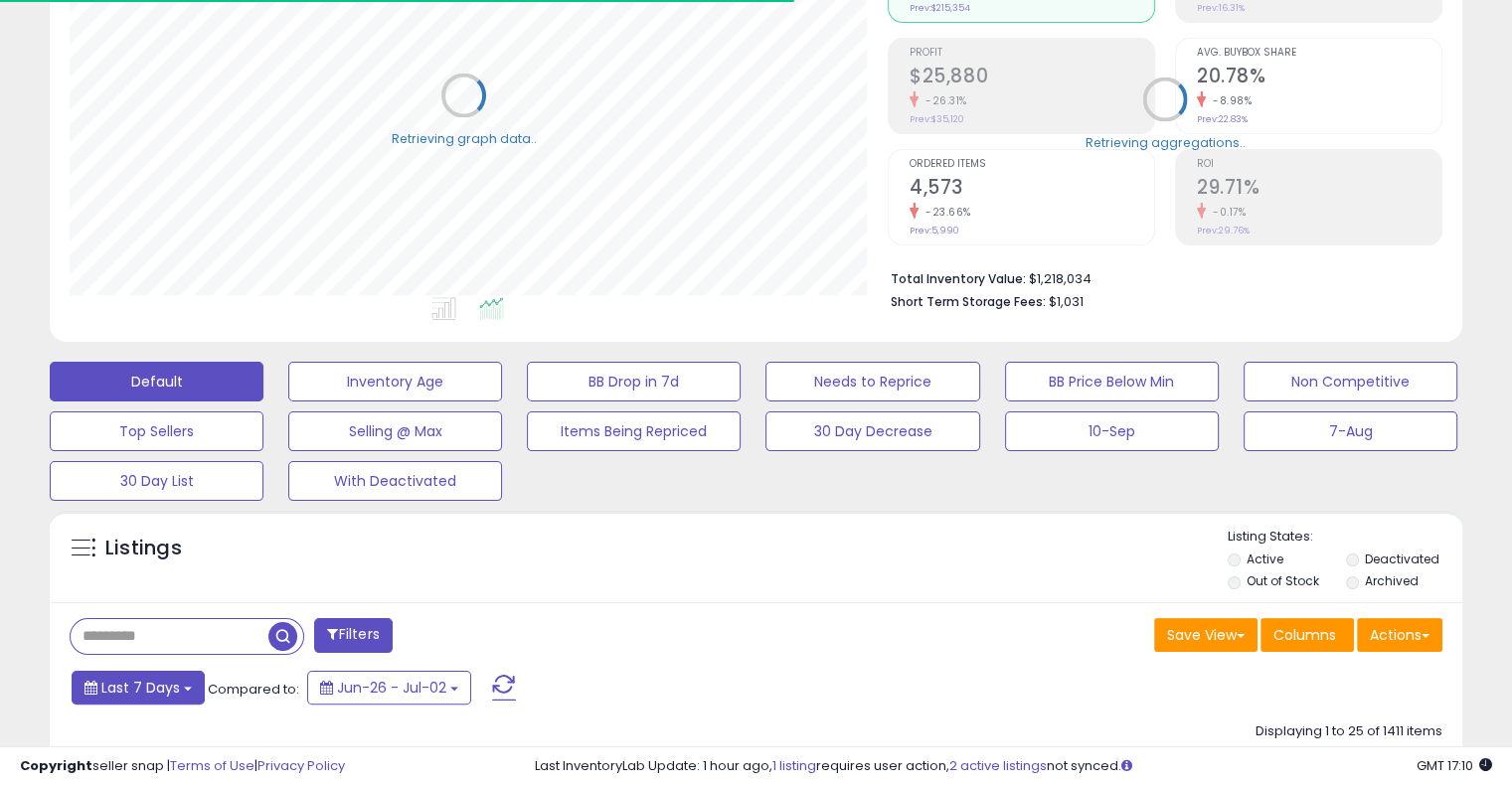 scroll, scrollTop: 406, scrollLeft: 817, axis: both 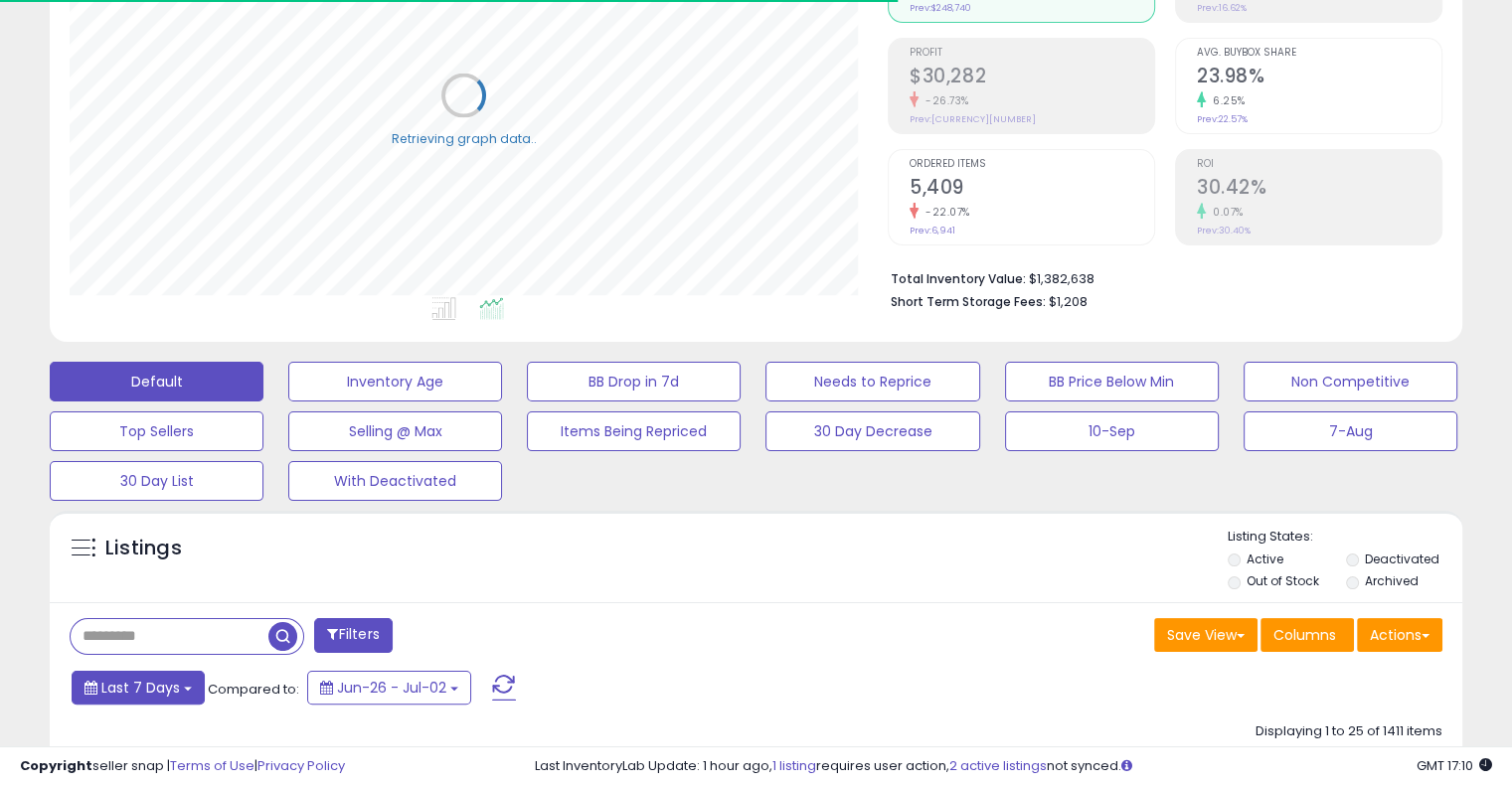 click on "Last 7 Days" at bounding box center (140, 688) 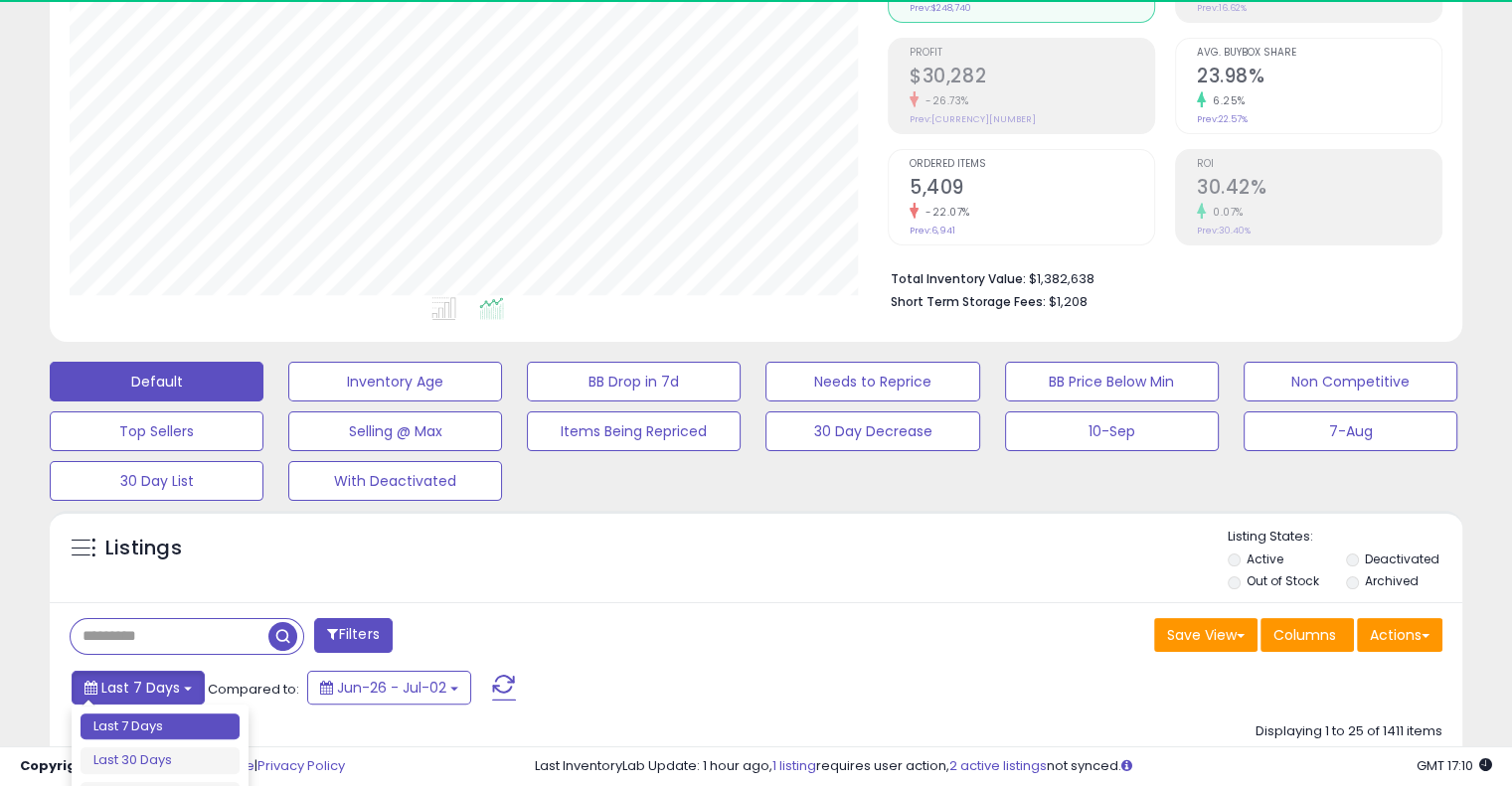 scroll, scrollTop: 397, scrollLeft: 0, axis: vertical 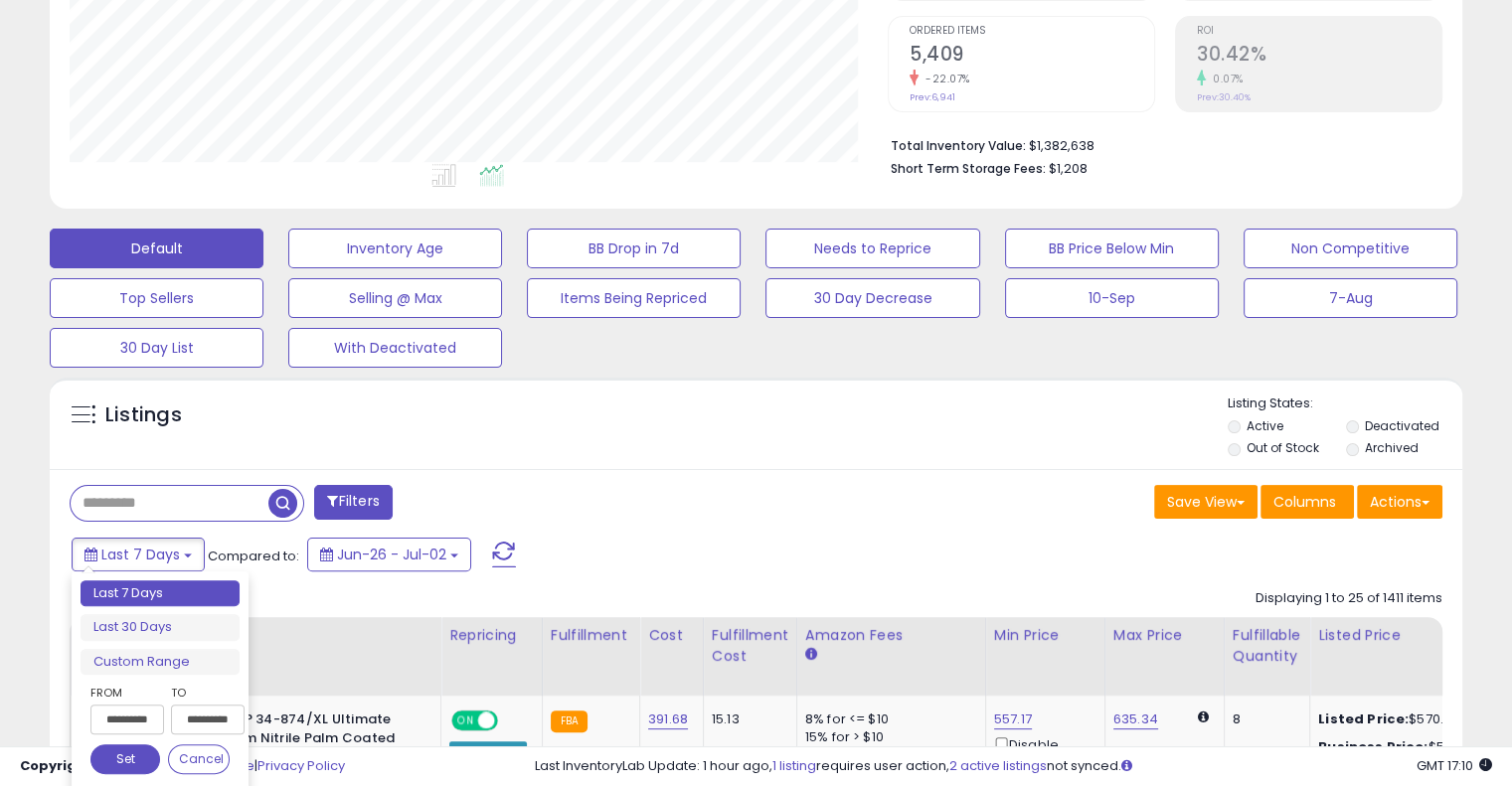 click on "**********" at bounding box center (127, 719) 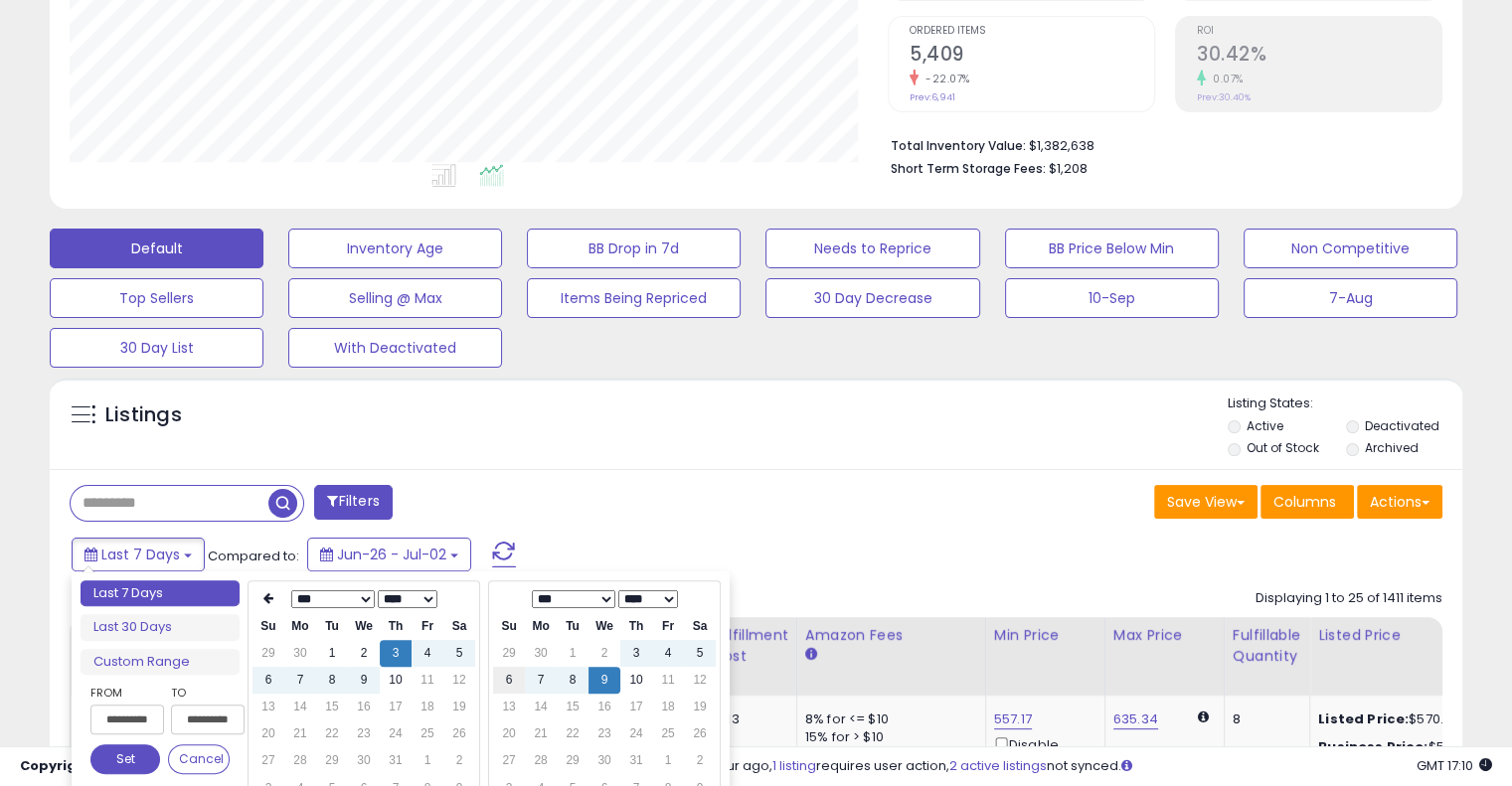 type on "**********" 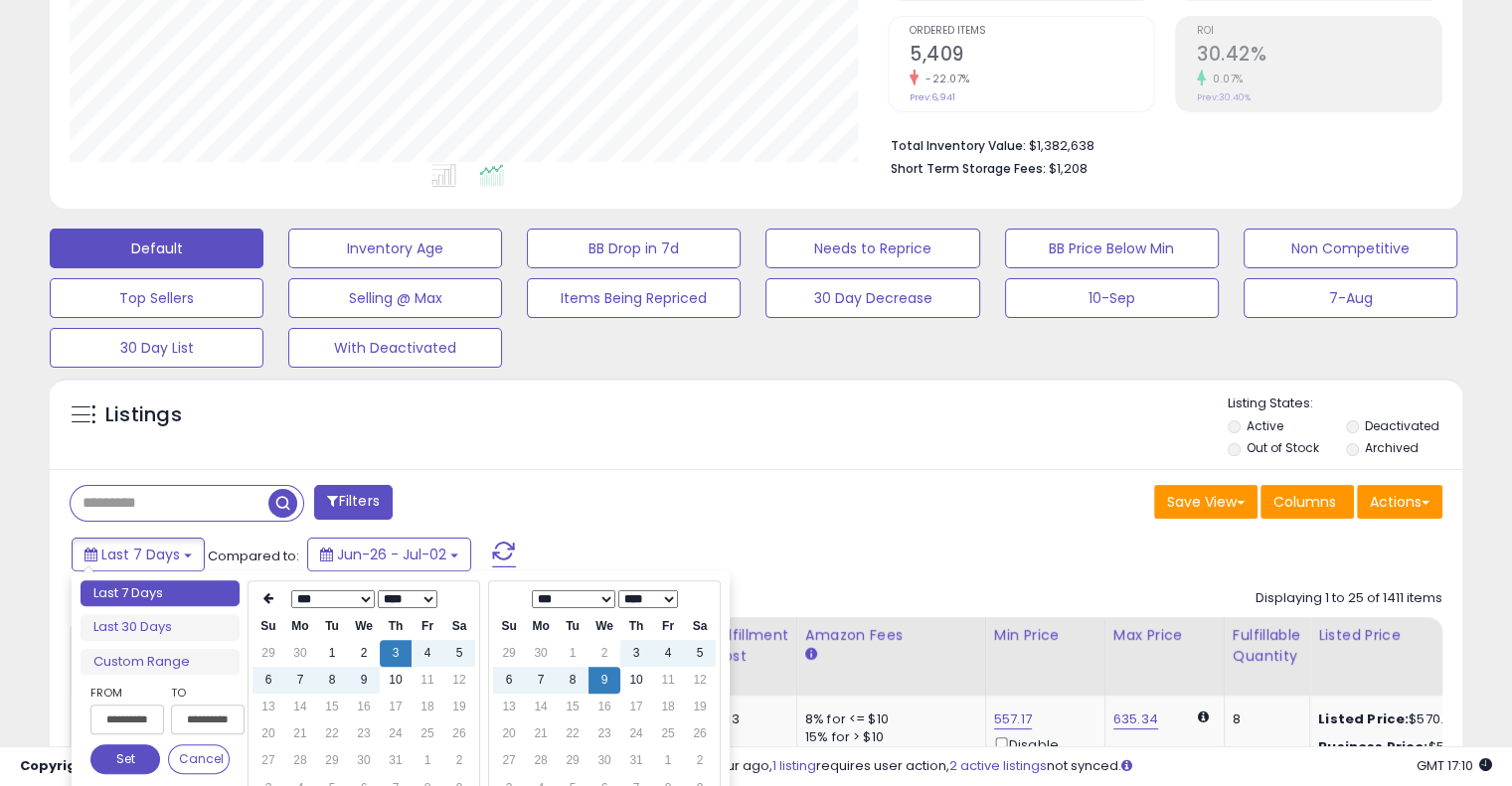 click on "11" at bounding box center (668, 680) 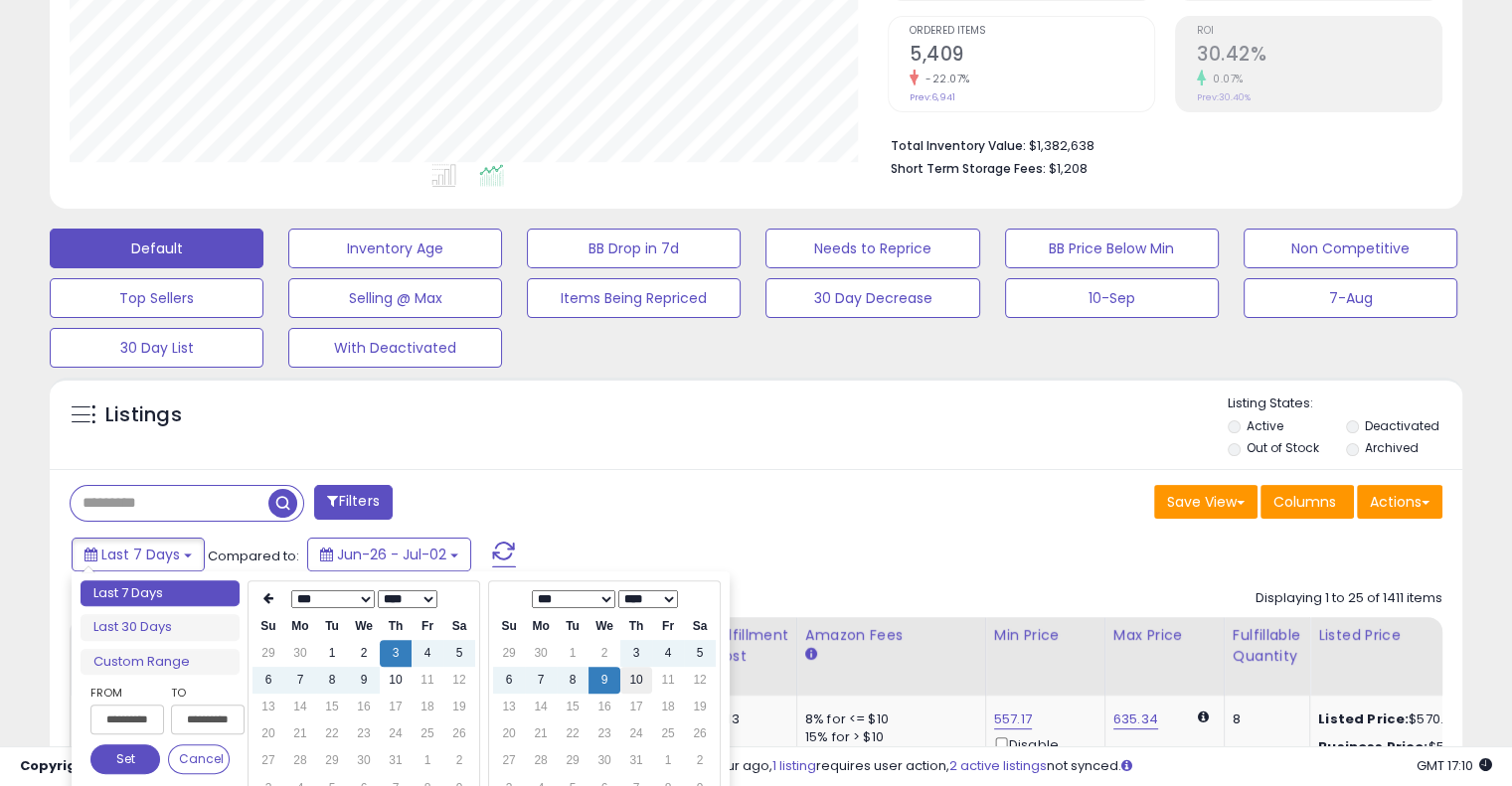 click on "10" at bounding box center (636, 680) 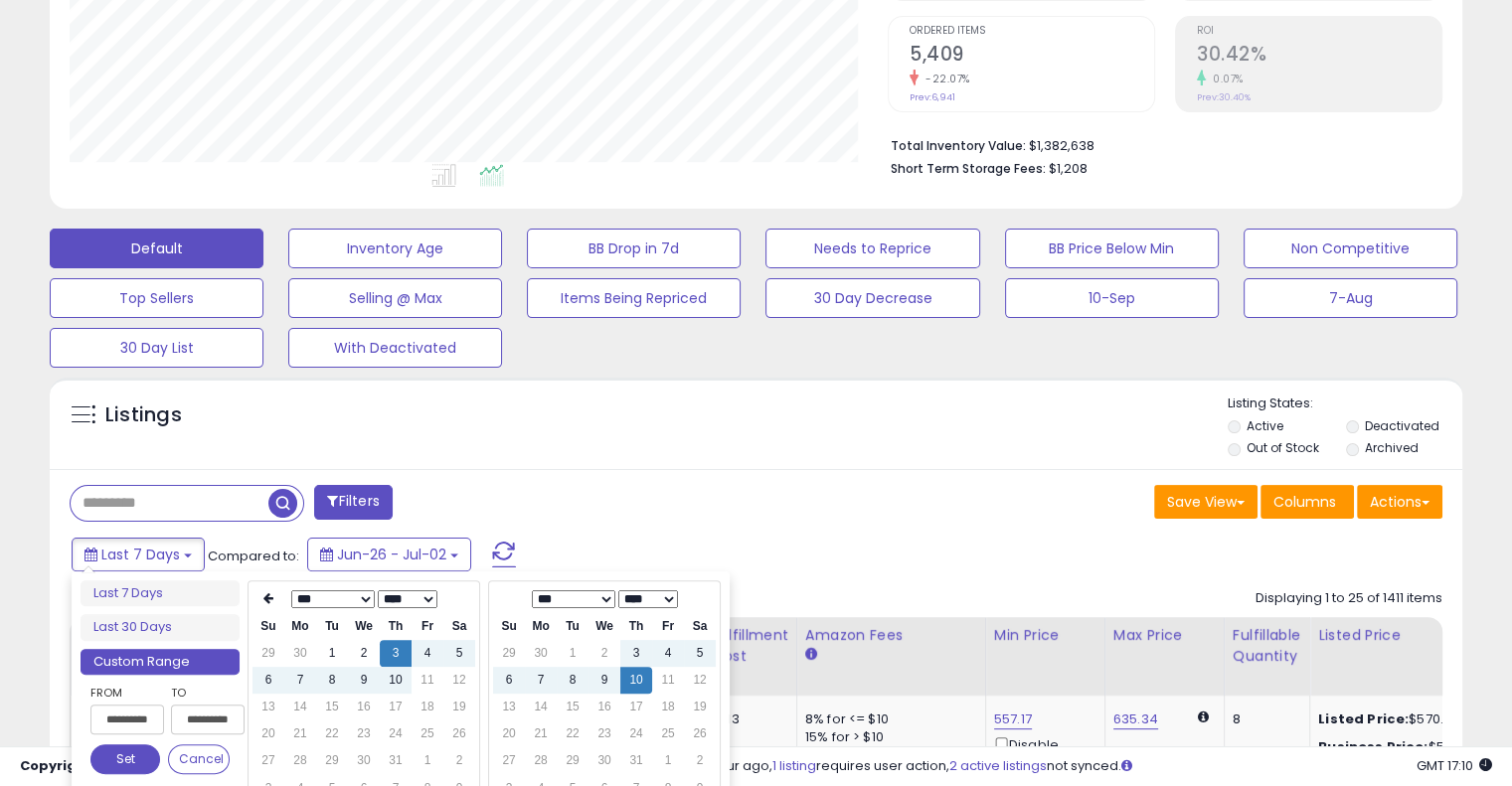 click on "Set" at bounding box center [125, 759] 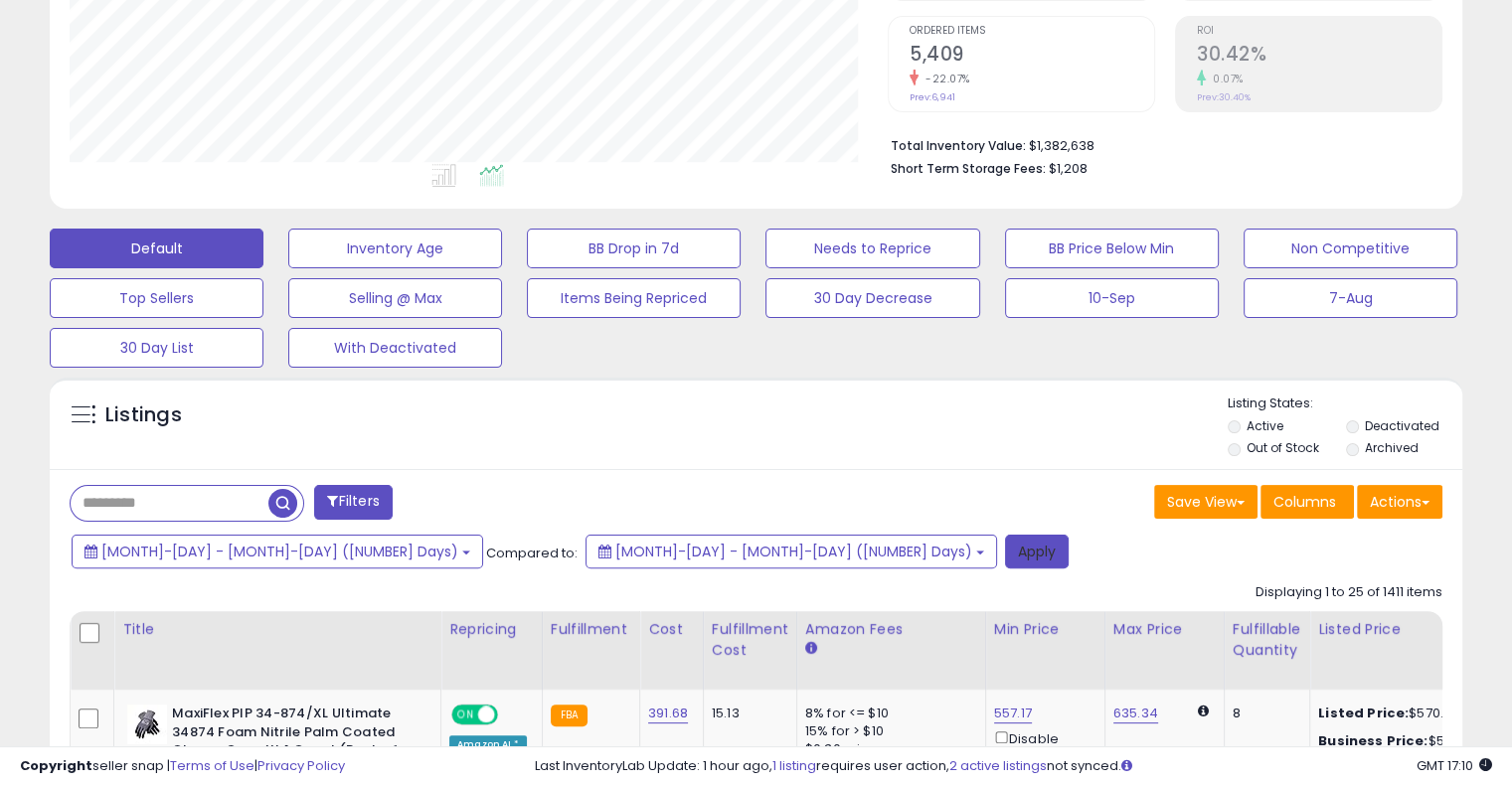 click on "Apply" at bounding box center [1037, 551] 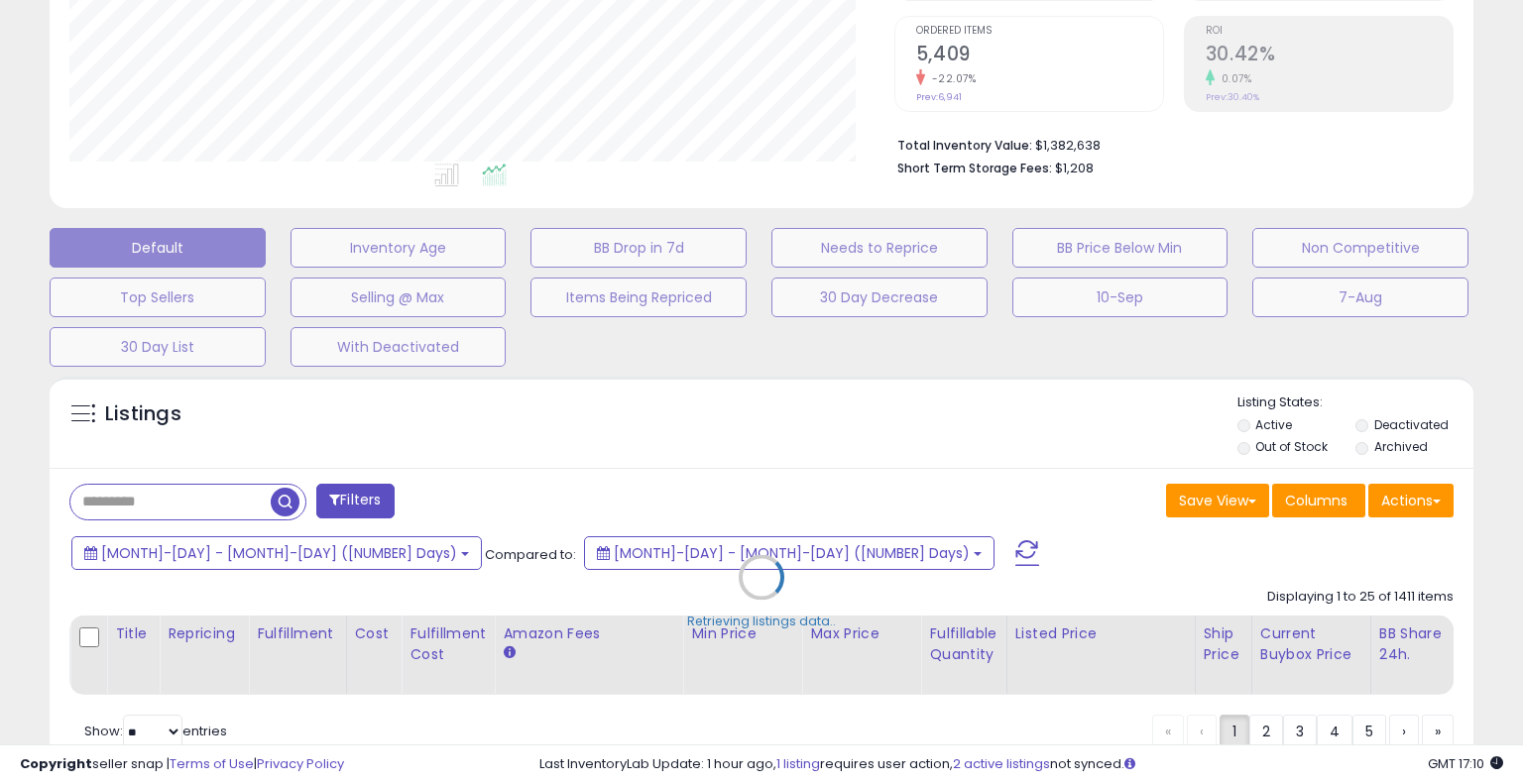 scroll, scrollTop: 990743, scrollLeft: 990712, axis: both 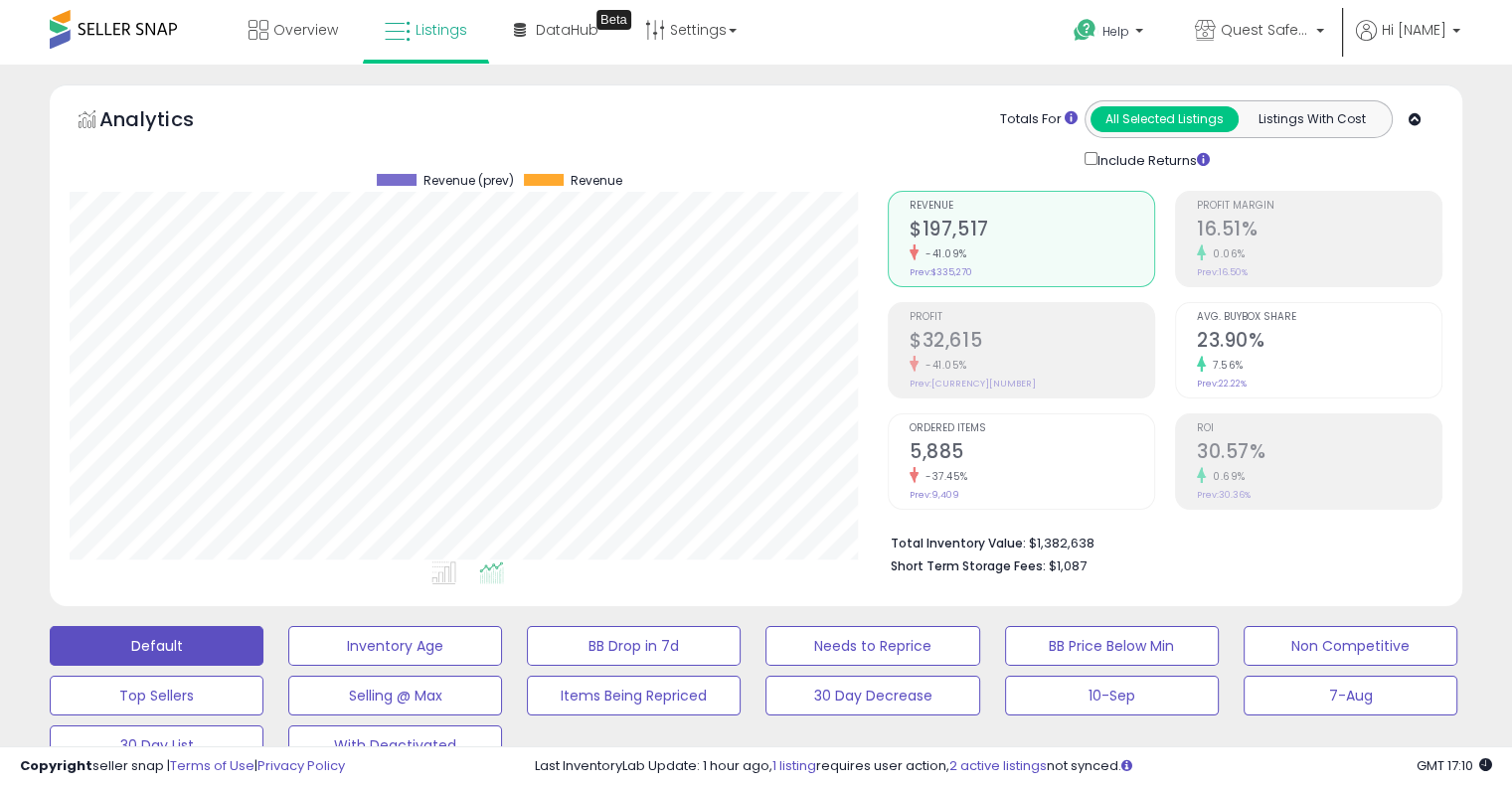 click on "Profit
$32,615
-41.05%
Prev:  $55,327" at bounding box center (1032, 348) 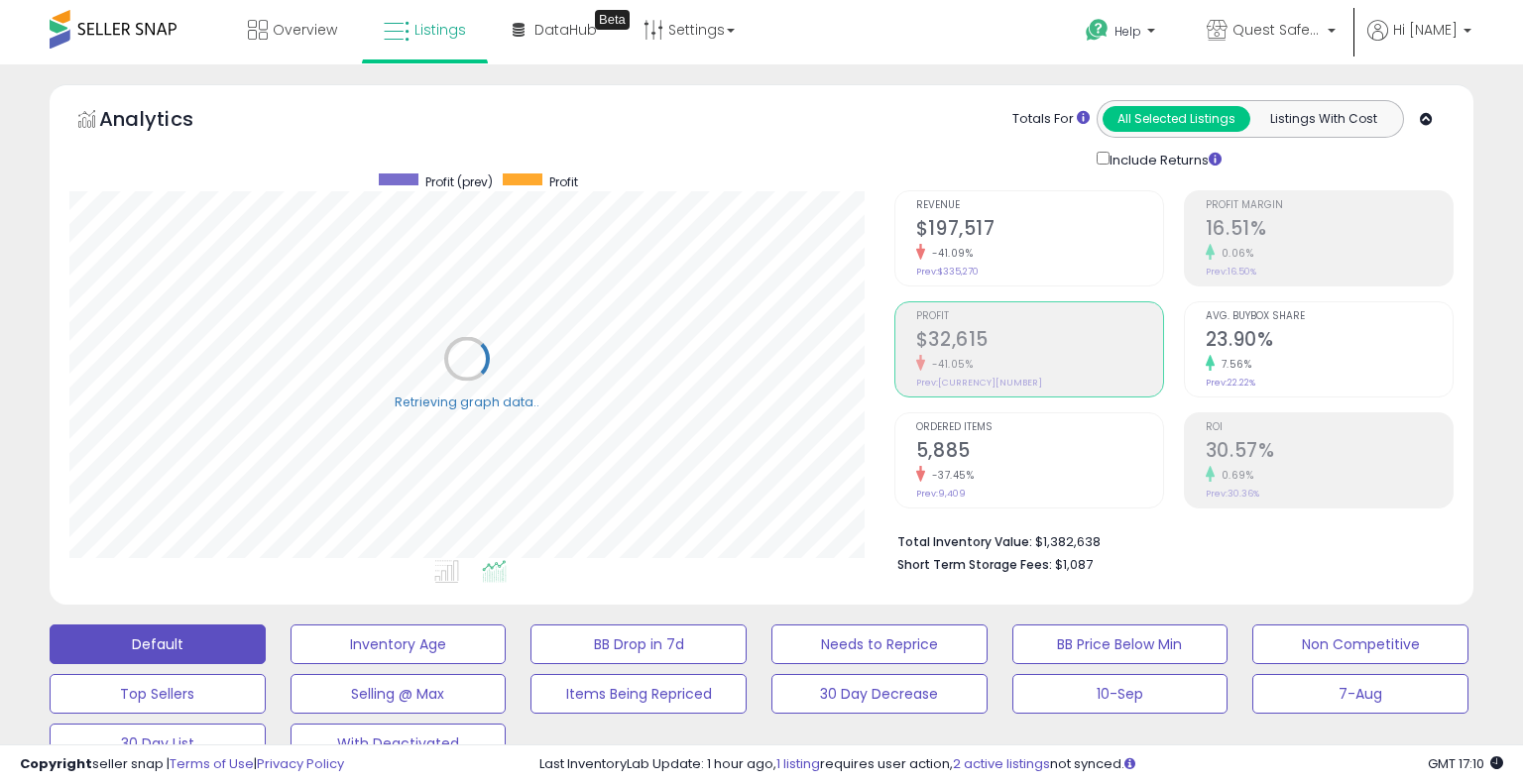scroll, scrollTop: 990743, scrollLeft: 990712, axis: both 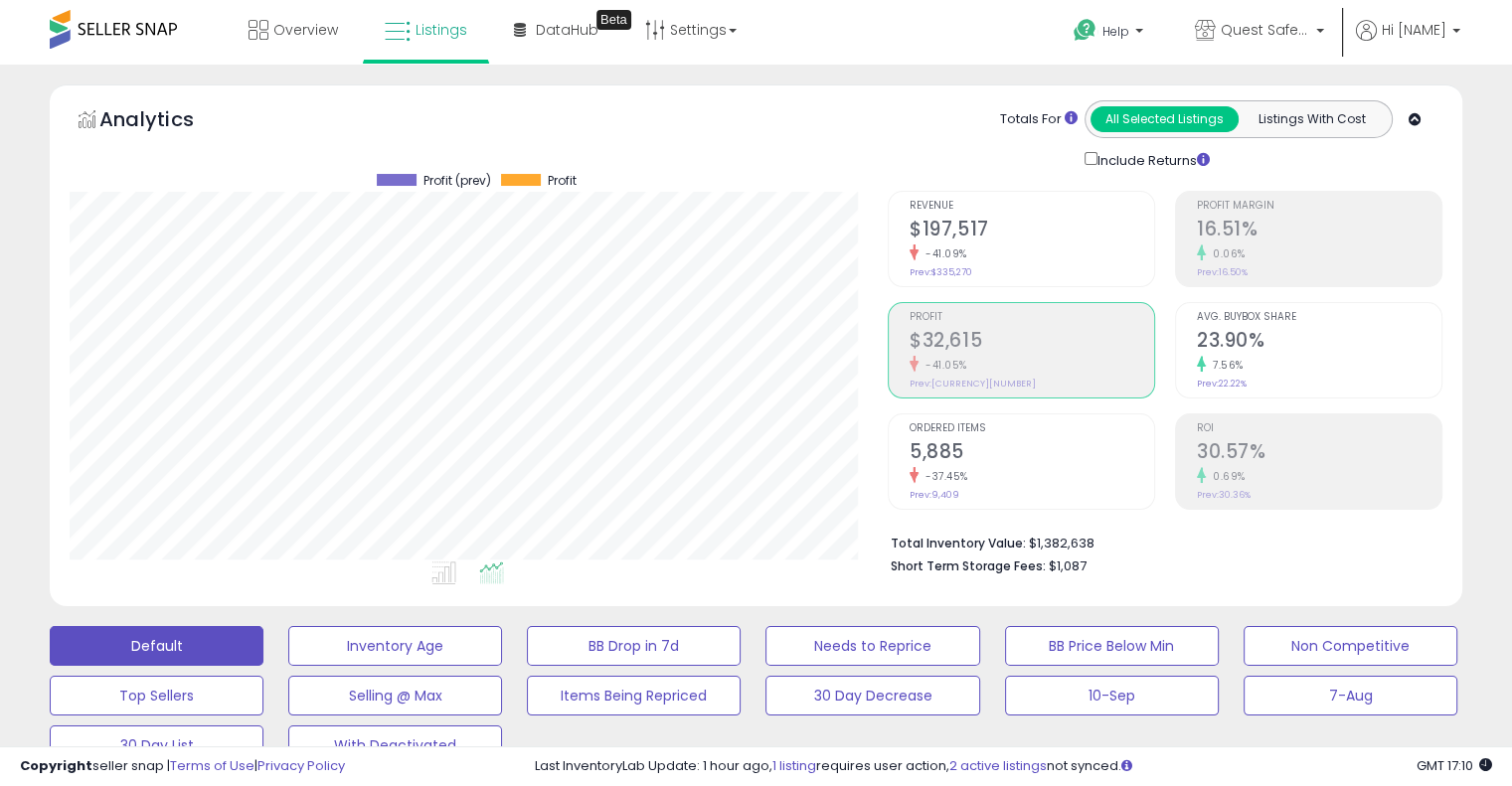 click on "16.51%" at bounding box center (1319, 231) 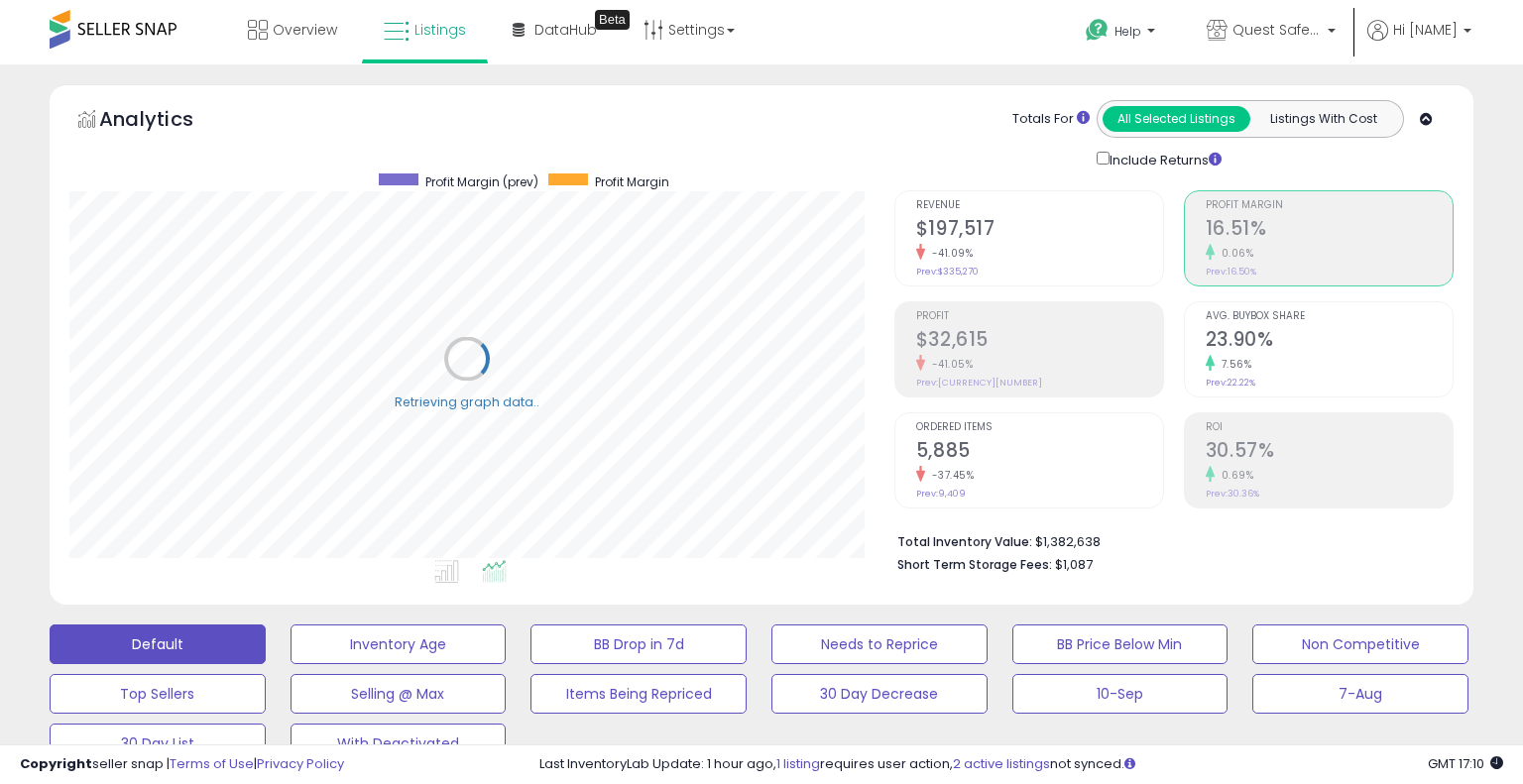 scroll, scrollTop: 990743, scrollLeft: 990712, axis: both 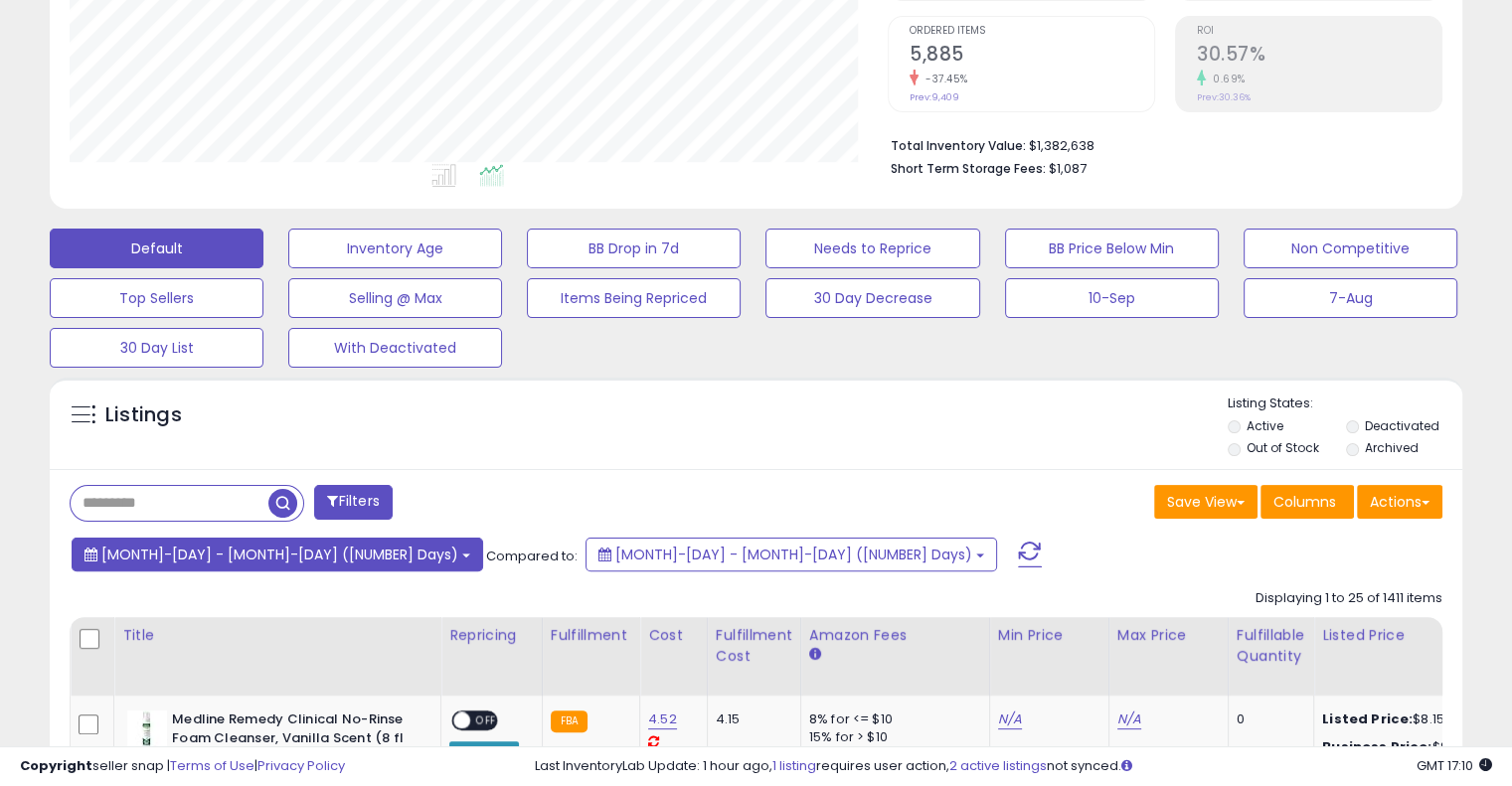 click on "Jul-03 - Jul-10 (9 Days)" at bounding box center (279, 554) 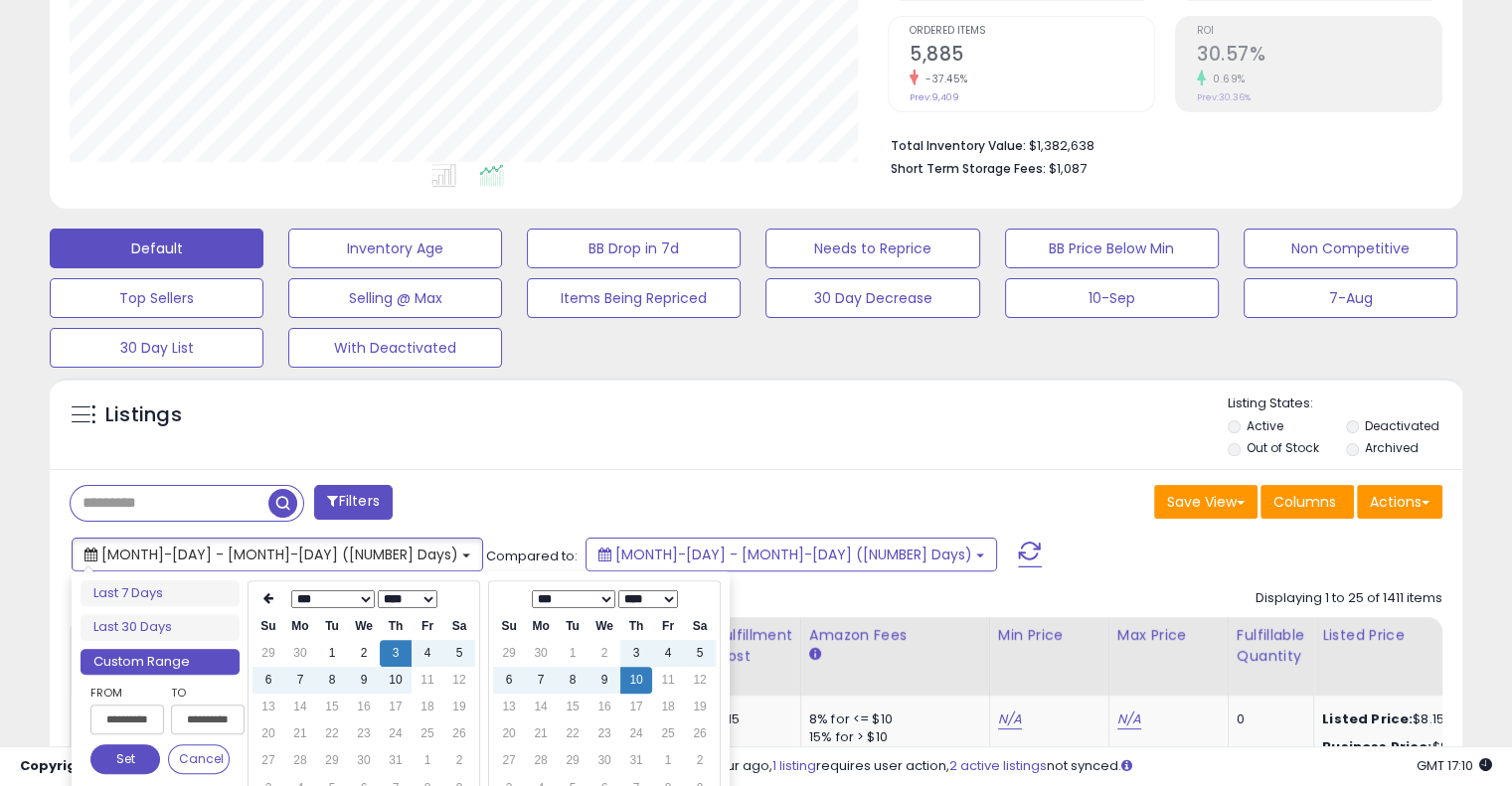 type on "**********" 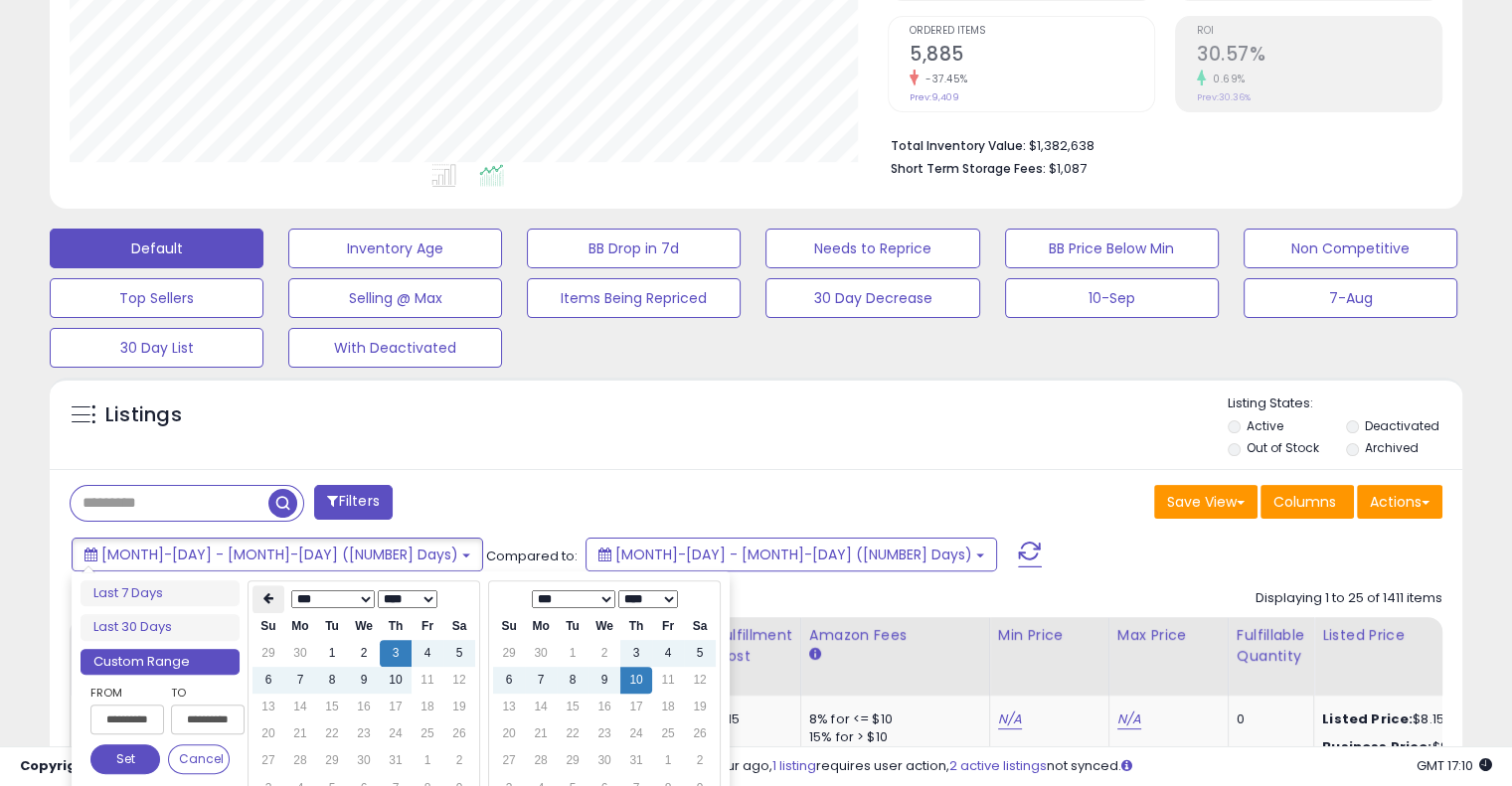 click at bounding box center (268, 598) 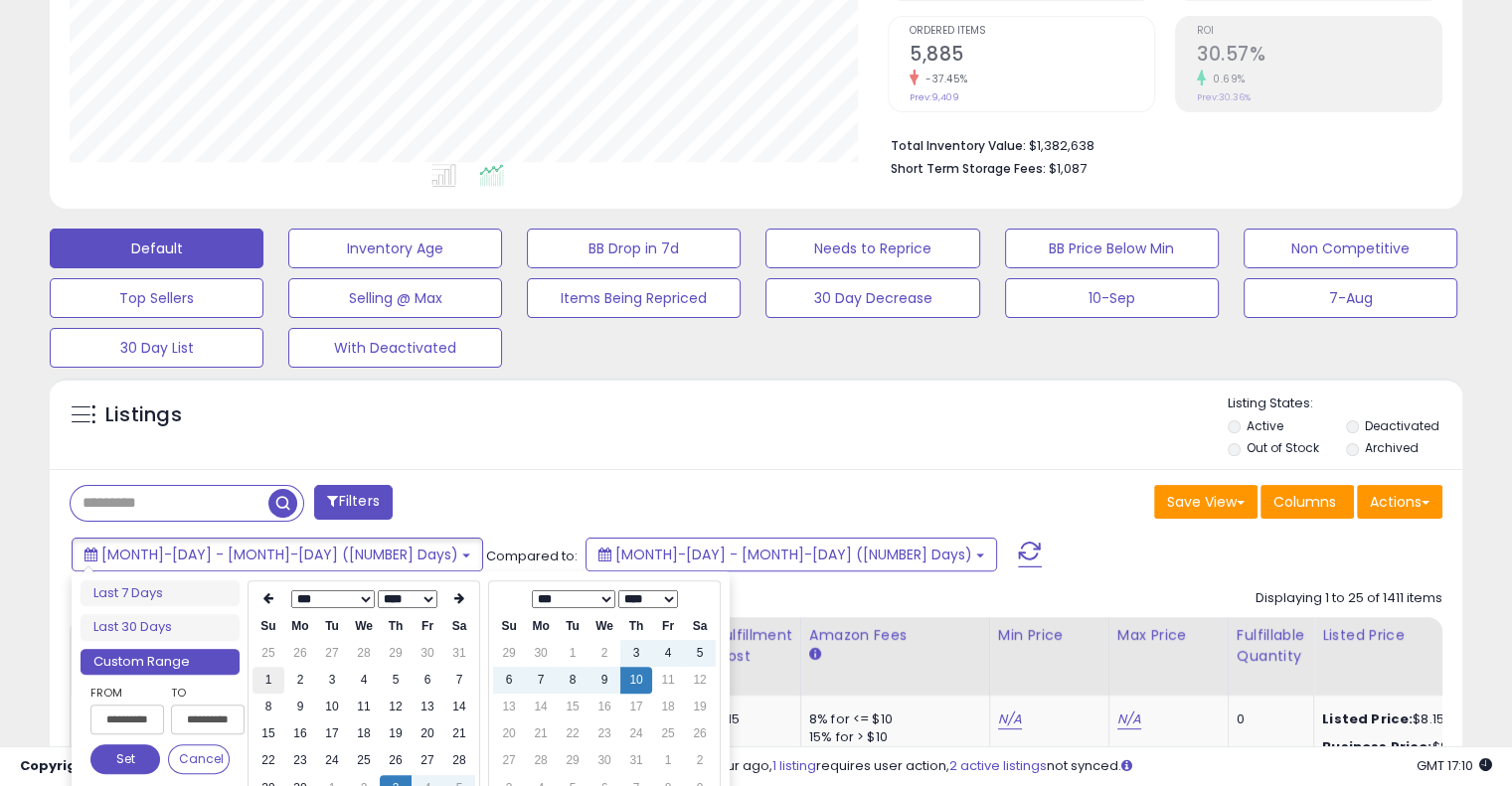 type on "**********" 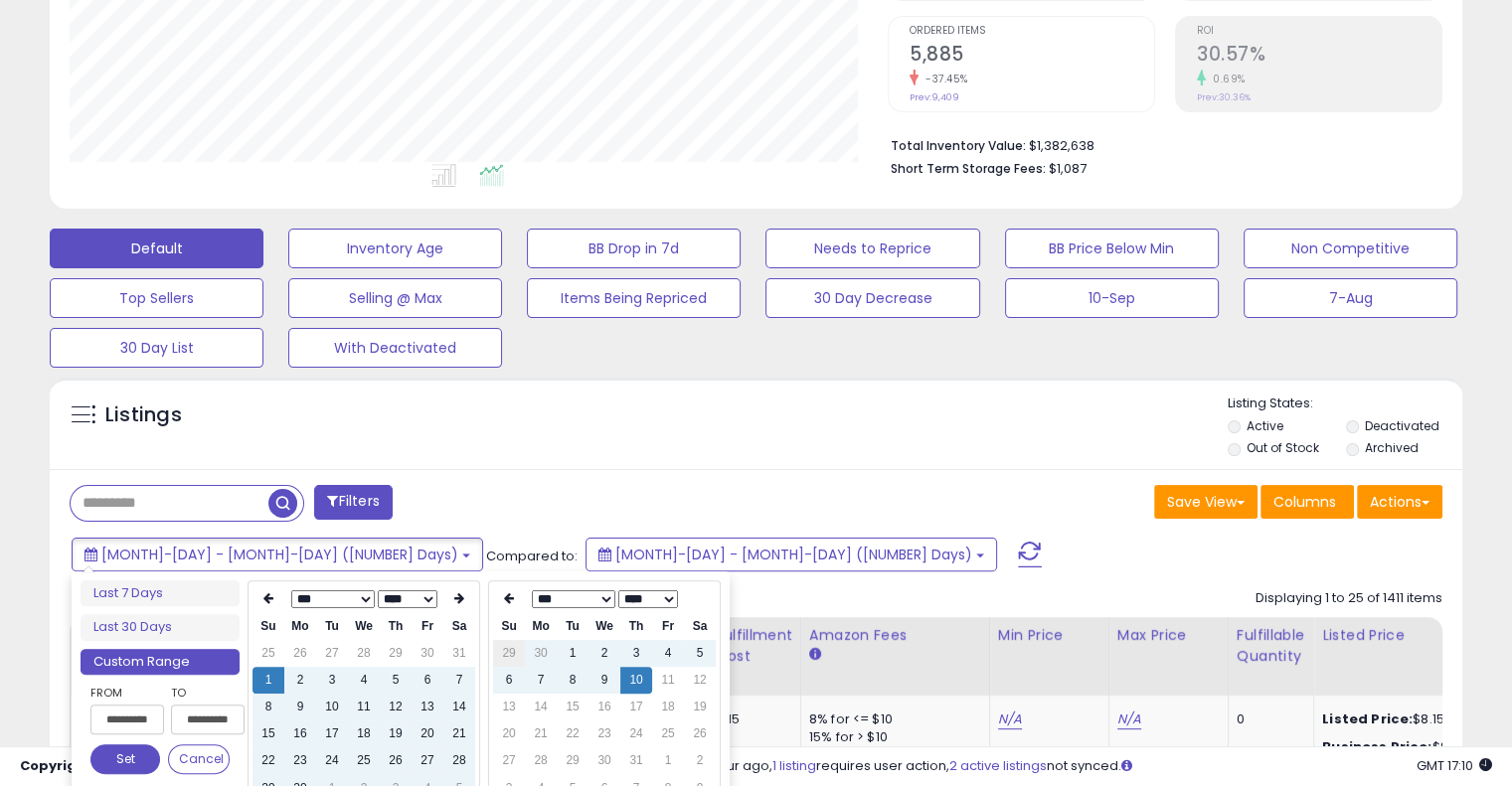 type on "**********" 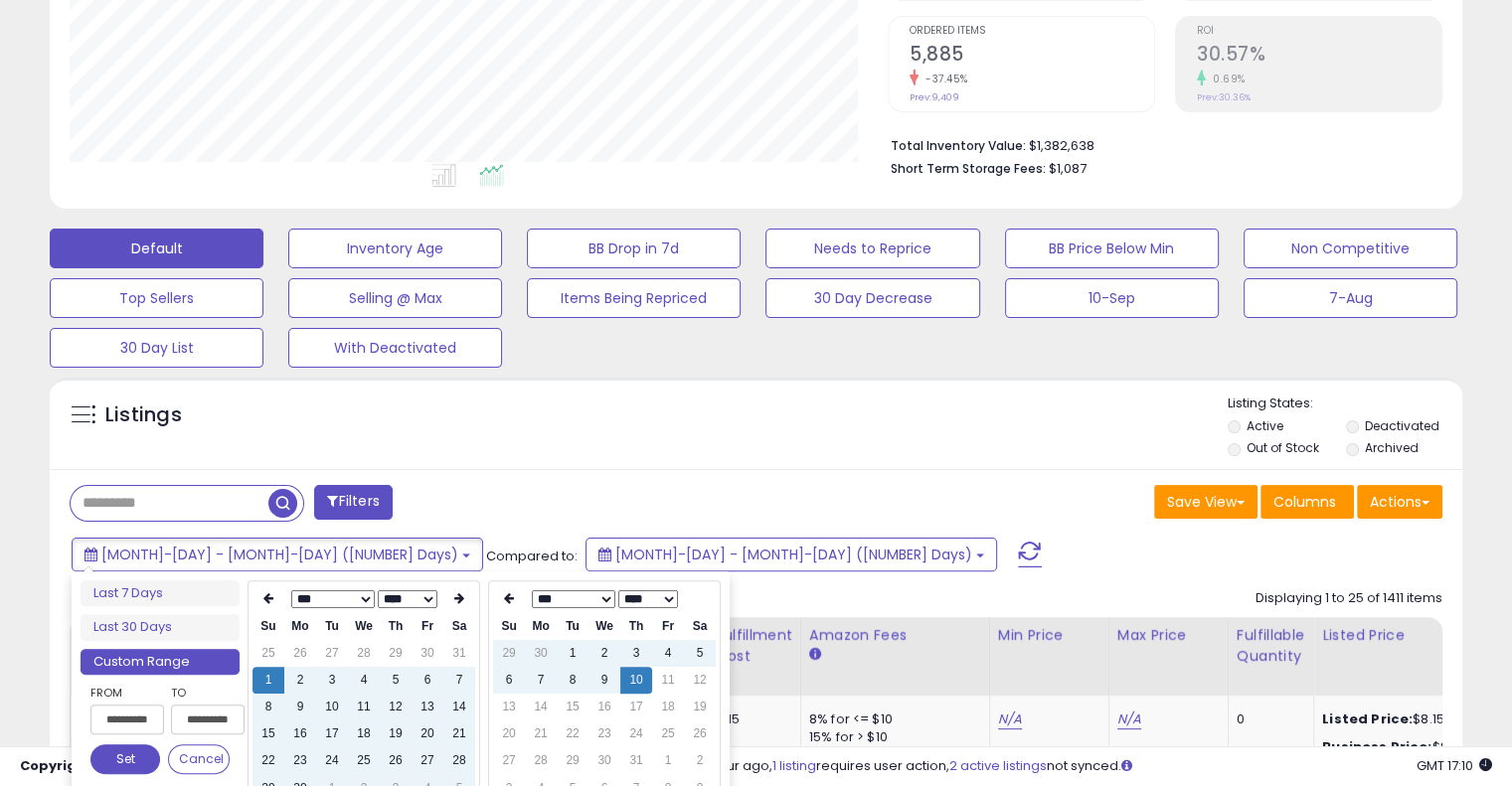 type on "**********" 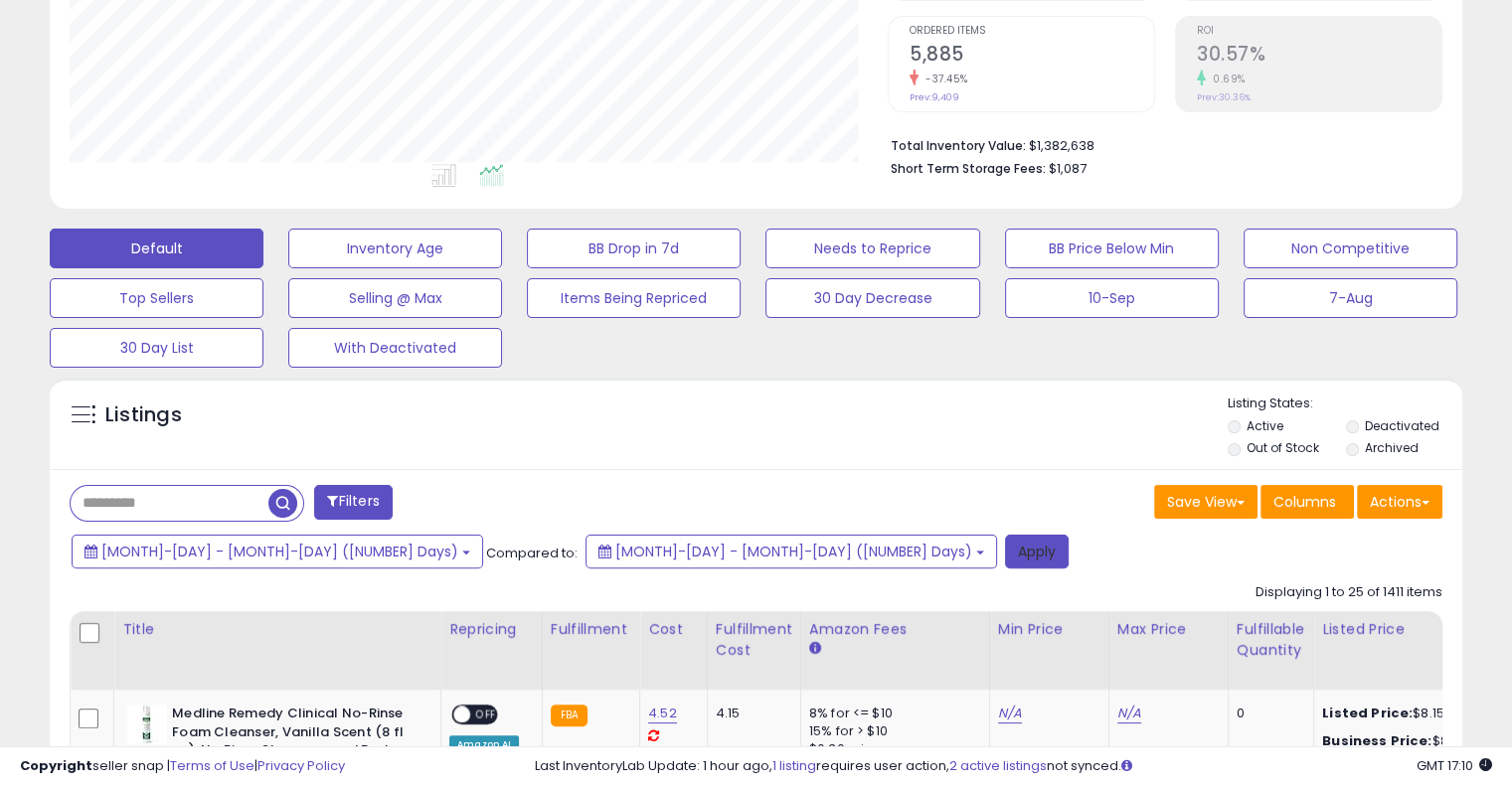 click on "Apply" at bounding box center [1037, 551] 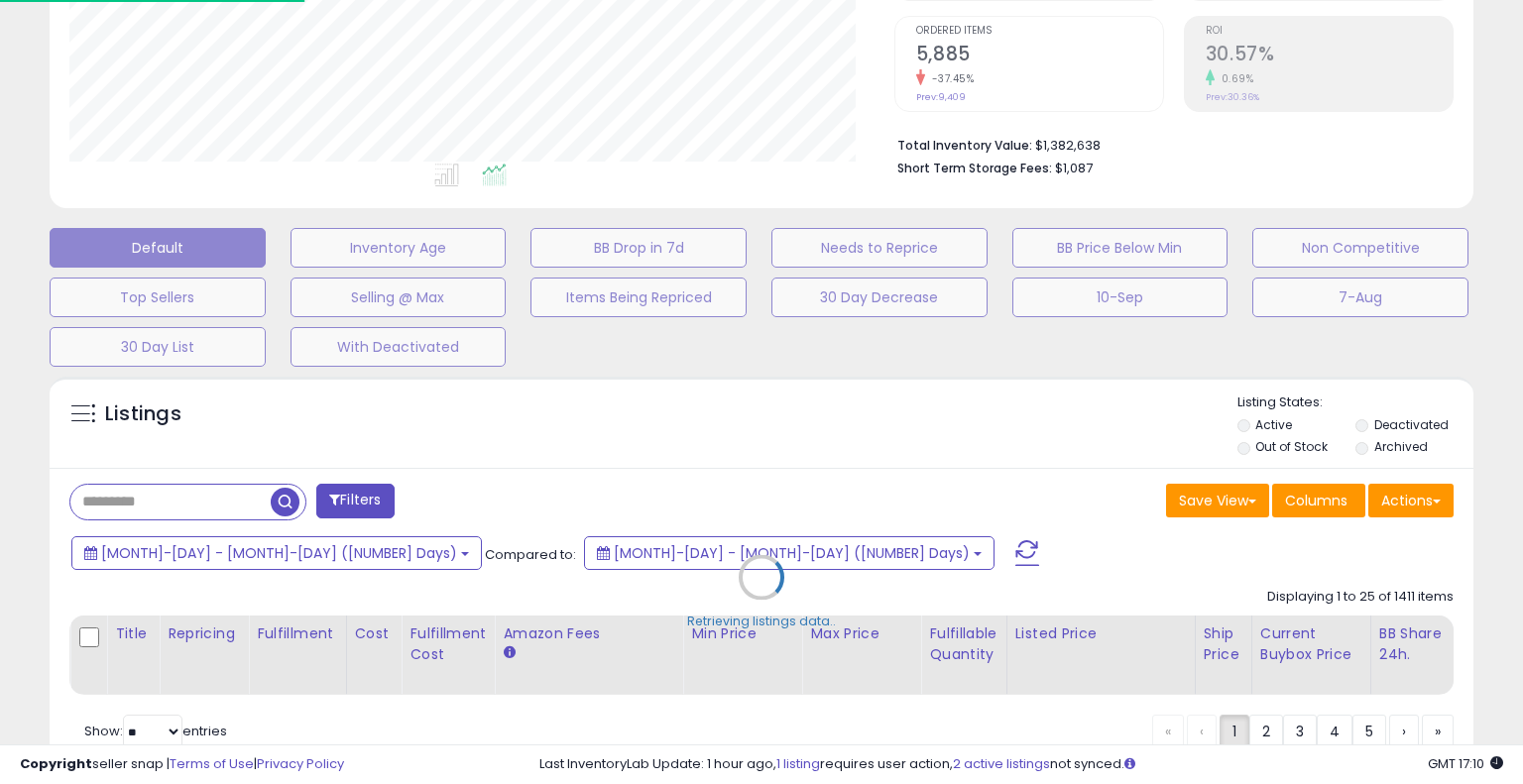 scroll, scrollTop: 990743, scrollLeft: 990712, axis: both 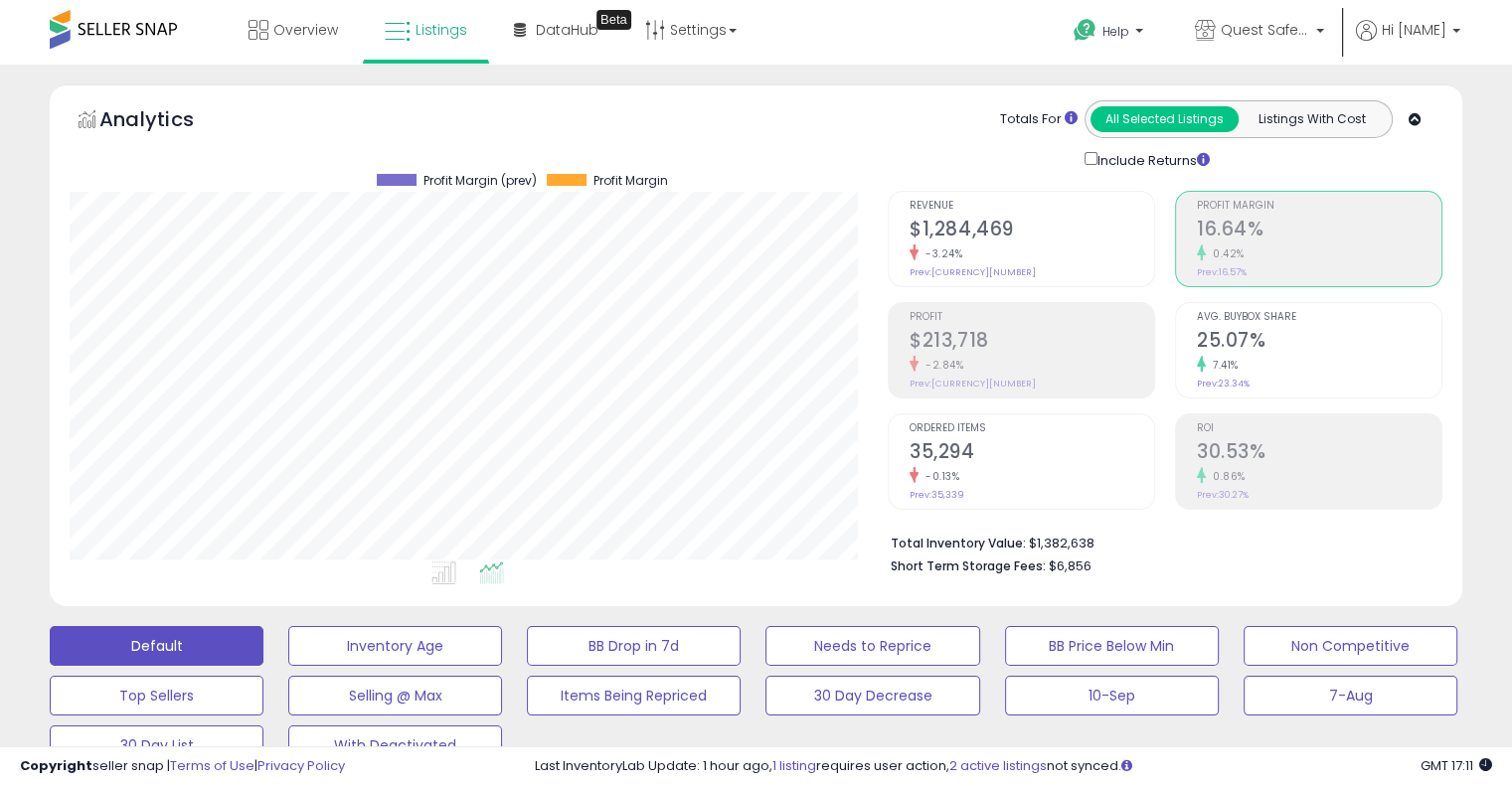 click on "Revenue
$1,284,469
-3.24%
Prev:  $1,327,526" at bounding box center (1032, 236) 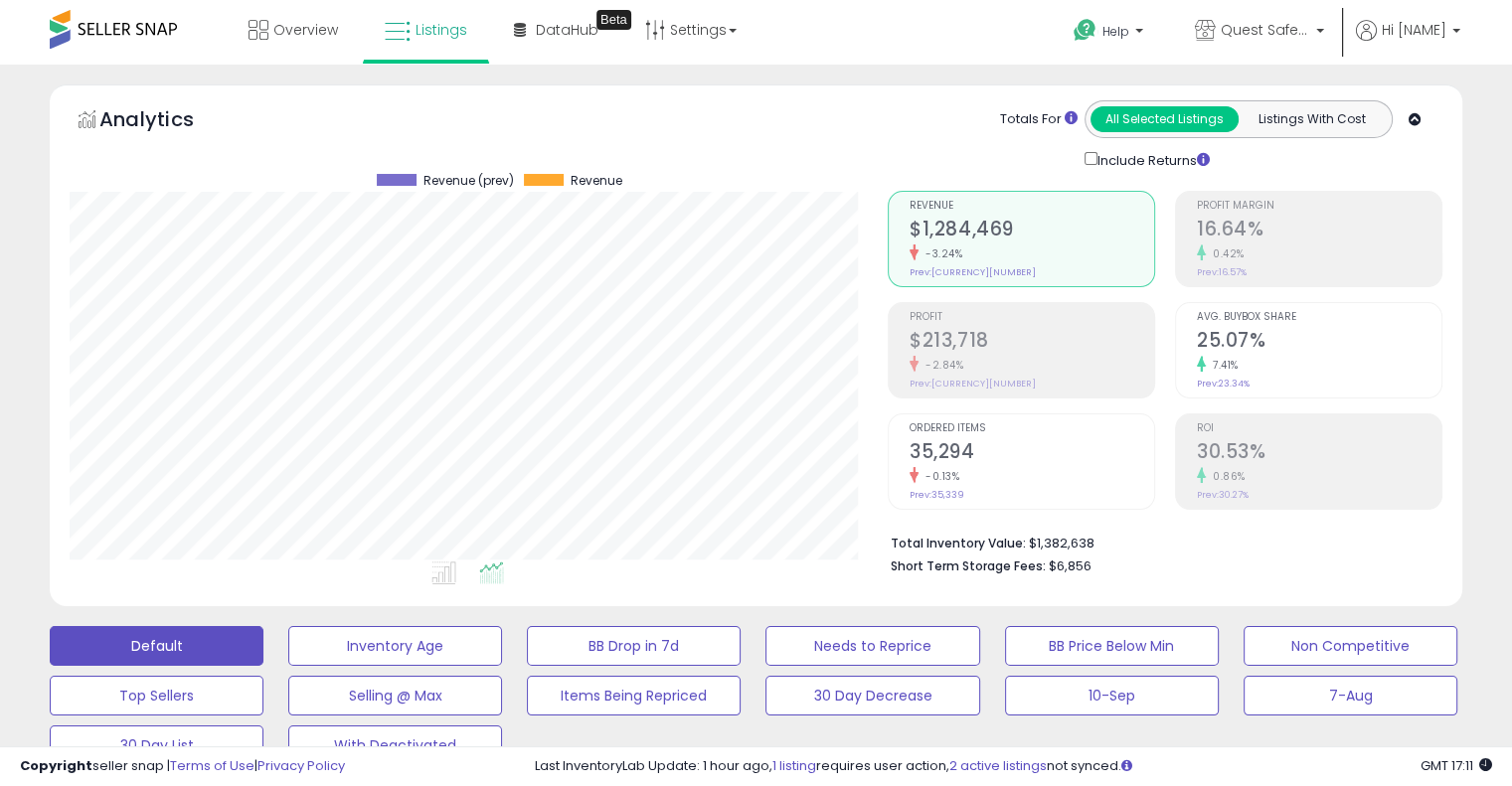 click on "$213,718" at bounding box center [1032, 342] 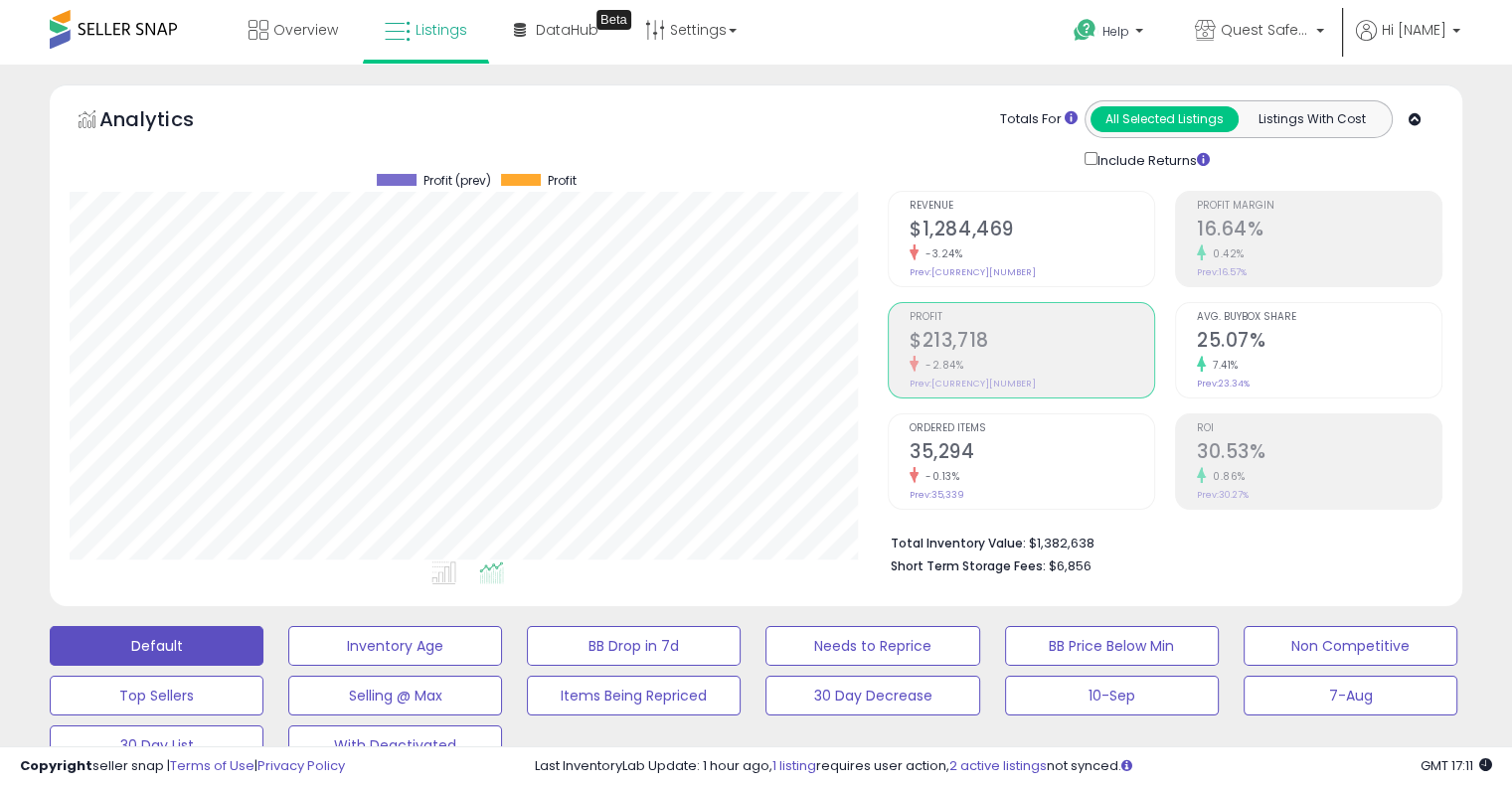 click on "Revenue
$1,284,469
-3.24%
Prev:  $1,327,526" at bounding box center (1032, 236) 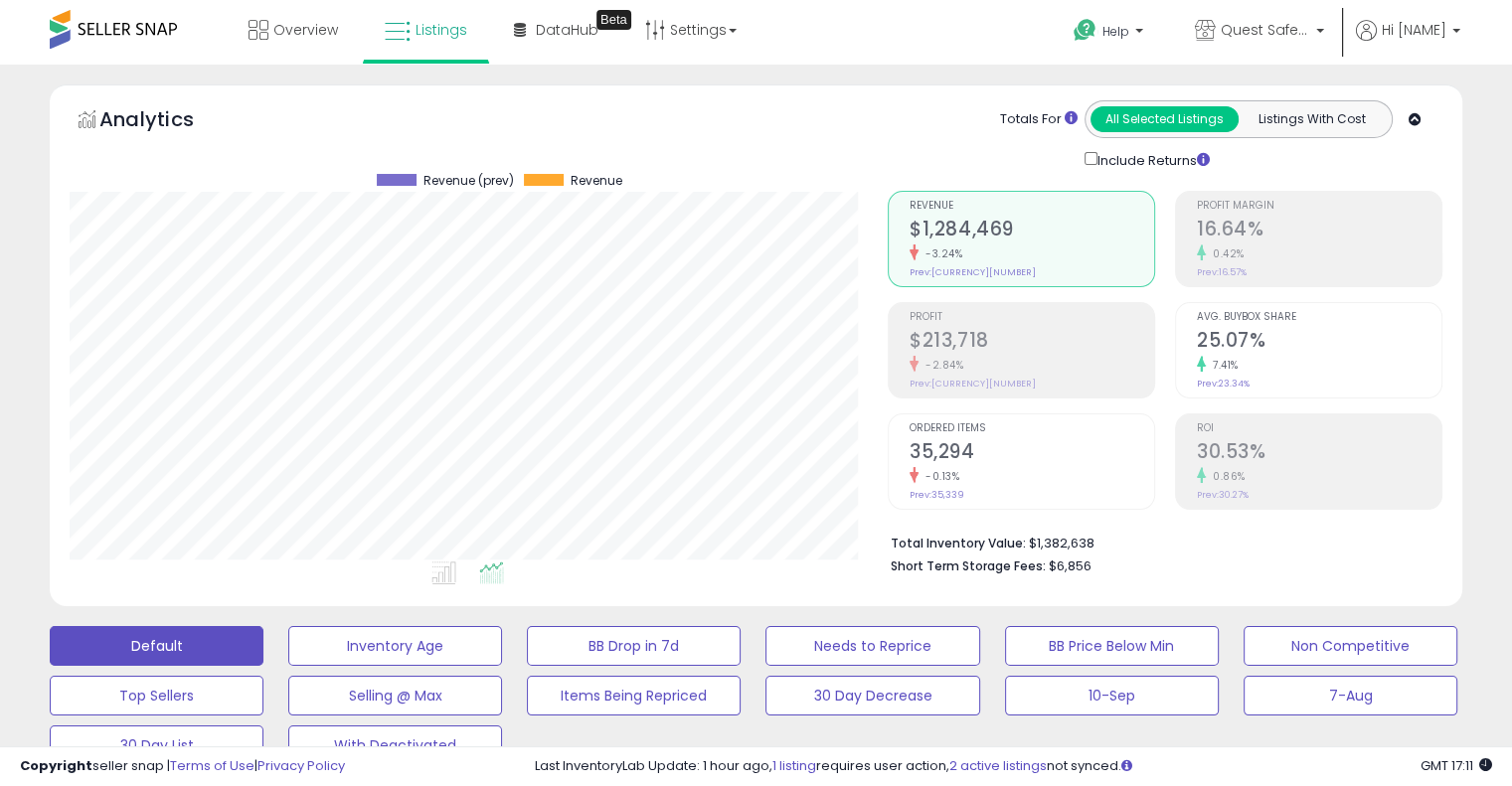 click on "16.64%" at bounding box center [1319, 231] 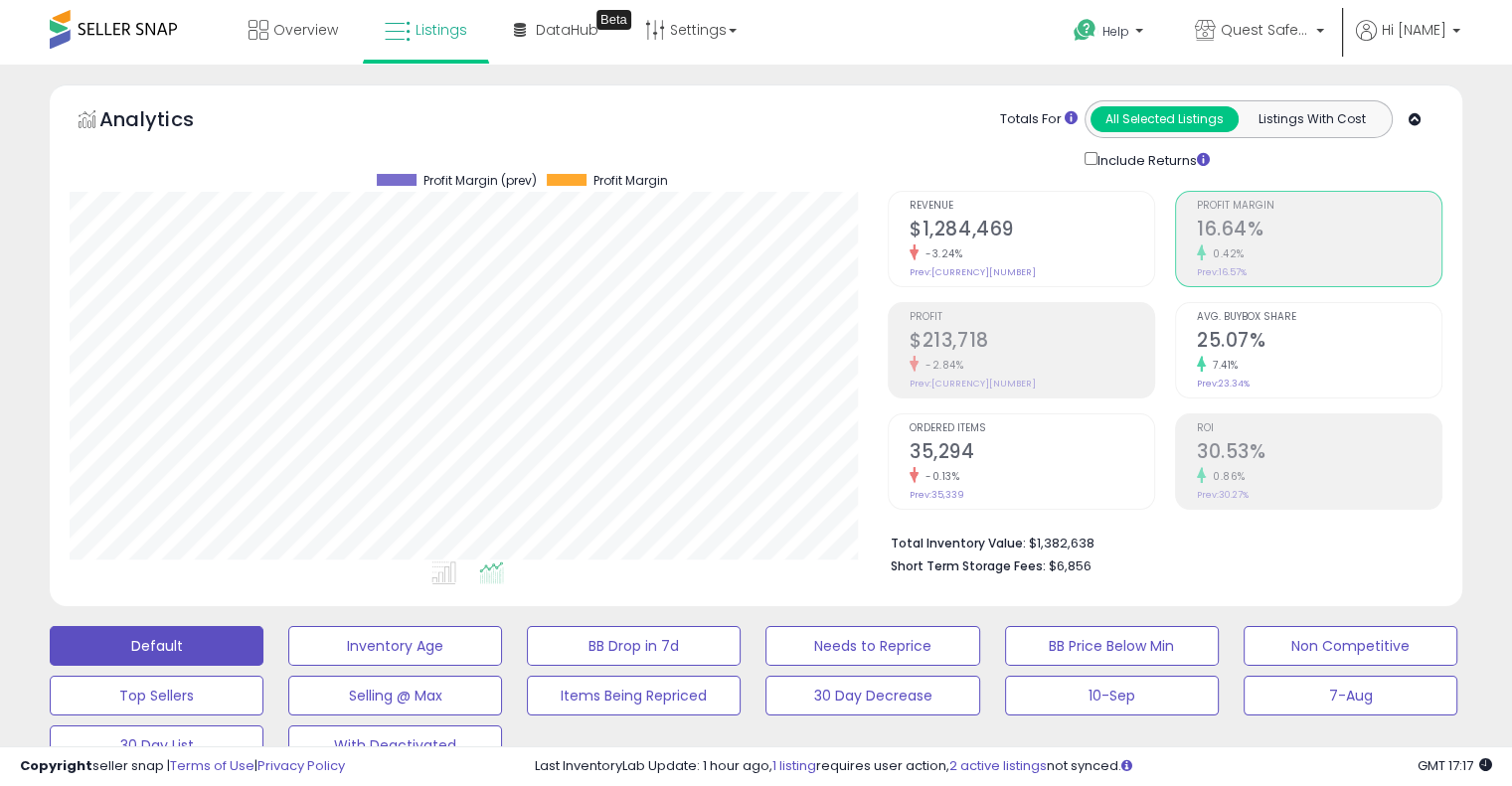 click on "$213,718" at bounding box center [1032, 342] 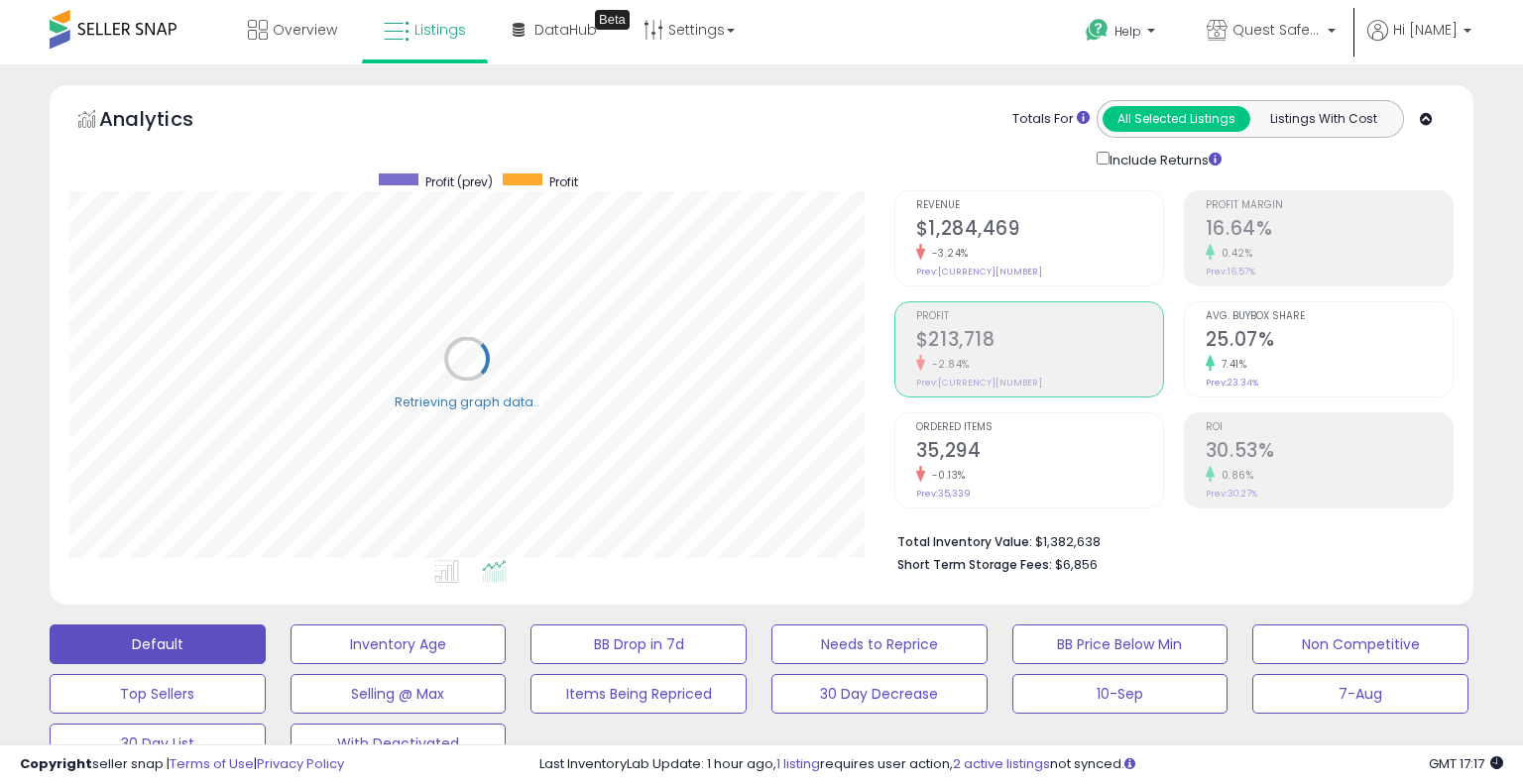 scroll, scrollTop: 990743, scrollLeft: 990712, axis: both 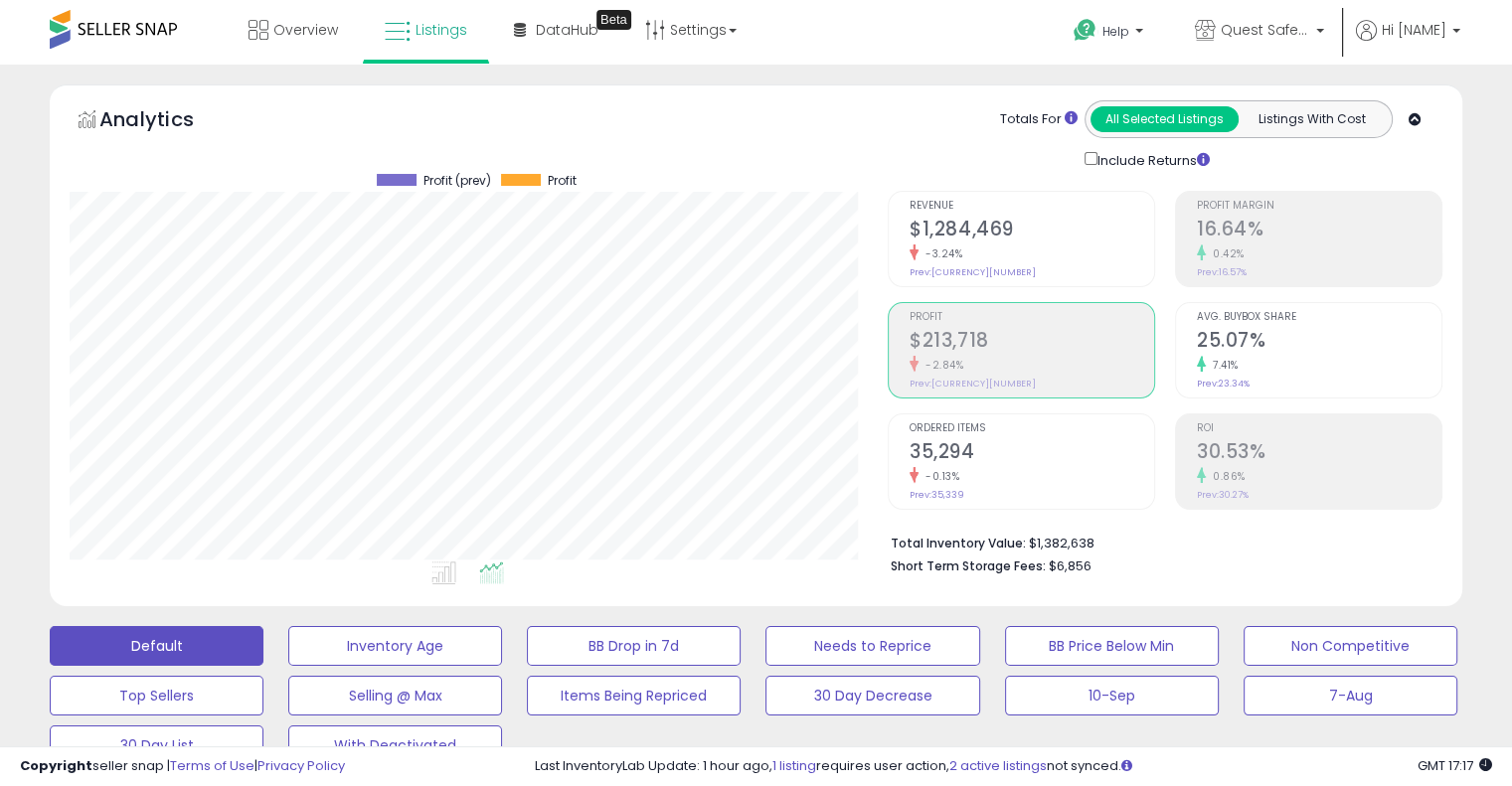 click on "Revenue
$1,284,469
-3.24%
Prev:  $1,327,526" at bounding box center [1032, 236] 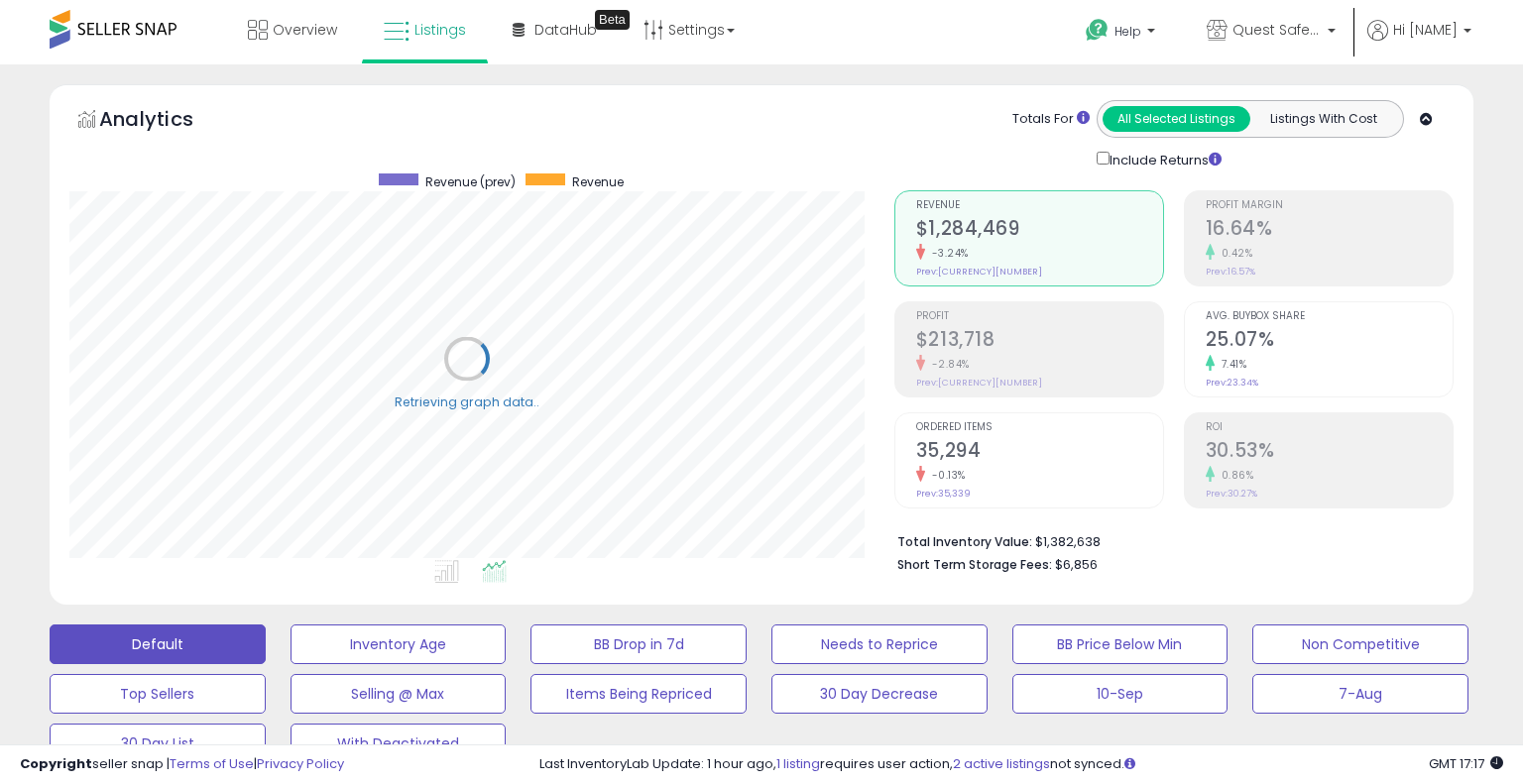 scroll, scrollTop: 990743, scrollLeft: 990712, axis: both 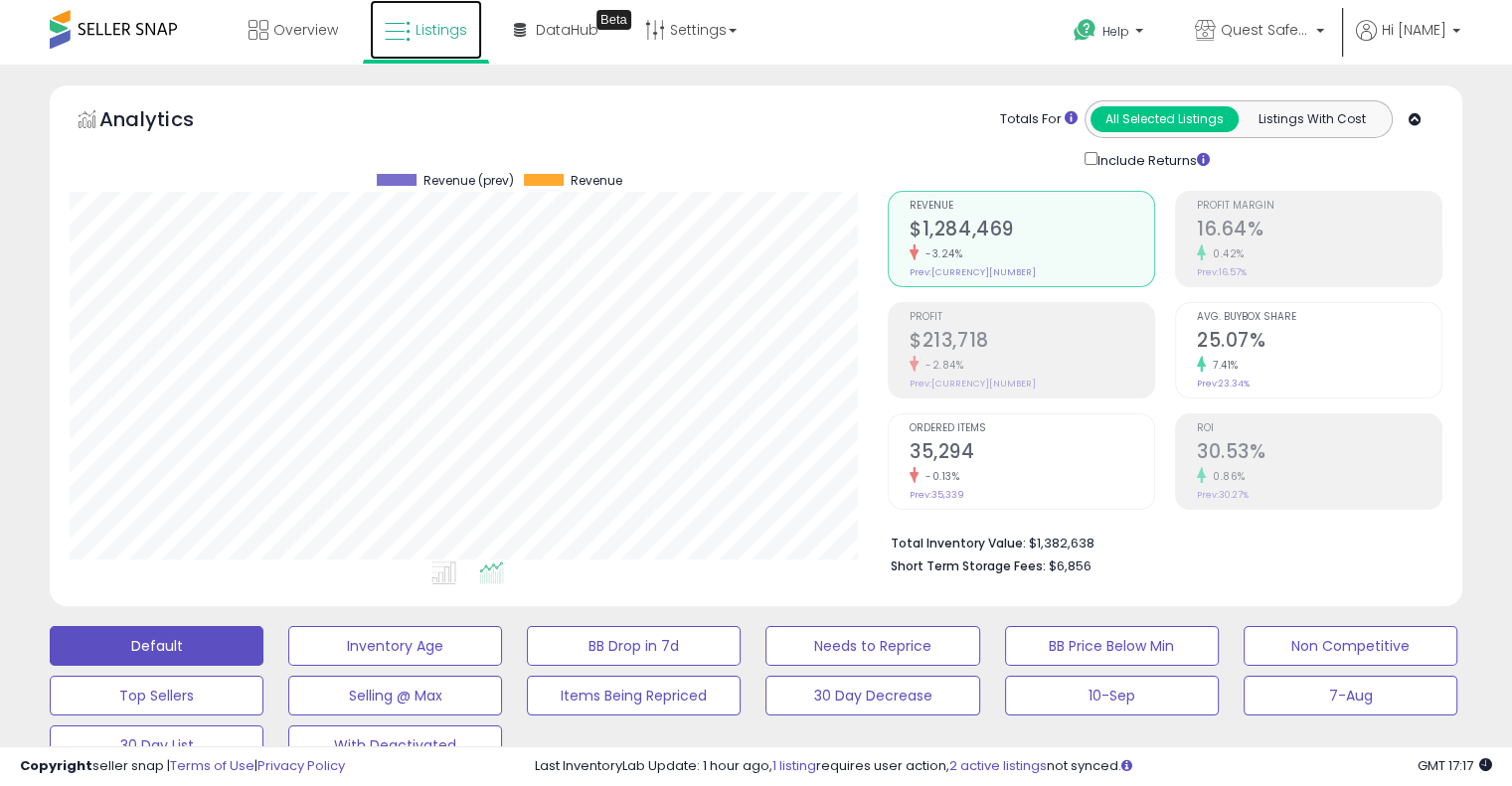 click at bounding box center (398, 32) 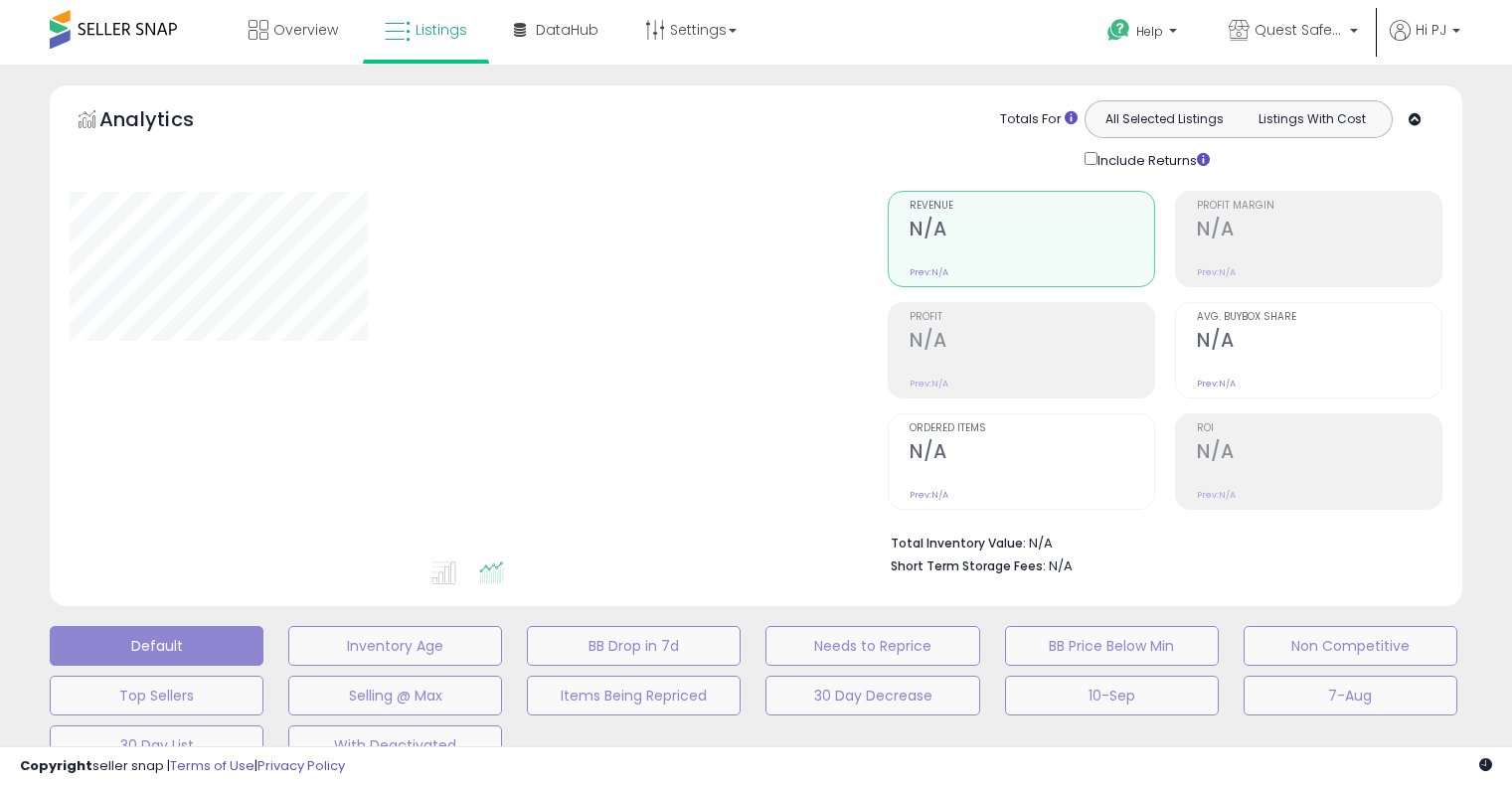 scroll, scrollTop: 0, scrollLeft: 0, axis: both 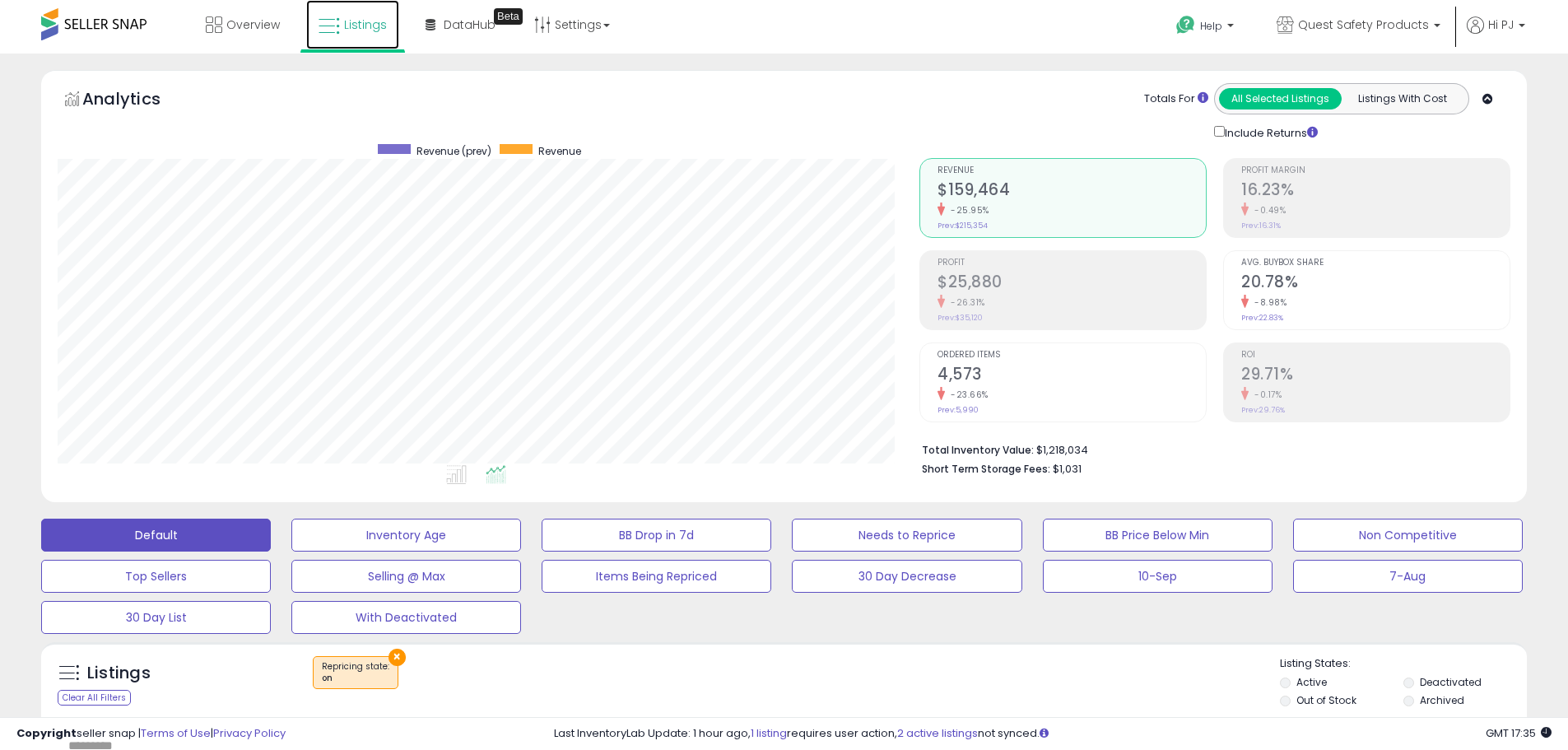 click on "Listings" at bounding box center [365, 25] 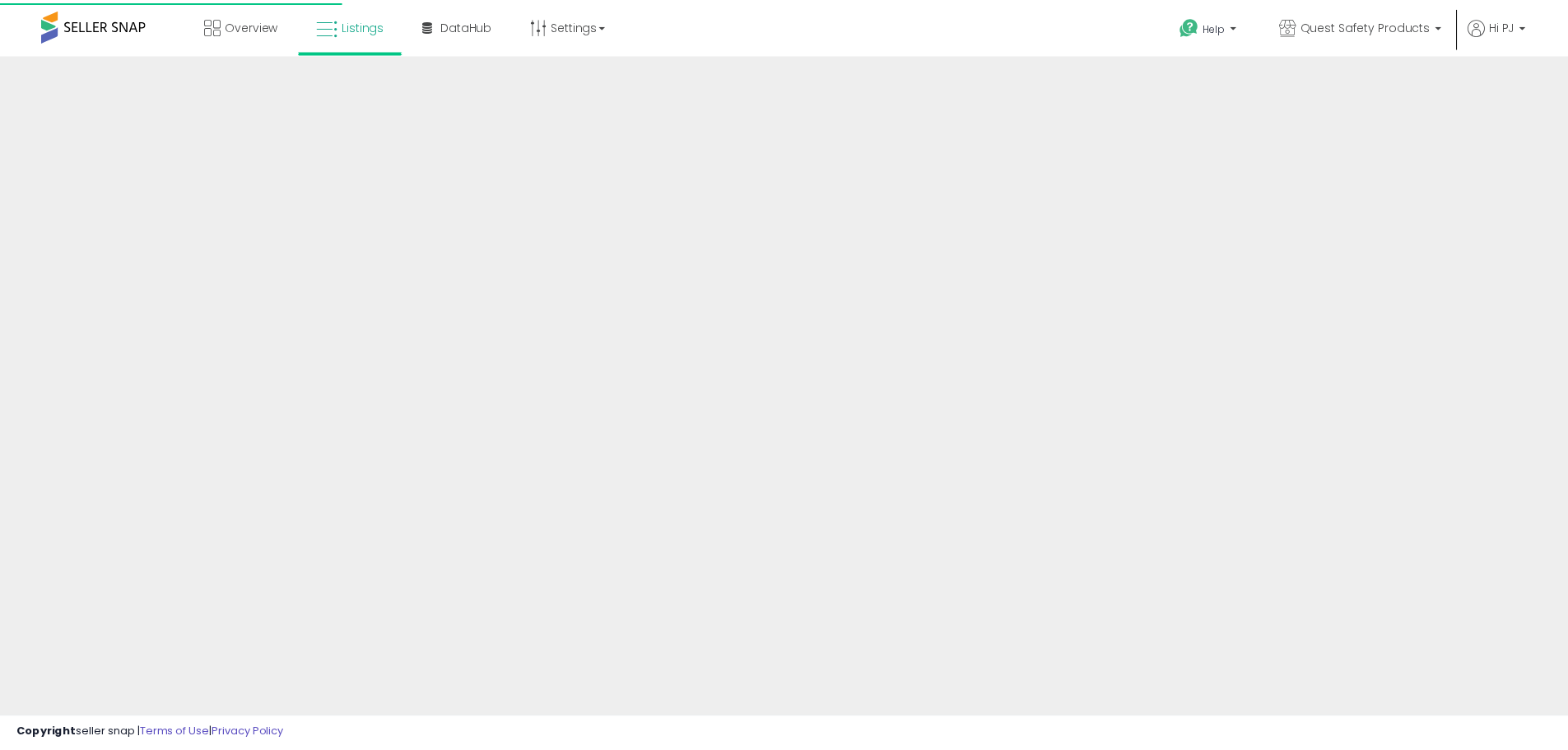 scroll, scrollTop: 0, scrollLeft: 0, axis: both 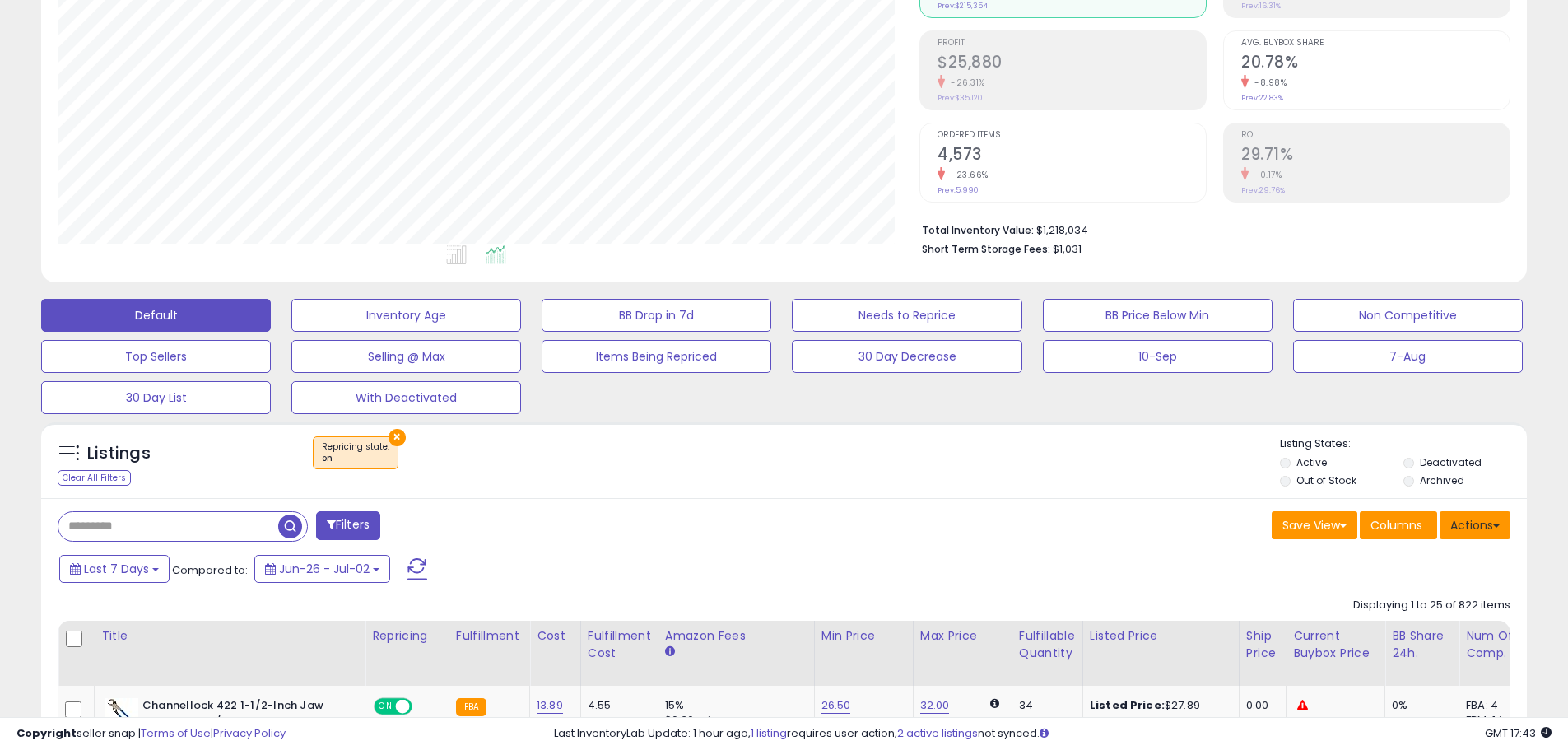 click on "Actions" at bounding box center (1475, 525) 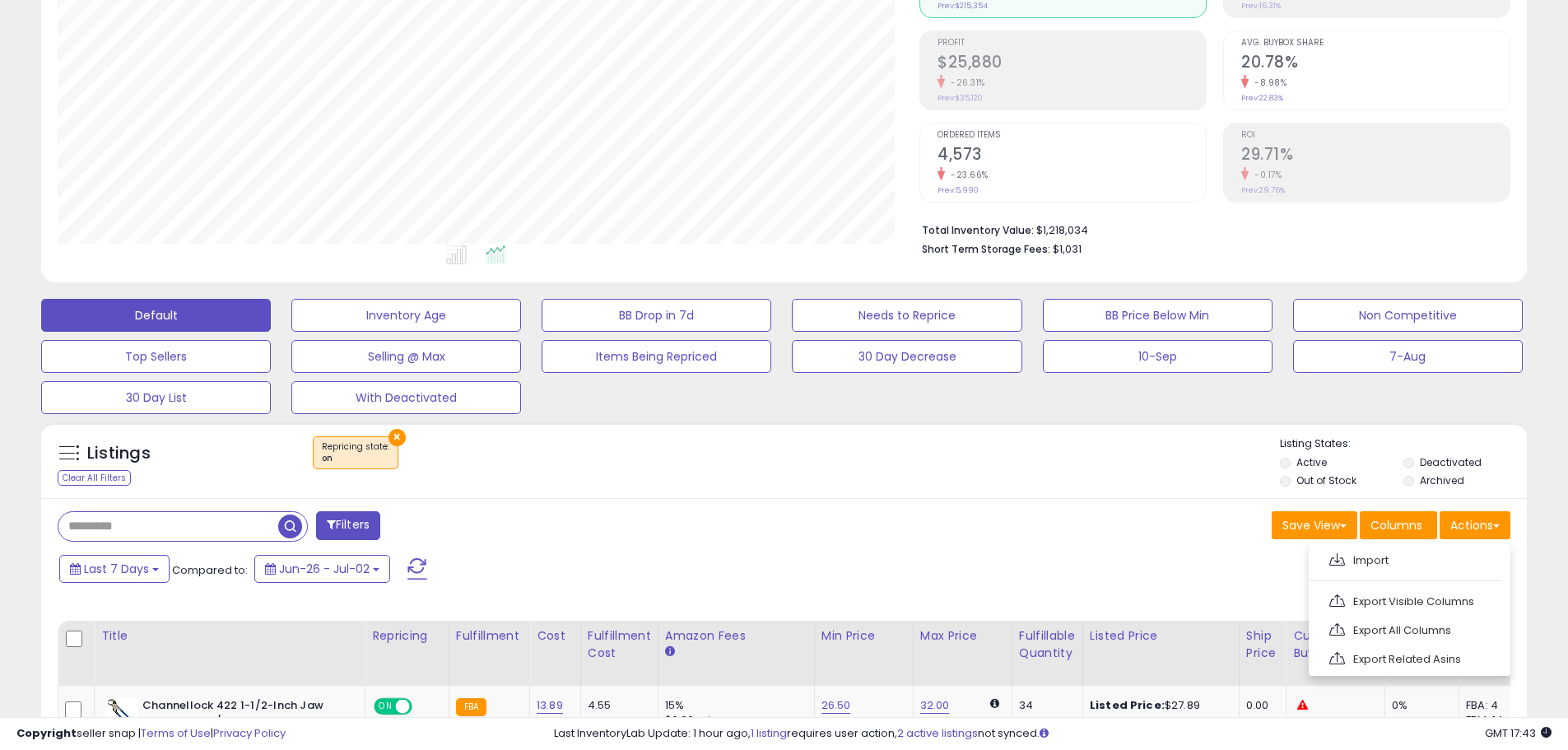 click on "Last 7 Days
Compared to:
Jun-26 - Jul-02" at bounding box center (600, 571) 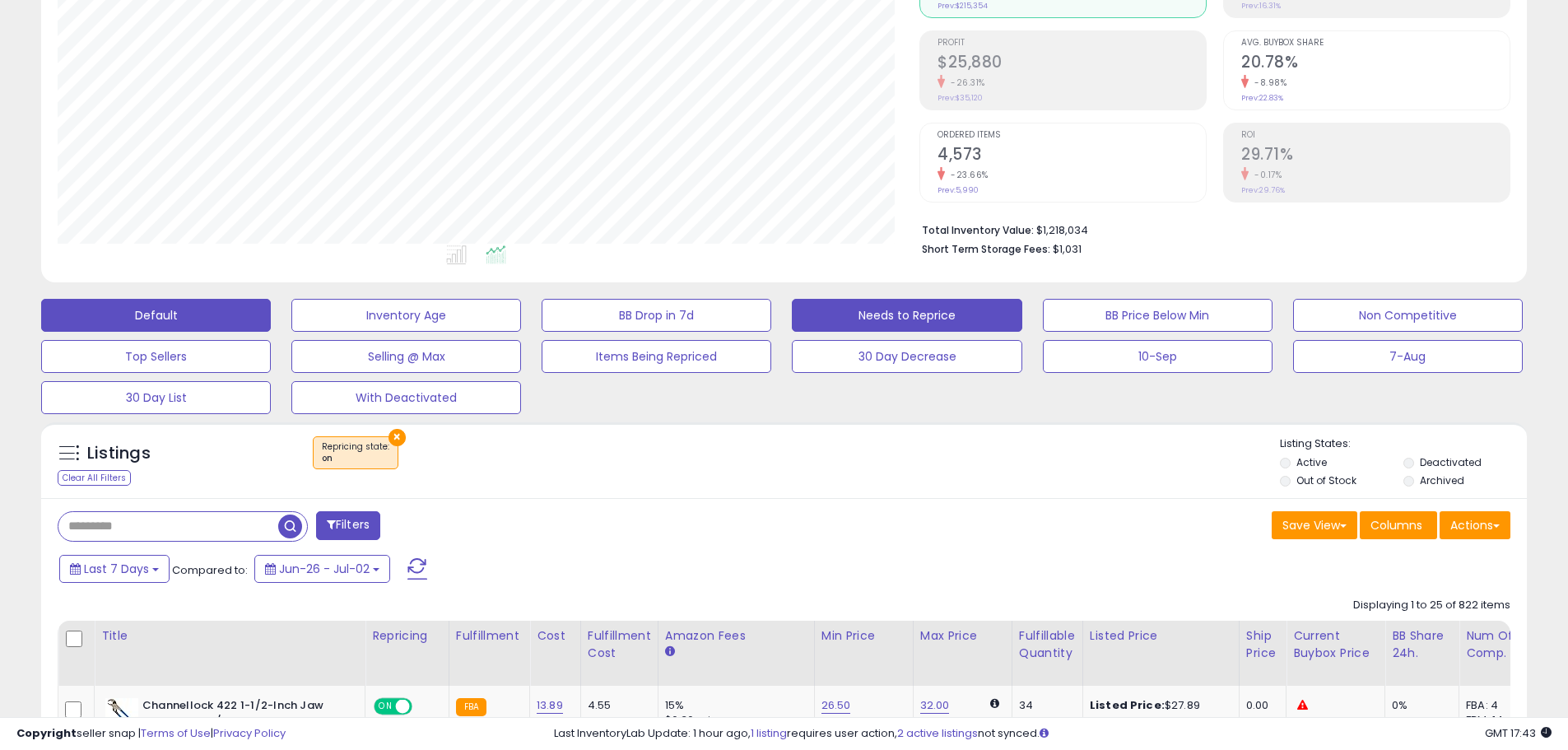 click on "Needs to Reprice" at bounding box center (406, 315) 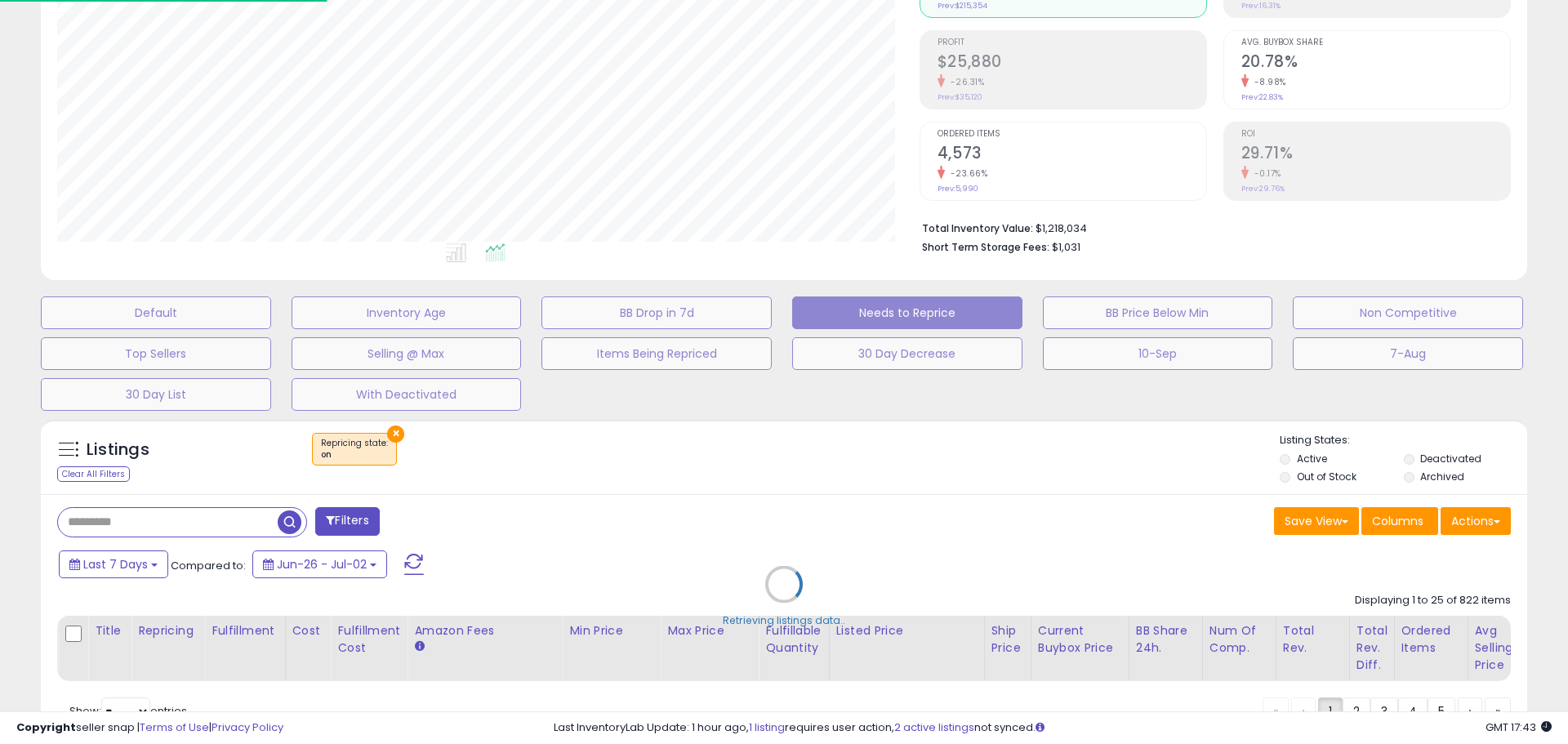 scroll, scrollTop: 816350, scrollLeft: 815804, axis: both 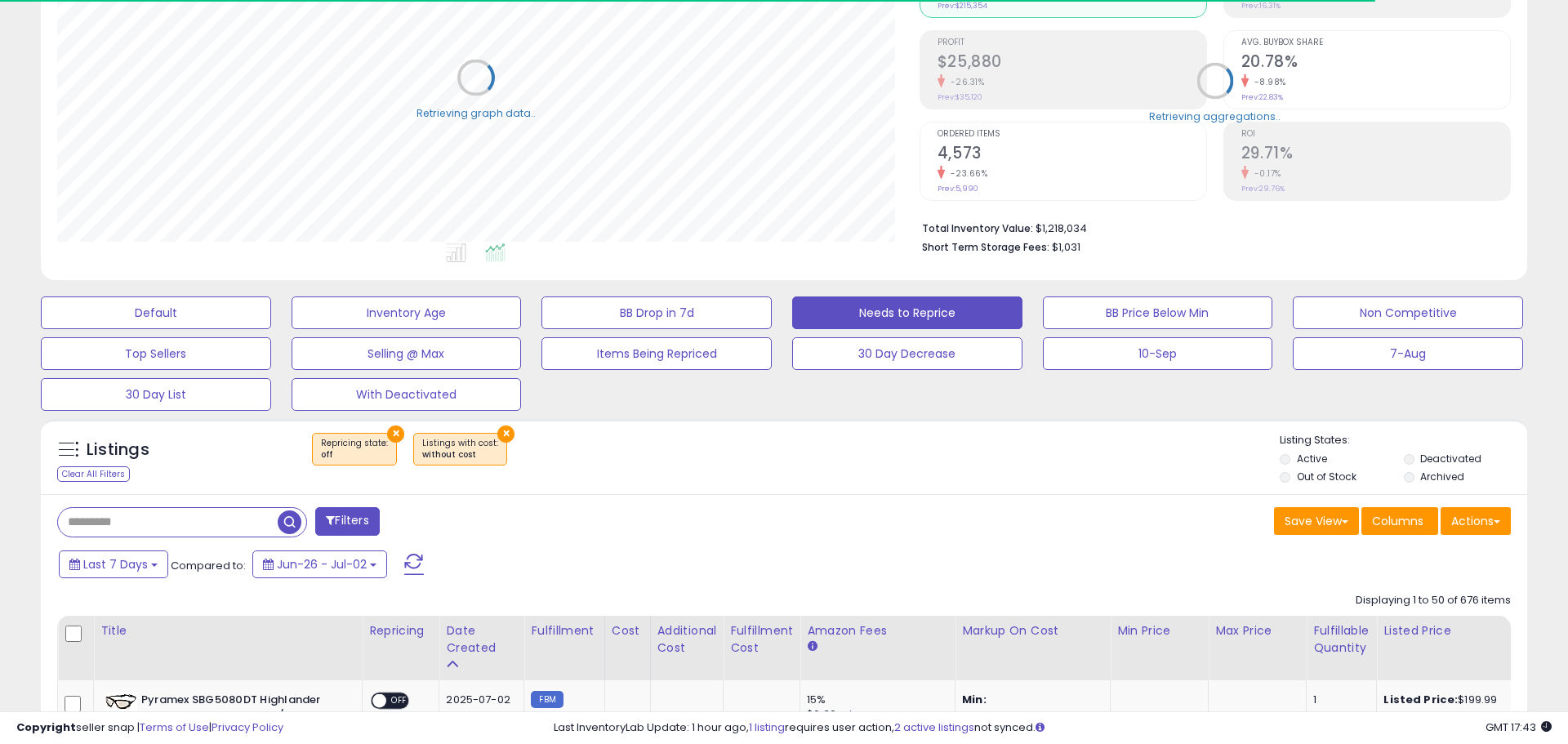 select on "**" 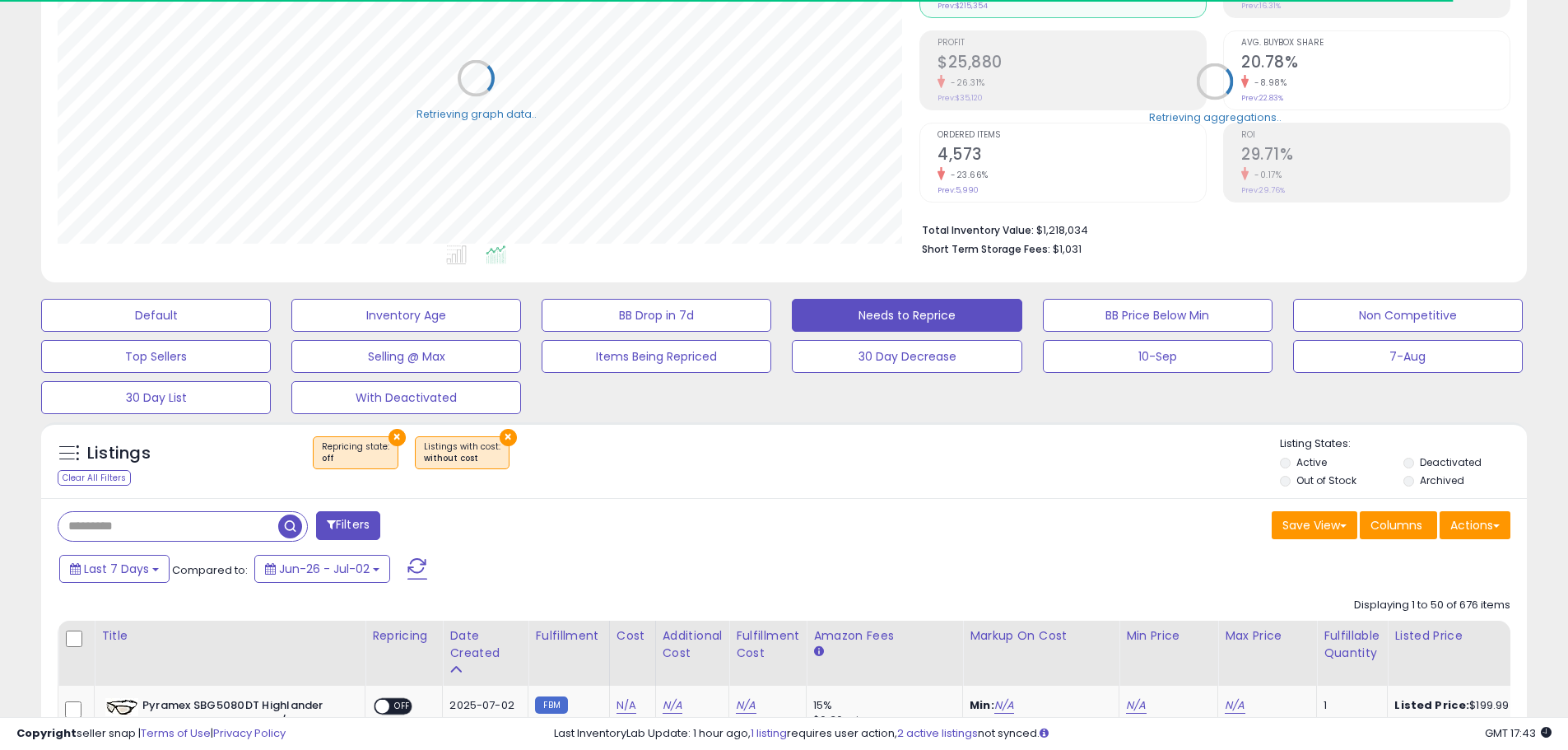 scroll, scrollTop: 338, scrollLeft: 862, axis: both 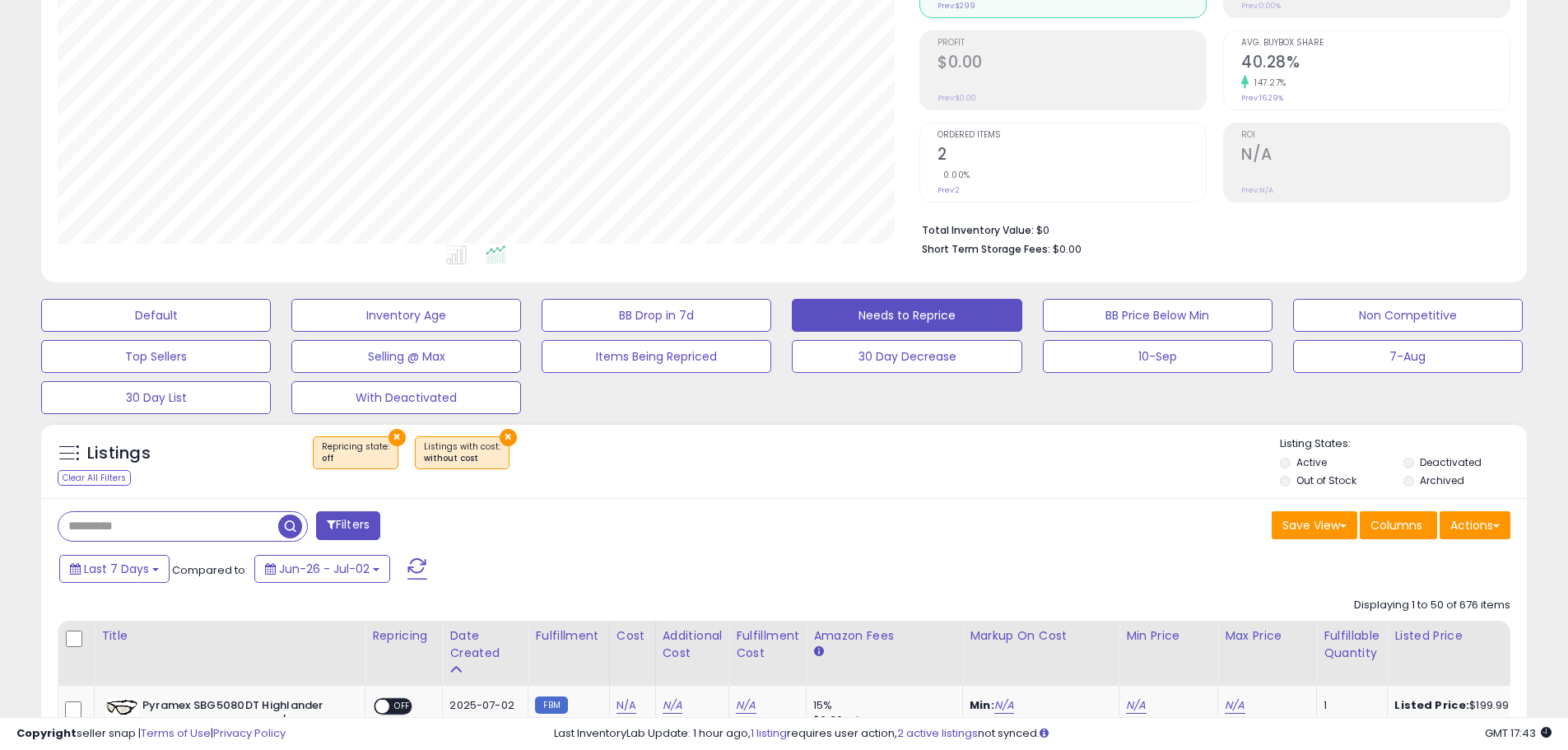 click on "×" at bounding box center (397, 437) 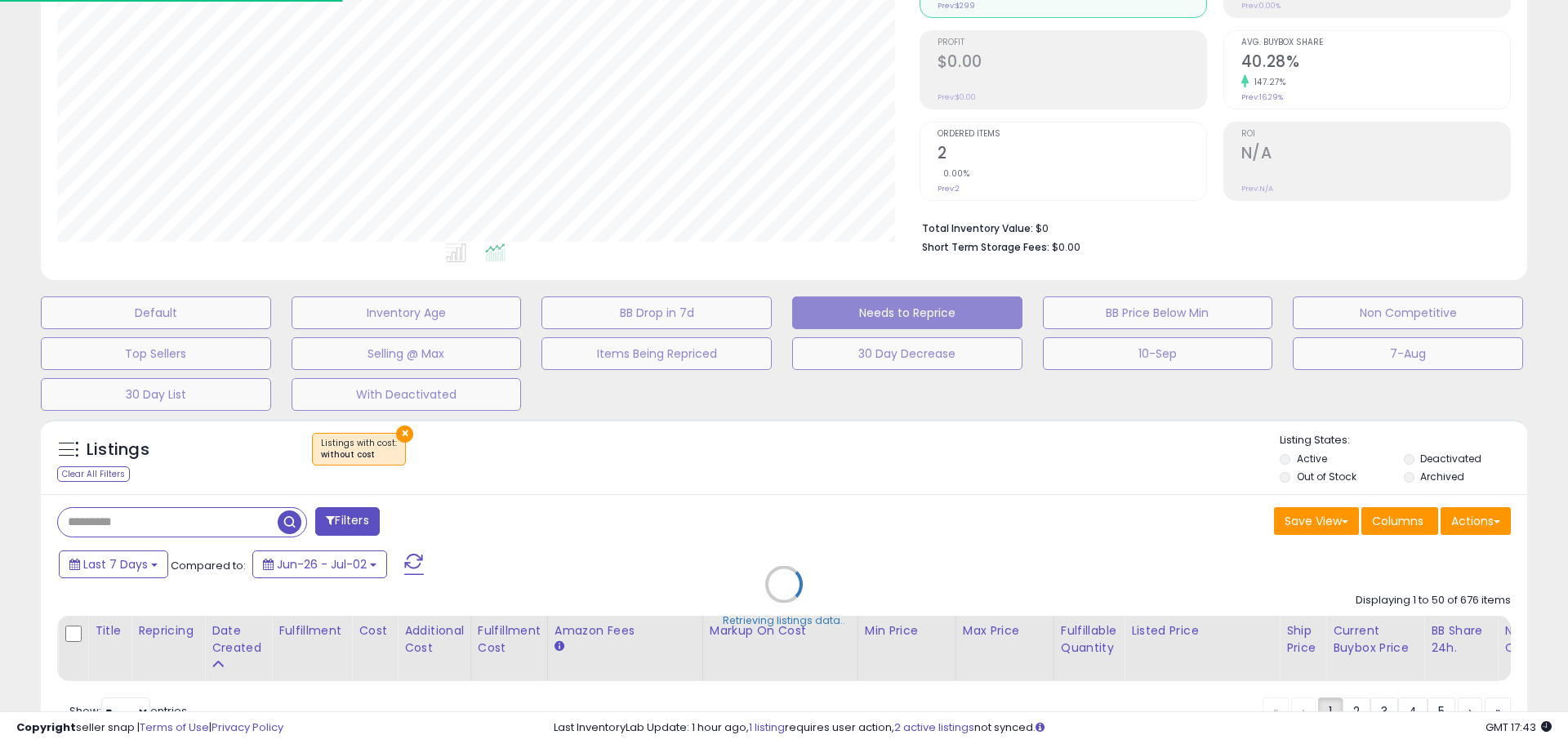 scroll, scrollTop: 816350, scrollLeft: 815804, axis: both 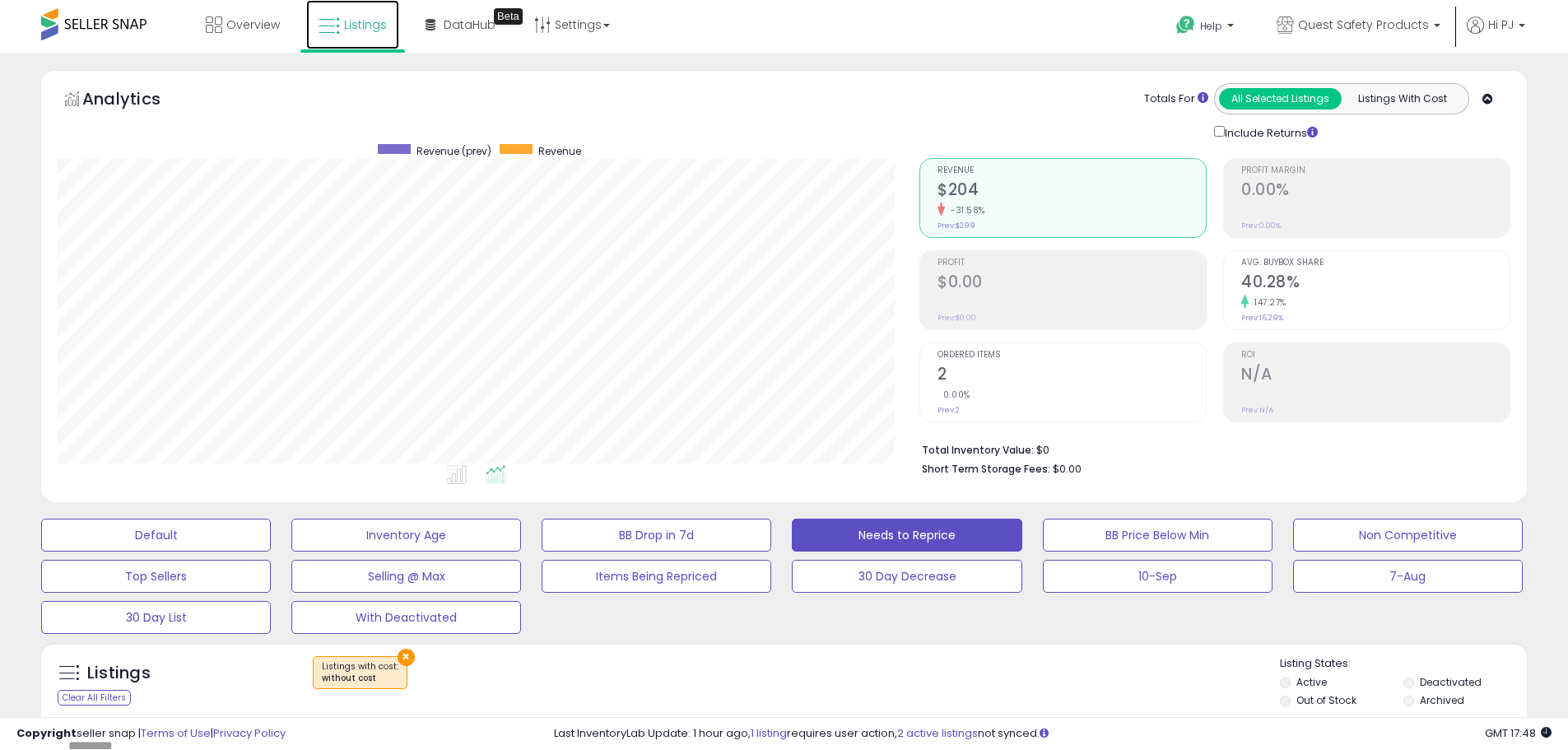 click on "Listings" at bounding box center [365, 25] 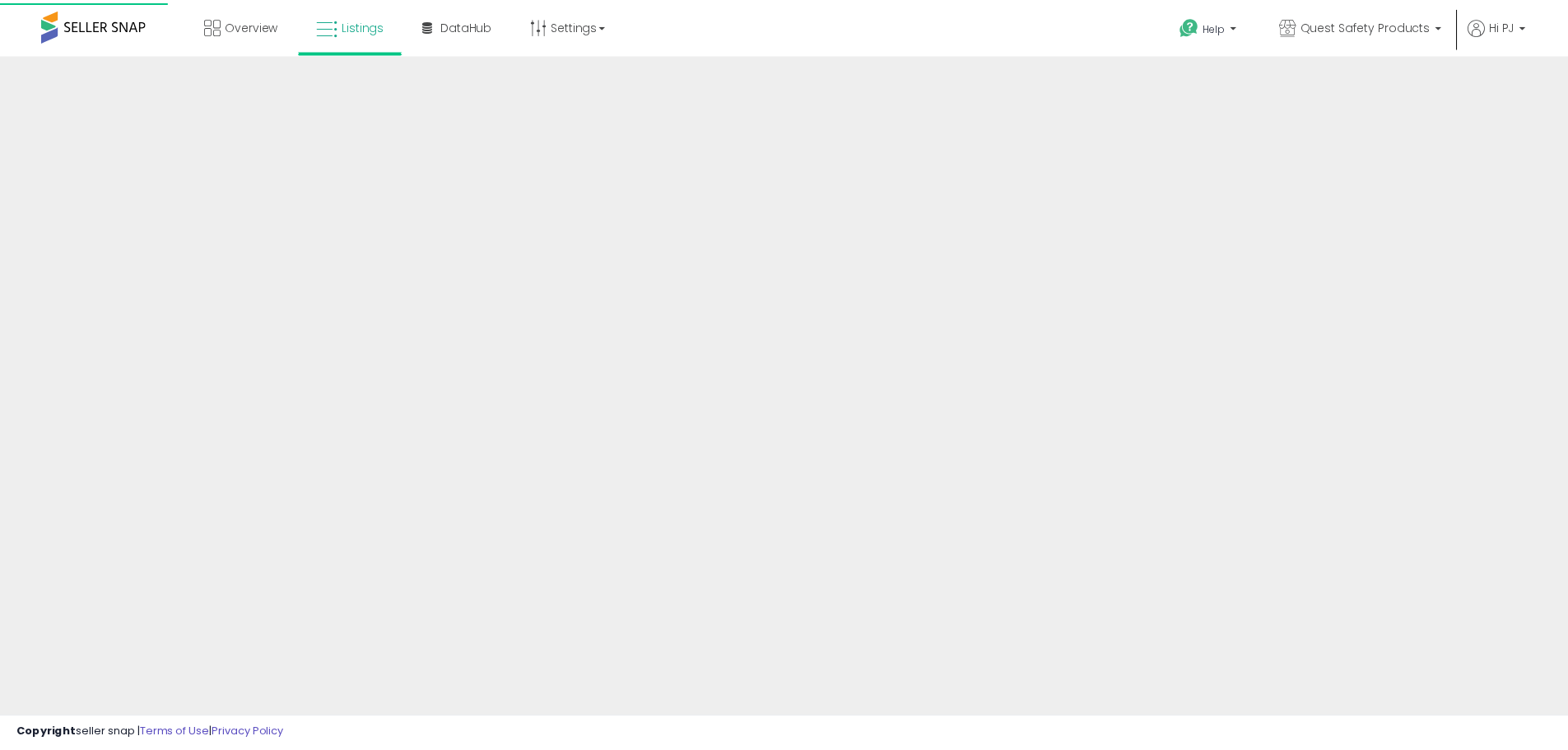 scroll, scrollTop: 0, scrollLeft: 0, axis: both 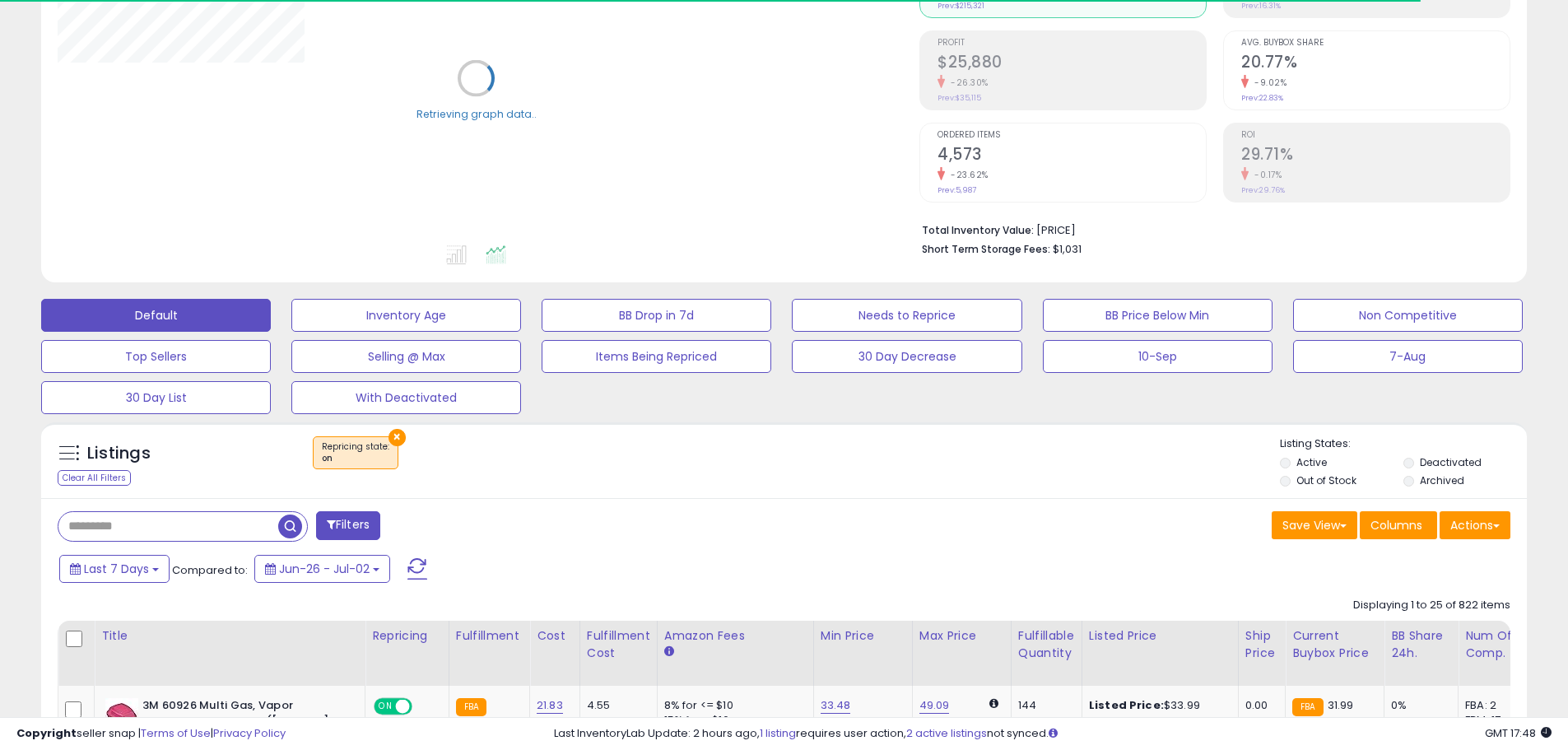 click at bounding box center (168, 526) 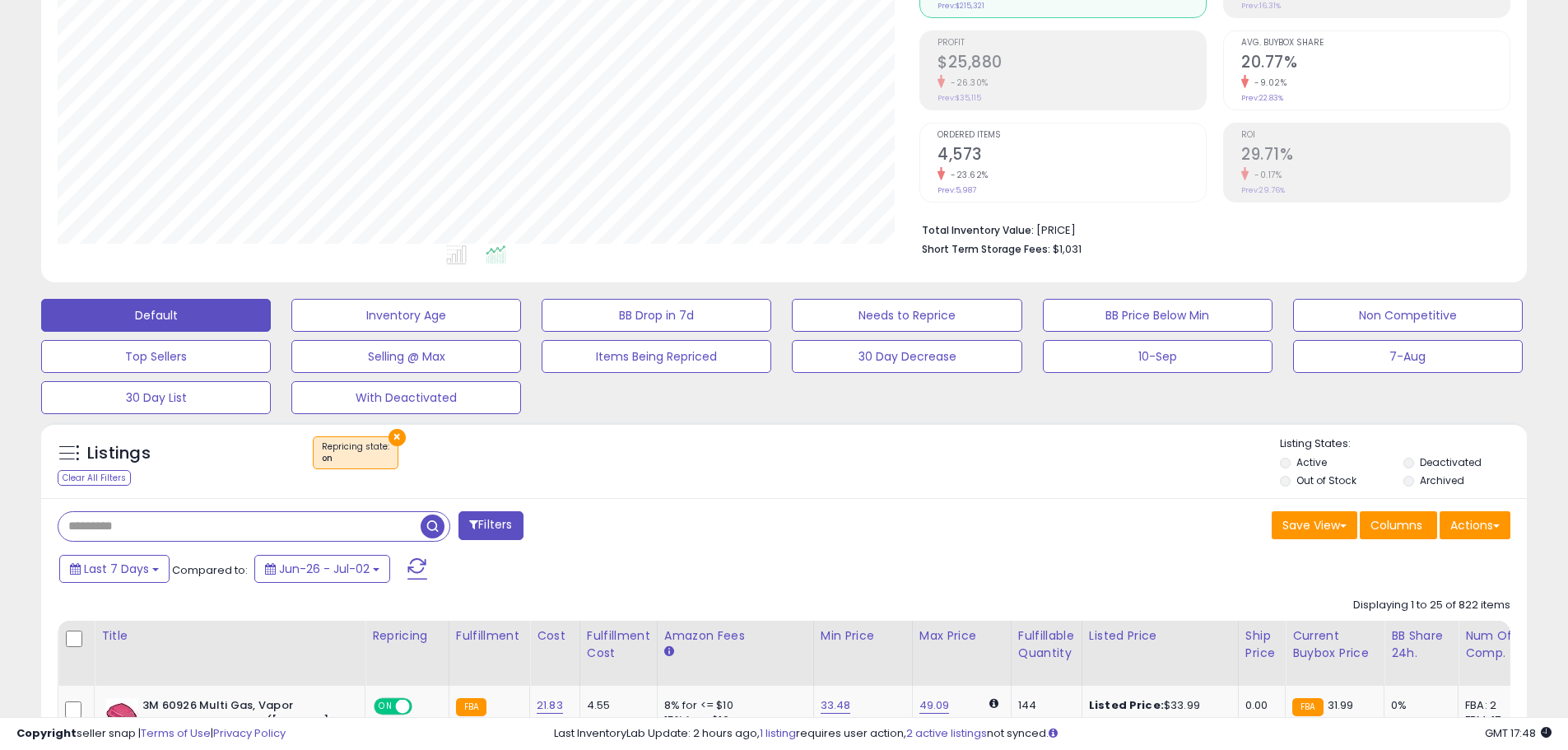 paste on "**********" 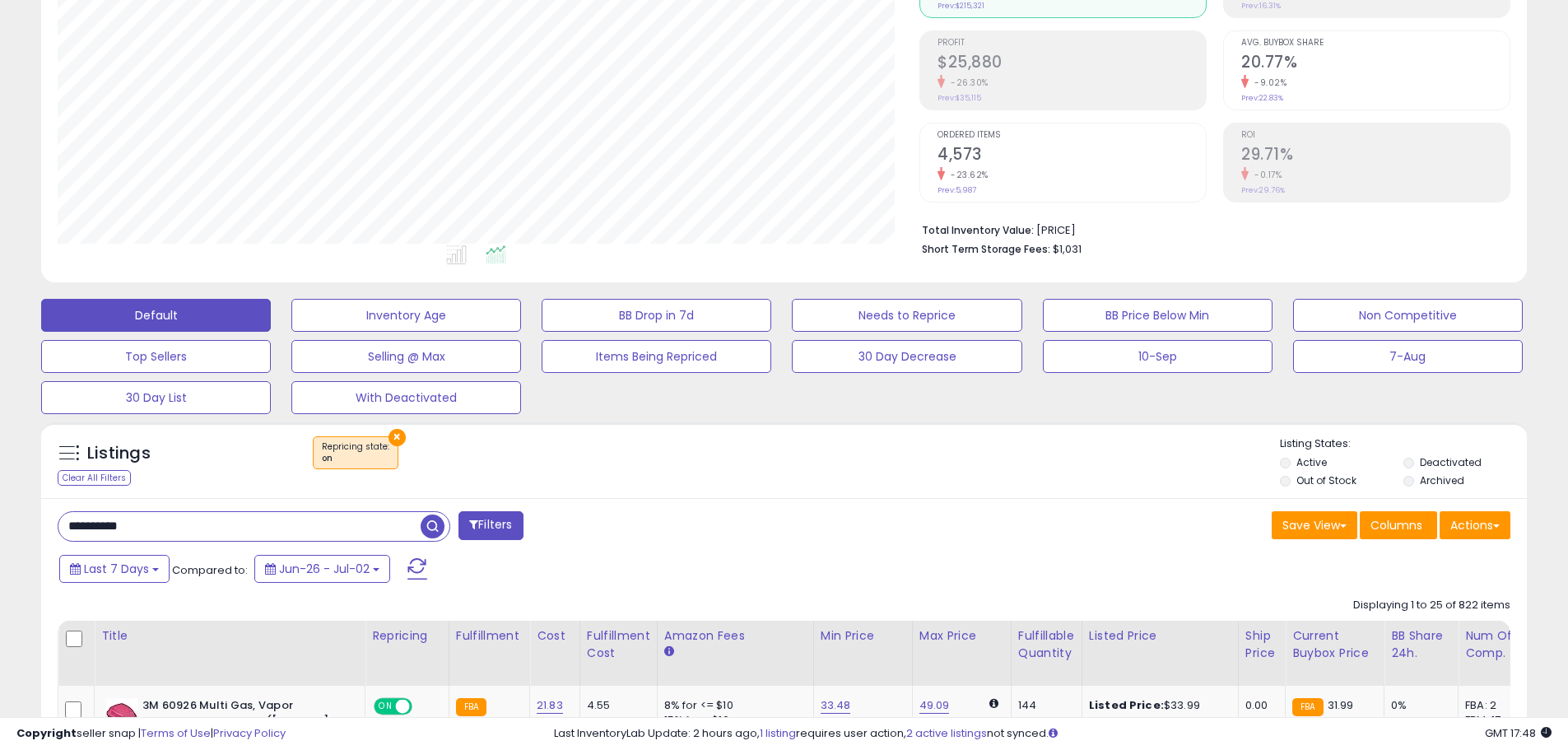 scroll, scrollTop: 822934, scrollLeft: 822235, axis: both 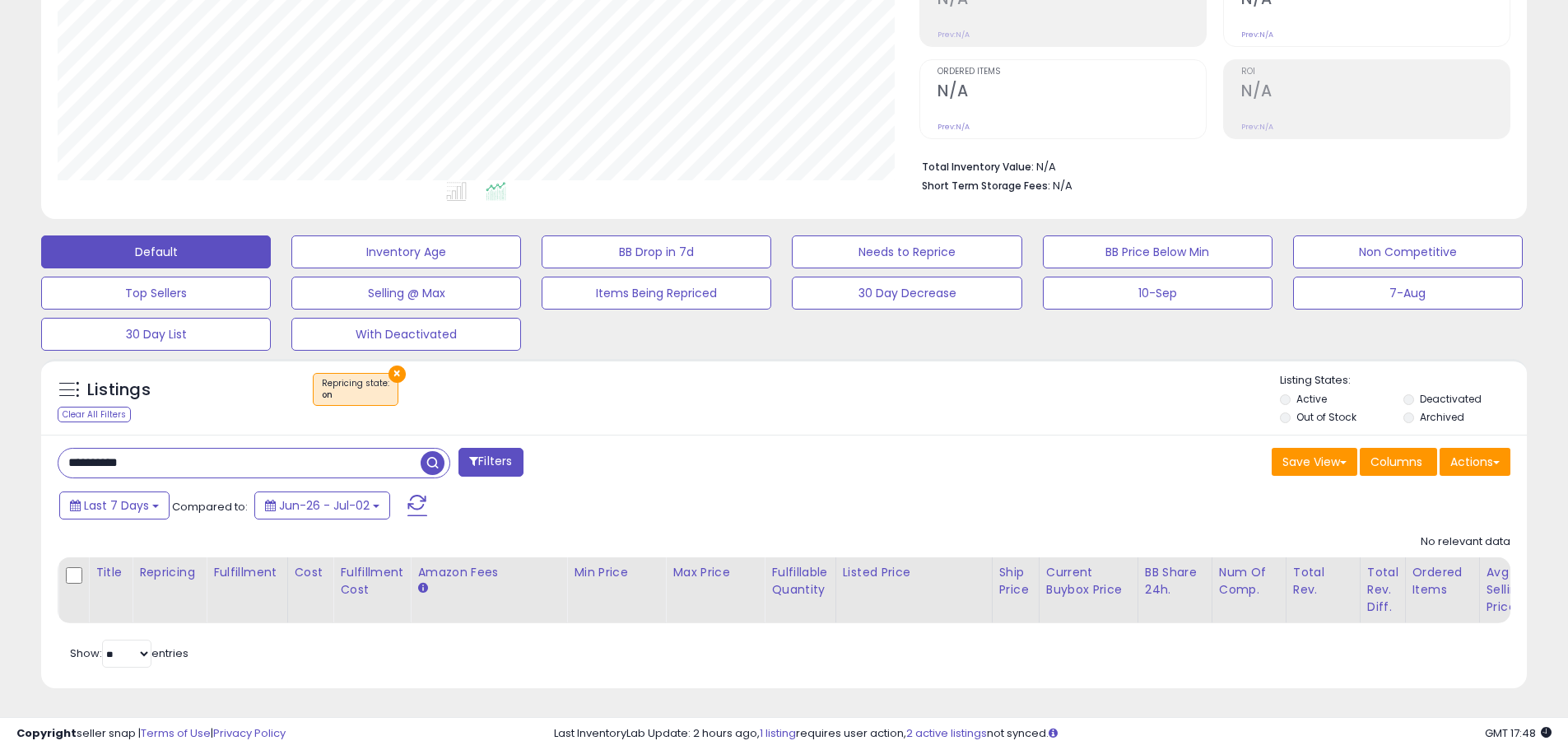 click on "×" at bounding box center (397, 374) 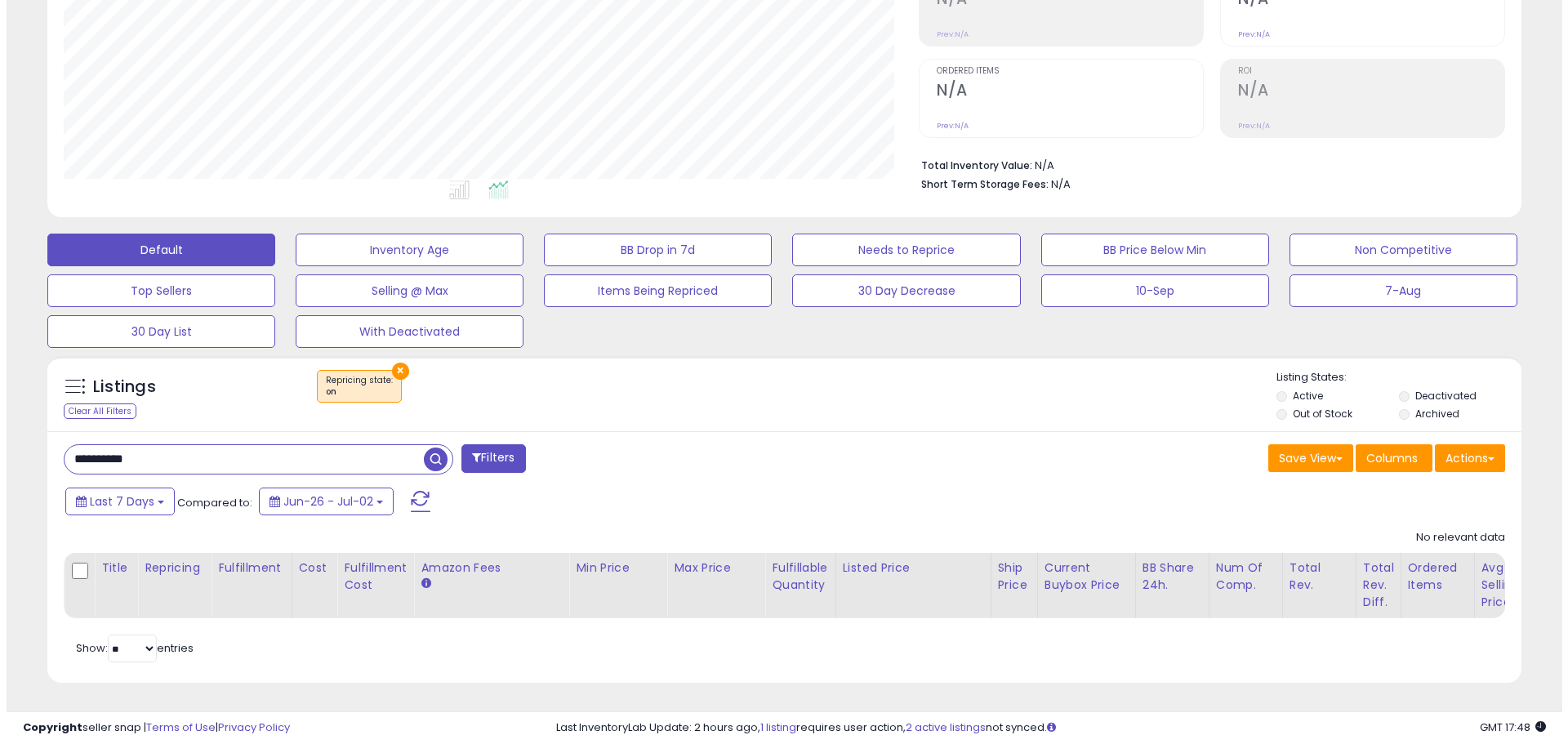 scroll, scrollTop: 816350, scrollLeft: 815804, axis: both 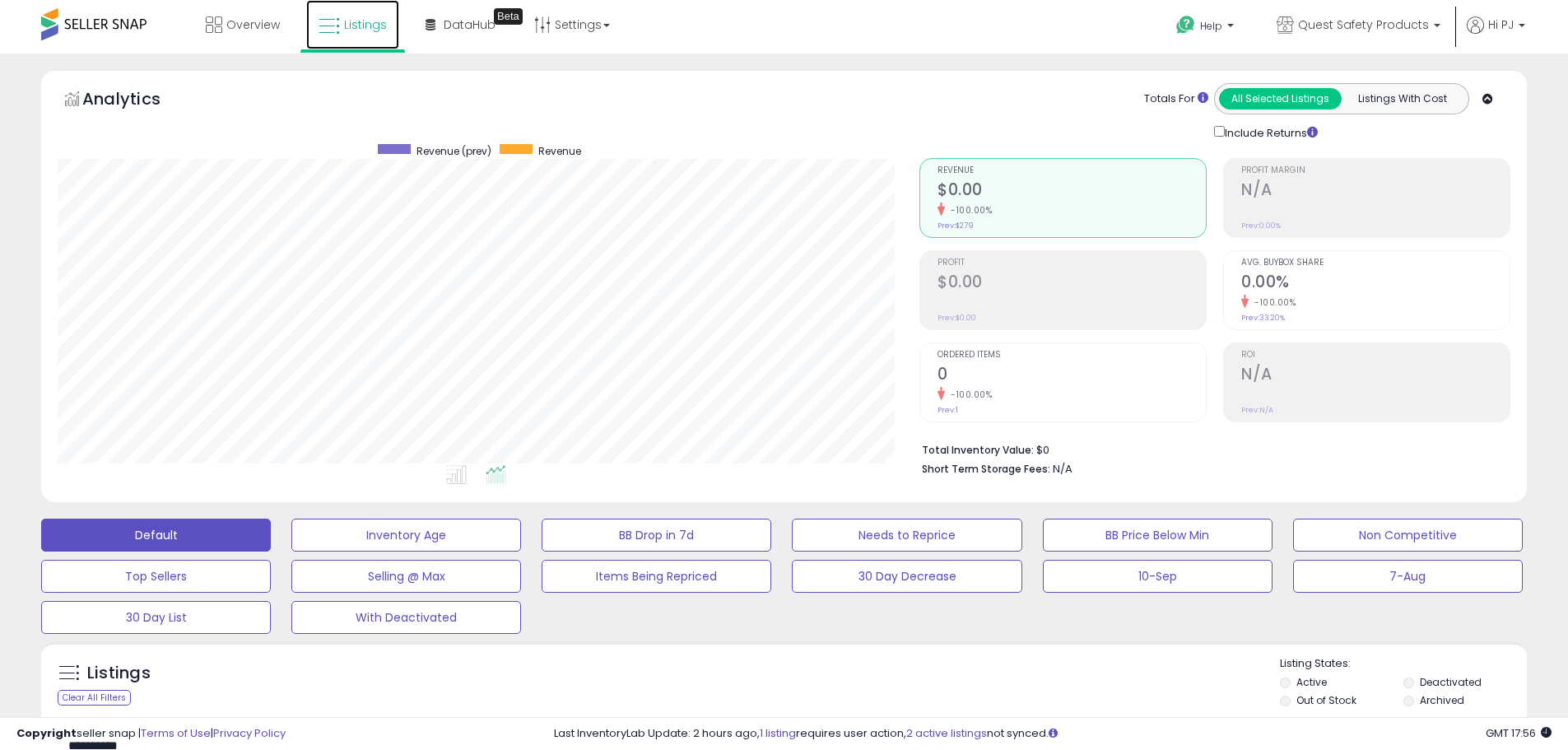 click on "Listings" at bounding box center [352, 25] 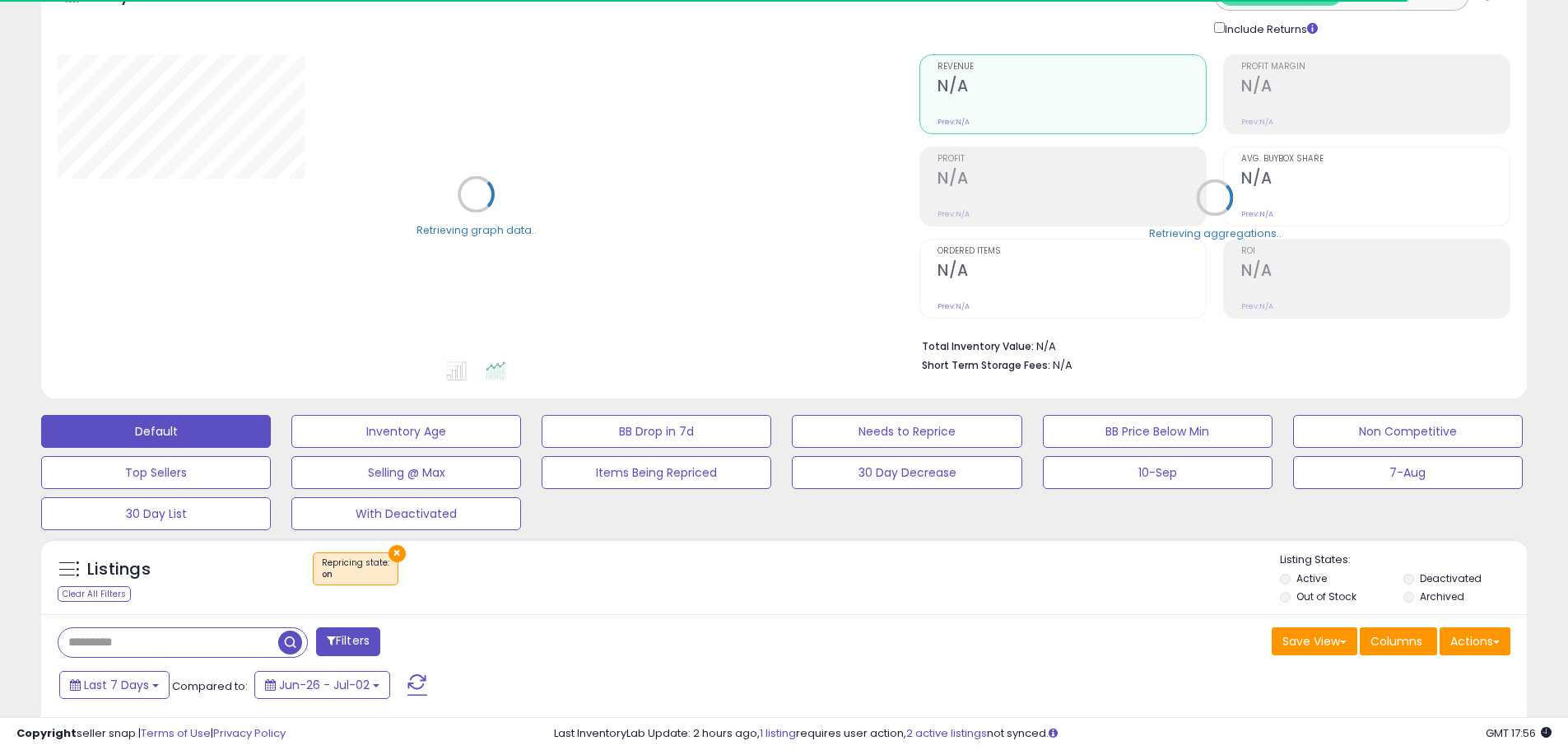 scroll, scrollTop: 220, scrollLeft: 0, axis: vertical 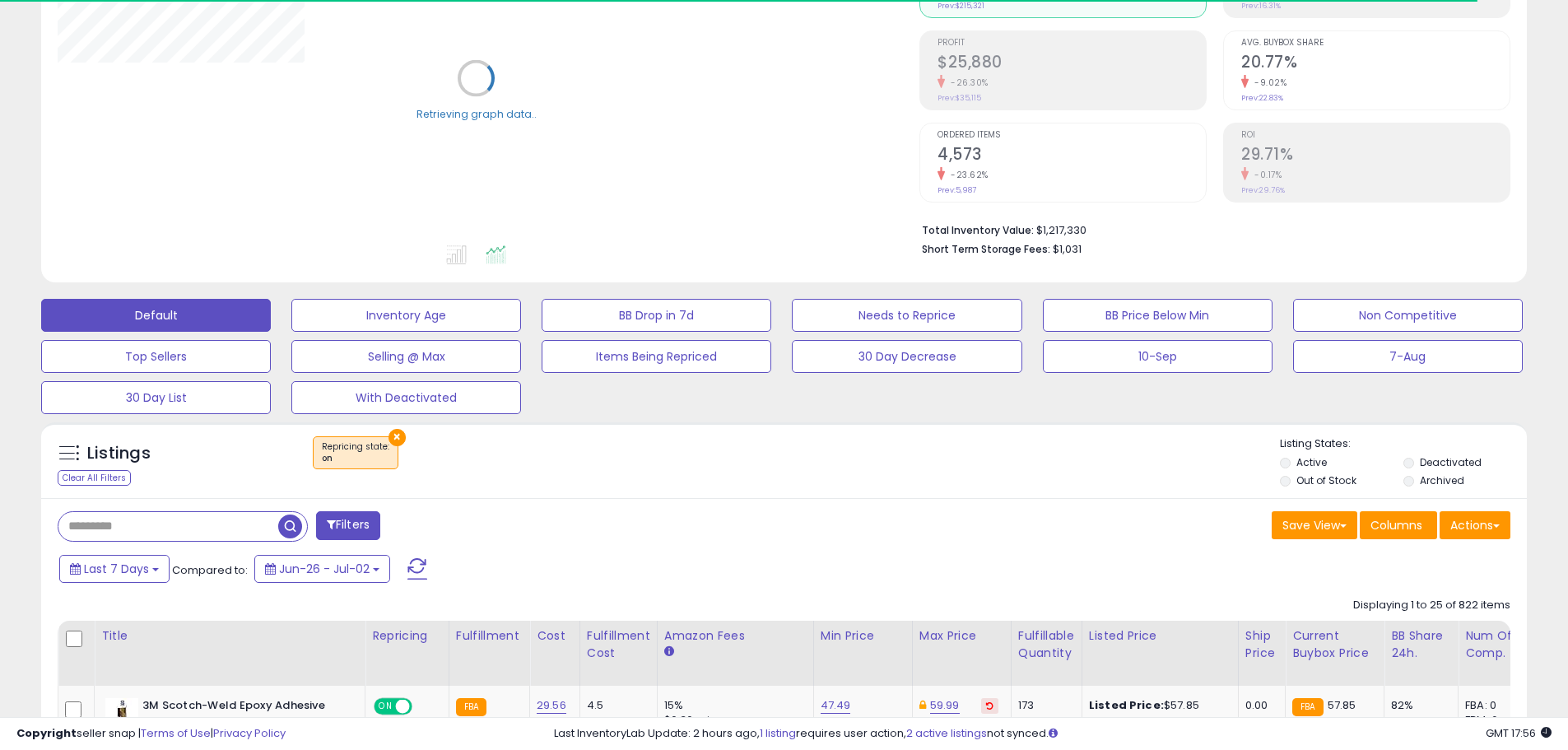 click on "×" at bounding box center (397, 437) 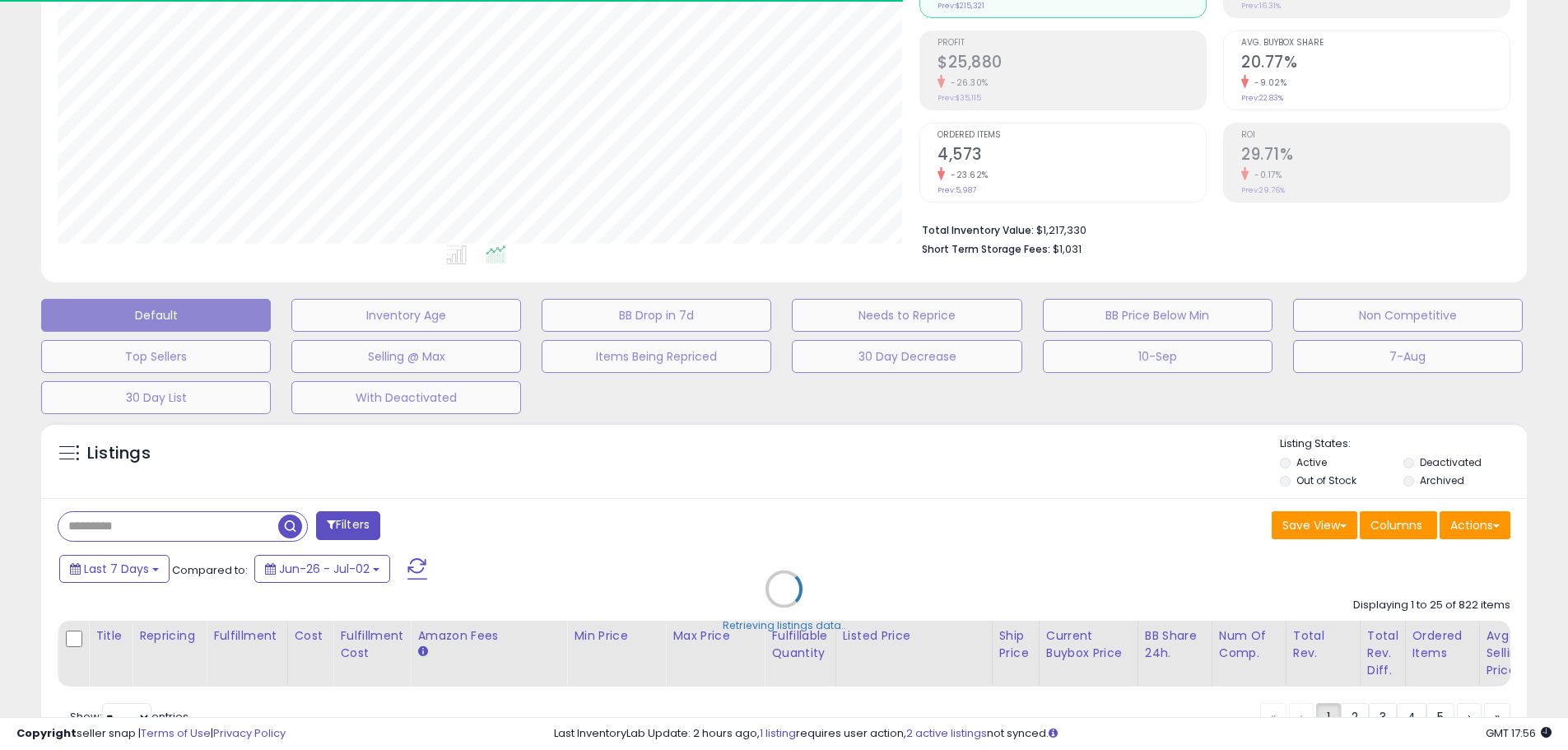 scroll, scrollTop: 822934, scrollLeft: 822235, axis: both 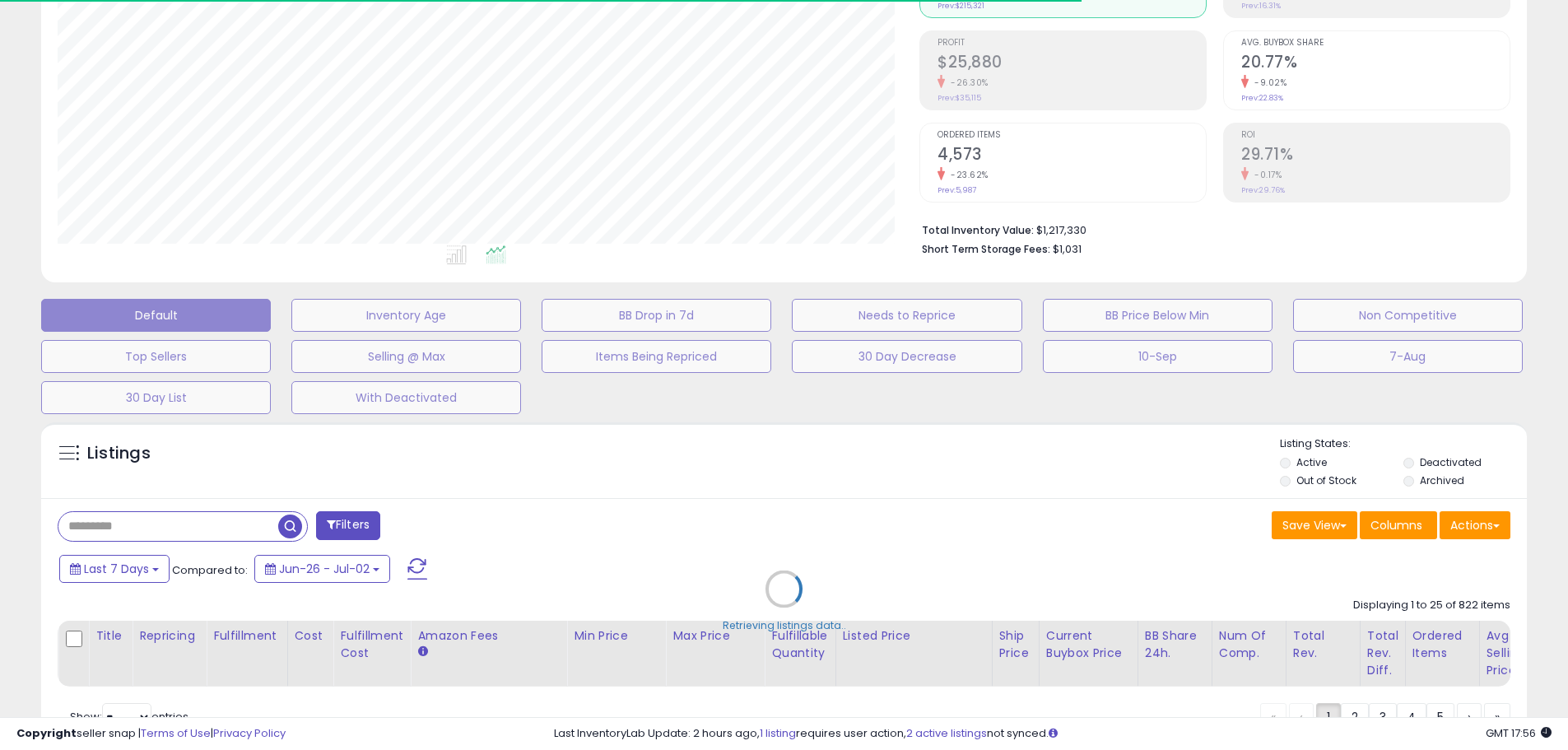 click on "Retrieving listings data.." at bounding box center (784, 601) 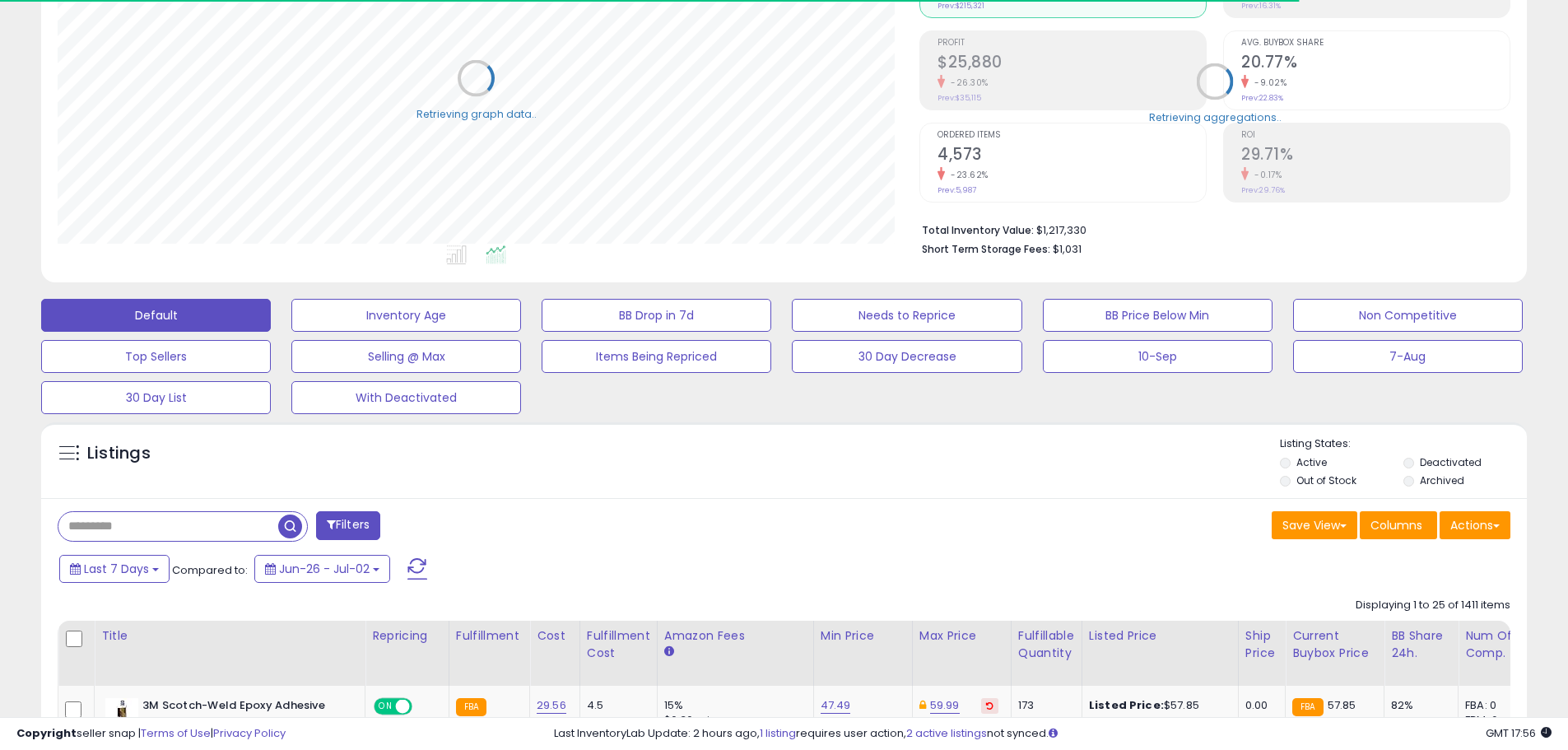 scroll, scrollTop: 822934, scrollLeft: 822235, axis: both 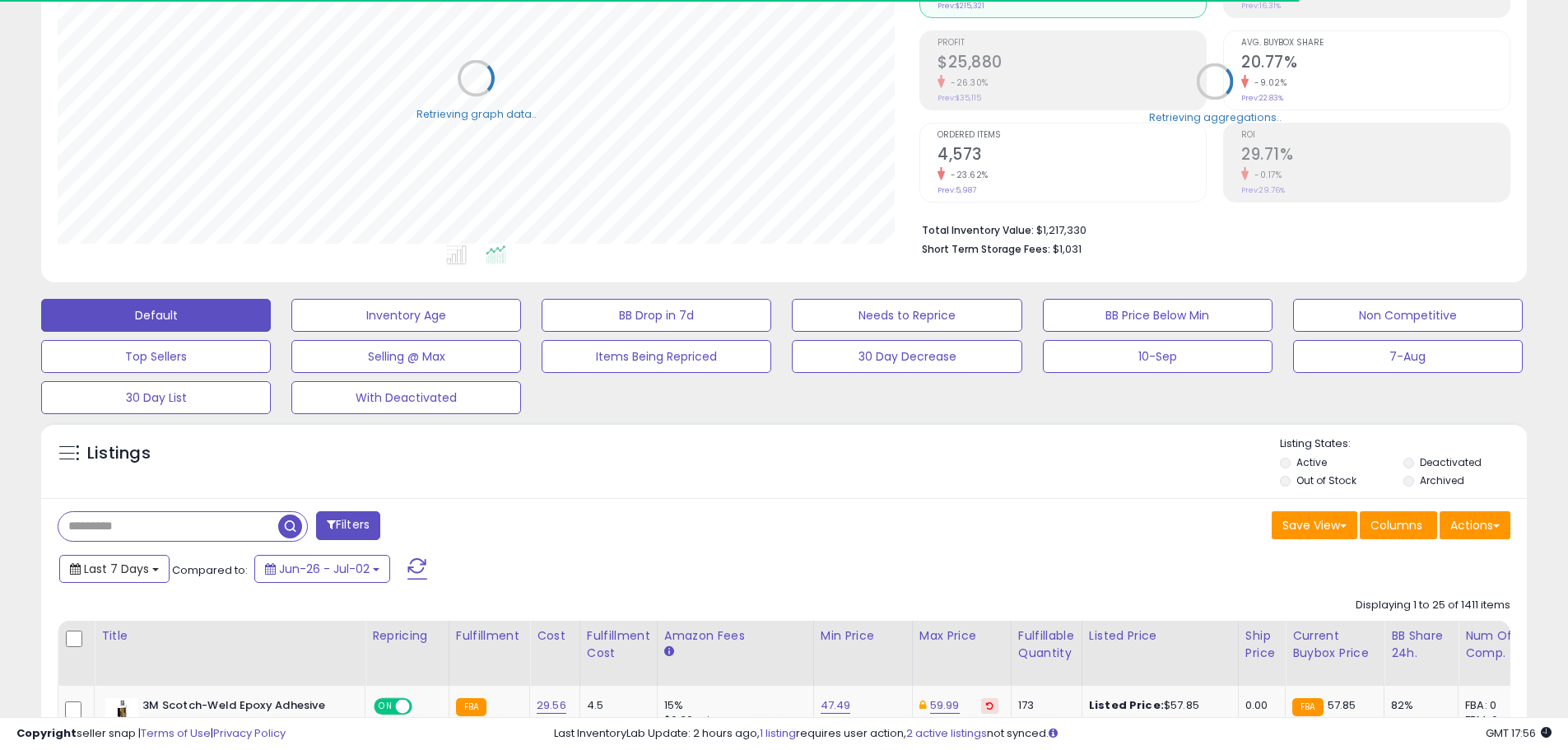 click on "Last 7 Days" at bounding box center (116, 569) 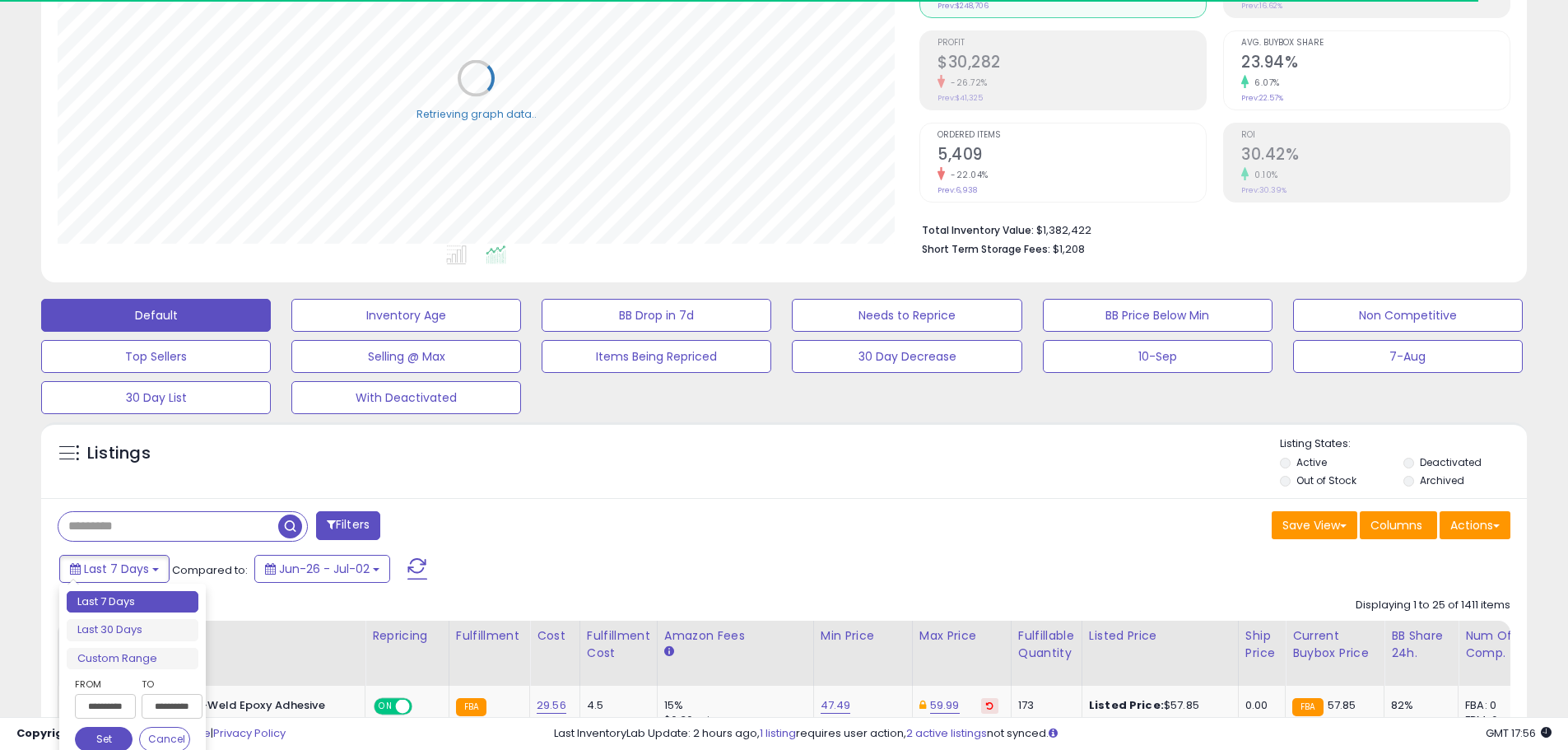 click on "**********" at bounding box center (105, 706) 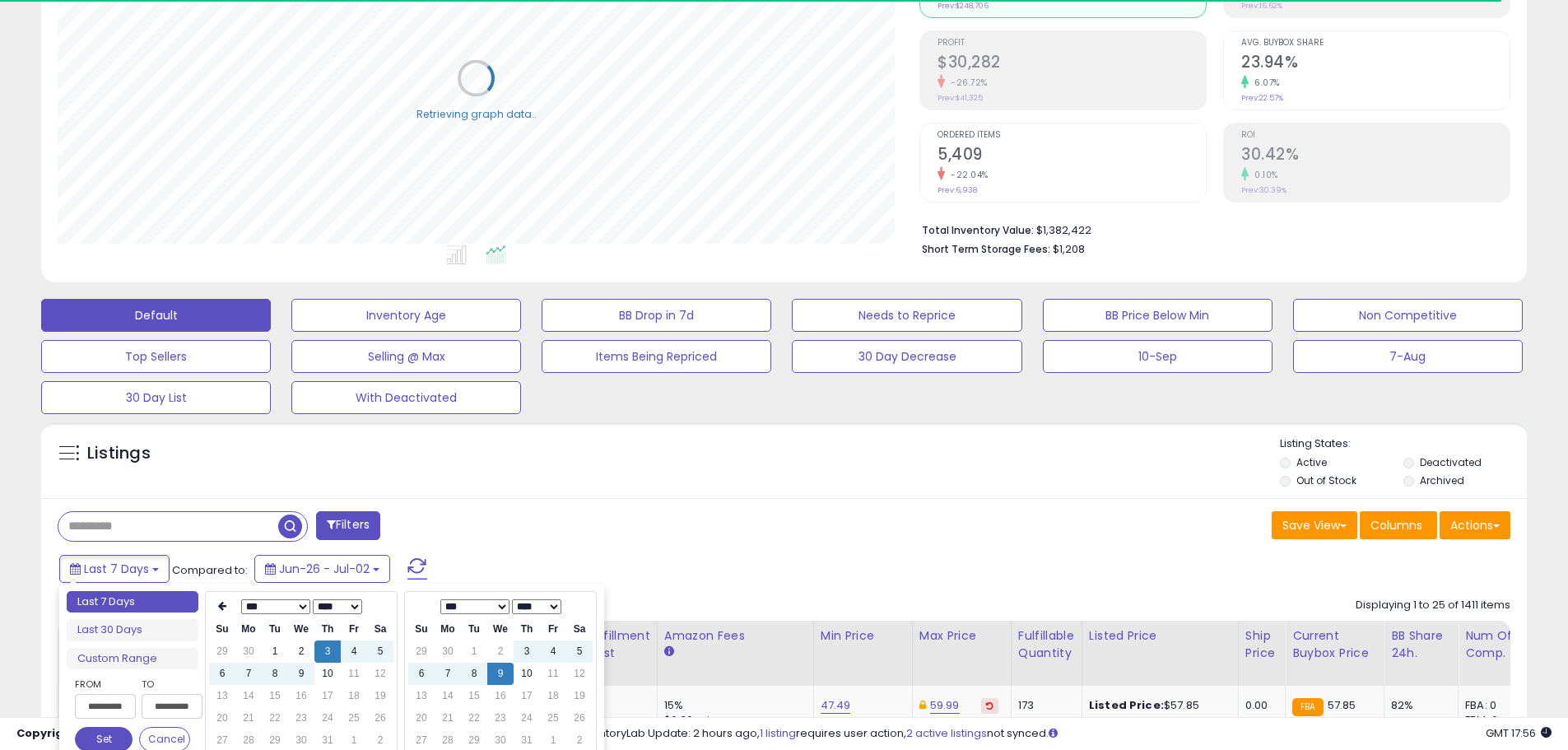 type on "**********" 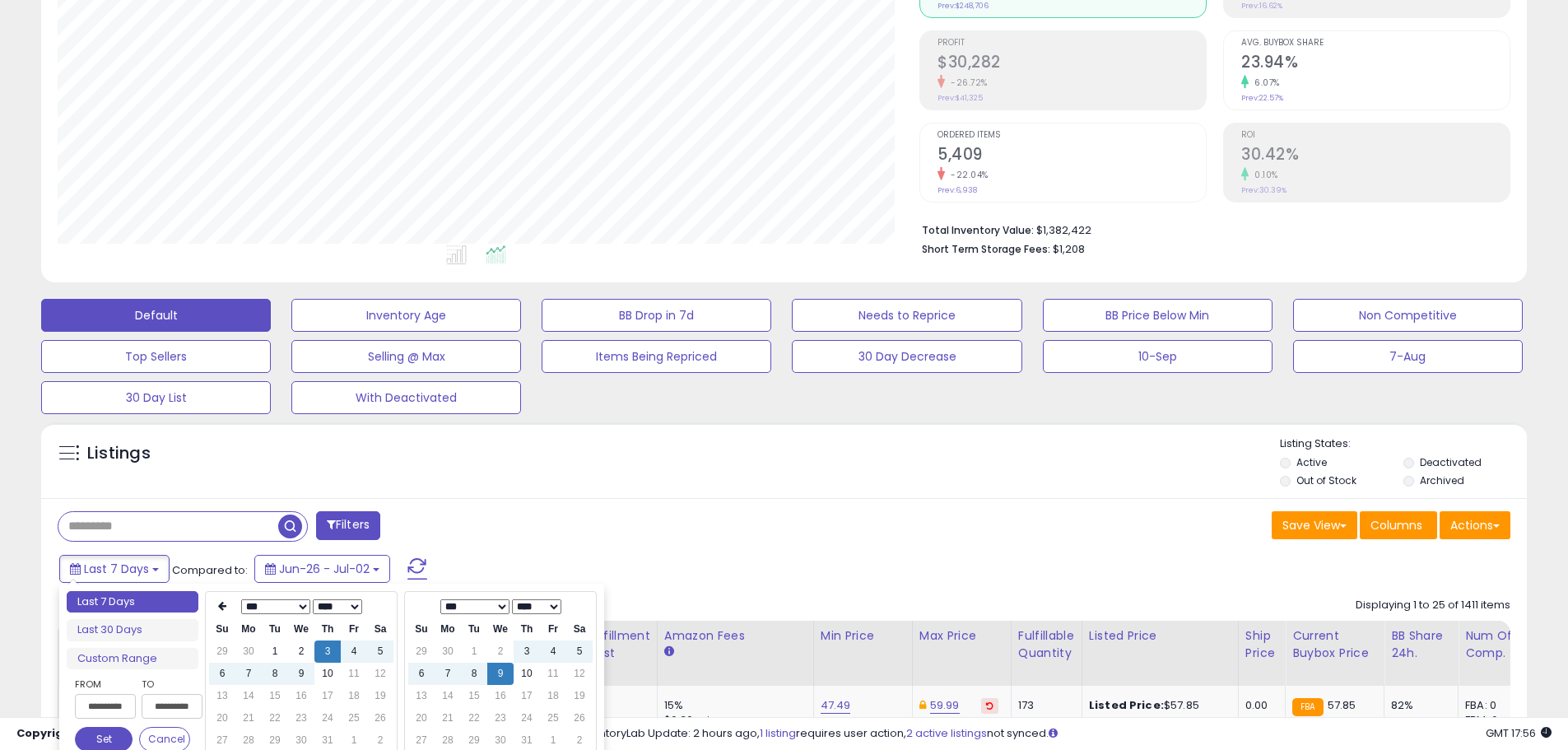 scroll, scrollTop: 822934, scrollLeft: 822235, axis: both 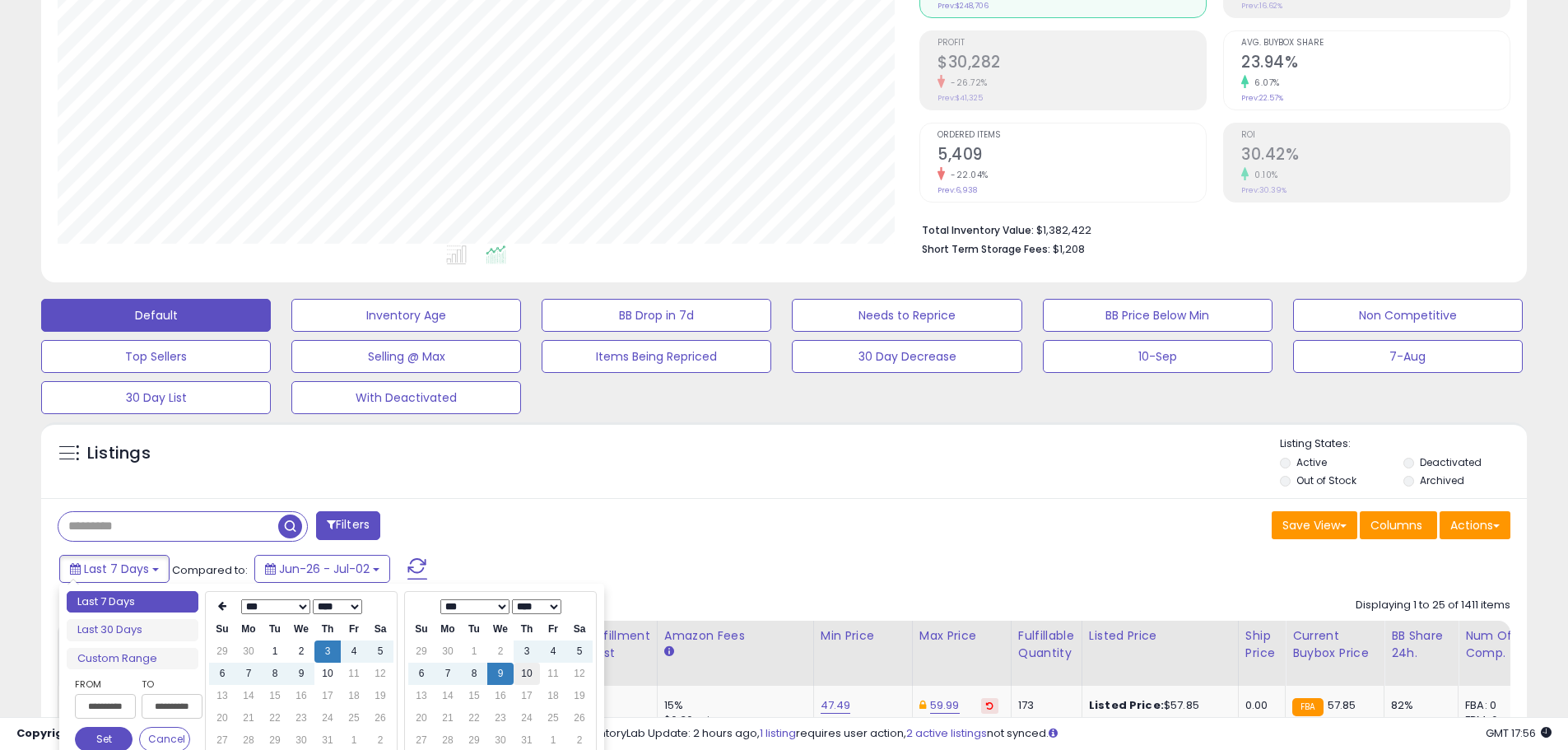 type on "**********" 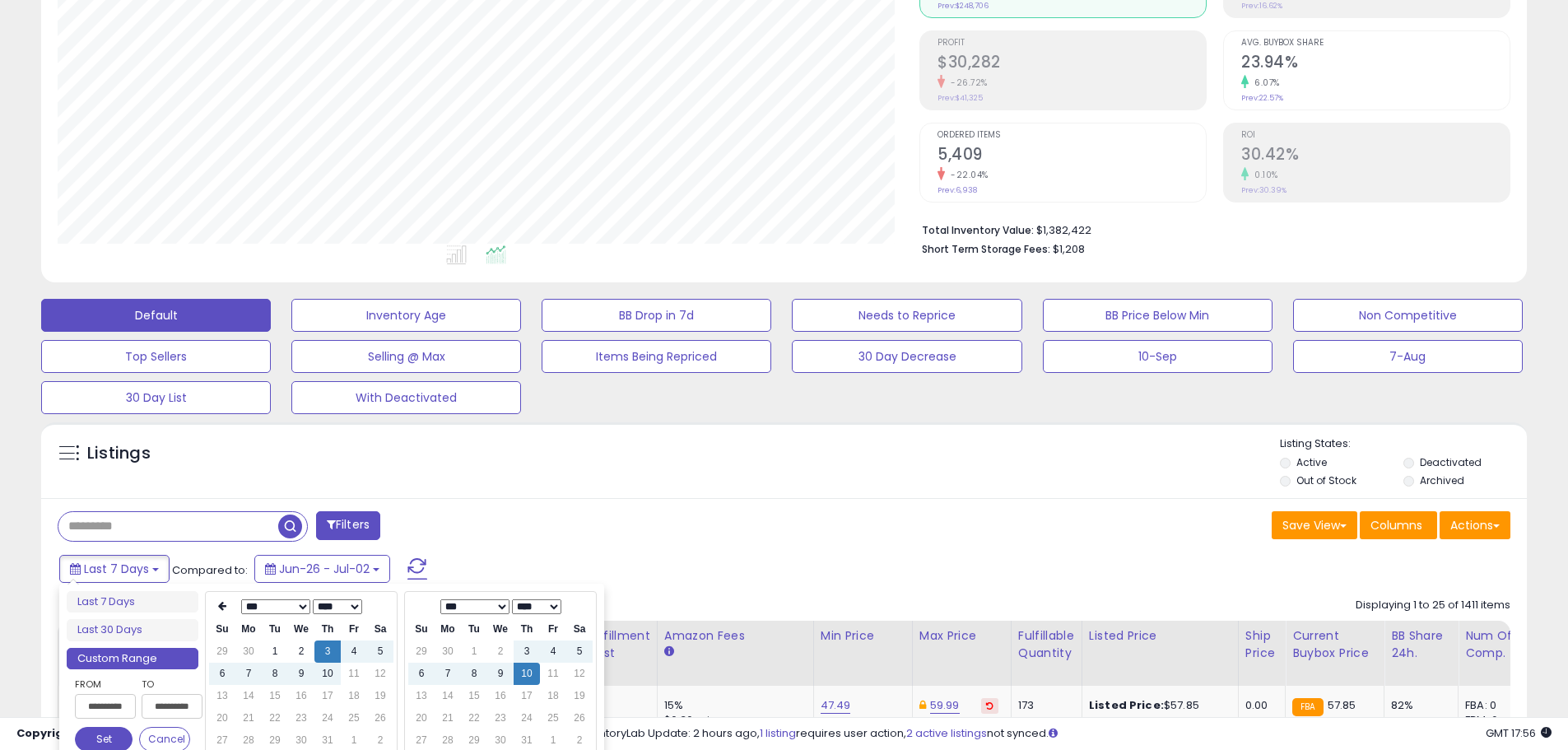 click on "Set" at bounding box center (104, 739) 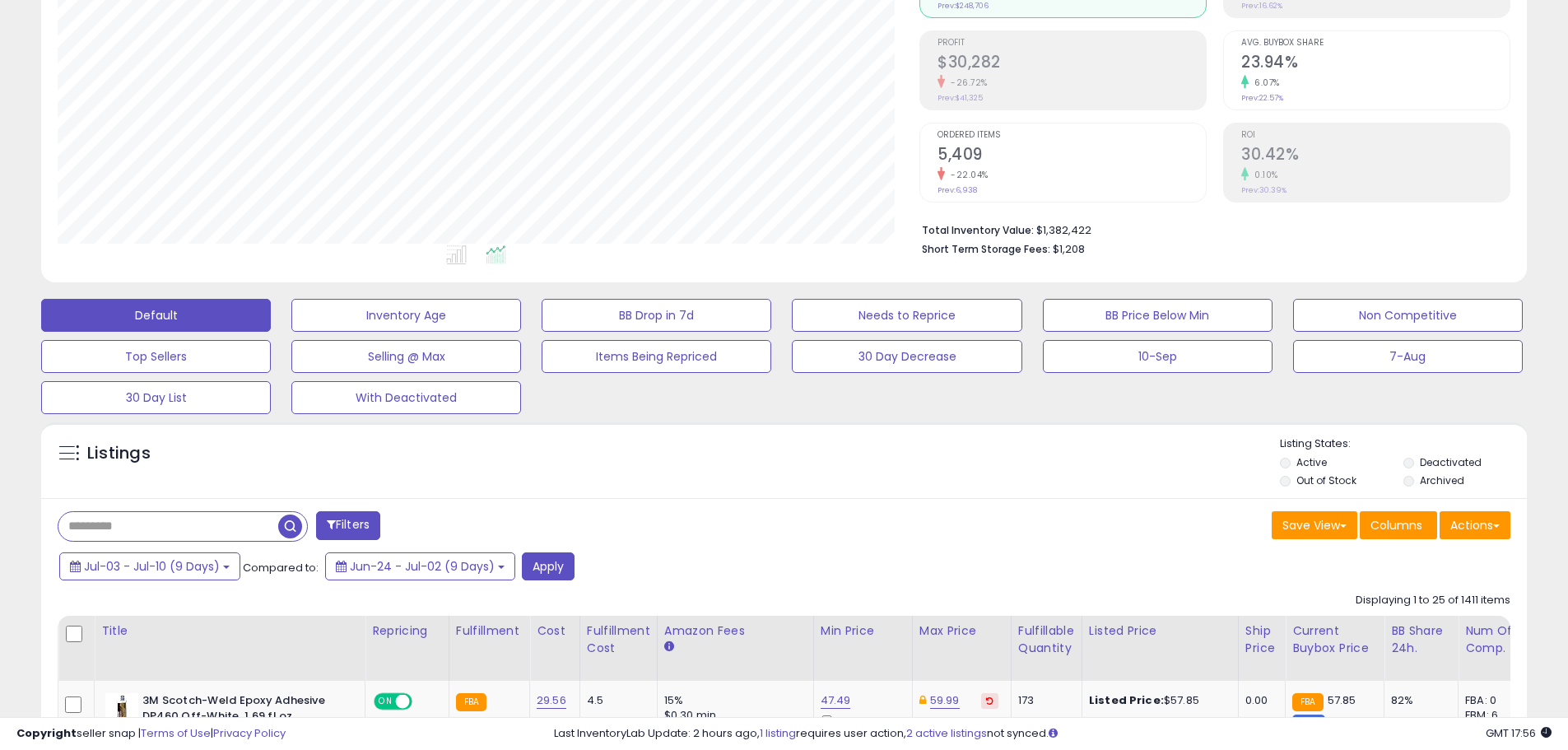 click on "Jul-03 - Jul-10 (9 Days)
Compared to:
Jun-24 - Jul-02 (9 Days)
Apply" at bounding box center [600, 568] 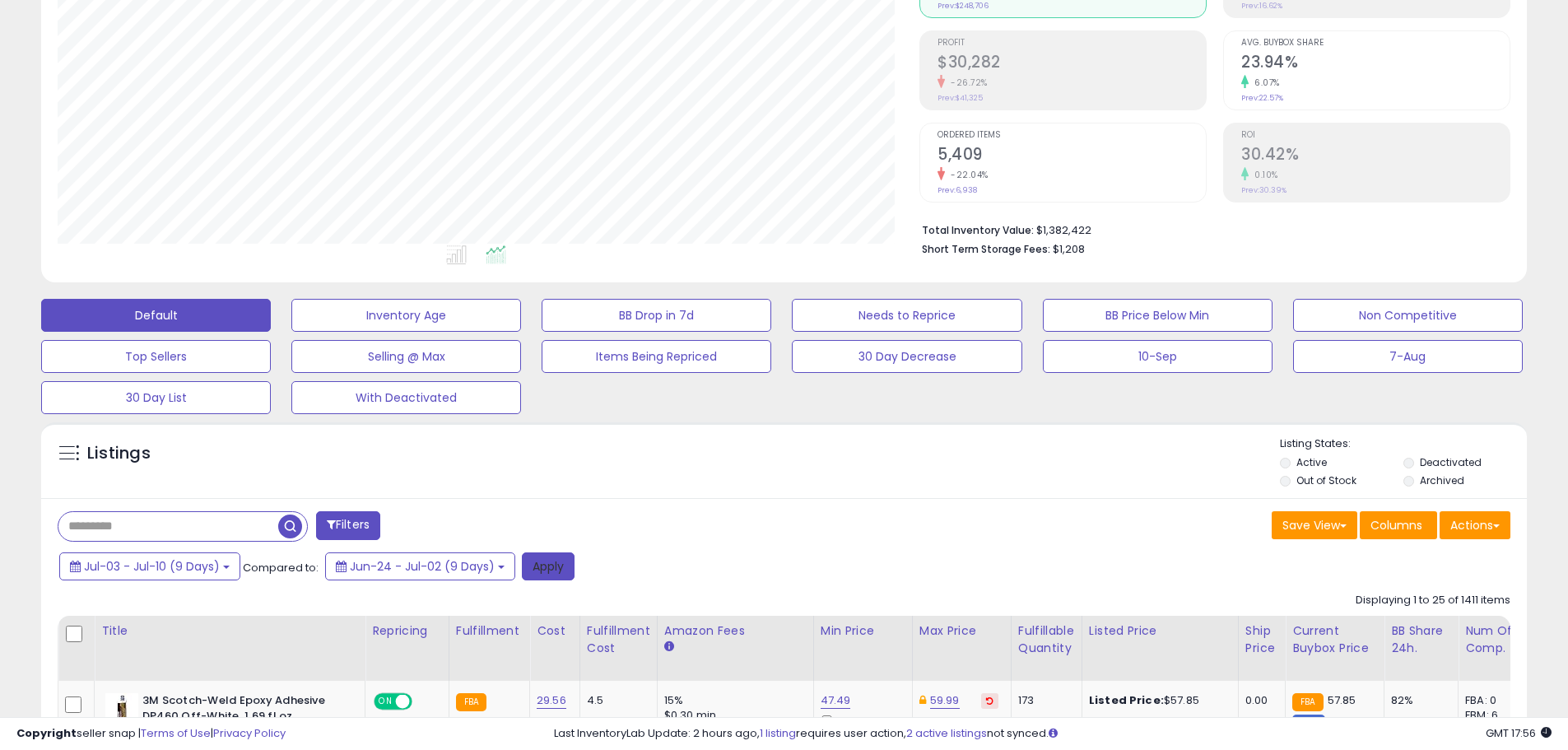 click on "Apply" at bounding box center (548, 566) 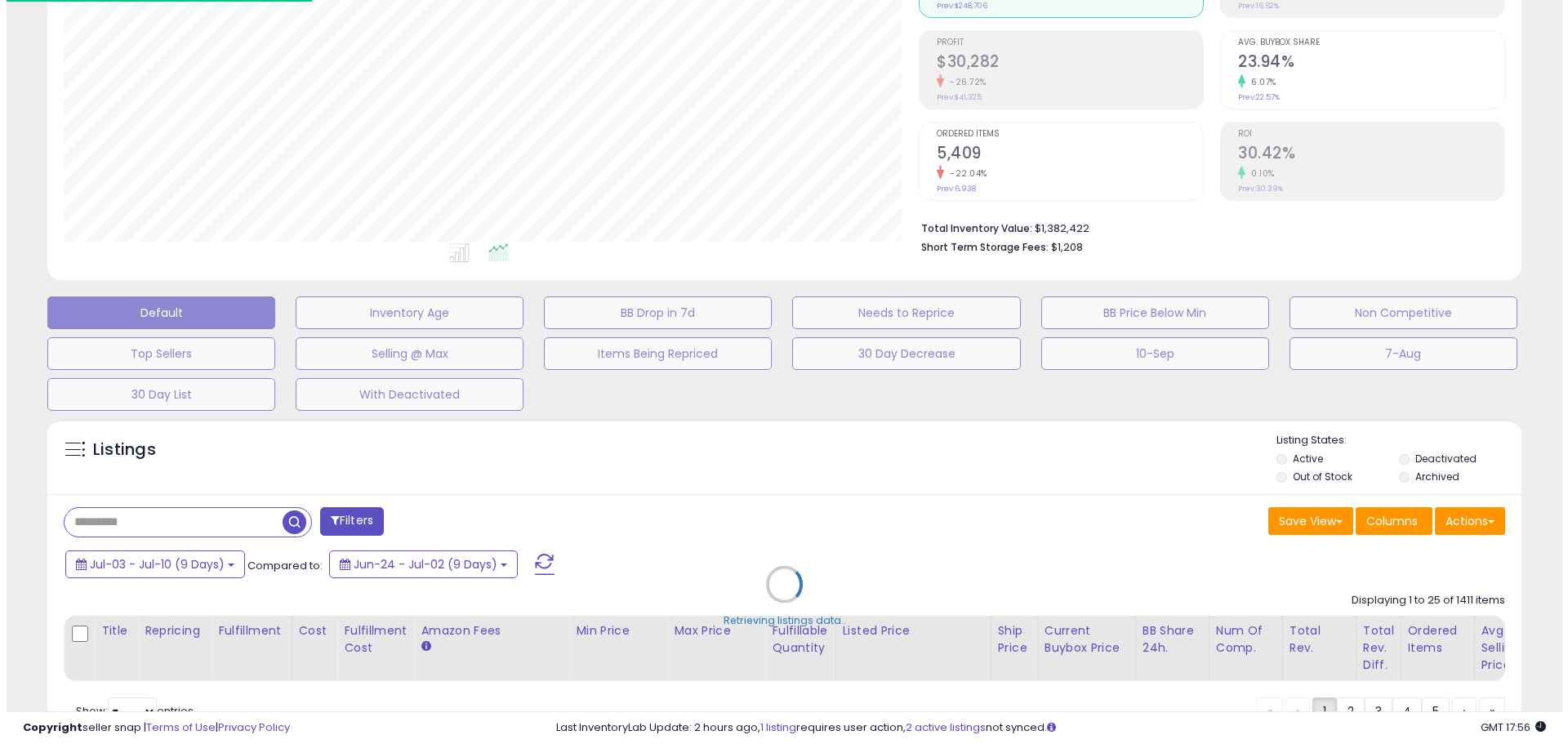 scroll, scrollTop: 816350, scrollLeft: 815804, axis: both 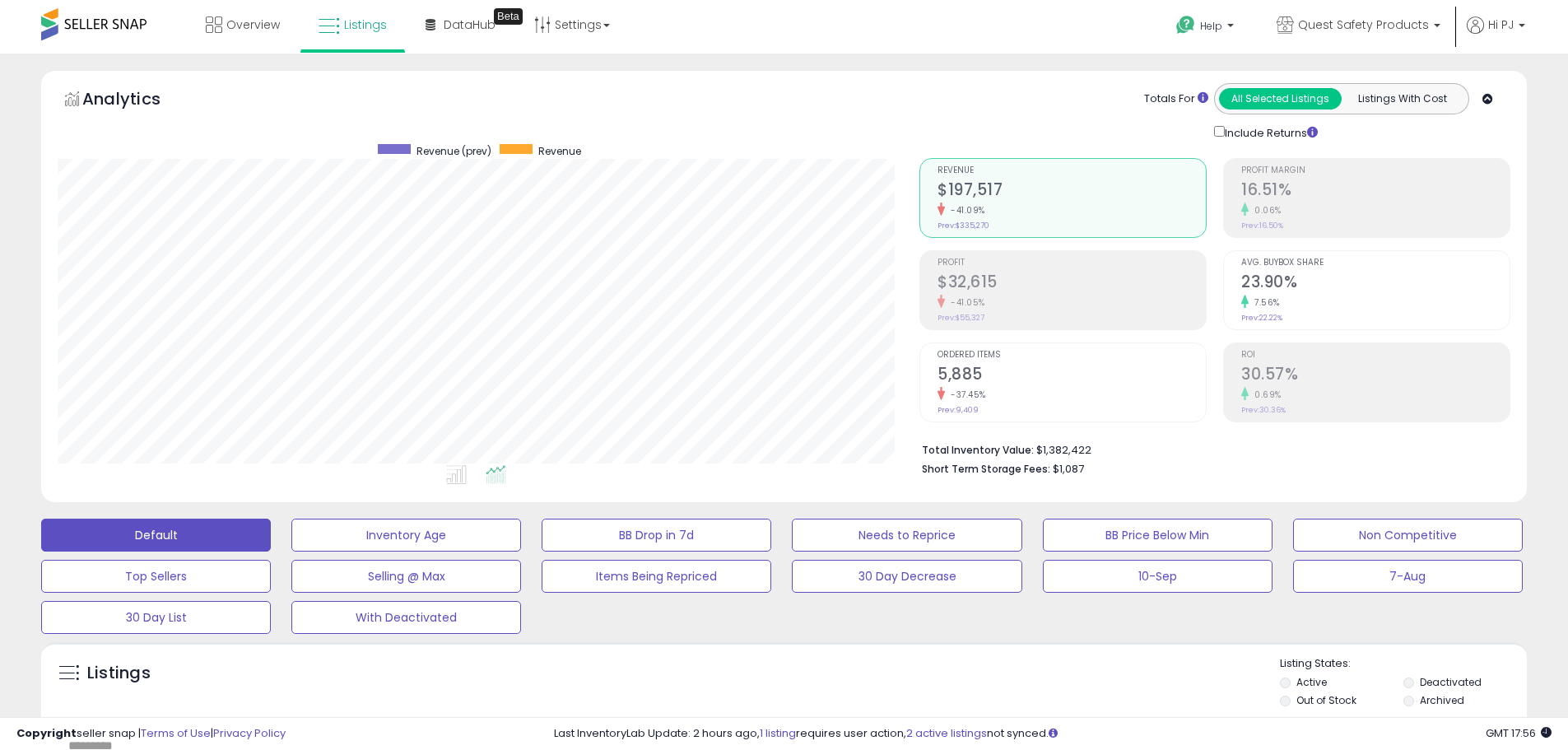 click on "Profit
$32,615
-41.05%
Prev:  $55,327" at bounding box center (1072, 288) 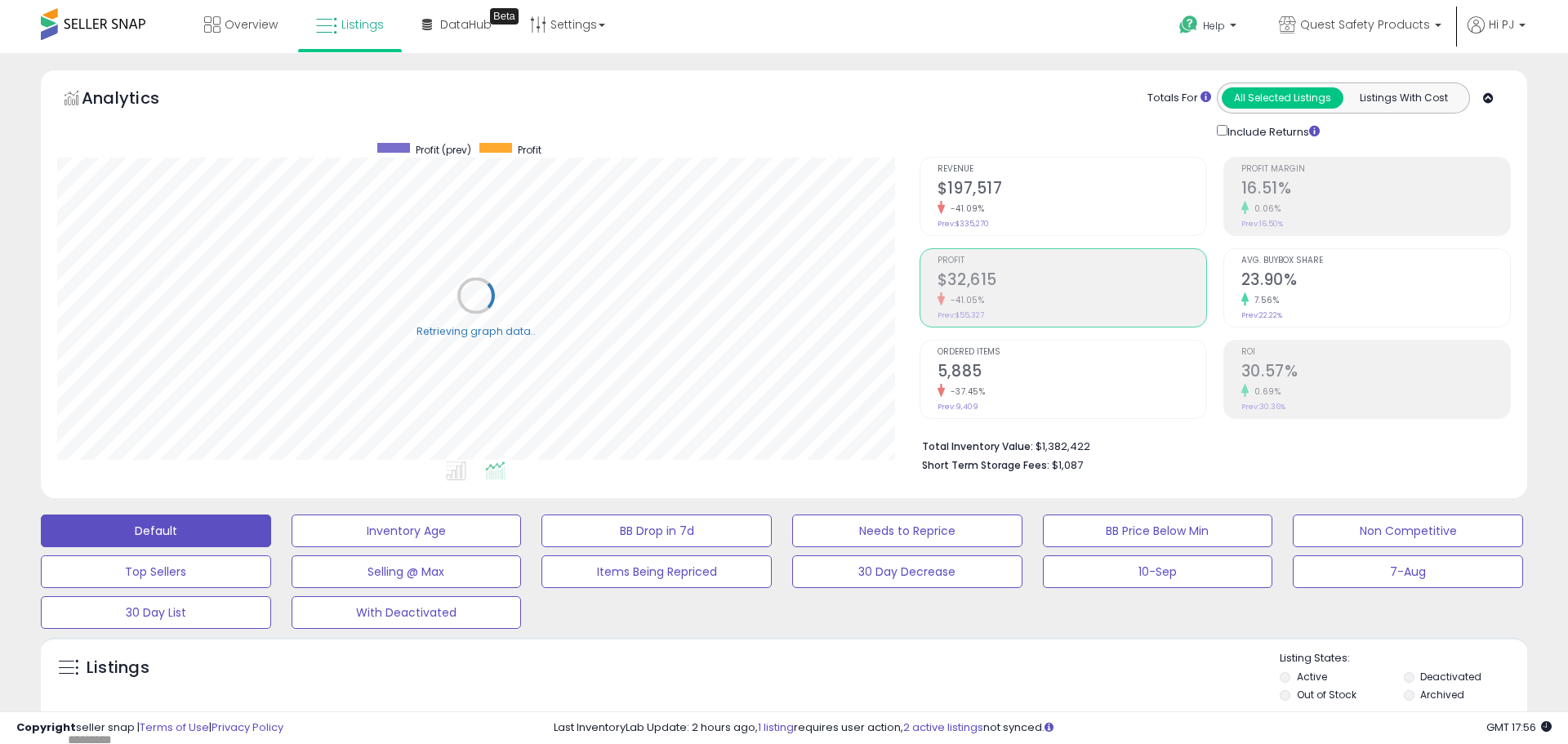 scroll, scrollTop: 816350, scrollLeft: 815804, axis: both 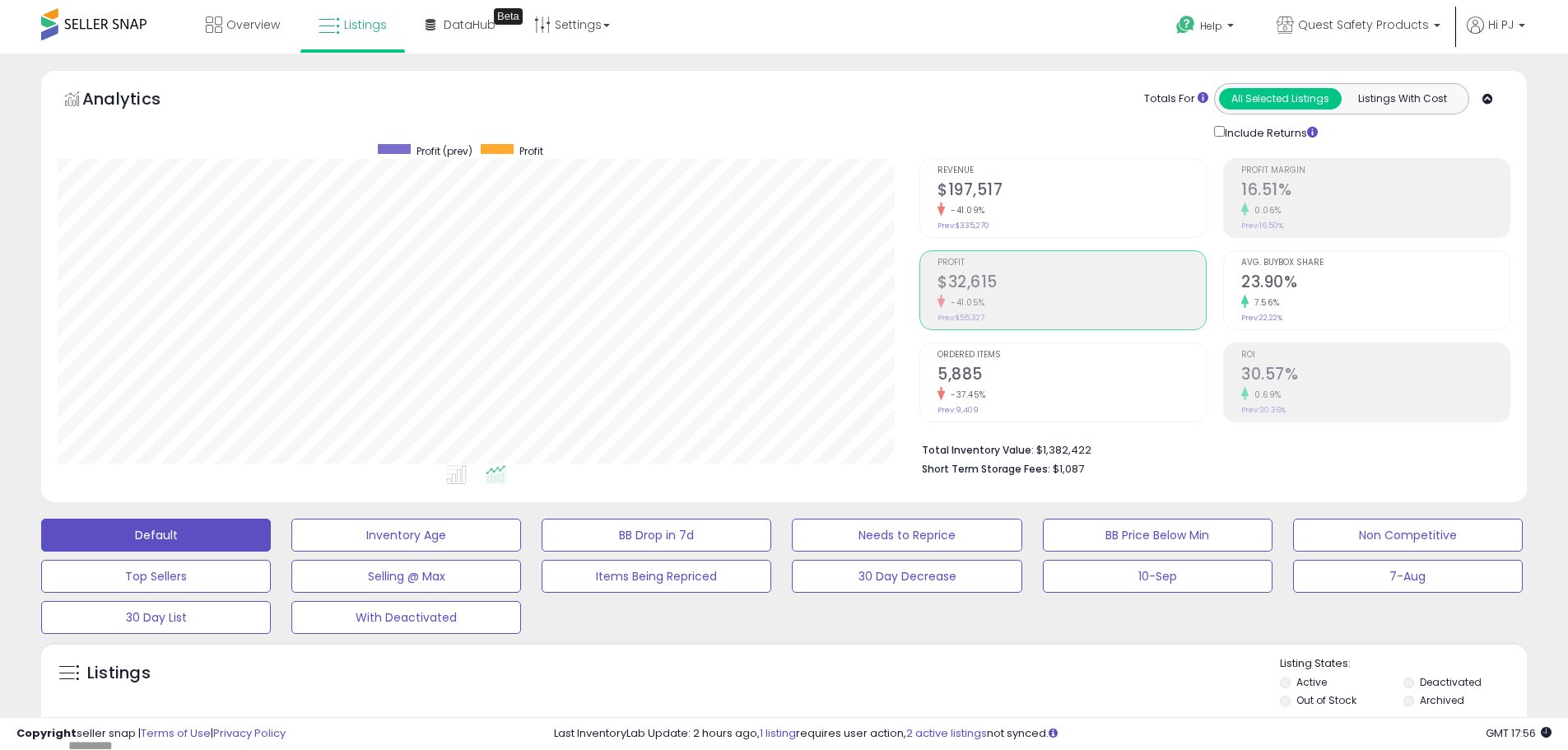 click on "Revenue
$197,517
-41.09%
Prev:  $335,270
Profit
$32,615
-41.05%
Prev:  $55,327" at bounding box center [1063, 290] 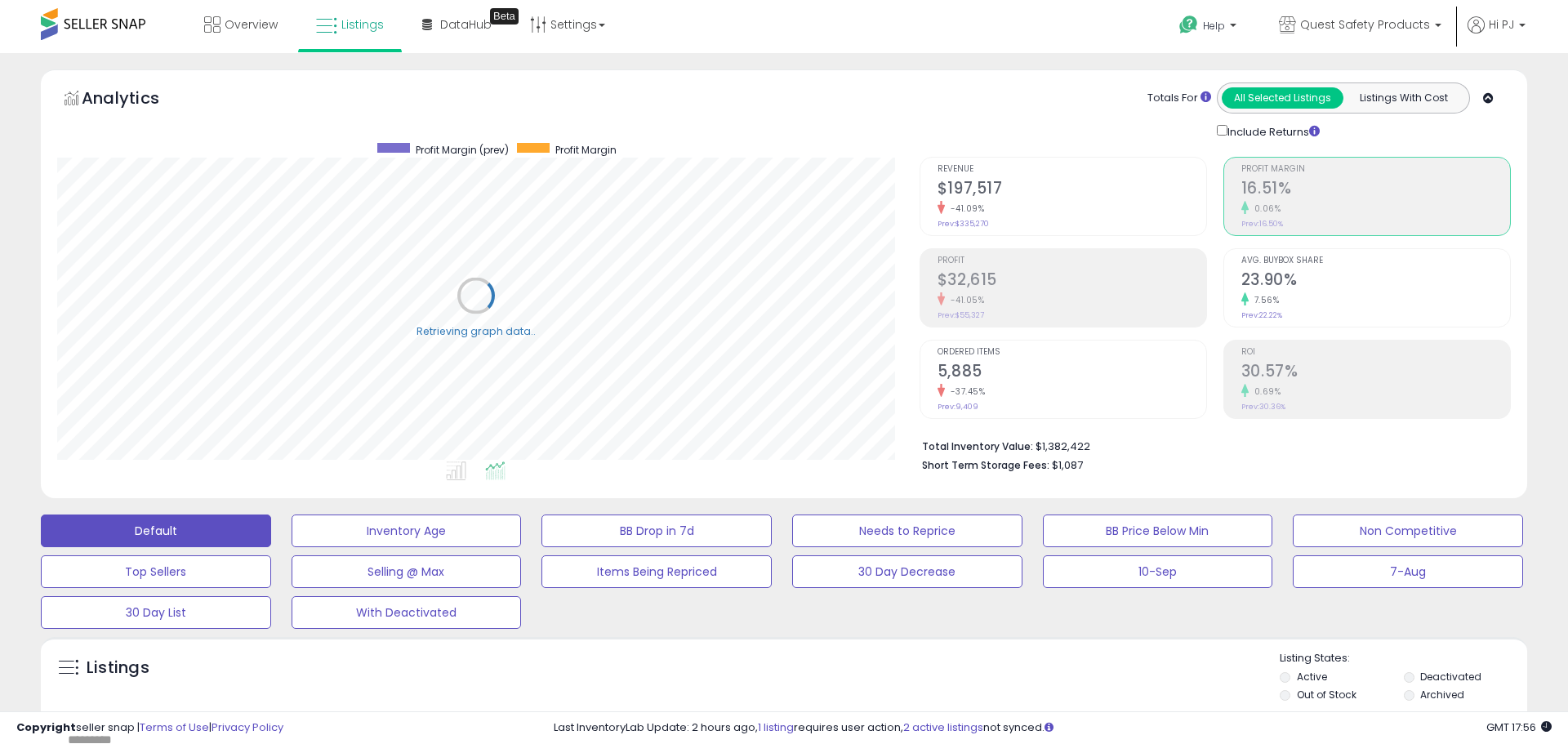 scroll, scrollTop: 816350, scrollLeft: 815804, axis: both 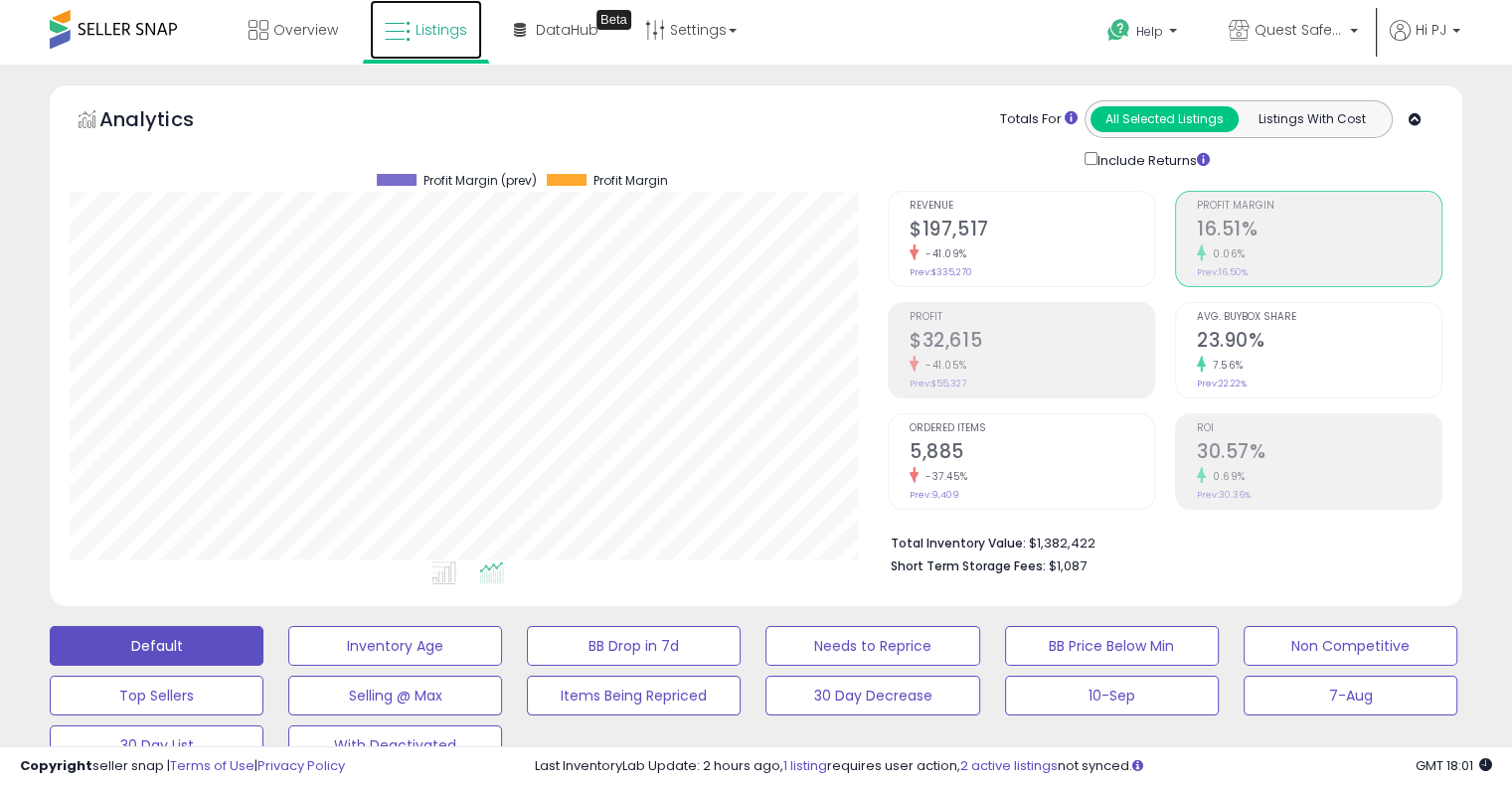 click on "Listings" at bounding box center (425, 30) 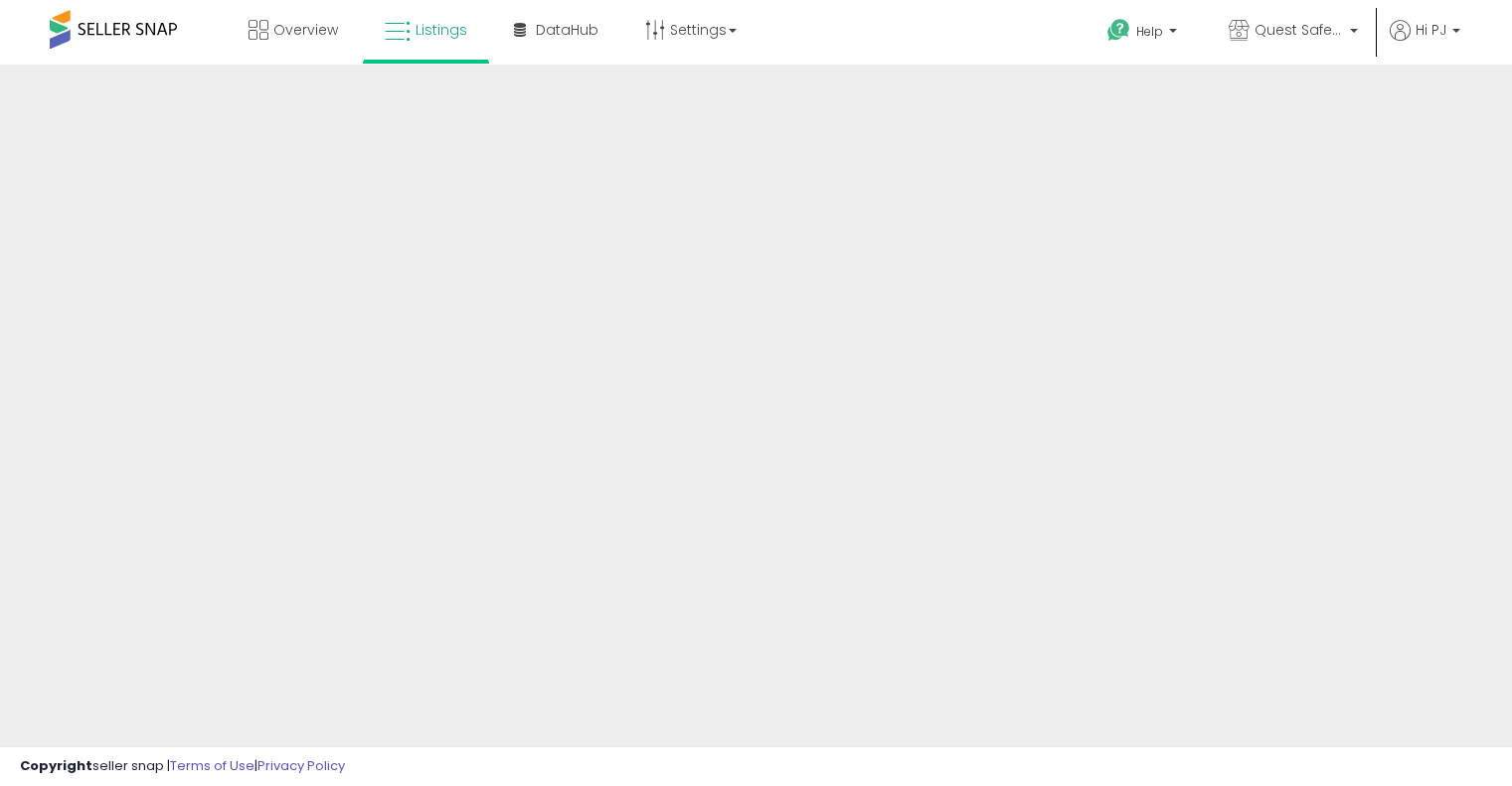 scroll, scrollTop: 0, scrollLeft: 0, axis: both 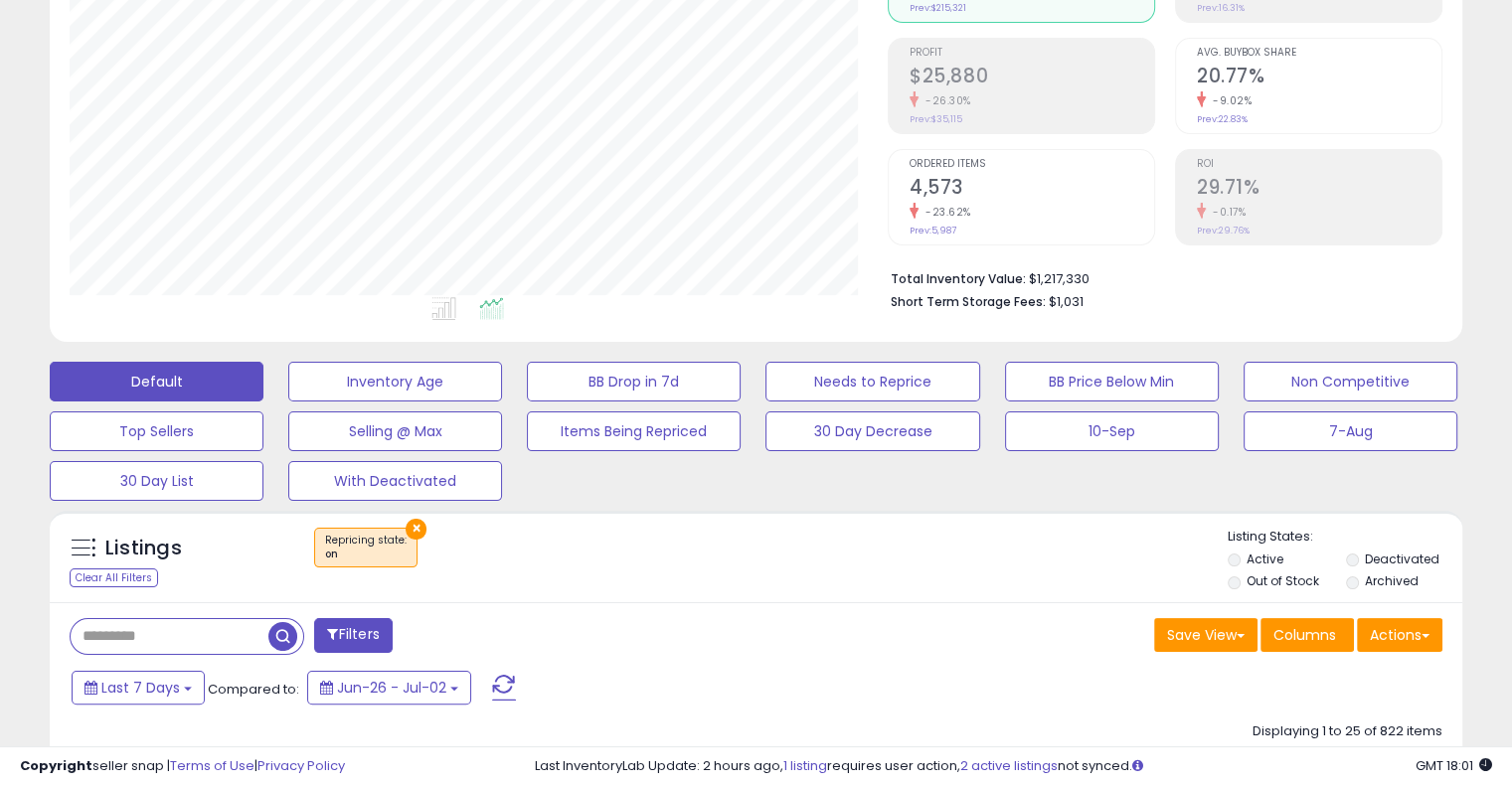 click on "×" at bounding box center (416, 529) 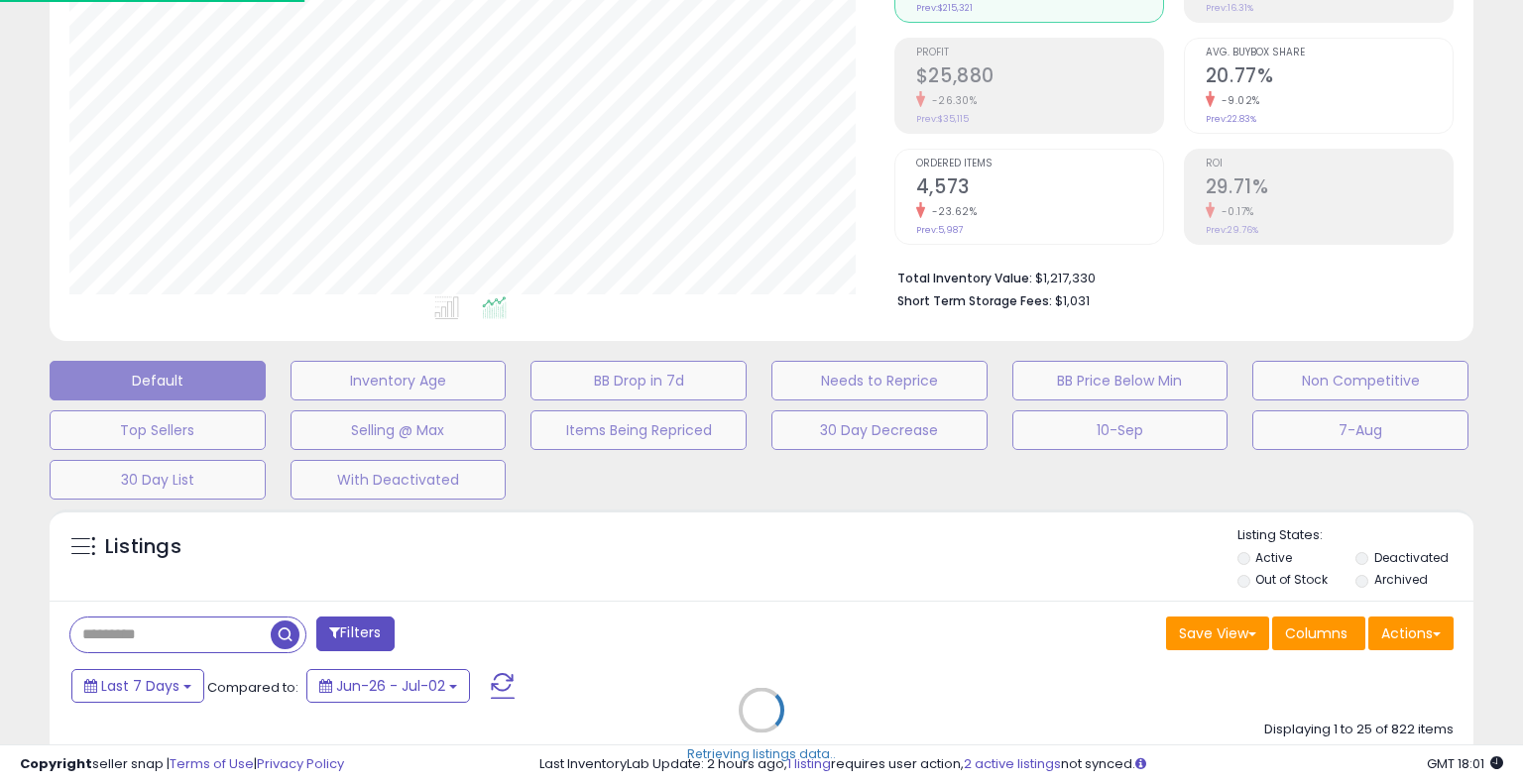 scroll, scrollTop: 990743, scrollLeft: 990712, axis: both 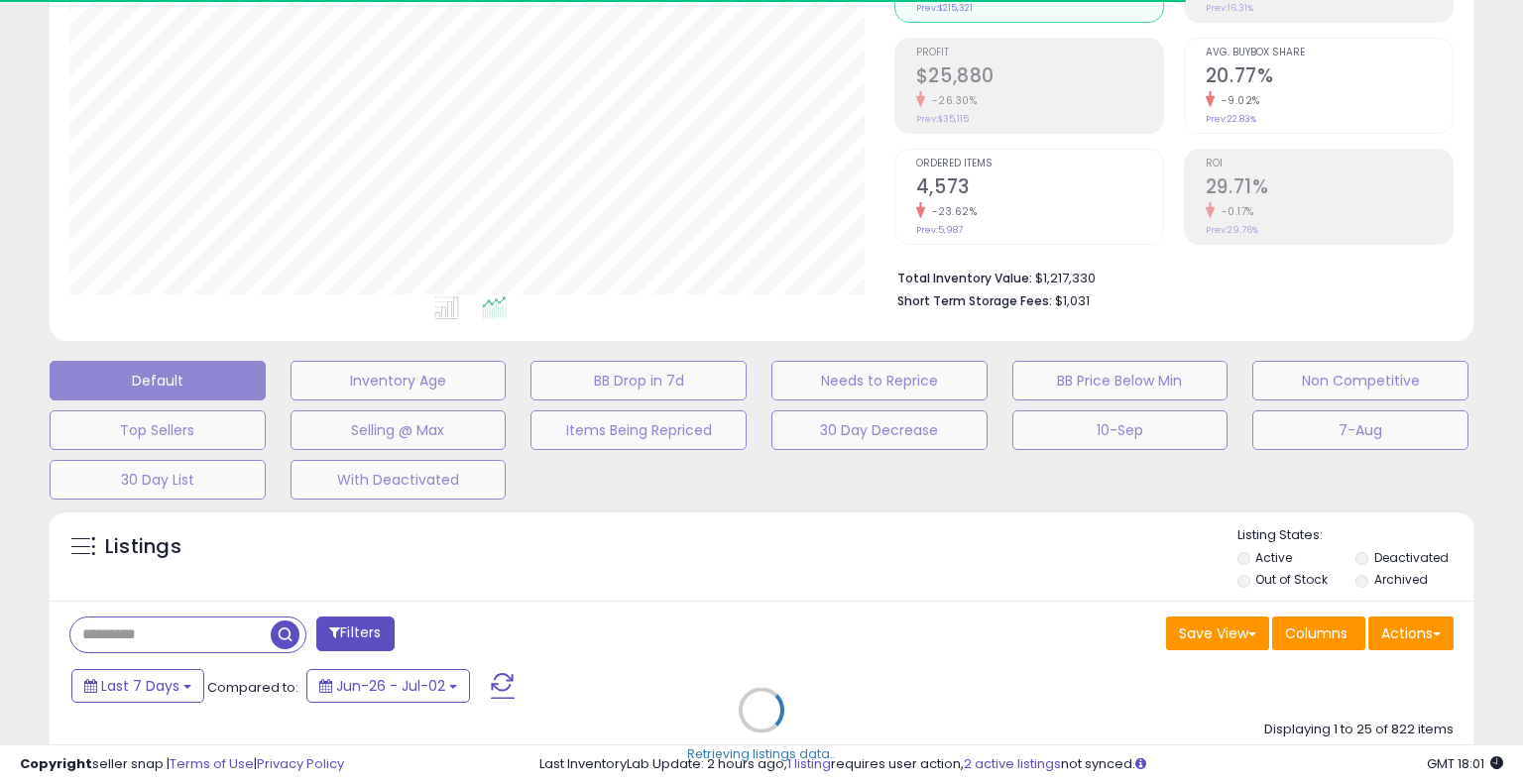 click on "Retrieving listings data.." at bounding box center (762, 725) 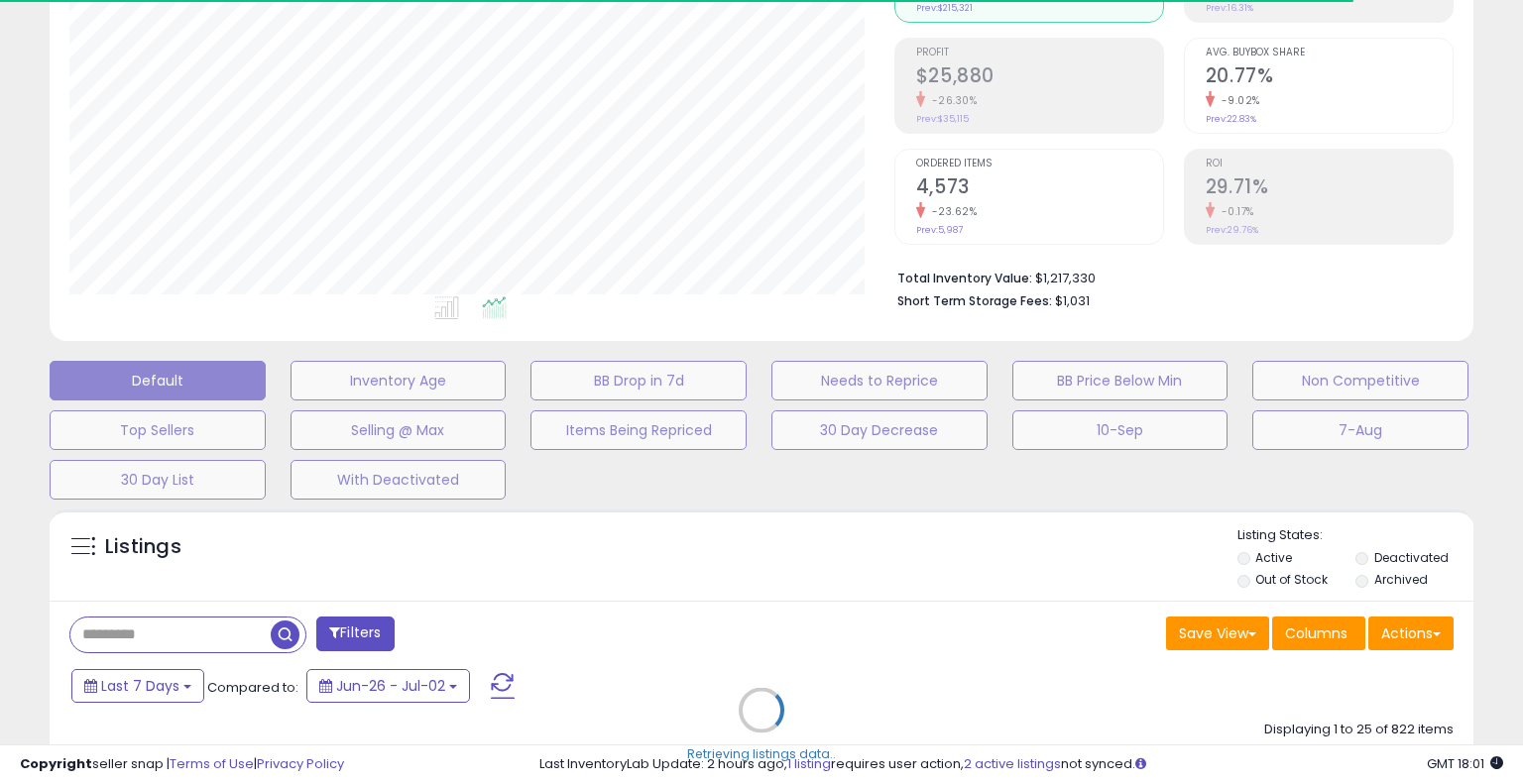 click on "Retrieving listings data.." at bounding box center [762, 725] 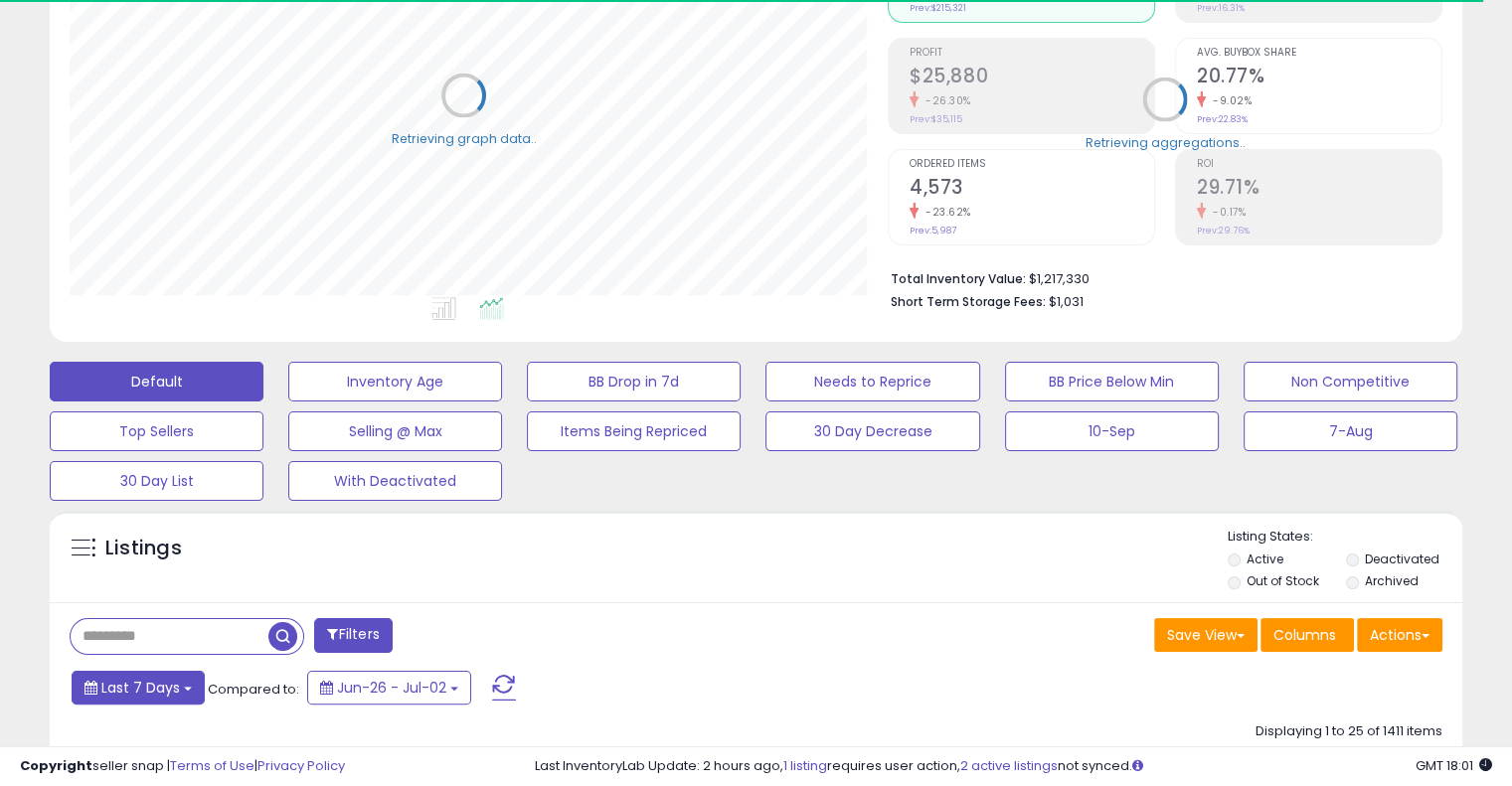 scroll, scrollTop: 406, scrollLeft: 817, axis: both 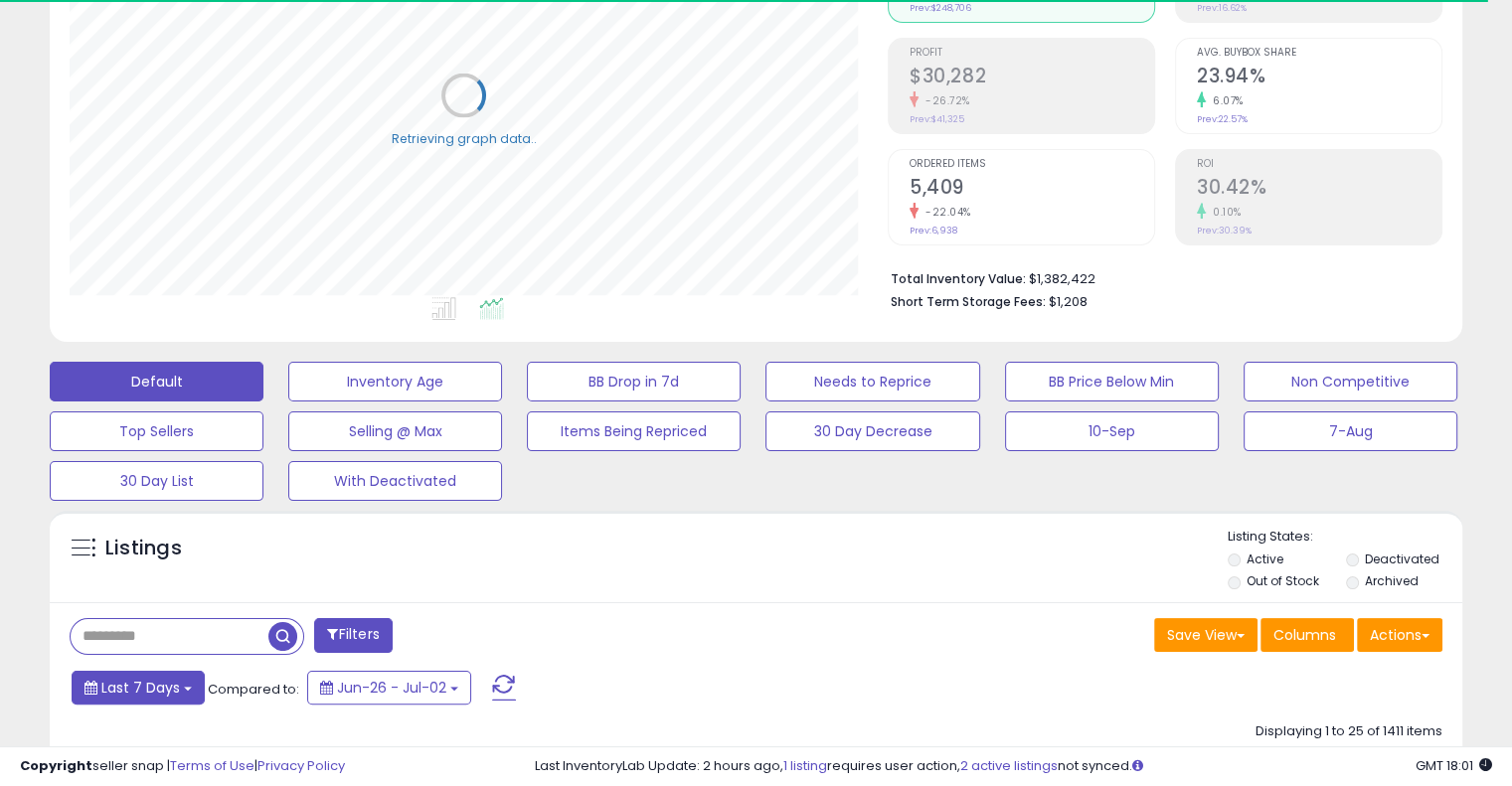 click on "Last 7 Days" at bounding box center (138, 688) 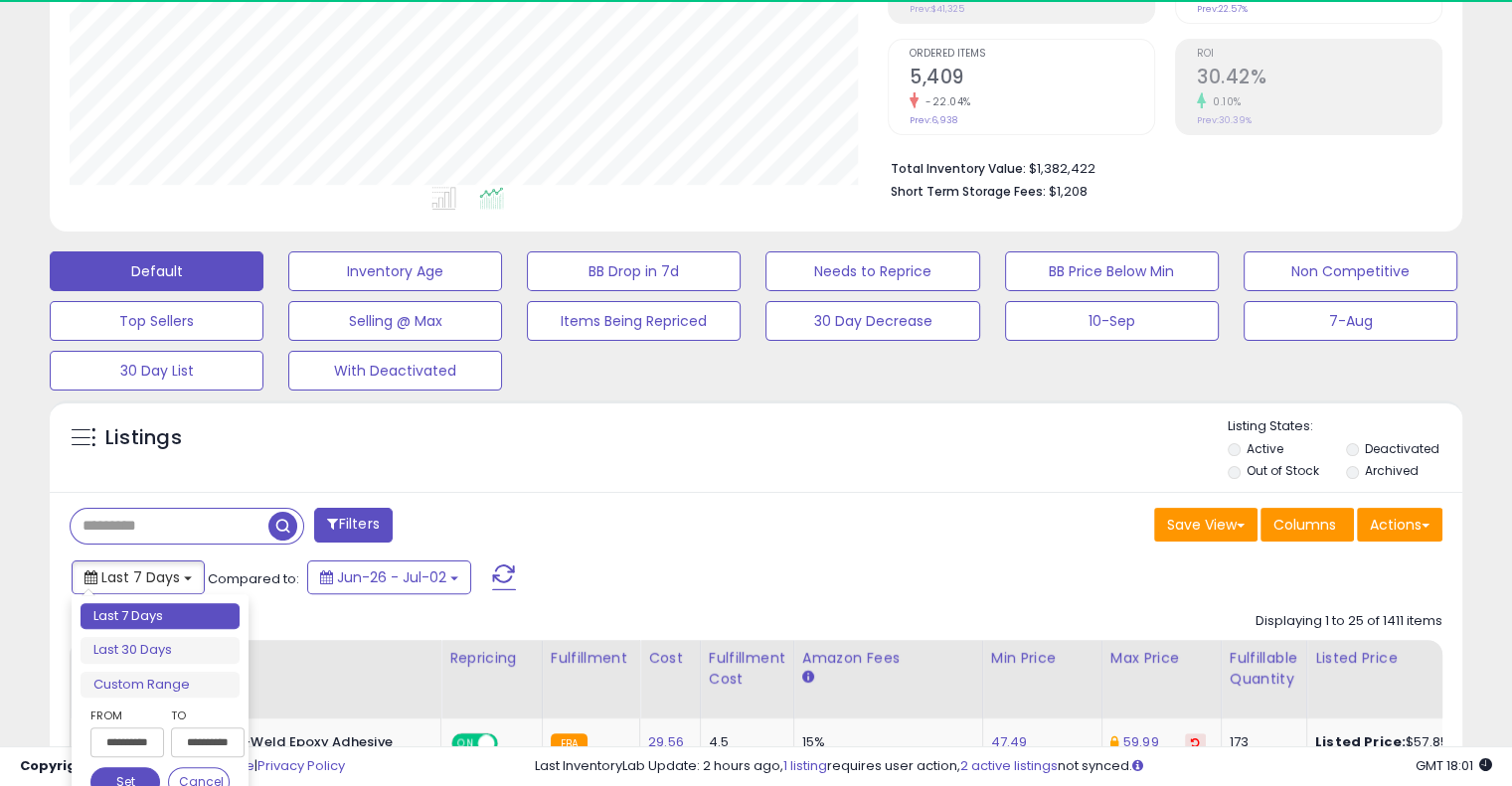 scroll, scrollTop: 397, scrollLeft: 0, axis: vertical 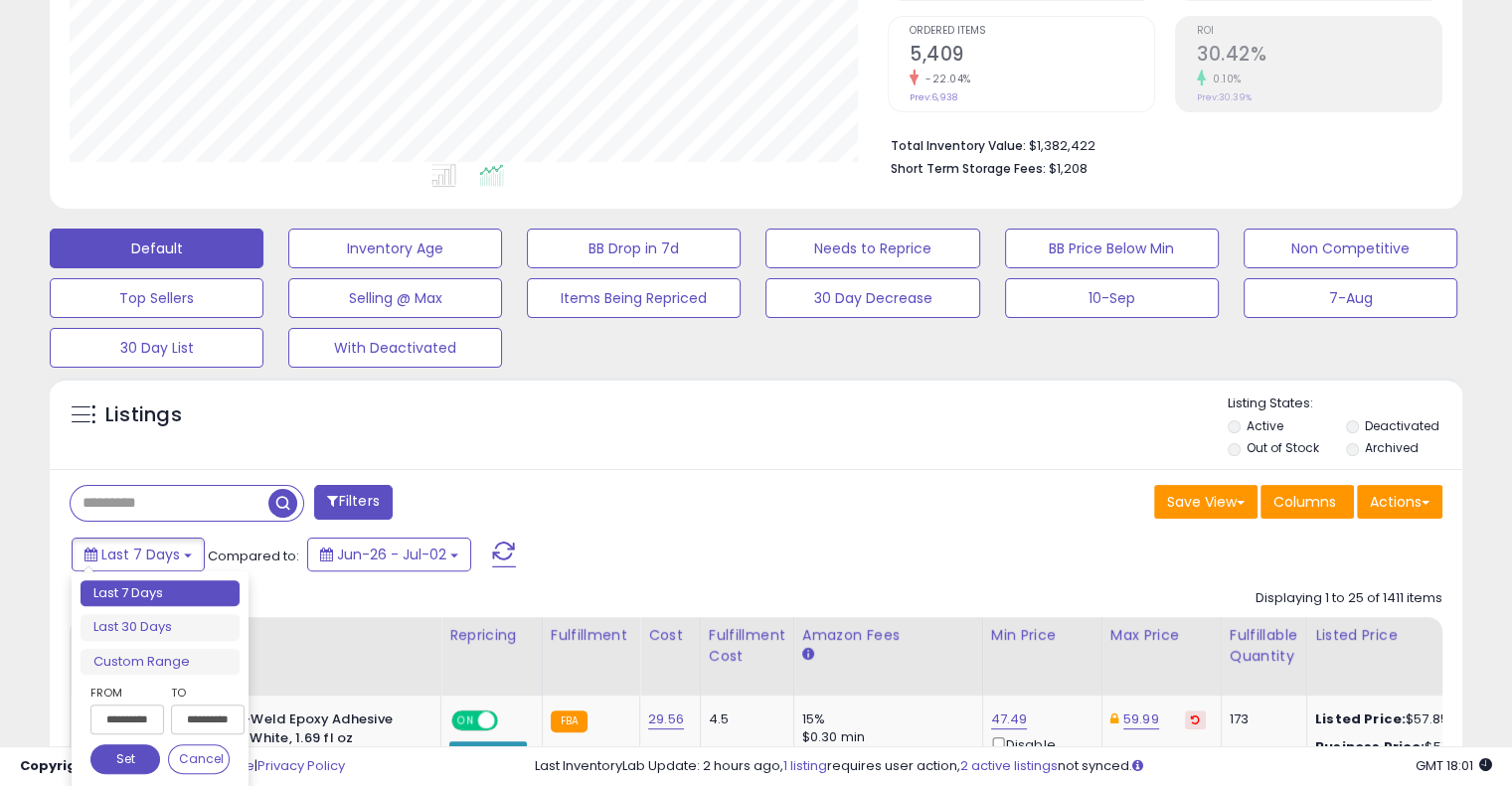 click on "**********" at bounding box center [127, 719] 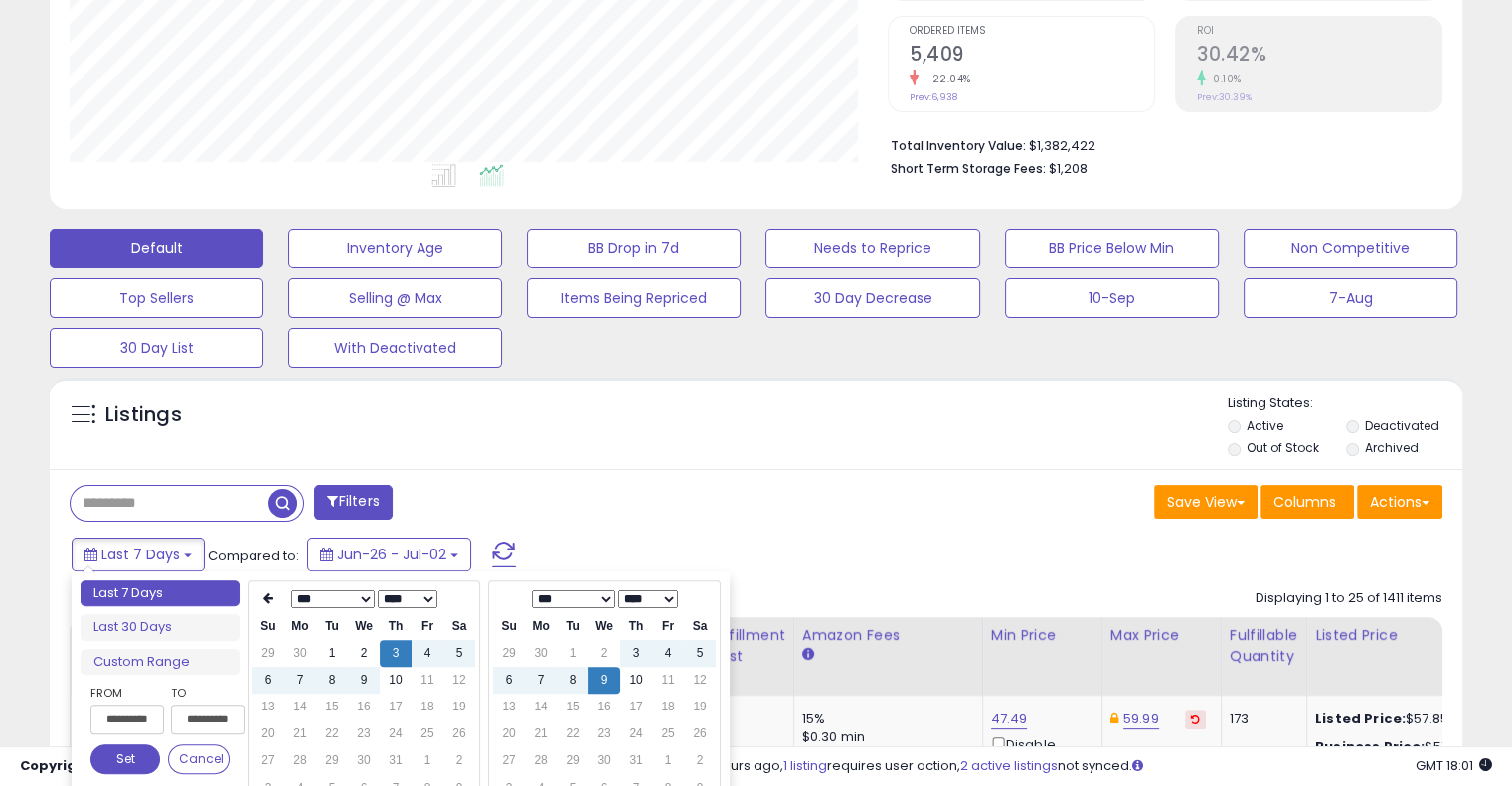 type on "**********" 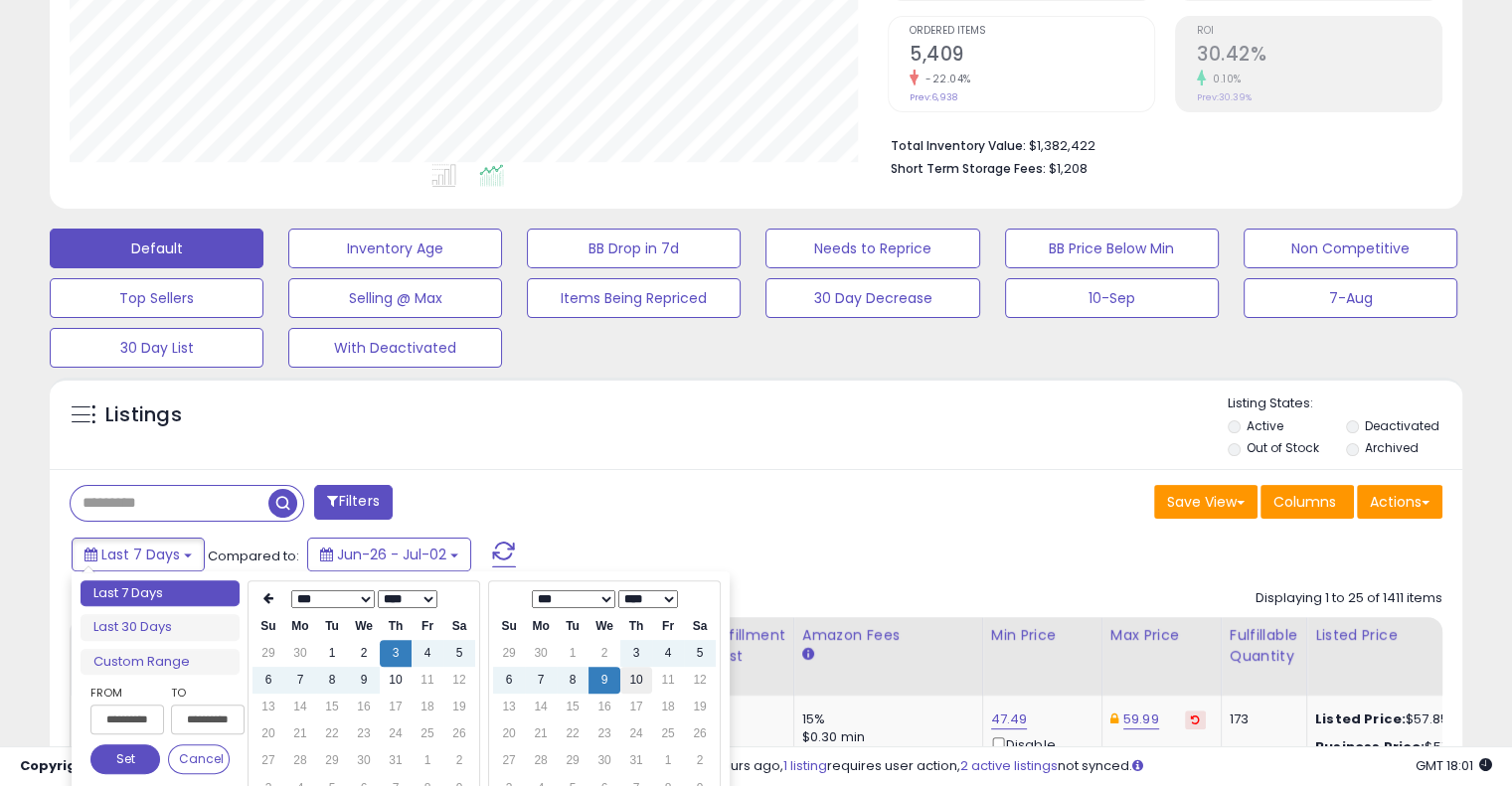 click on "10" at bounding box center [636, 680] 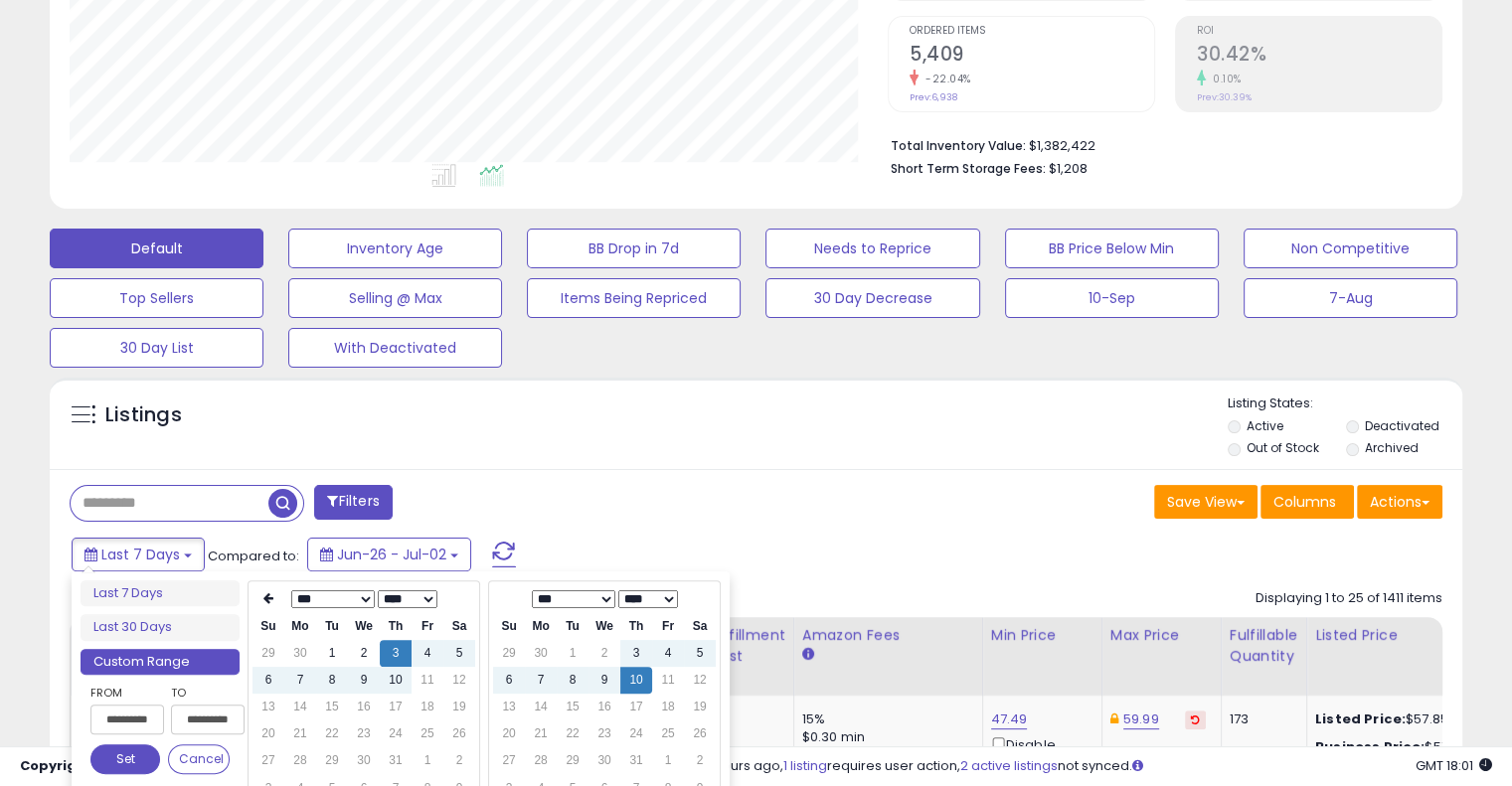 type on "**********" 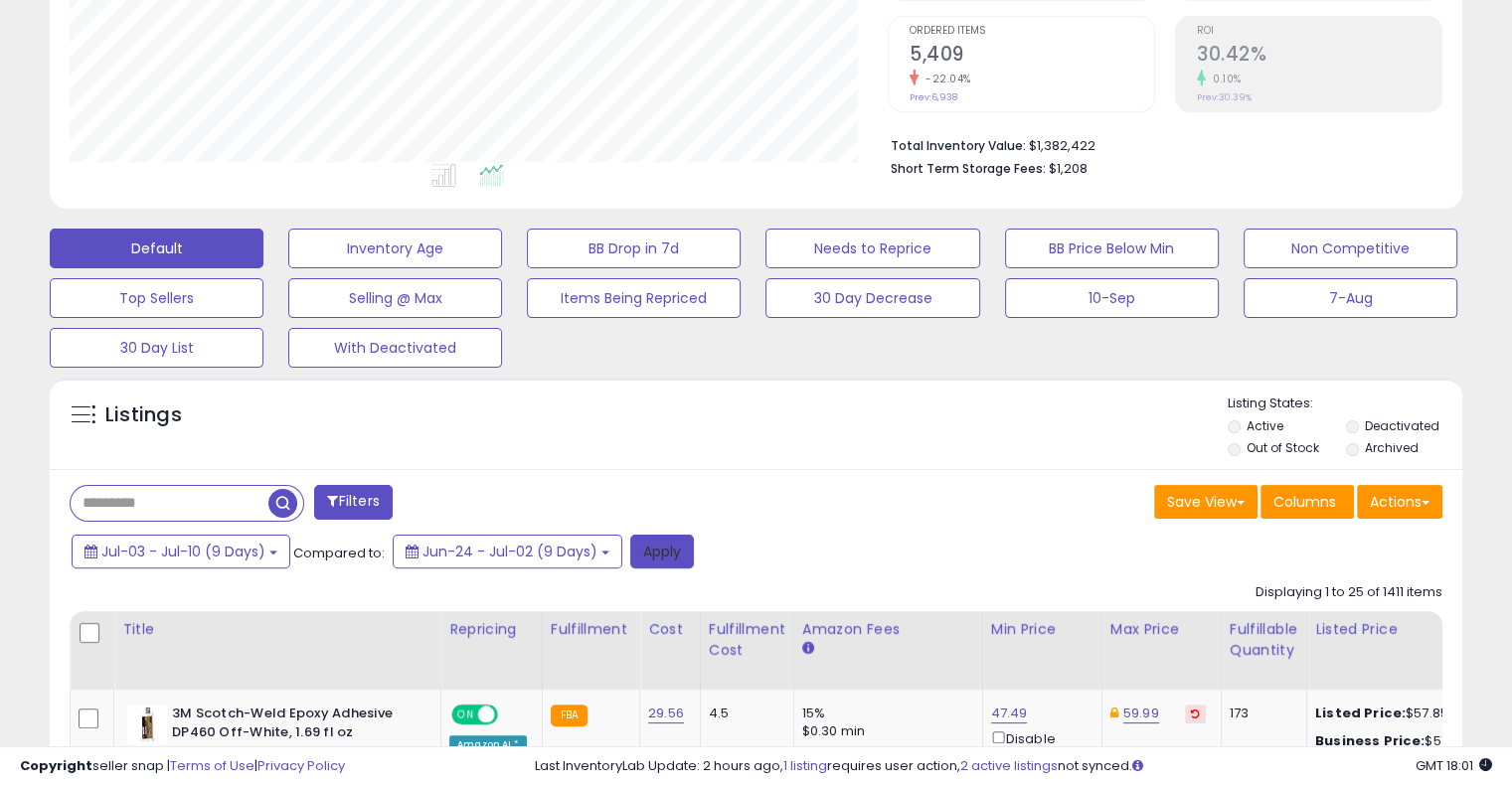 click on "Apply" at bounding box center (662, 551) 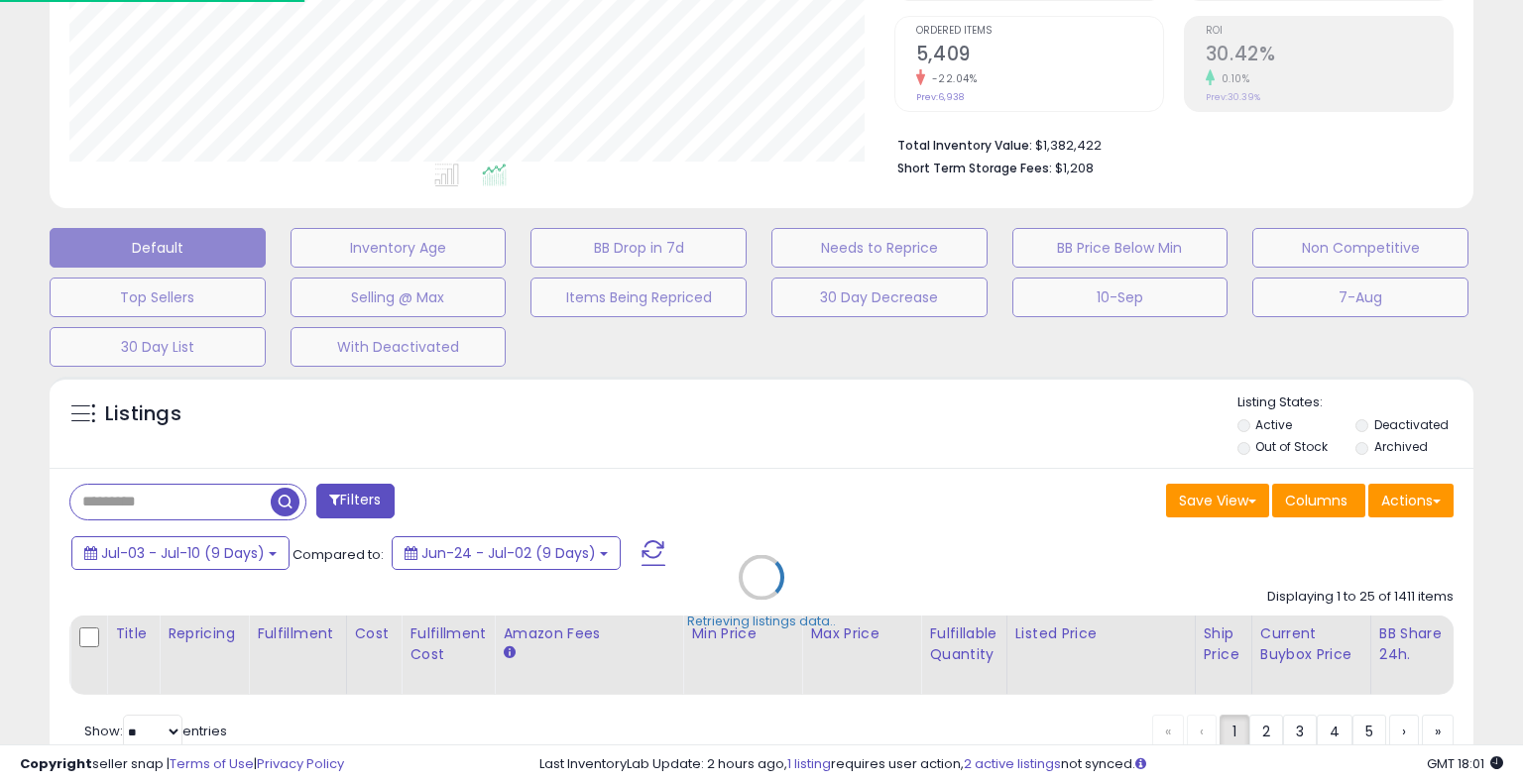 scroll, scrollTop: 990743, scrollLeft: 990712, axis: both 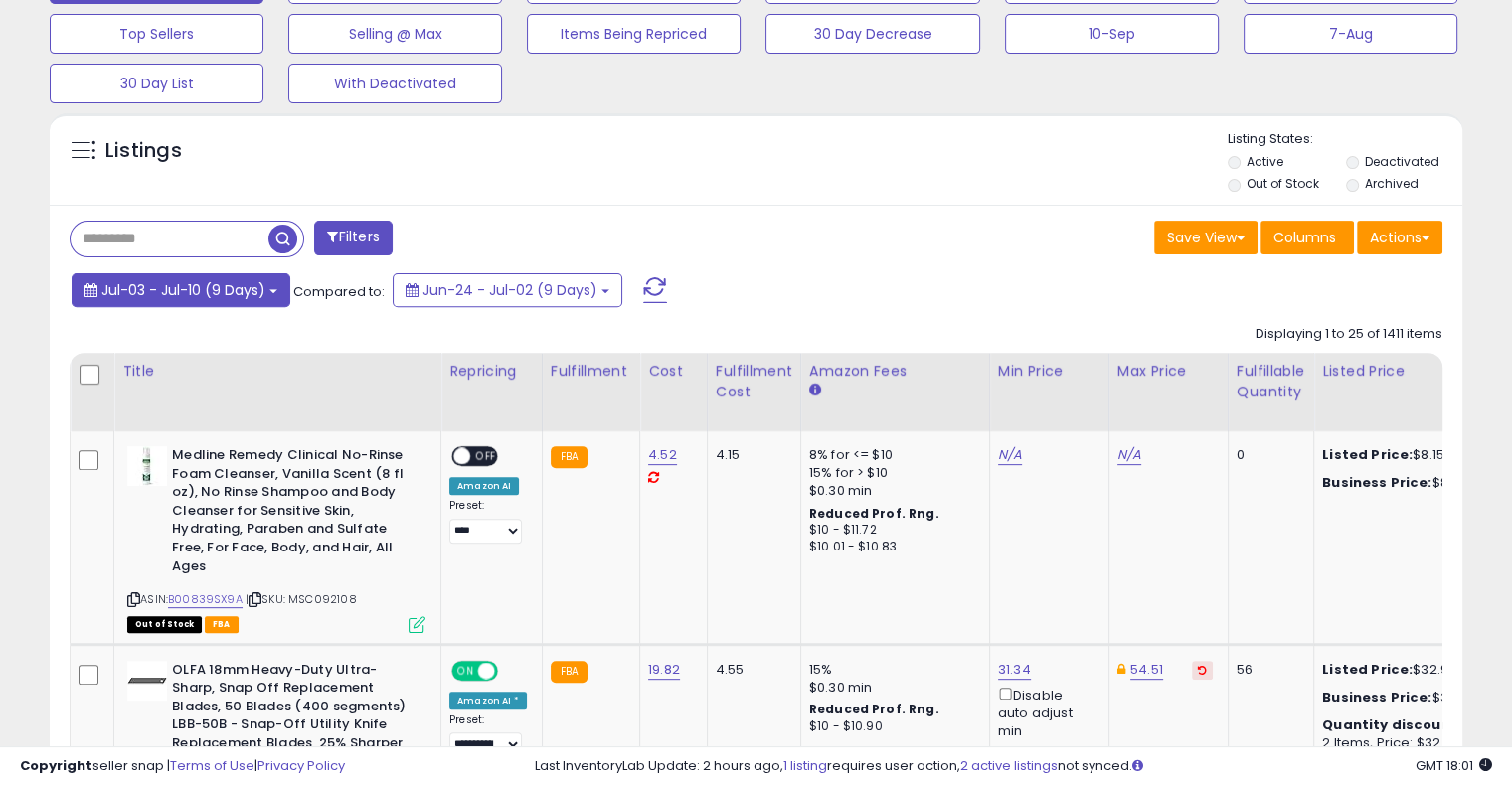click on "Jul-03 - Jul-10 (9 Days)" at bounding box center (181, 290) 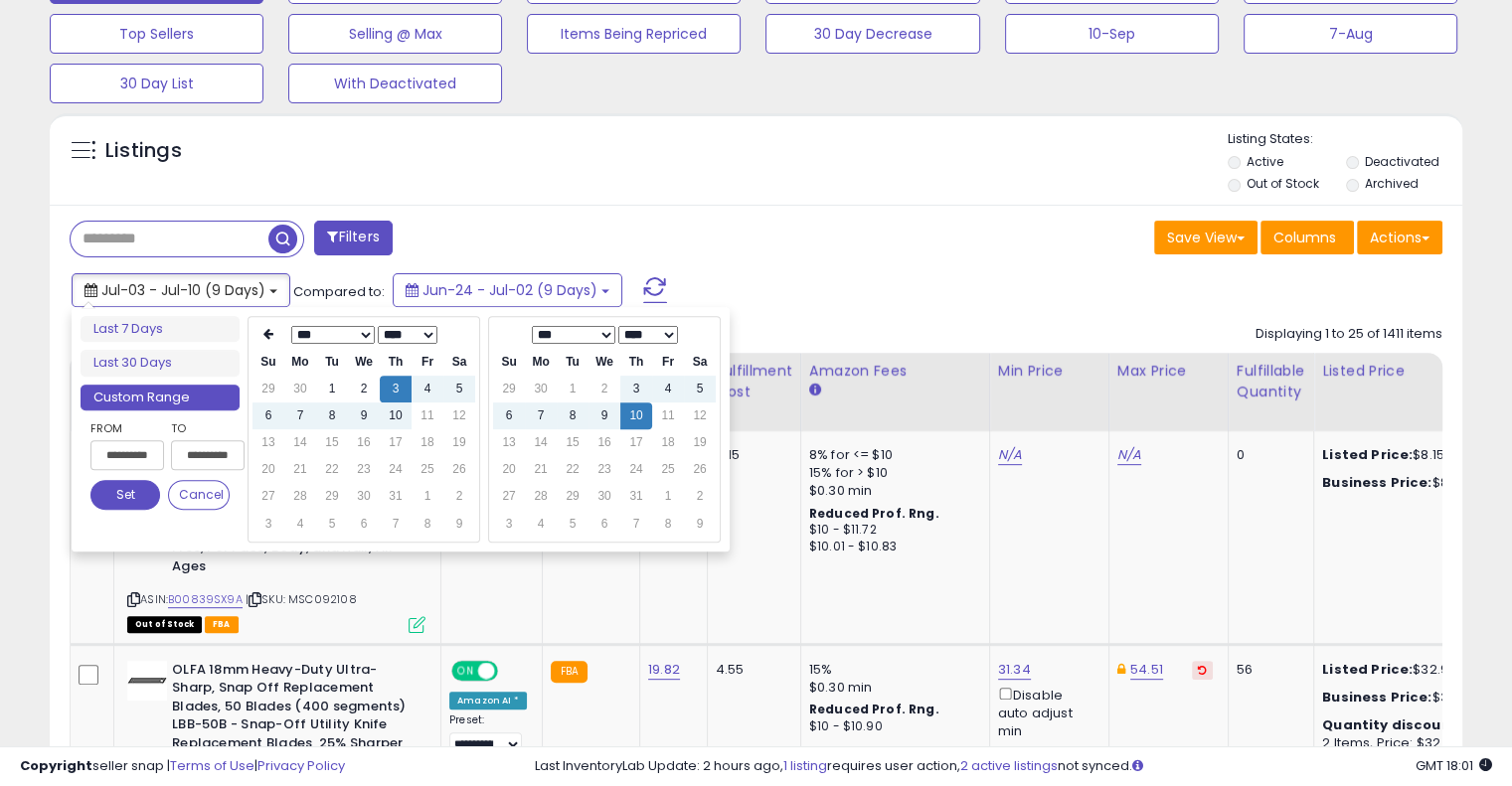 type on "**********" 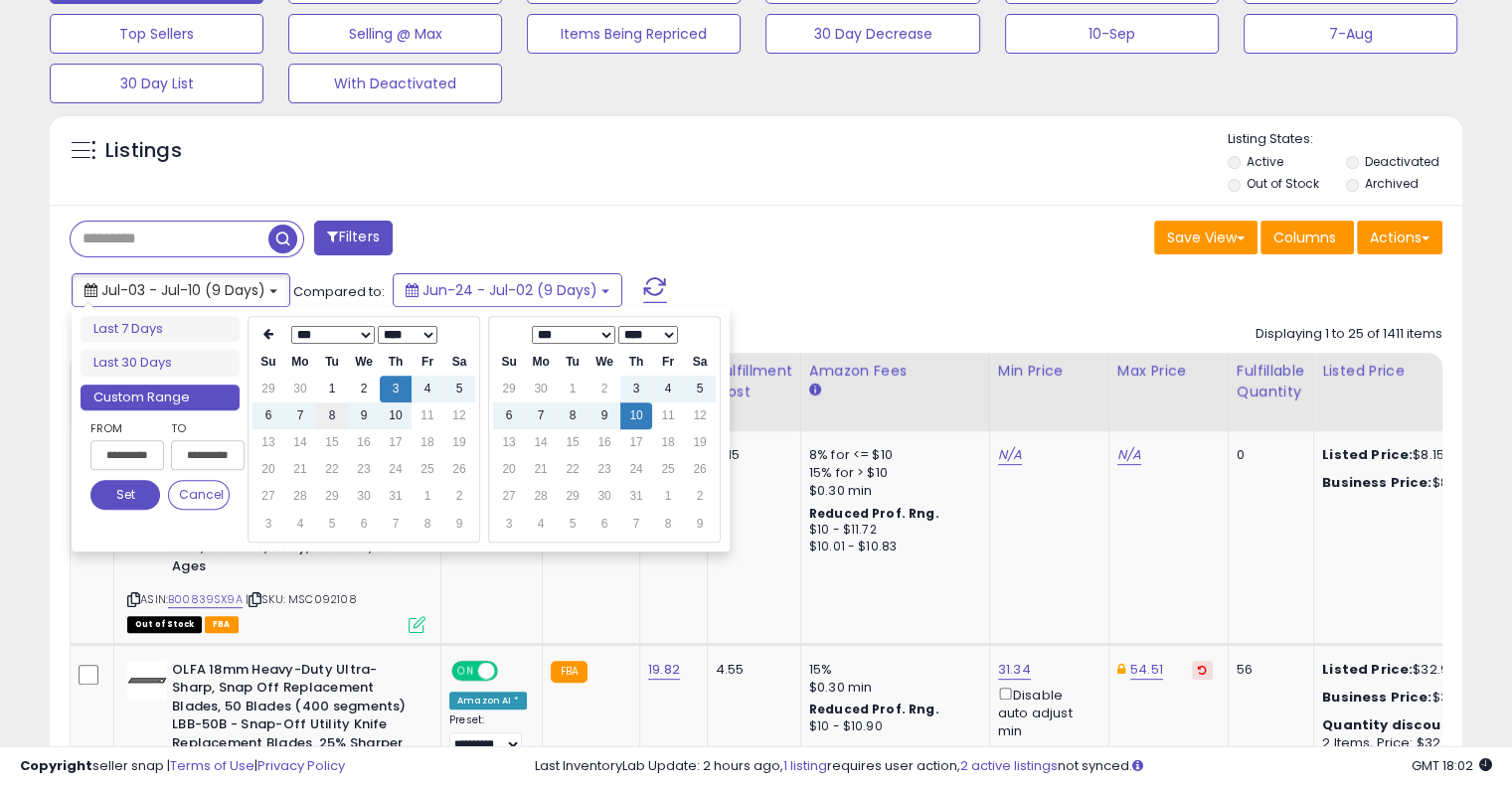type on "**********" 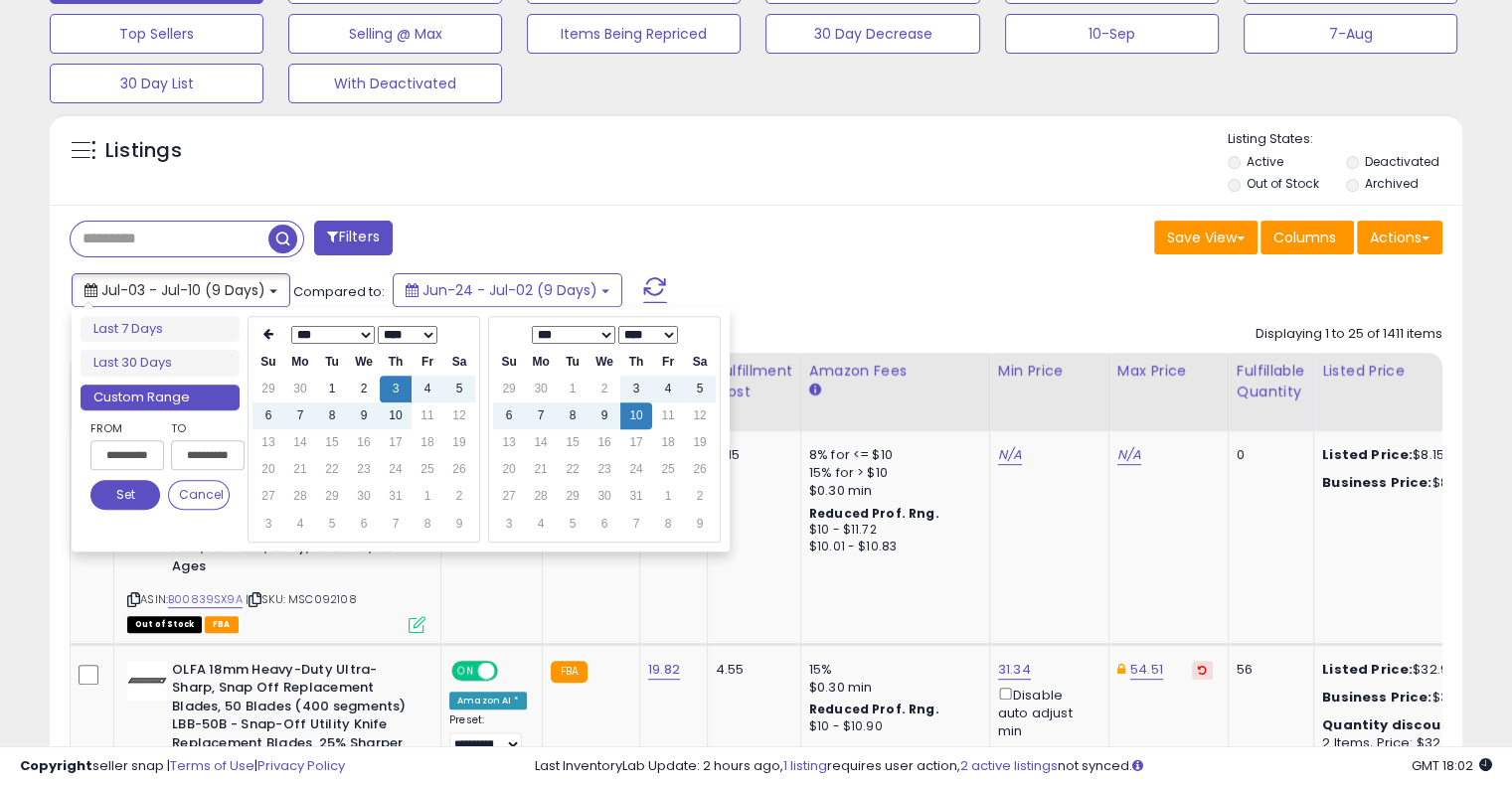 type on "**********" 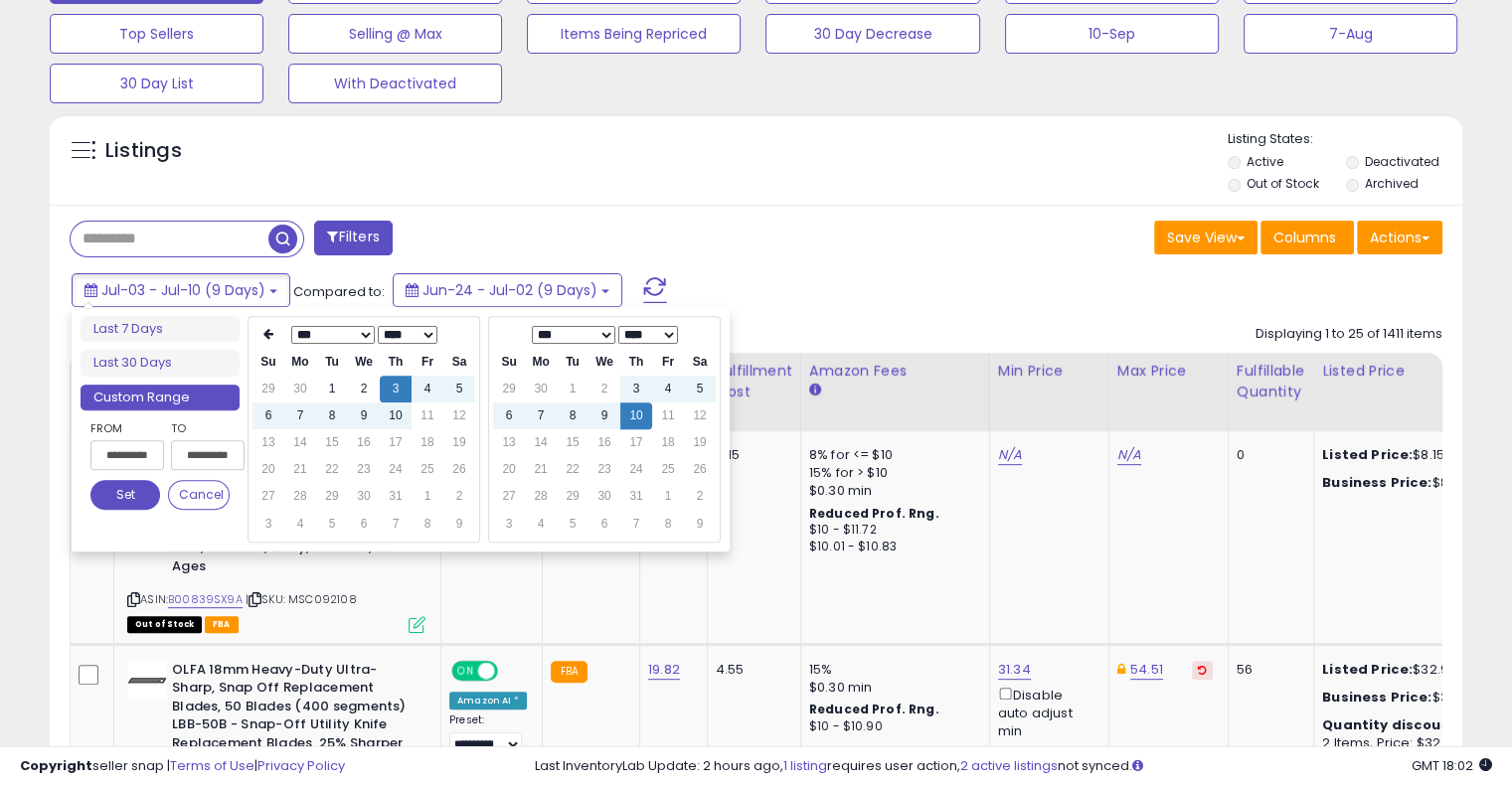 click on "Set" at bounding box center (125, 495) 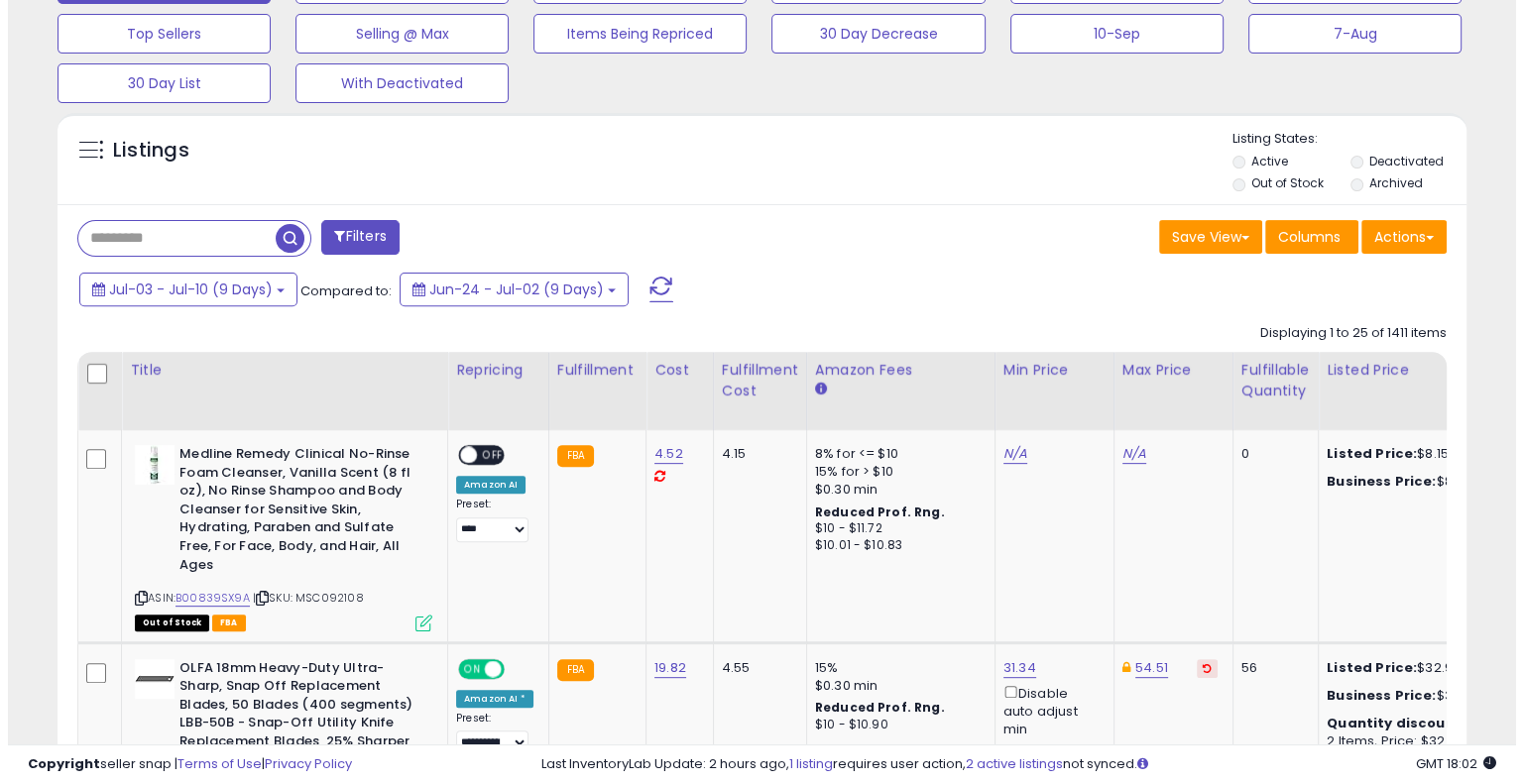 scroll, scrollTop: 132, scrollLeft: 0, axis: vertical 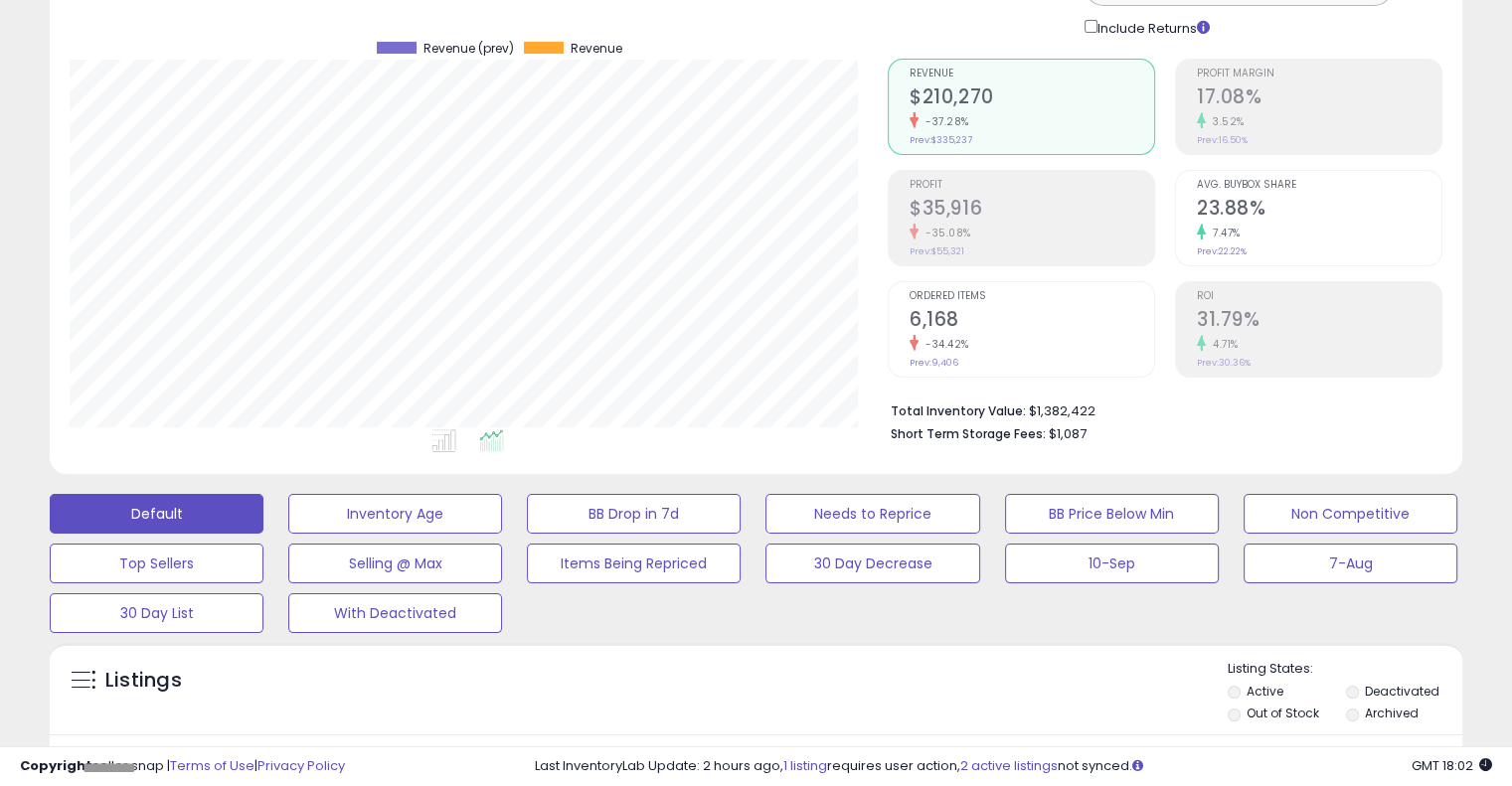 click on "17.08%" at bounding box center [1319, 98] 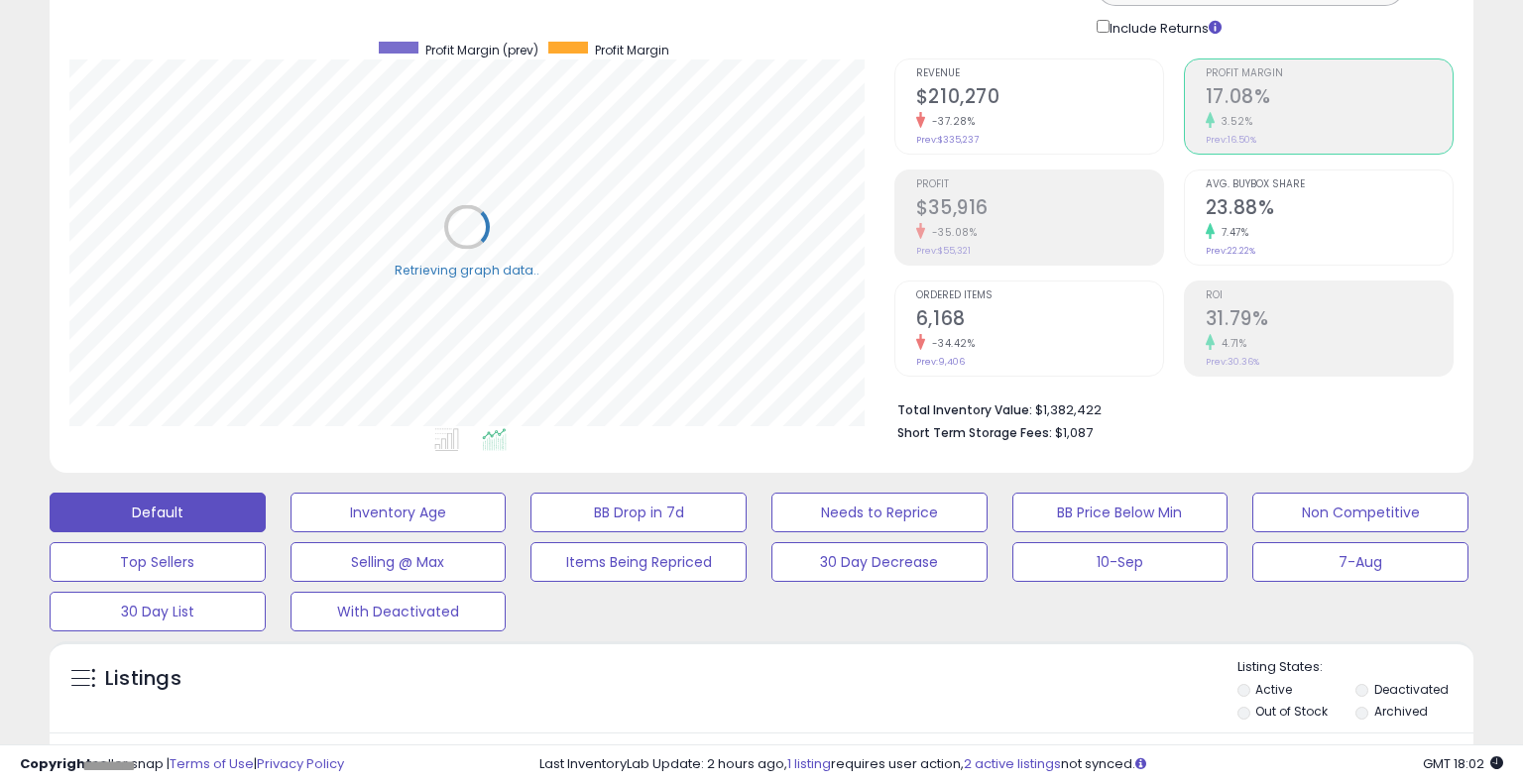scroll, scrollTop: 990743, scrollLeft: 990712, axis: both 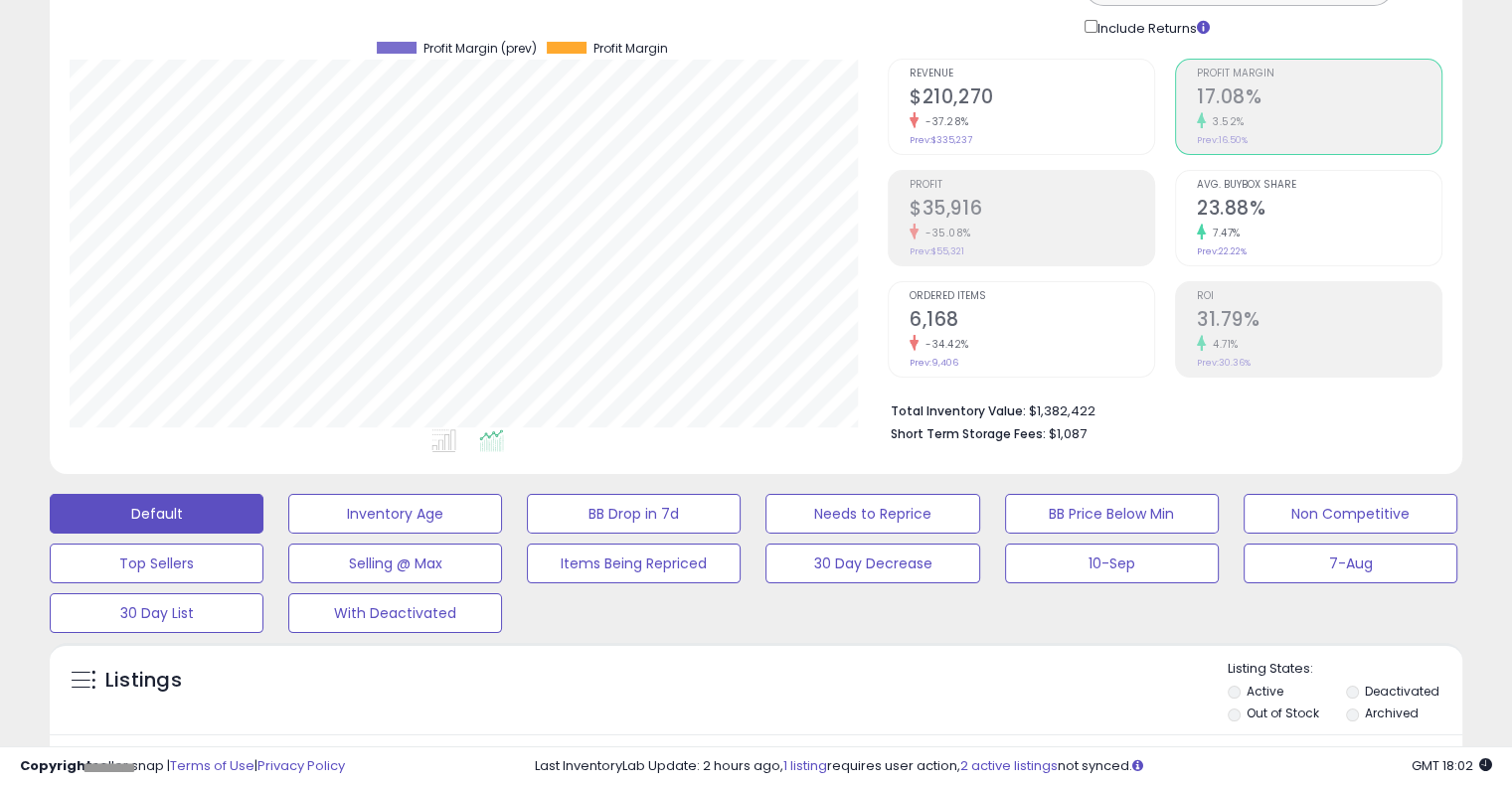click on "-35.08%" at bounding box center (1032, 233) 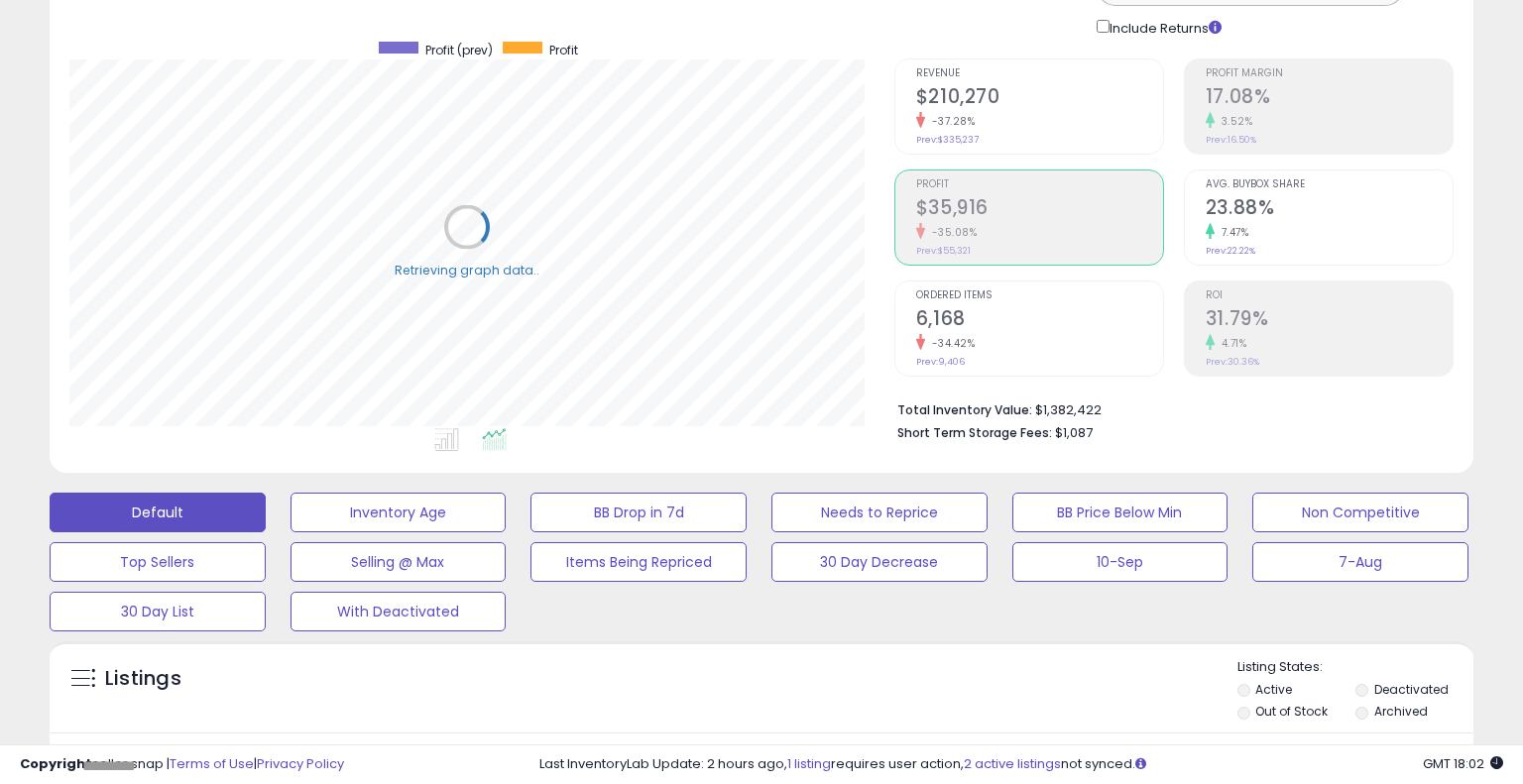 scroll, scrollTop: 990743, scrollLeft: 990712, axis: both 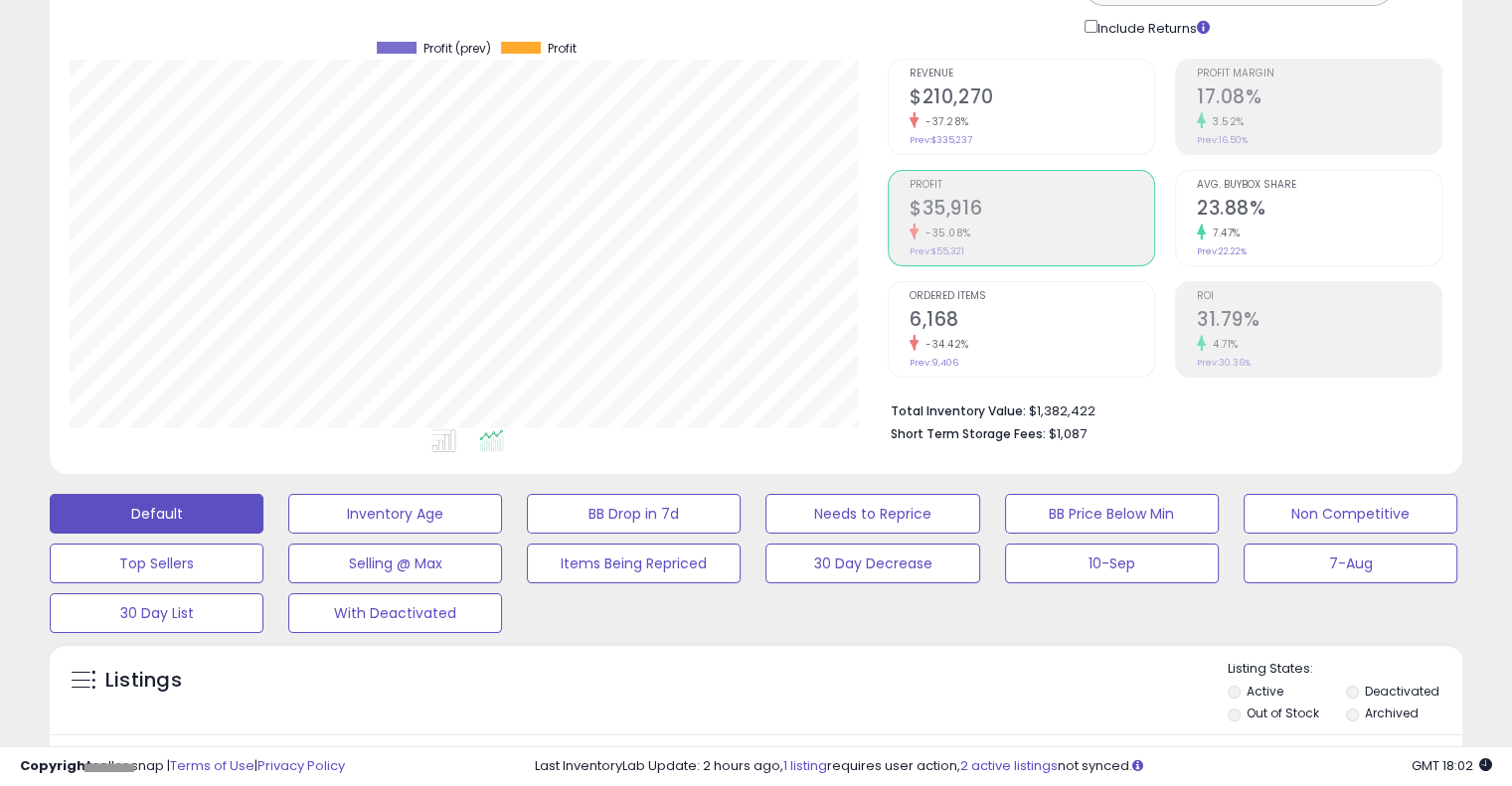 click on "-37.28%" 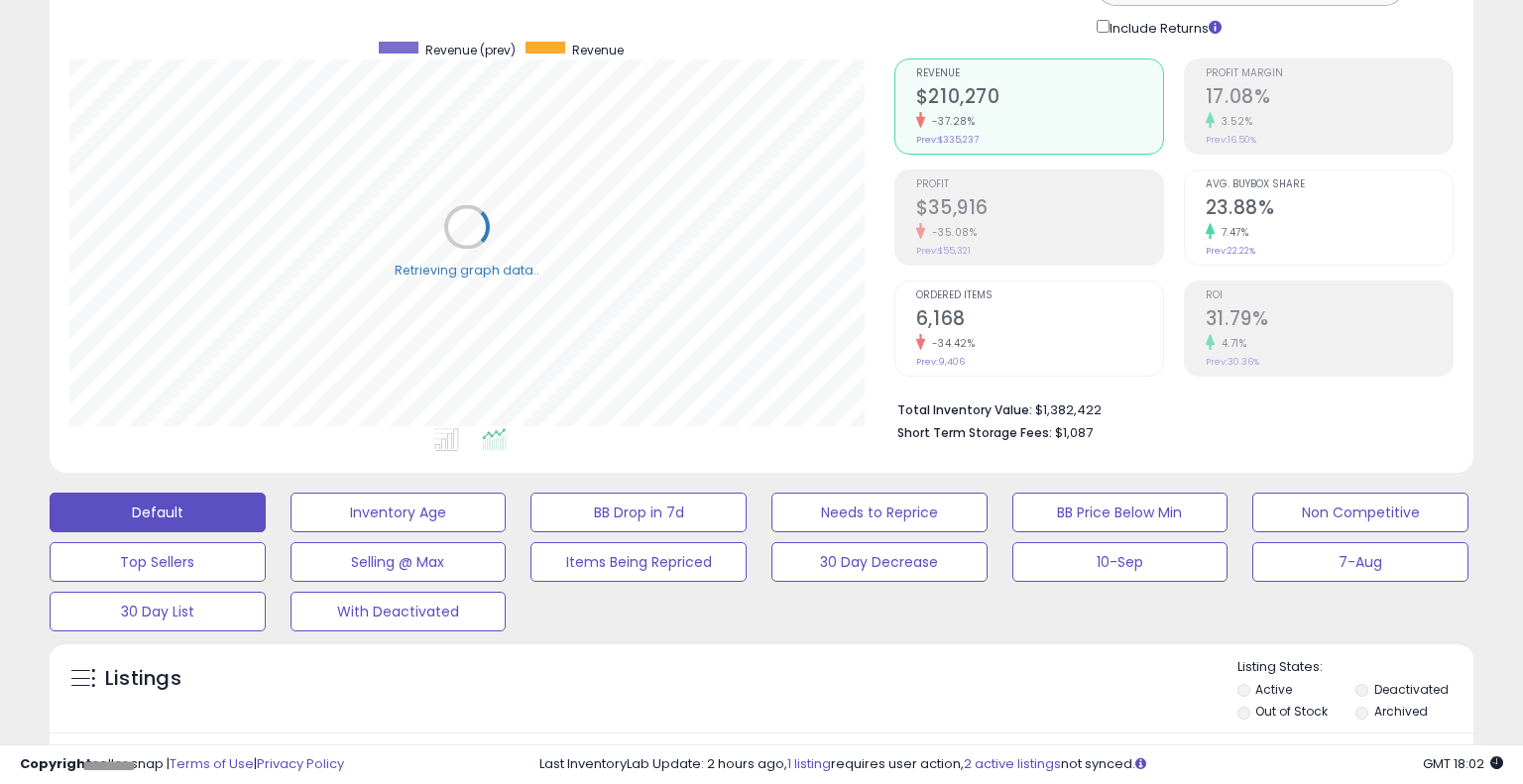 scroll, scrollTop: 990743, scrollLeft: 990712, axis: both 